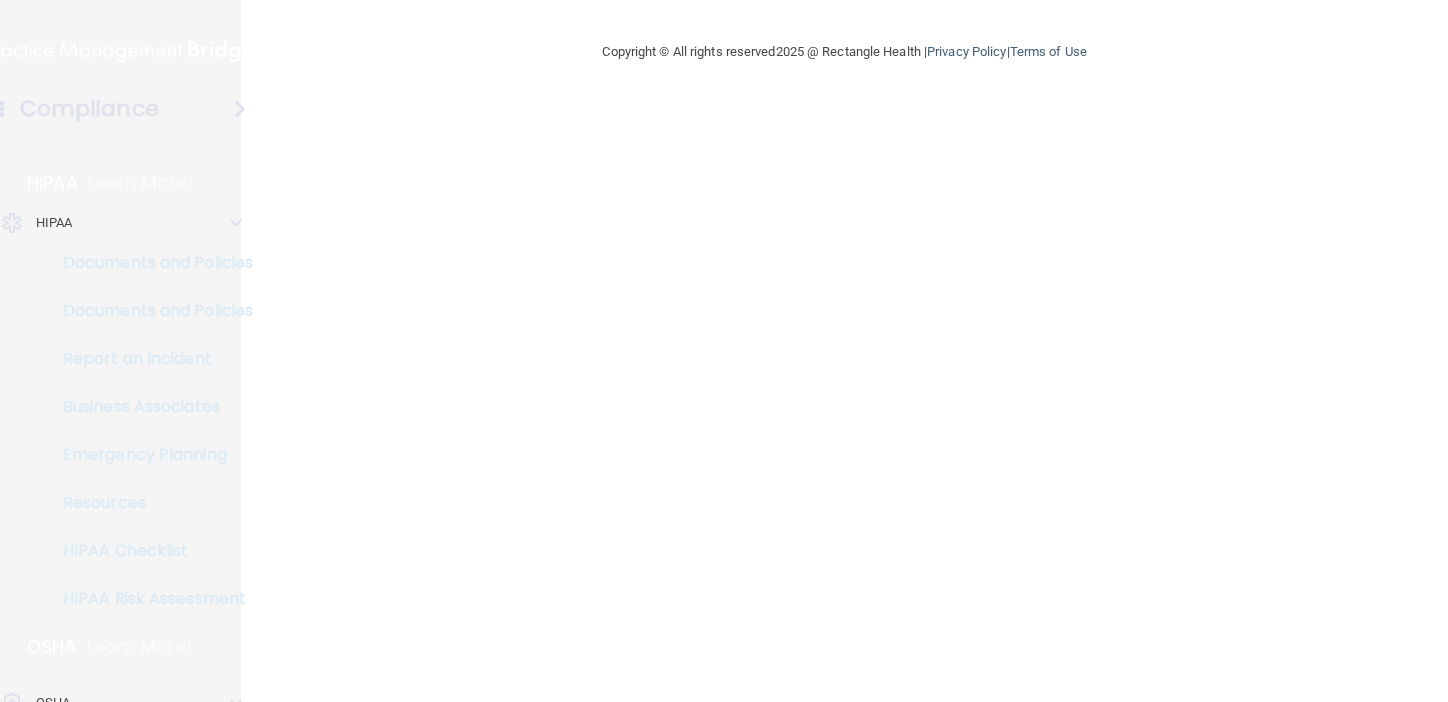 scroll, scrollTop: 0, scrollLeft: 0, axis: both 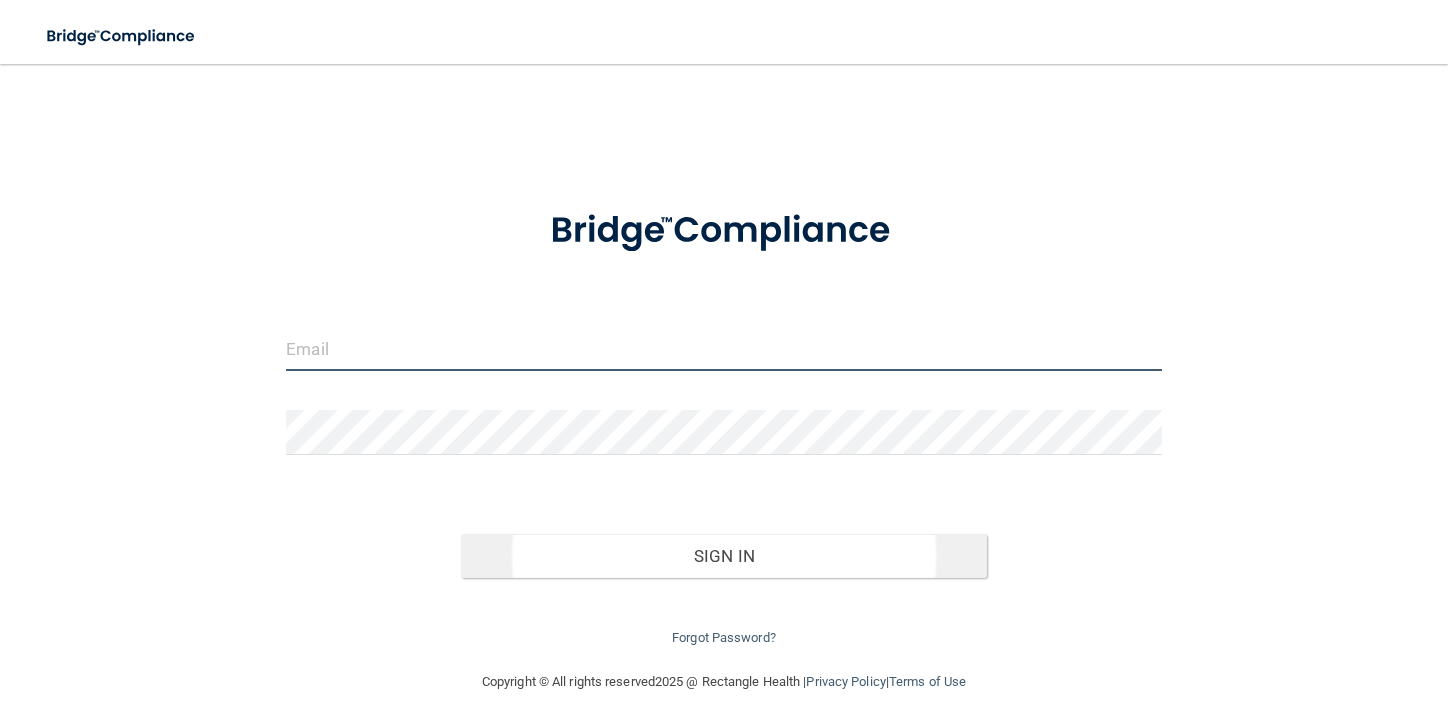 type on "[EMAIL]" 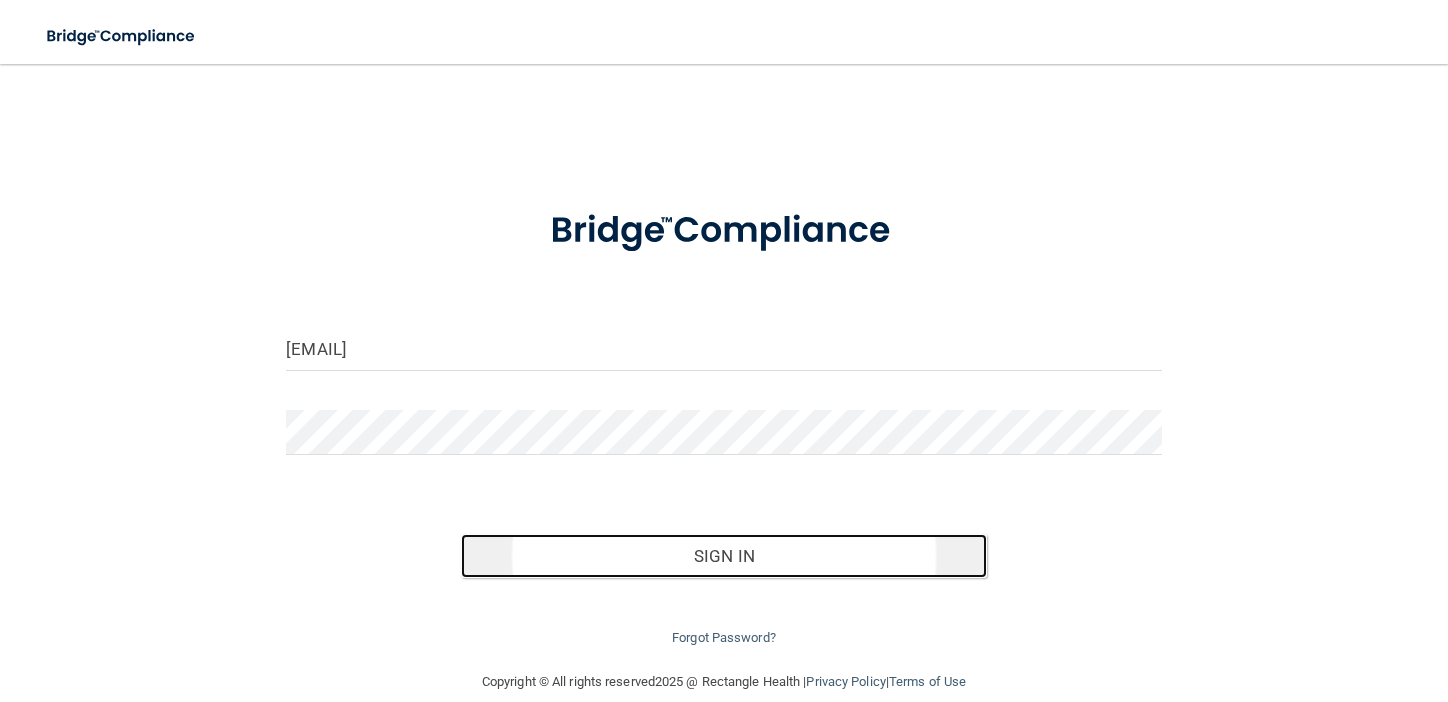 click on "Sign In" at bounding box center (723, 556) 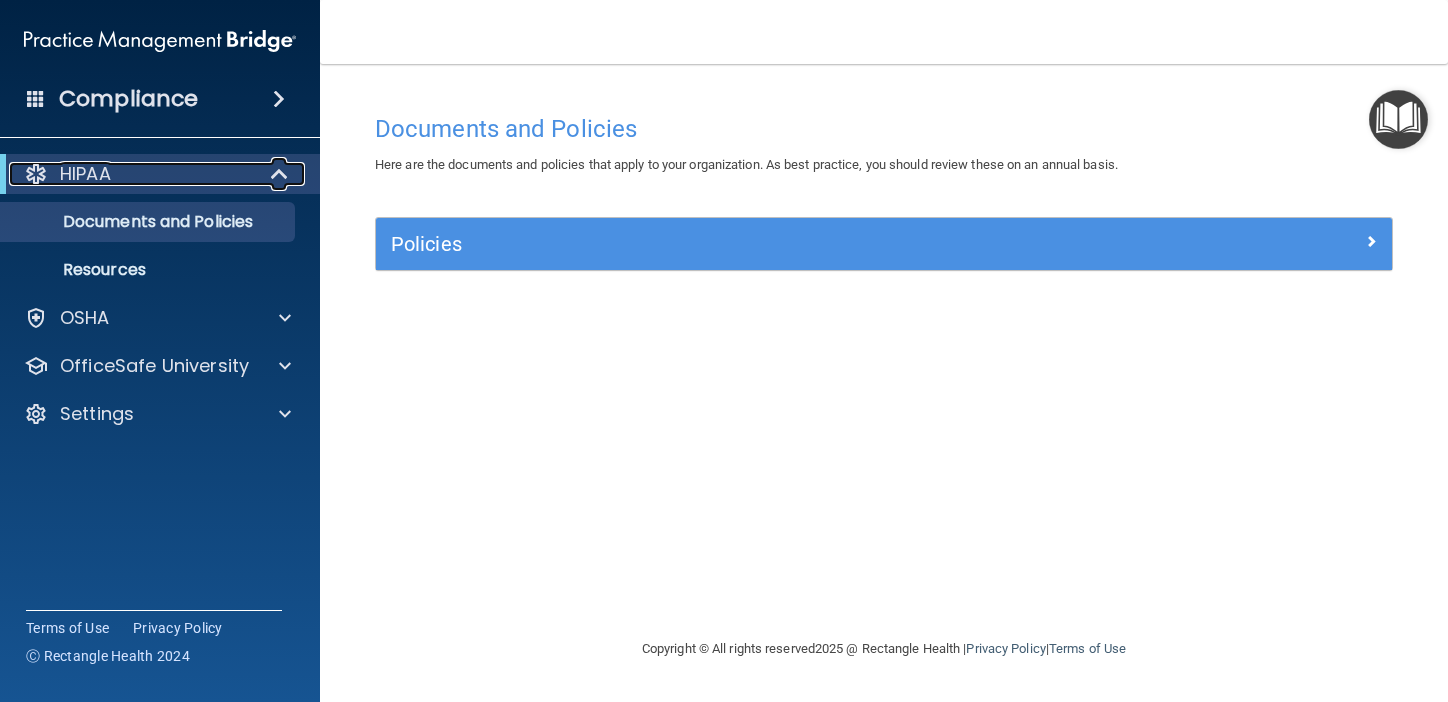 click on "HIPAA" at bounding box center (132, 174) 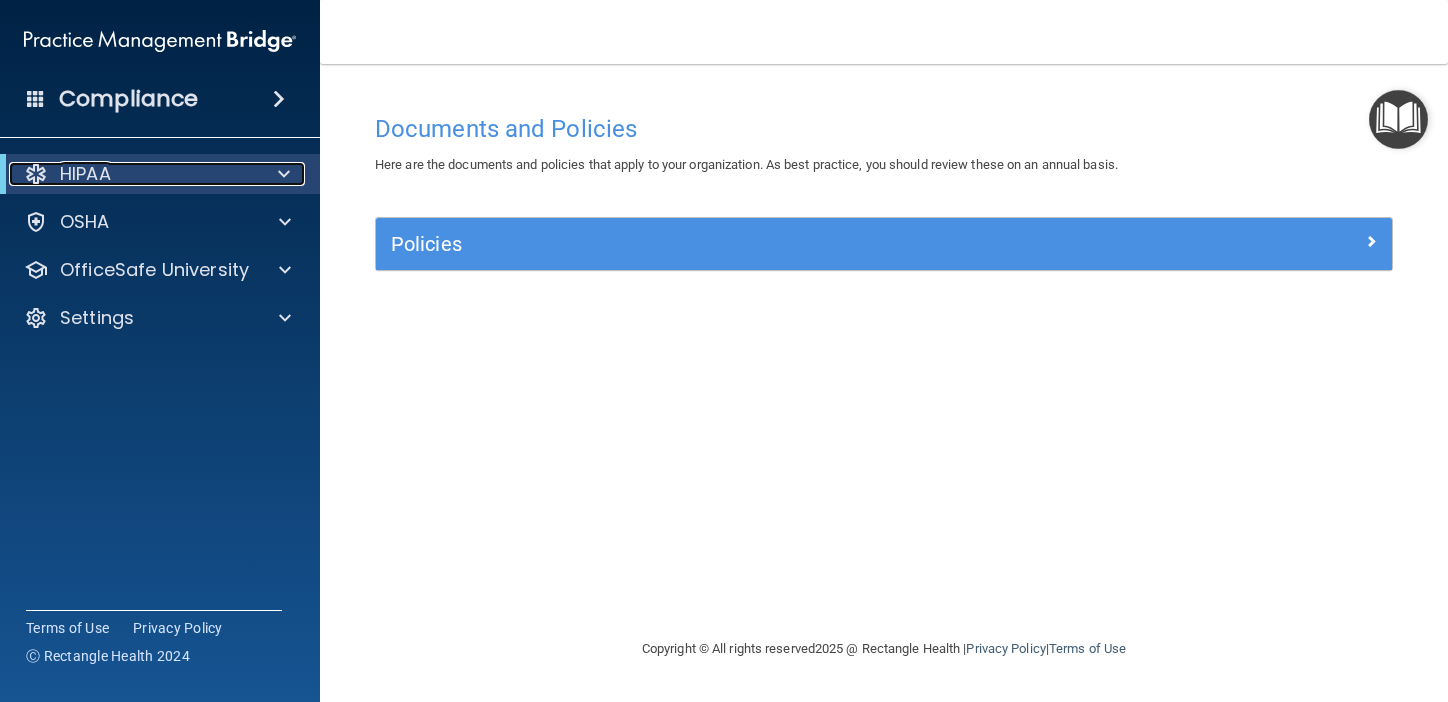 click on "HIPAA" at bounding box center (132, 174) 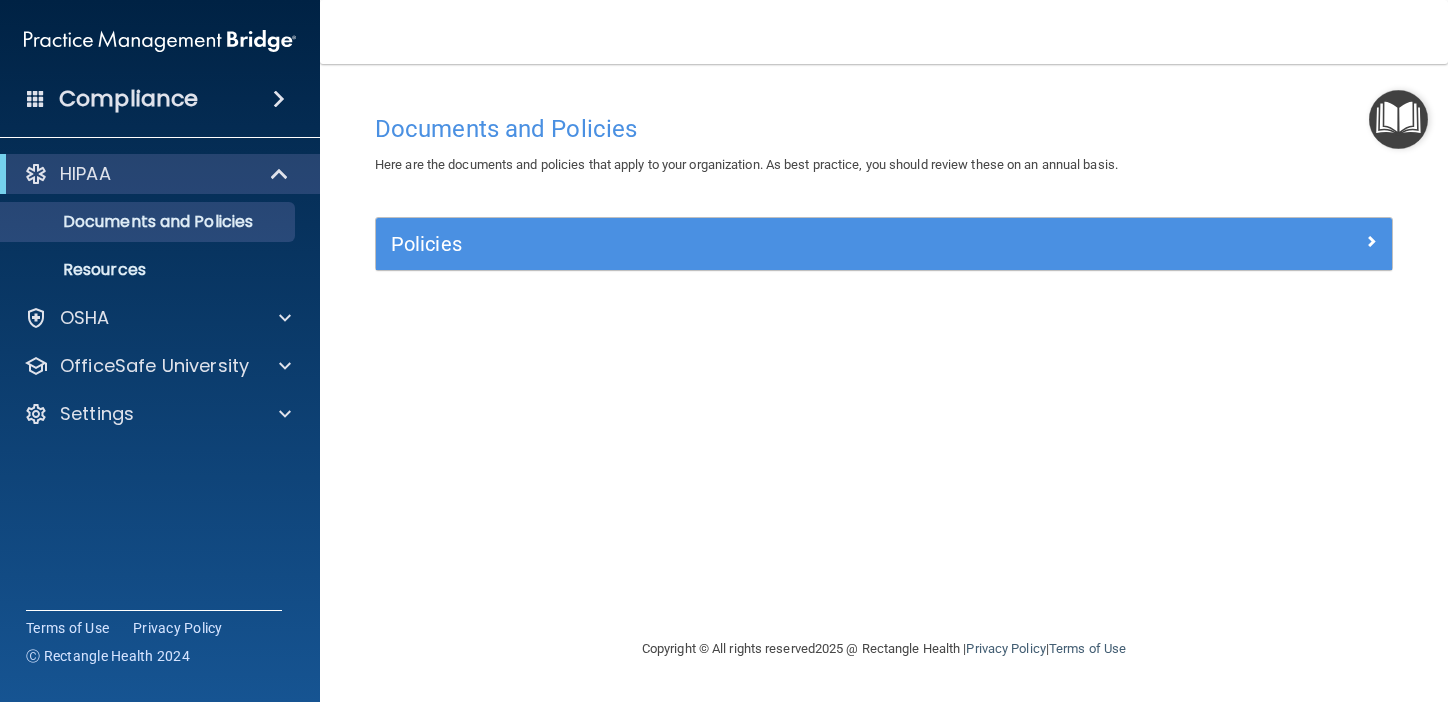 click on "Compliance" at bounding box center (160, 99) 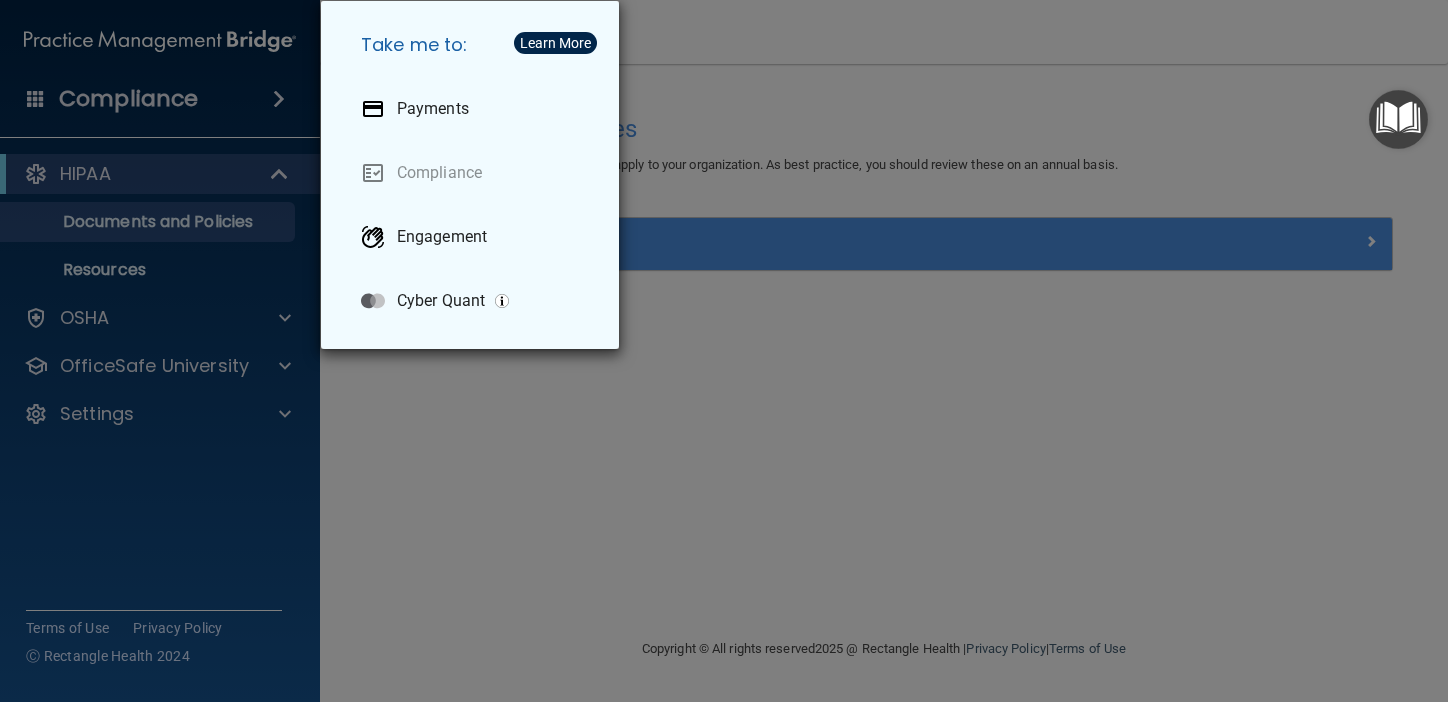 click on "Take me to:             Payments                   Compliance                     Engagement                     Cyber Quant" at bounding box center [724, 351] 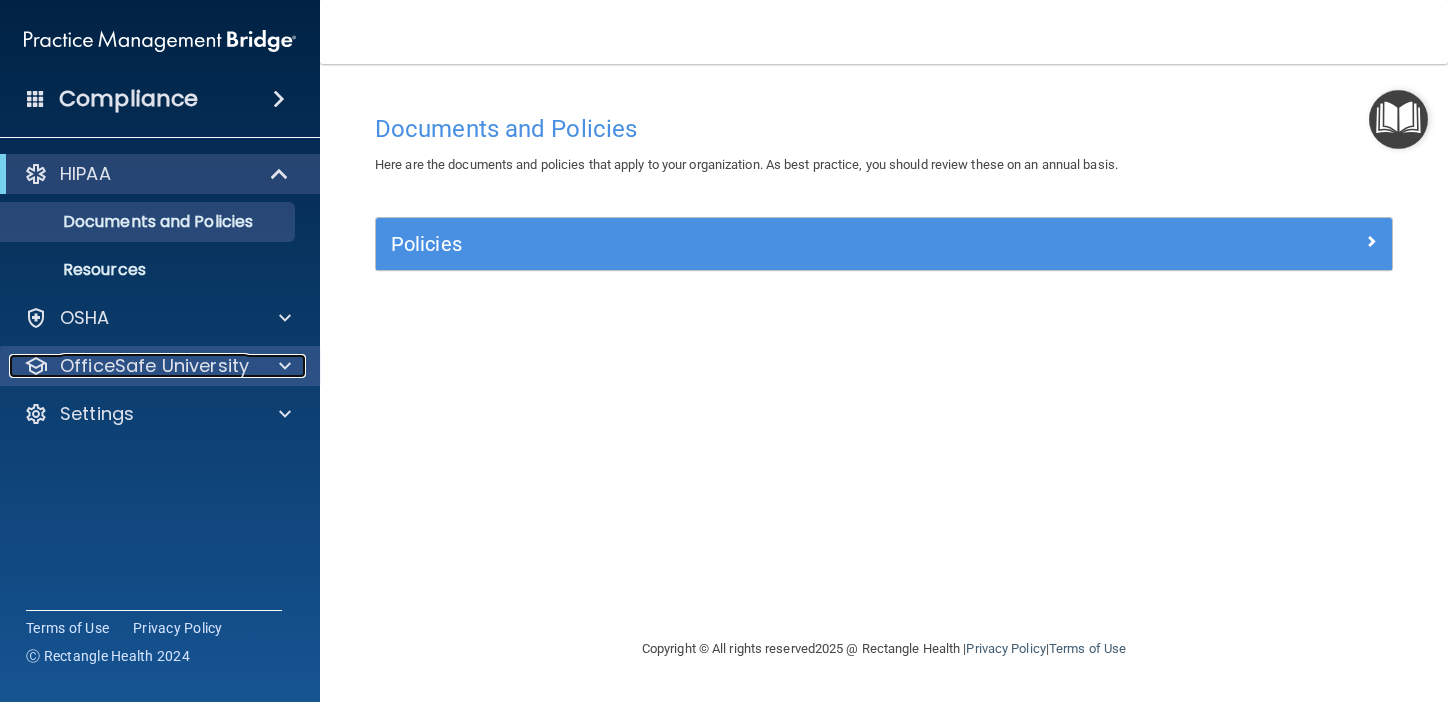 click on "OfficeSafe University" at bounding box center (154, 366) 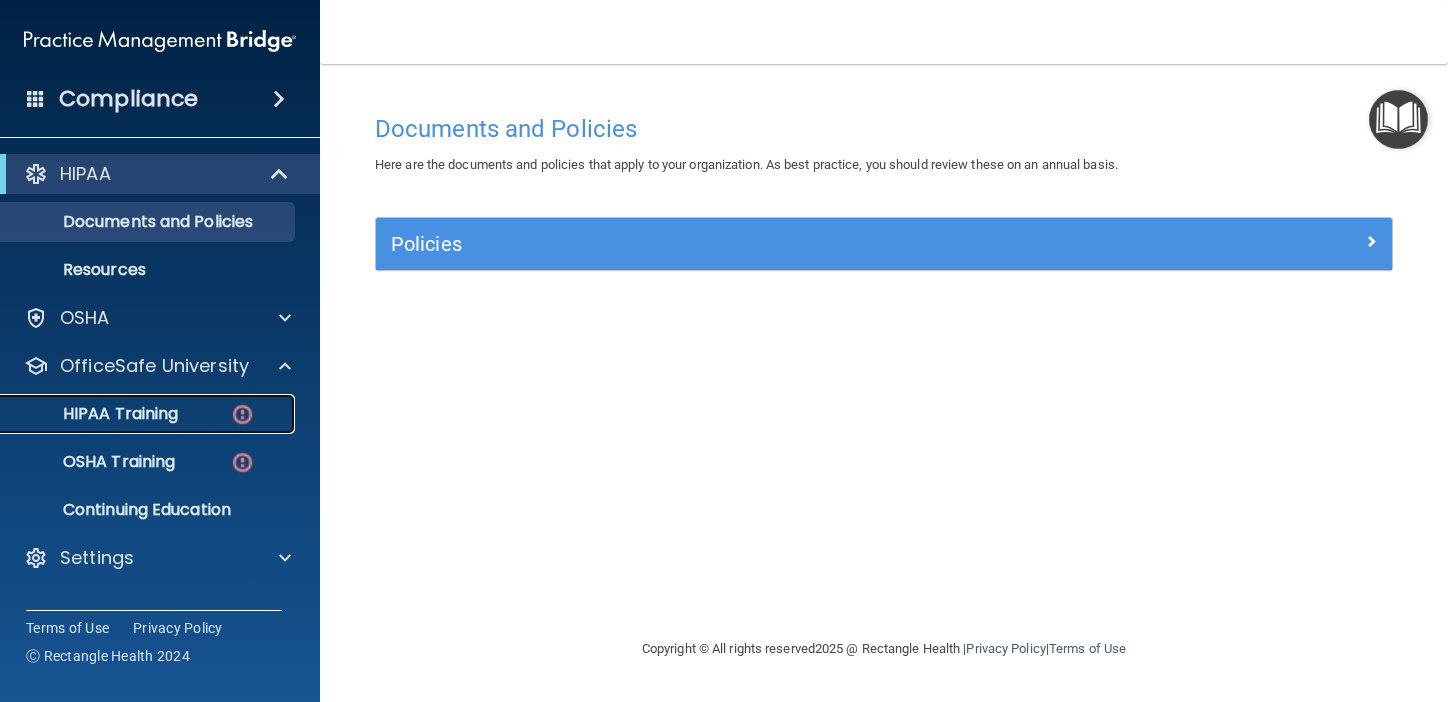 click on "HIPAA Training" at bounding box center [149, 414] 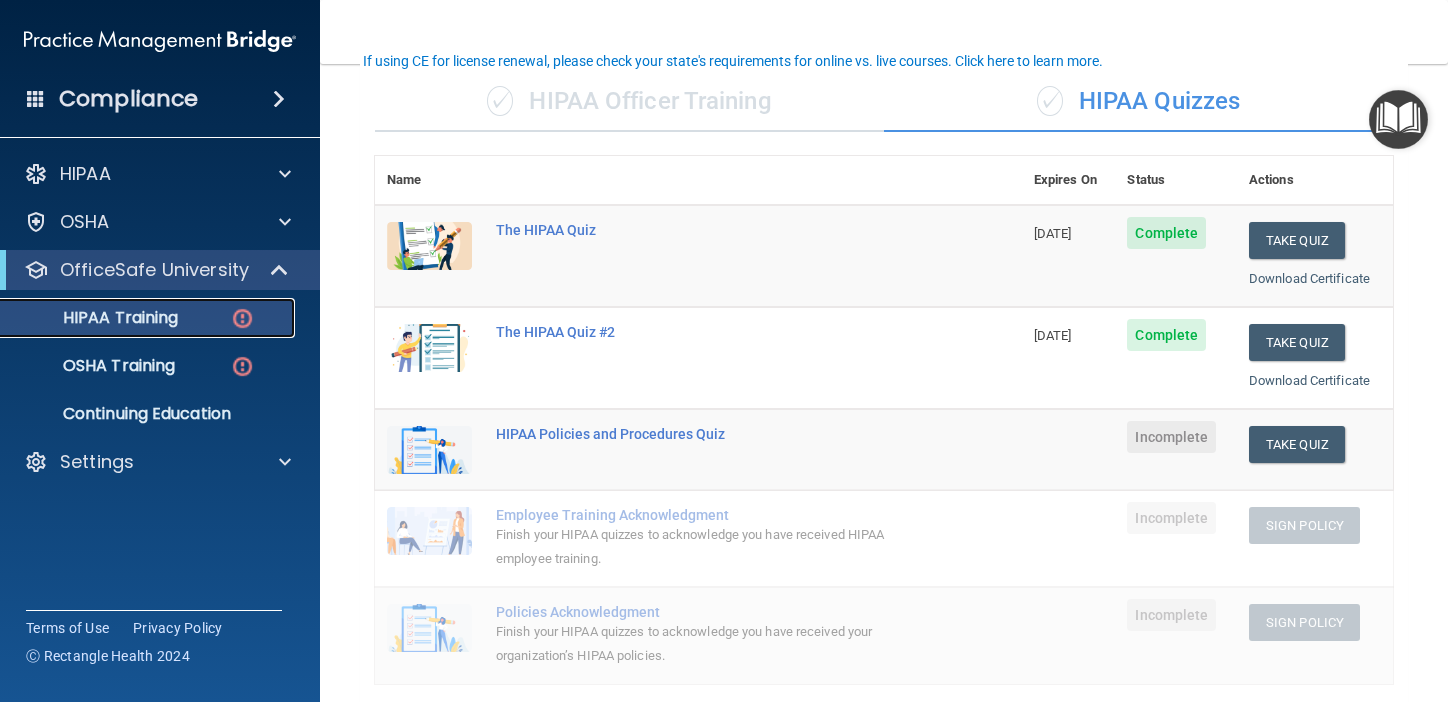 scroll, scrollTop: 149, scrollLeft: 0, axis: vertical 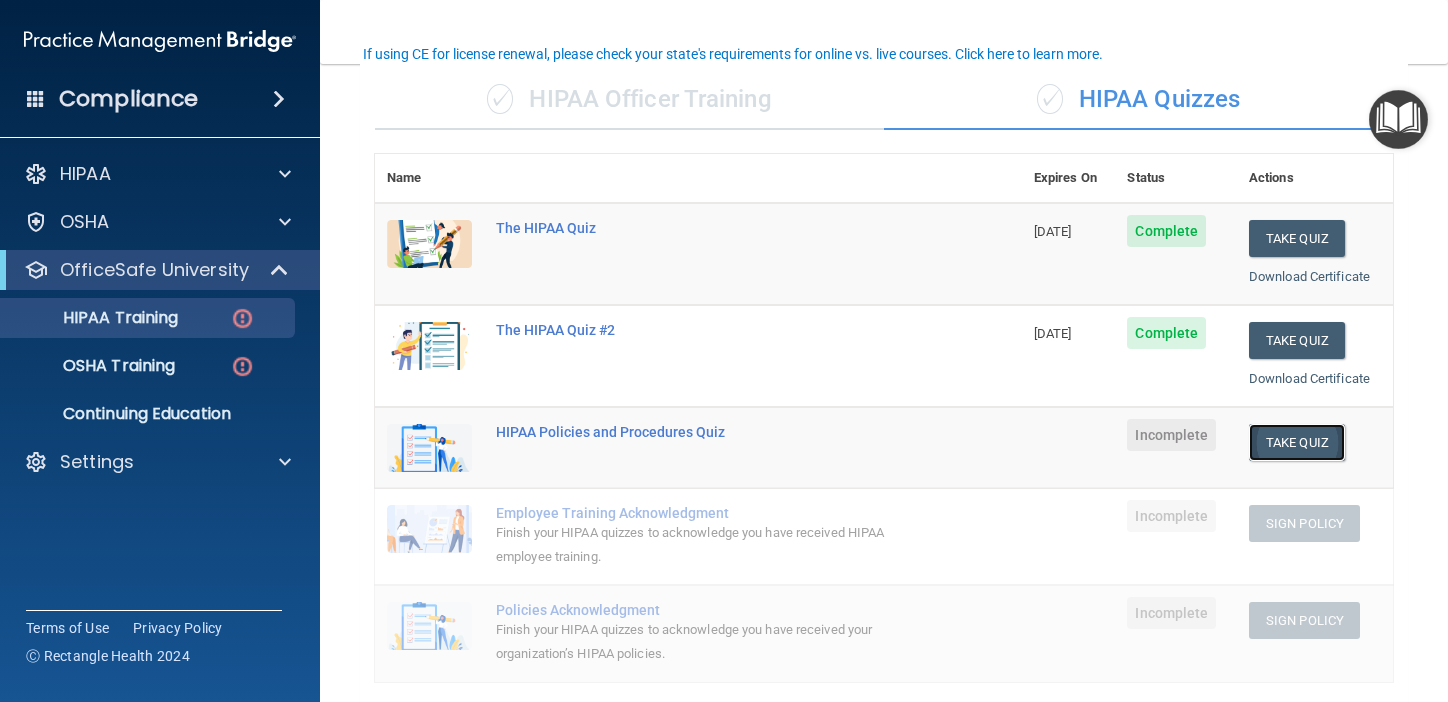 click on "Take Quiz" at bounding box center (1297, 442) 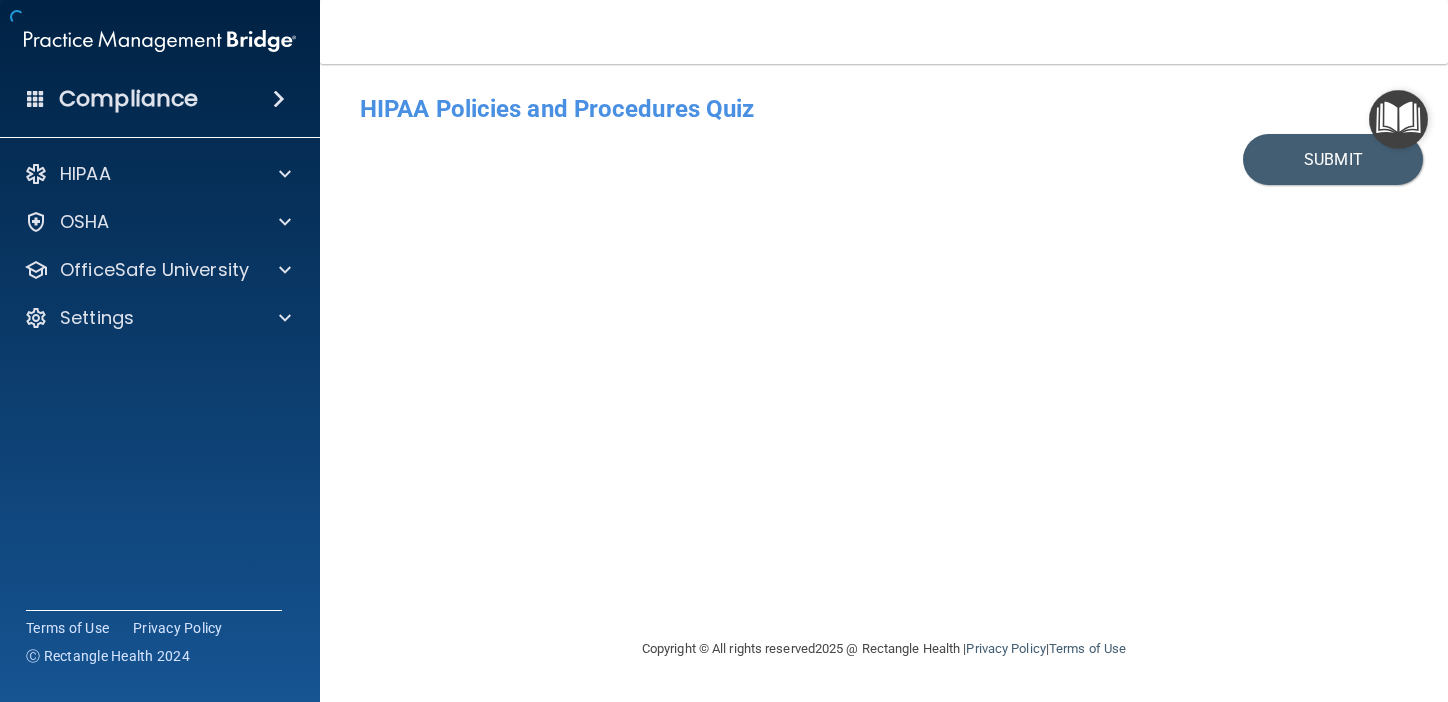 scroll, scrollTop: 0, scrollLeft: 0, axis: both 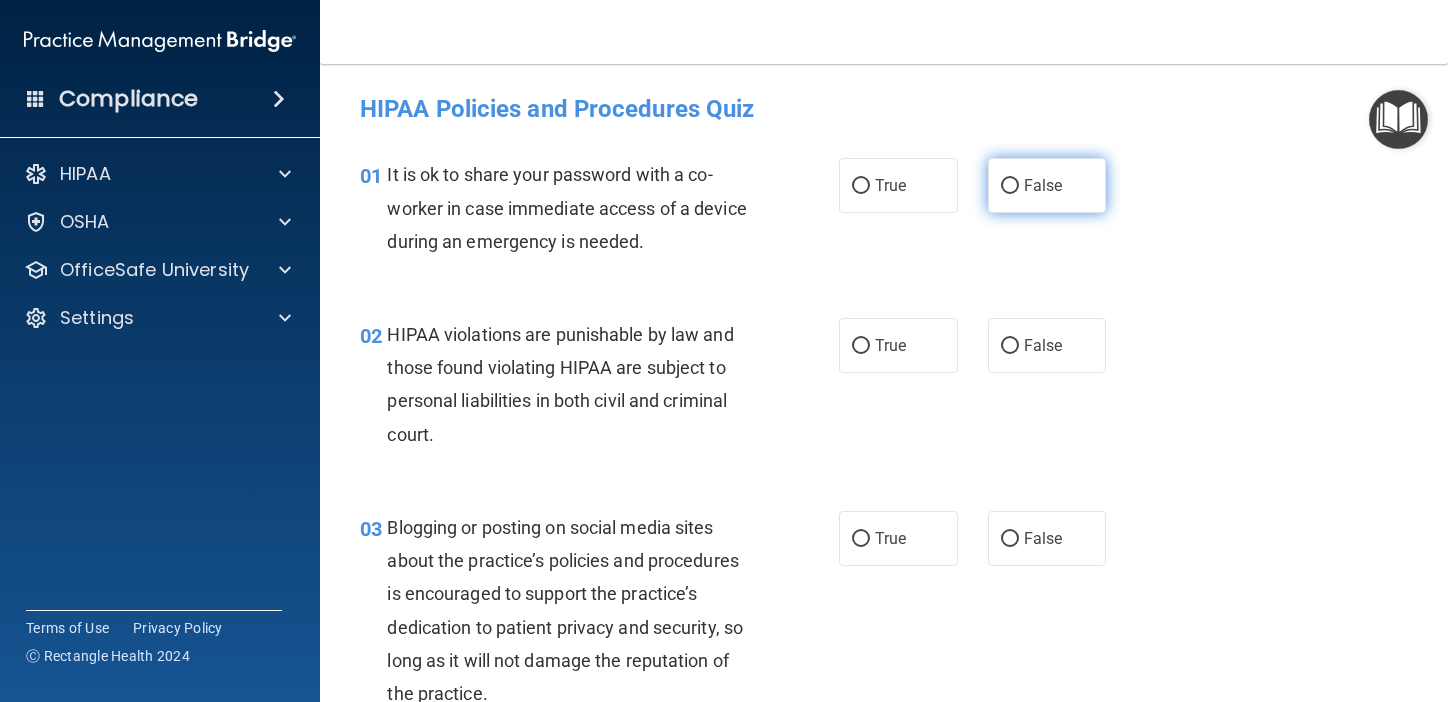click on "False" at bounding box center [1043, 185] 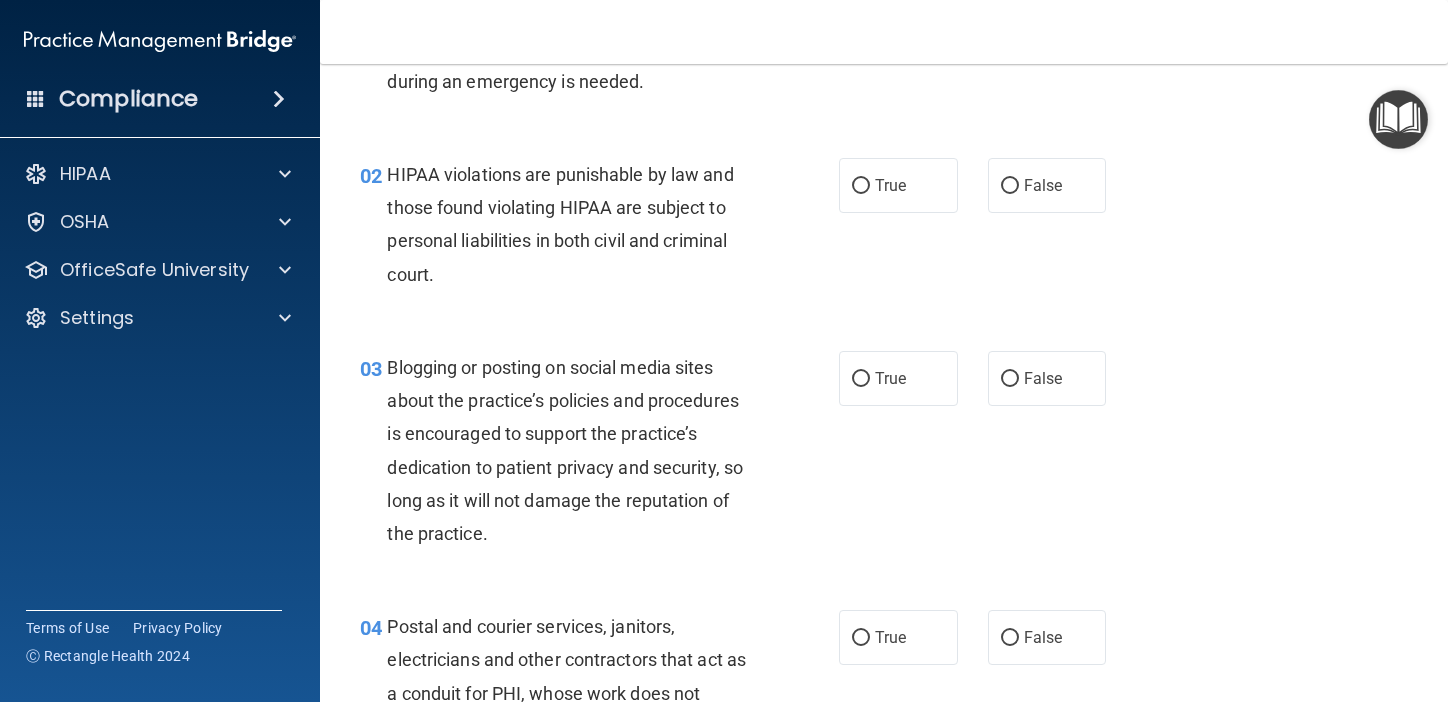 scroll, scrollTop: 167, scrollLeft: 0, axis: vertical 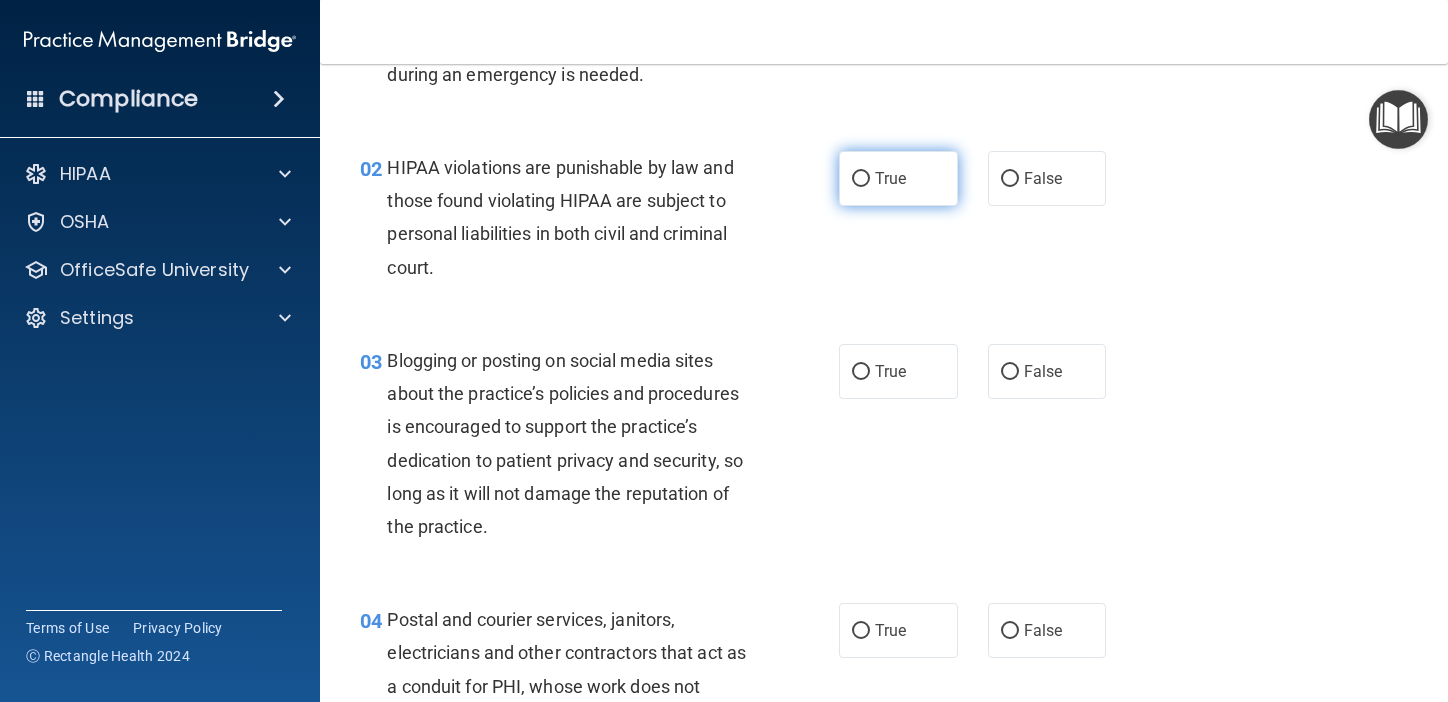 click on "True" at bounding box center [898, 178] 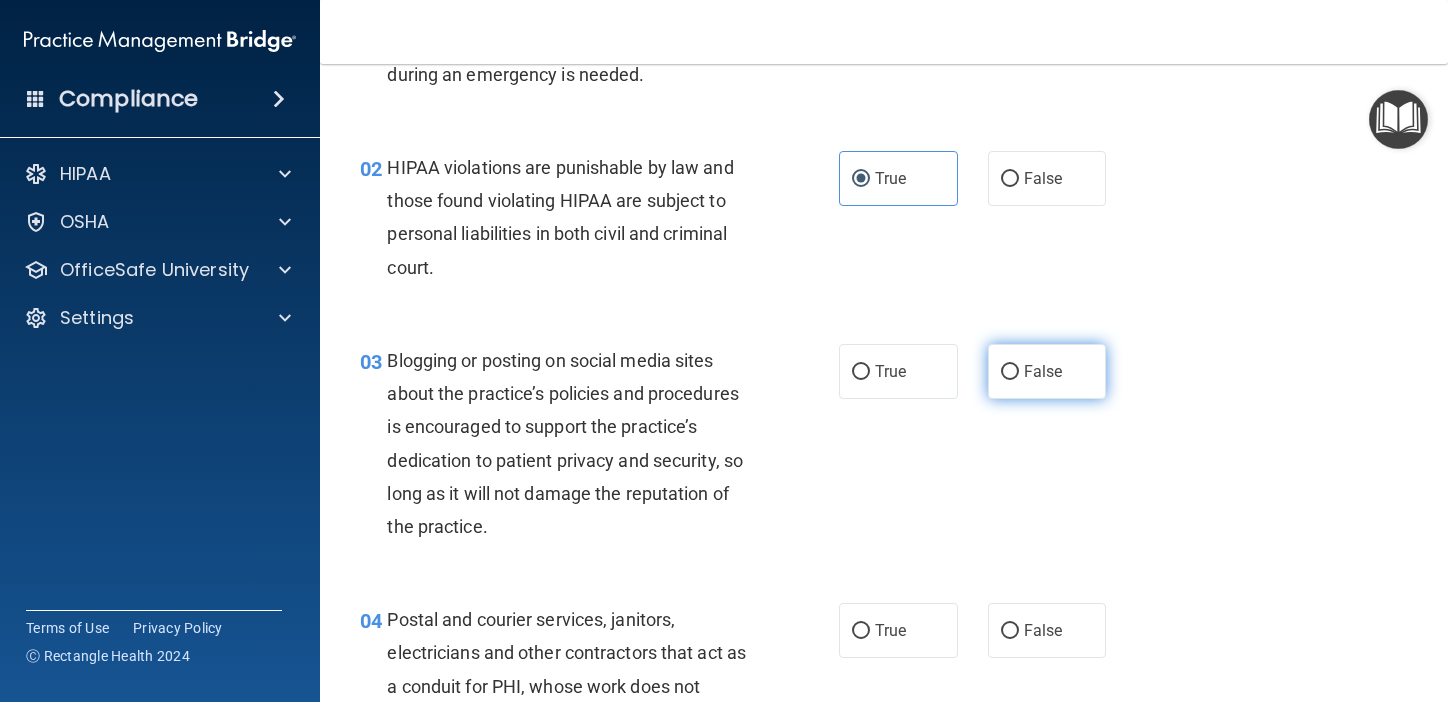 click on "False" at bounding box center (1047, 371) 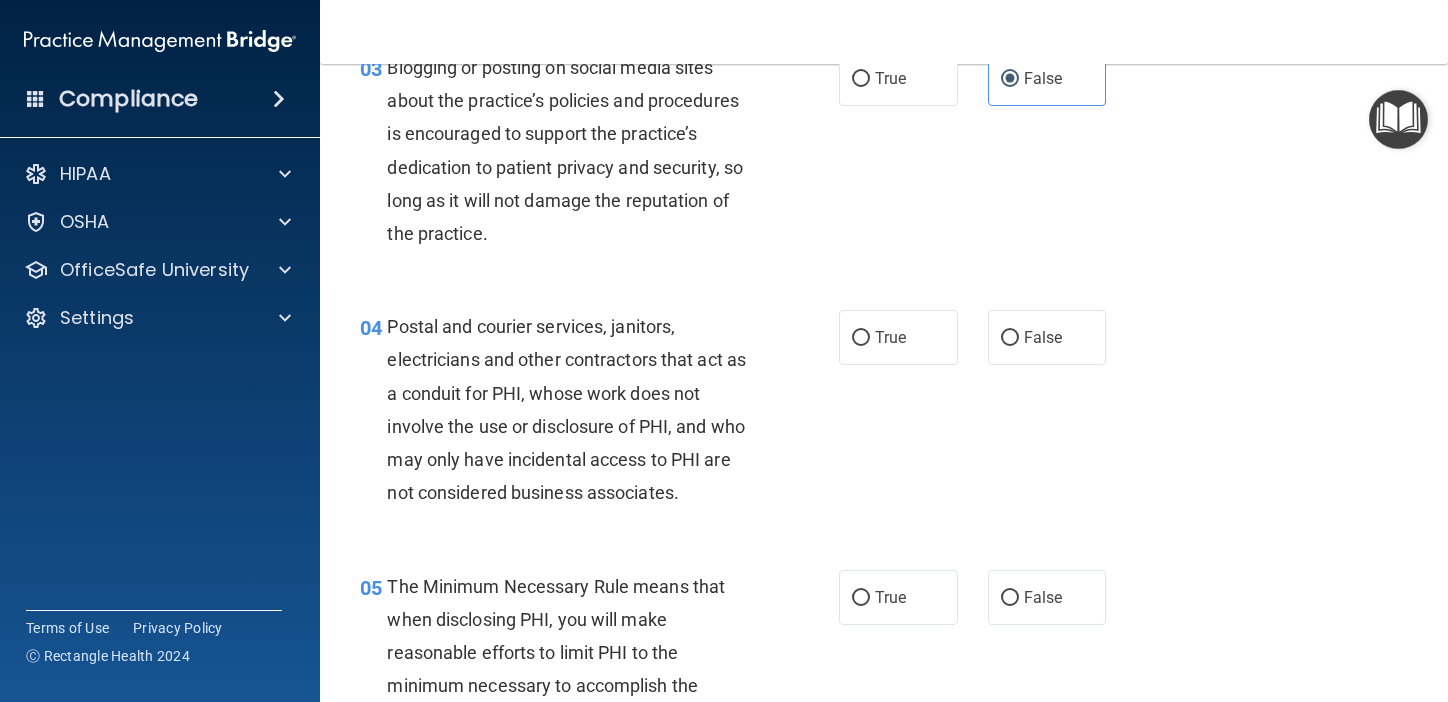 scroll, scrollTop: 475, scrollLeft: 0, axis: vertical 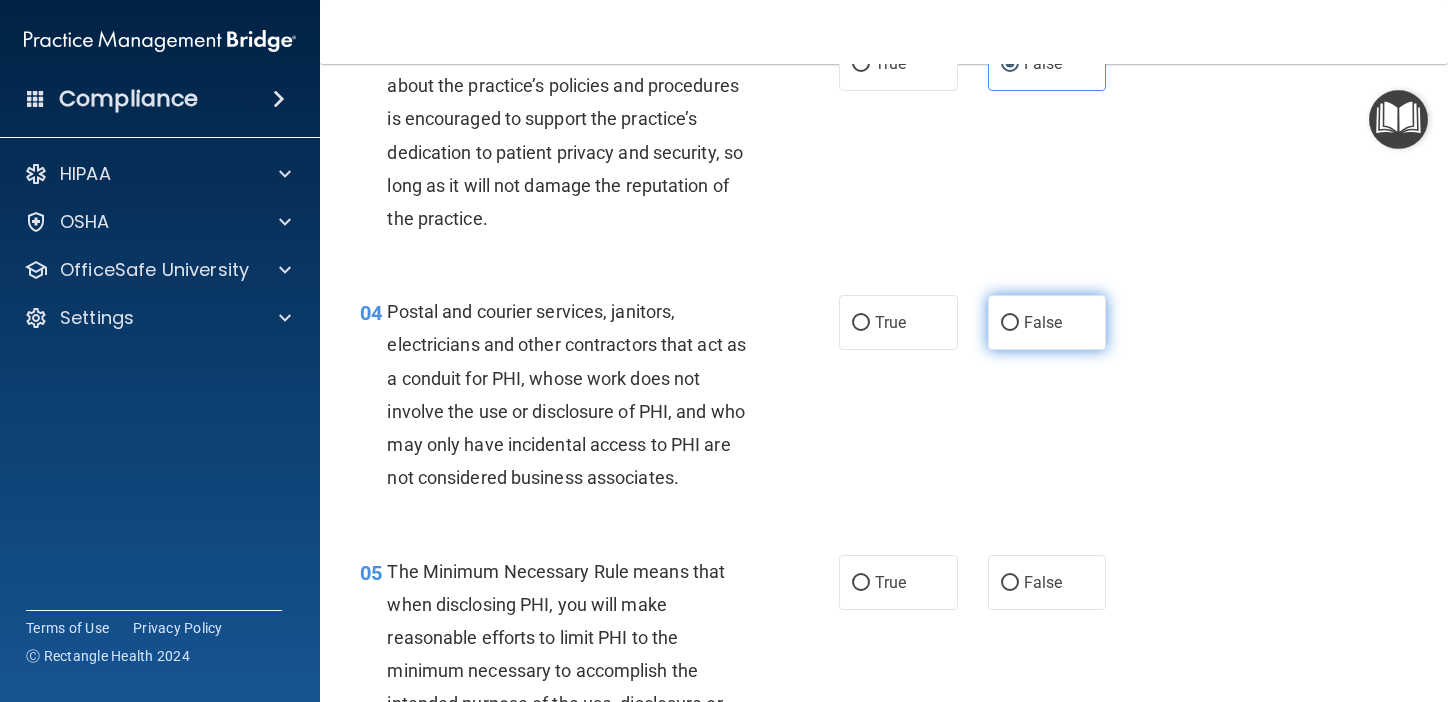 click on "False" at bounding box center (1047, 322) 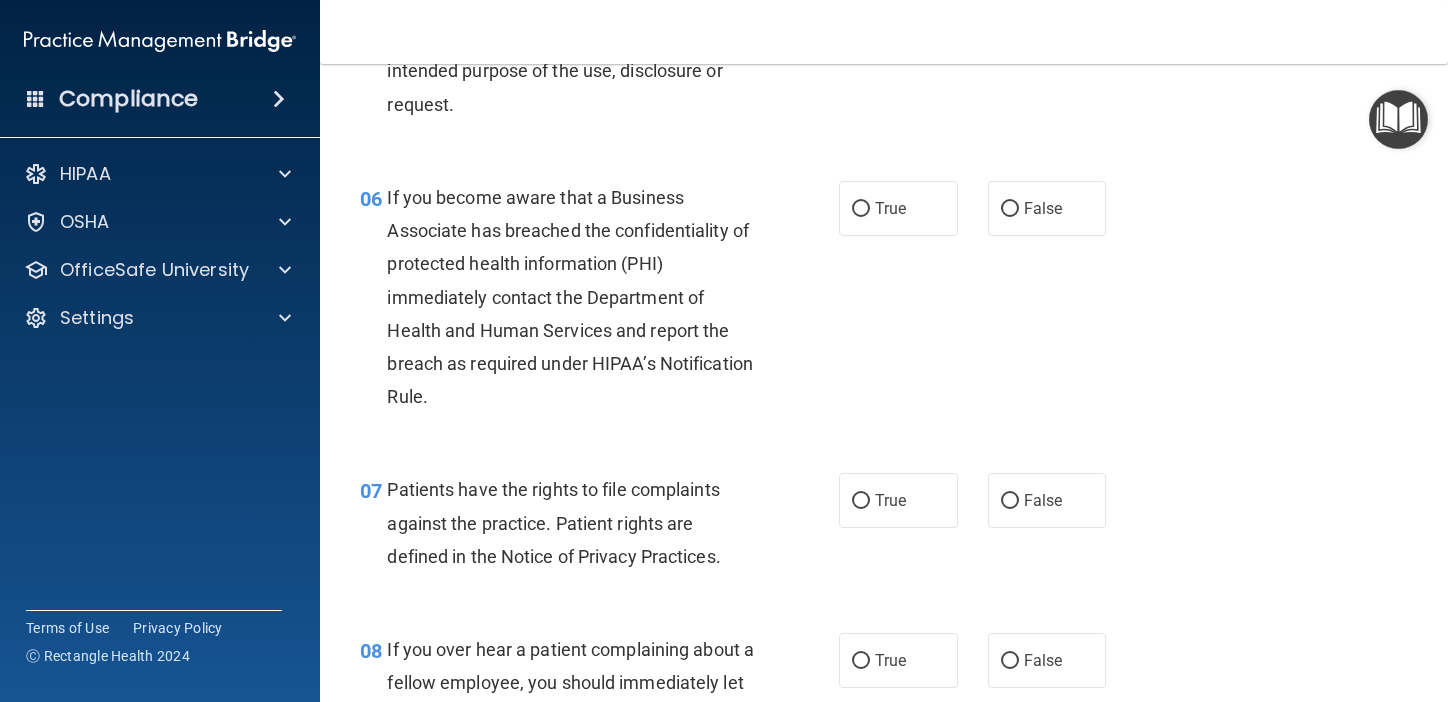 scroll, scrollTop: 1117, scrollLeft: 0, axis: vertical 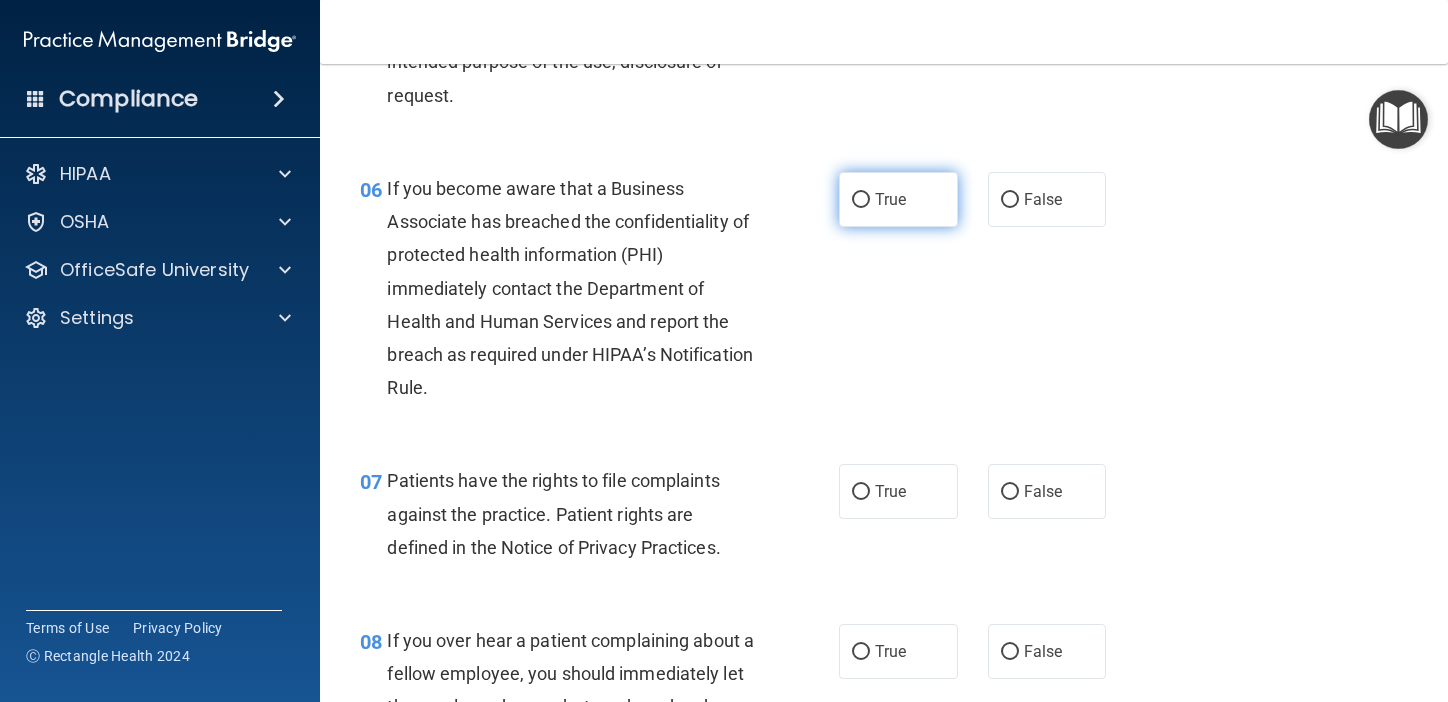 click on "True" at bounding box center (861, 200) 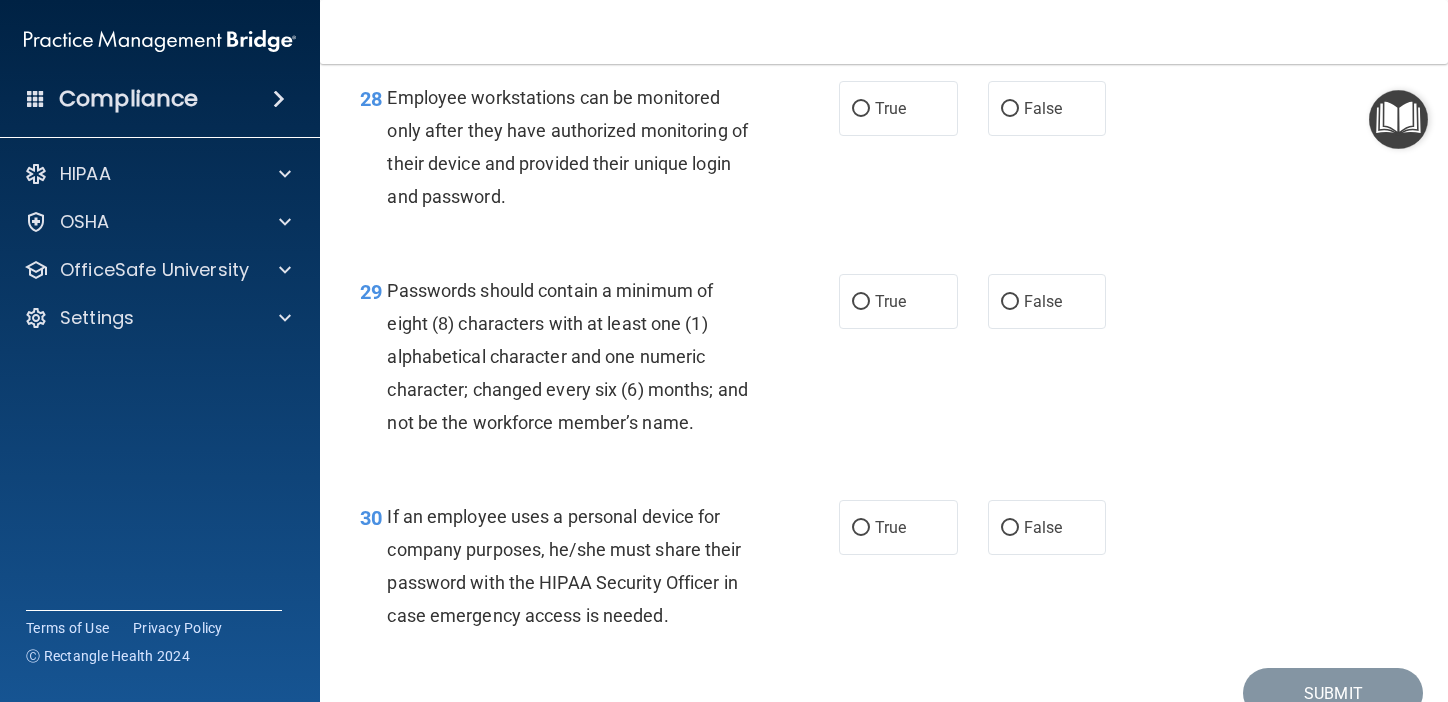 scroll, scrollTop: 5382, scrollLeft: 0, axis: vertical 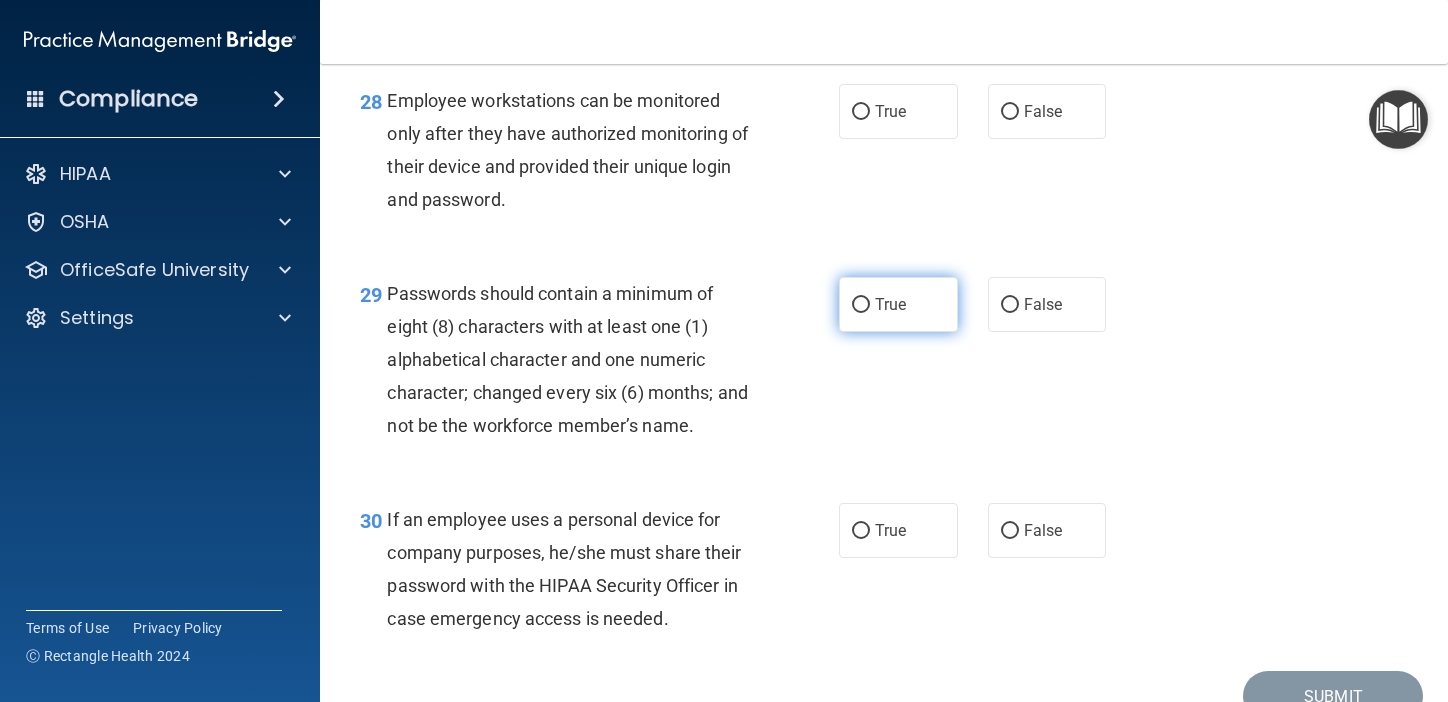 click on "True" at bounding box center [898, 304] 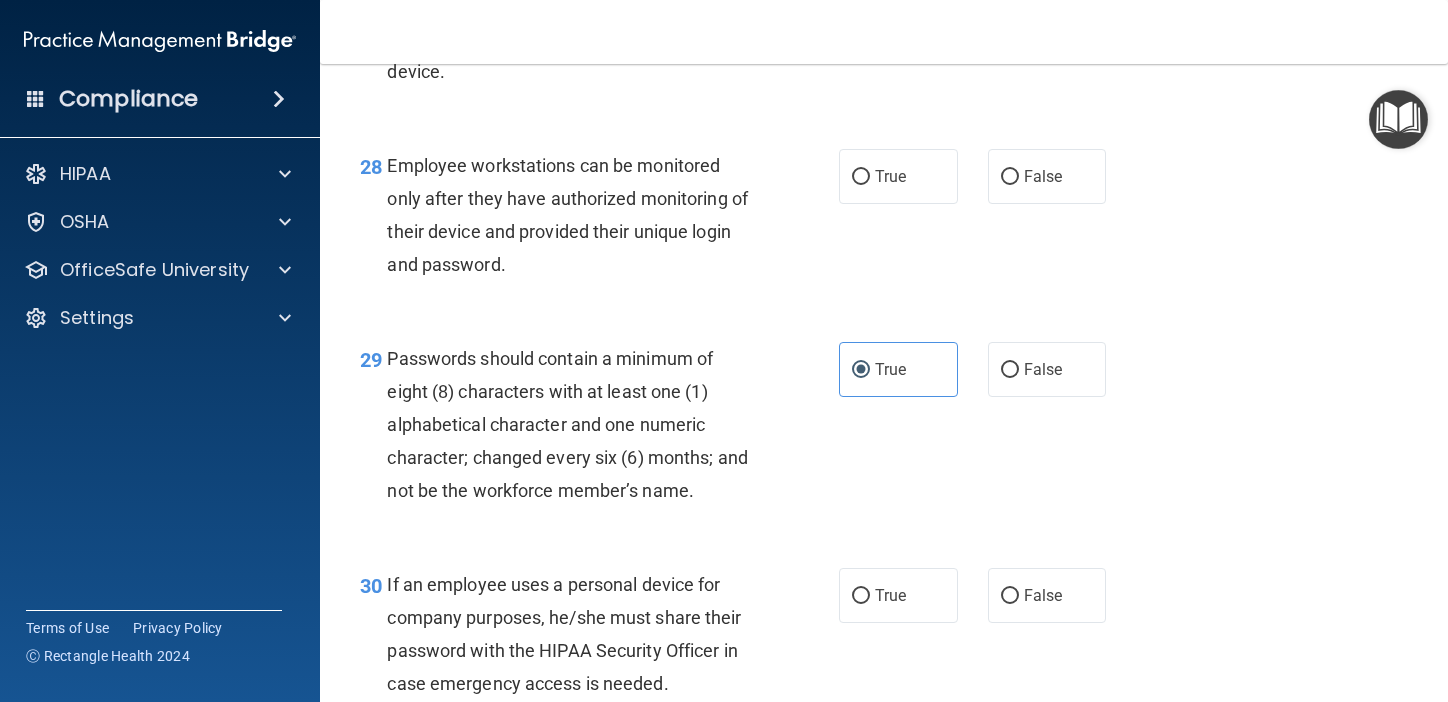 scroll, scrollTop: 5315, scrollLeft: 0, axis: vertical 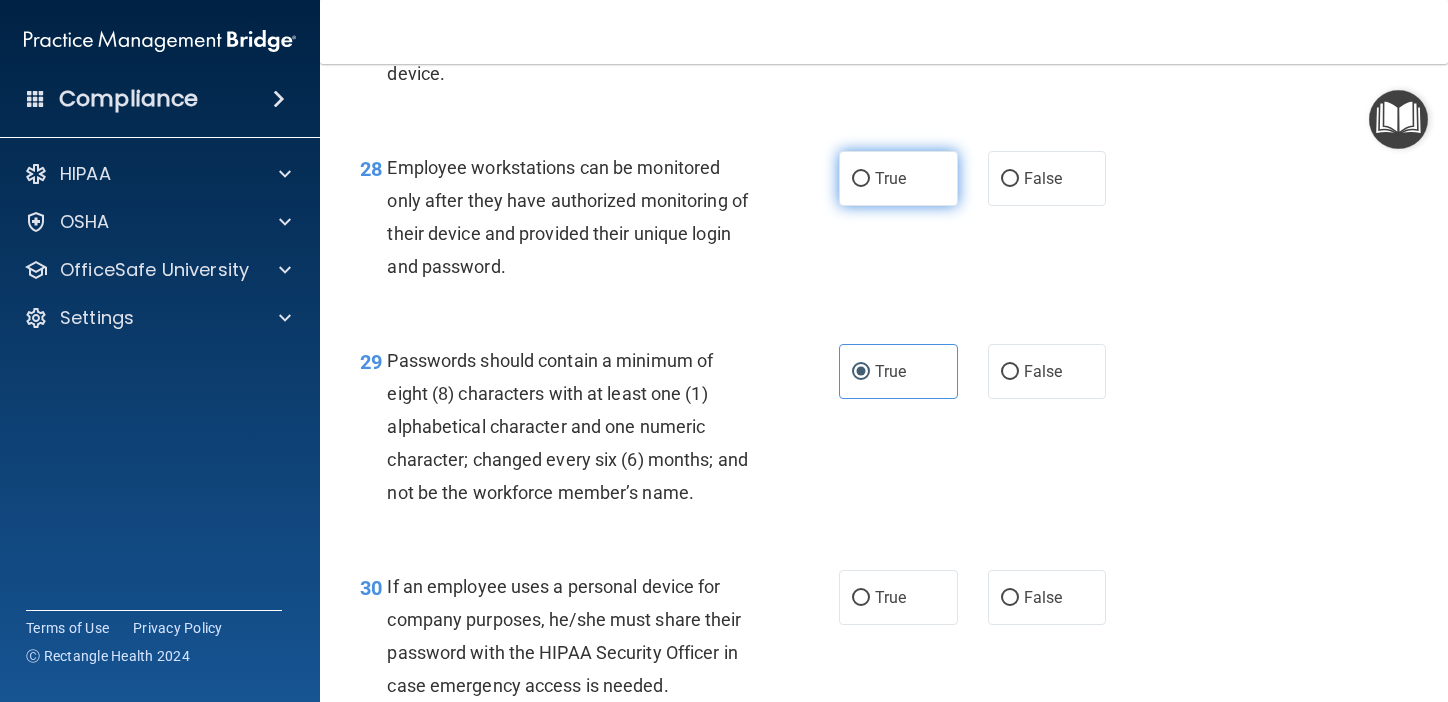 click on "True" at bounding box center [898, 178] 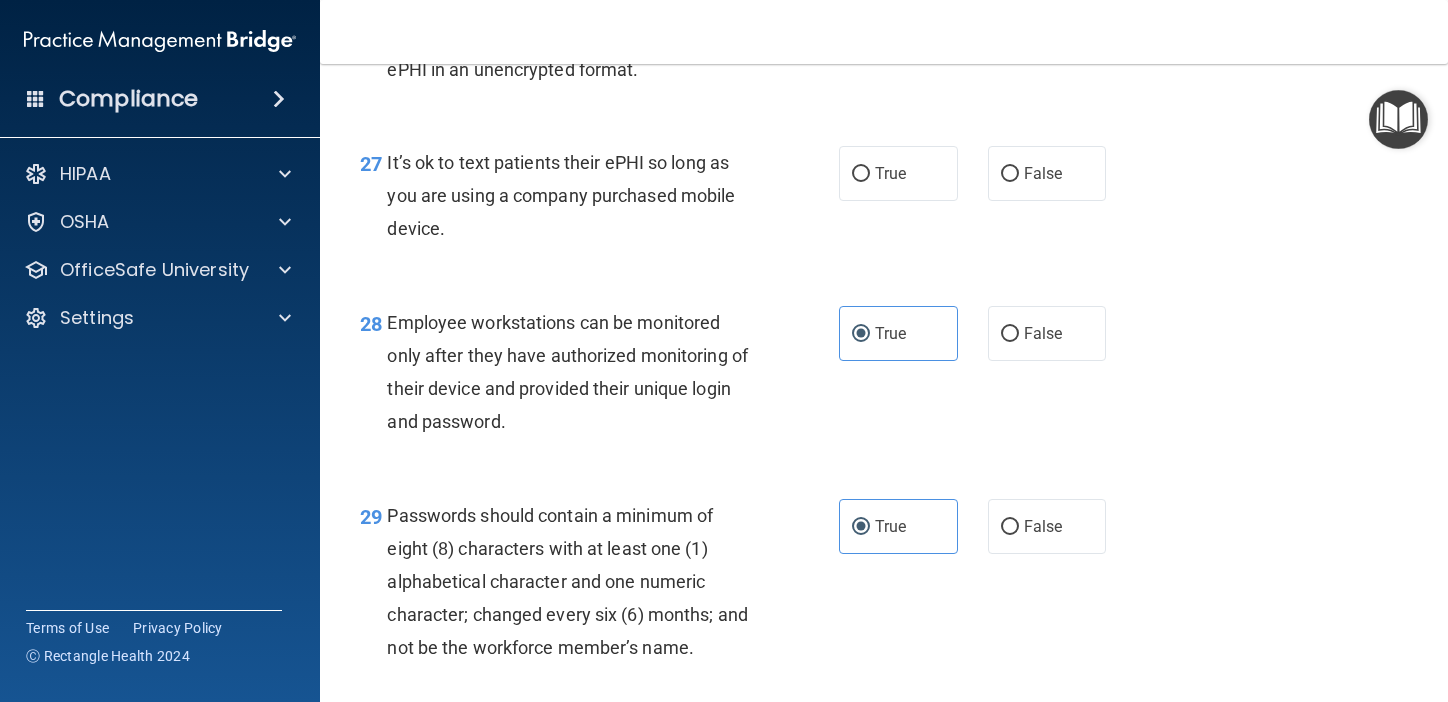 scroll, scrollTop: 5142, scrollLeft: 0, axis: vertical 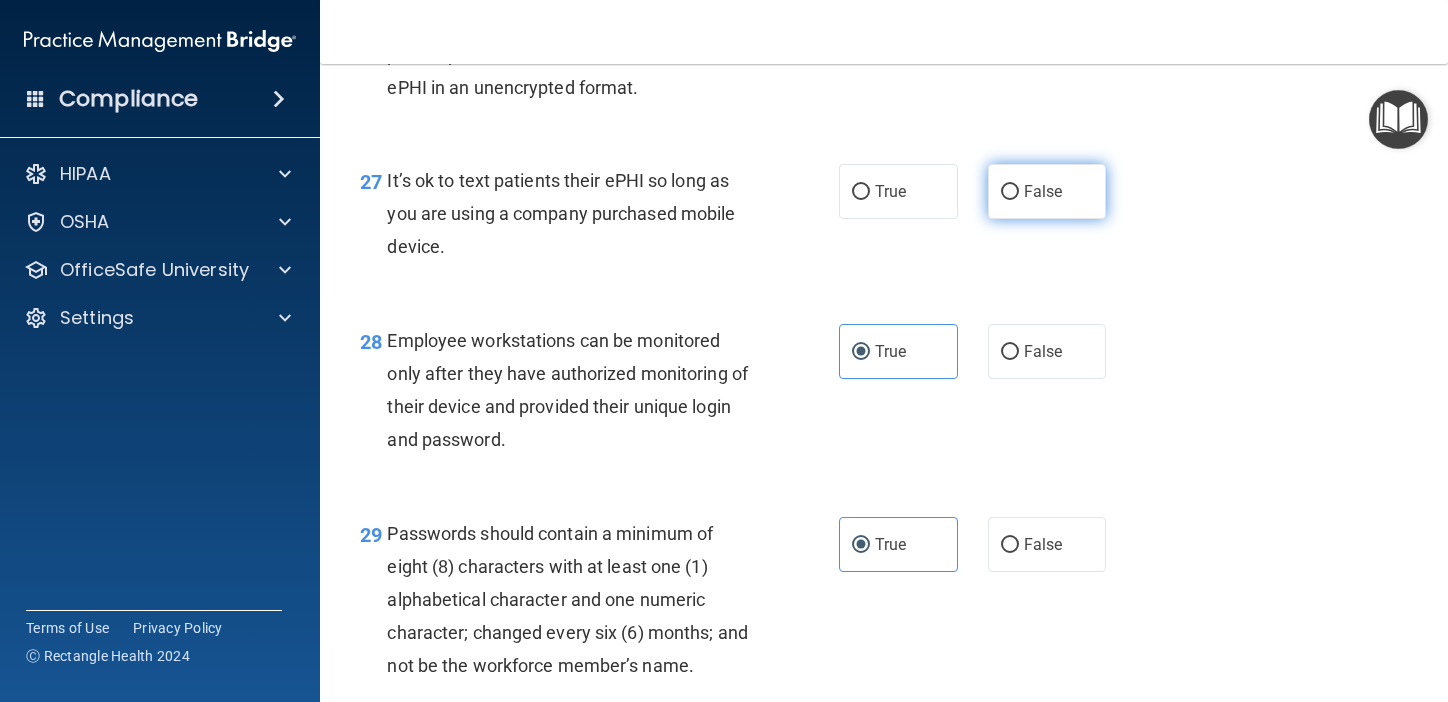 click on "False" at bounding box center [1043, 191] 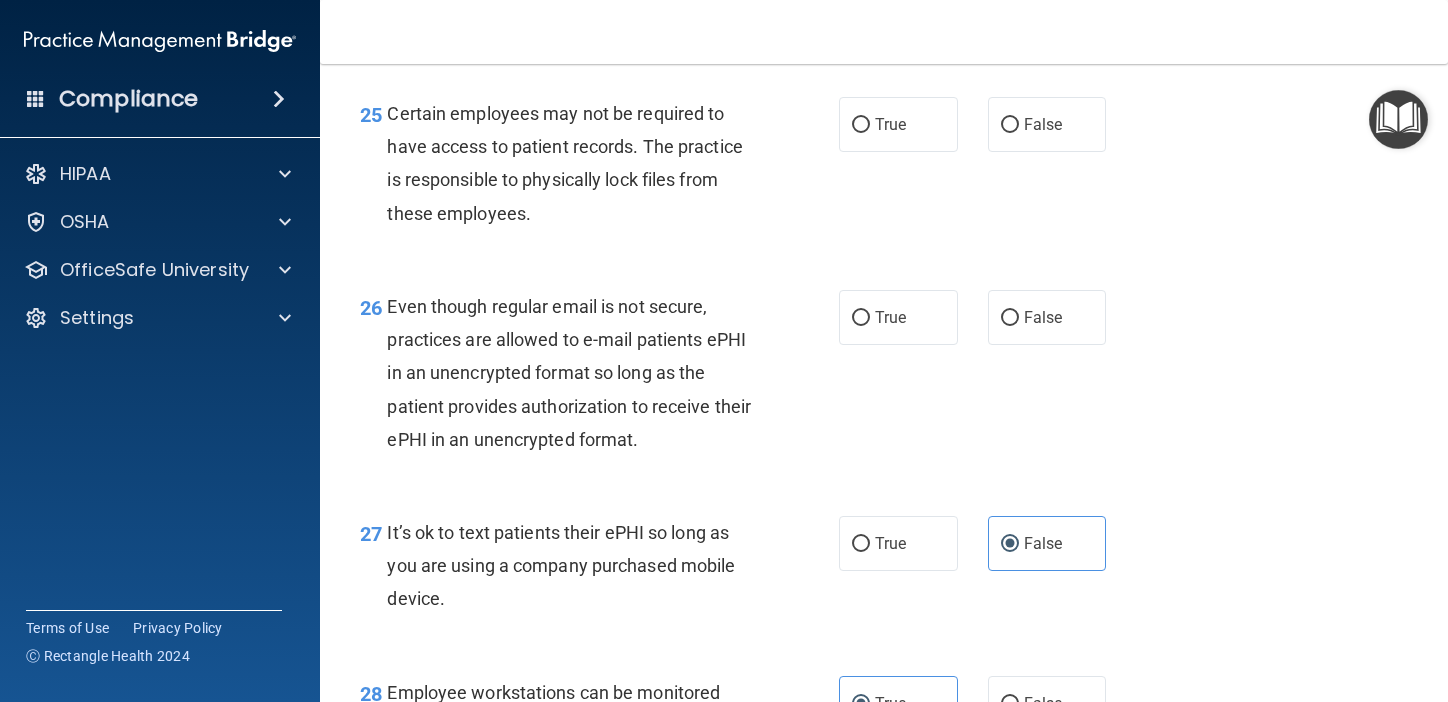 scroll, scrollTop: 4778, scrollLeft: 0, axis: vertical 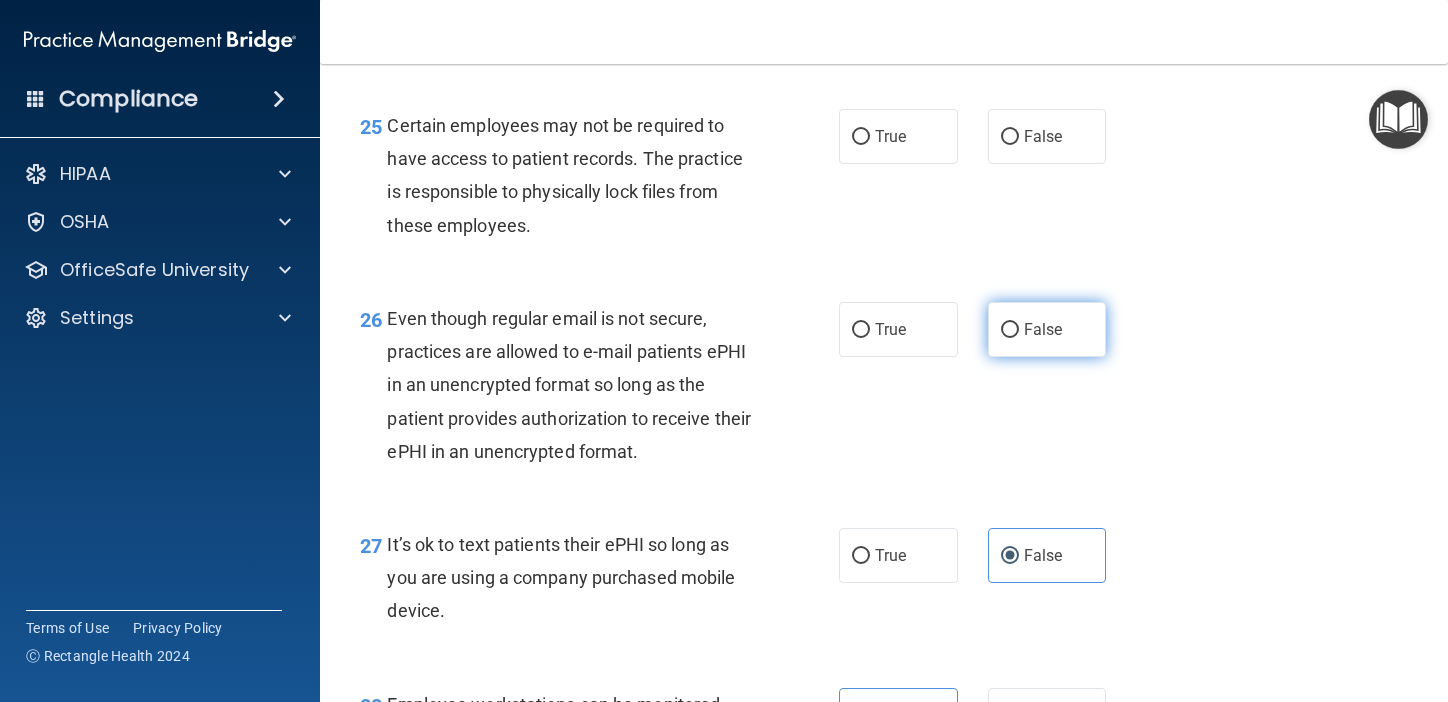 click on "False" at bounding box center (1010, 330) 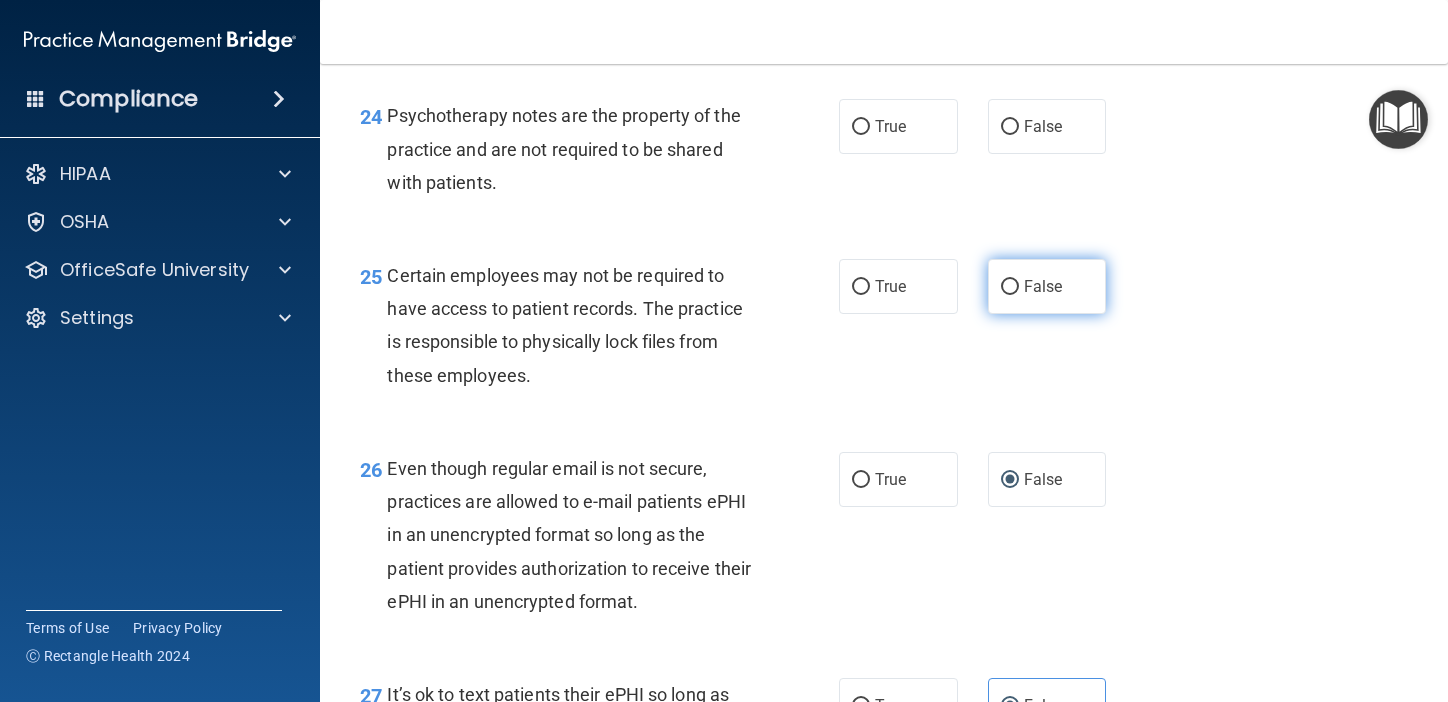scroll, scrollTop: 4624, scrollLeft: 0, axis: vertical 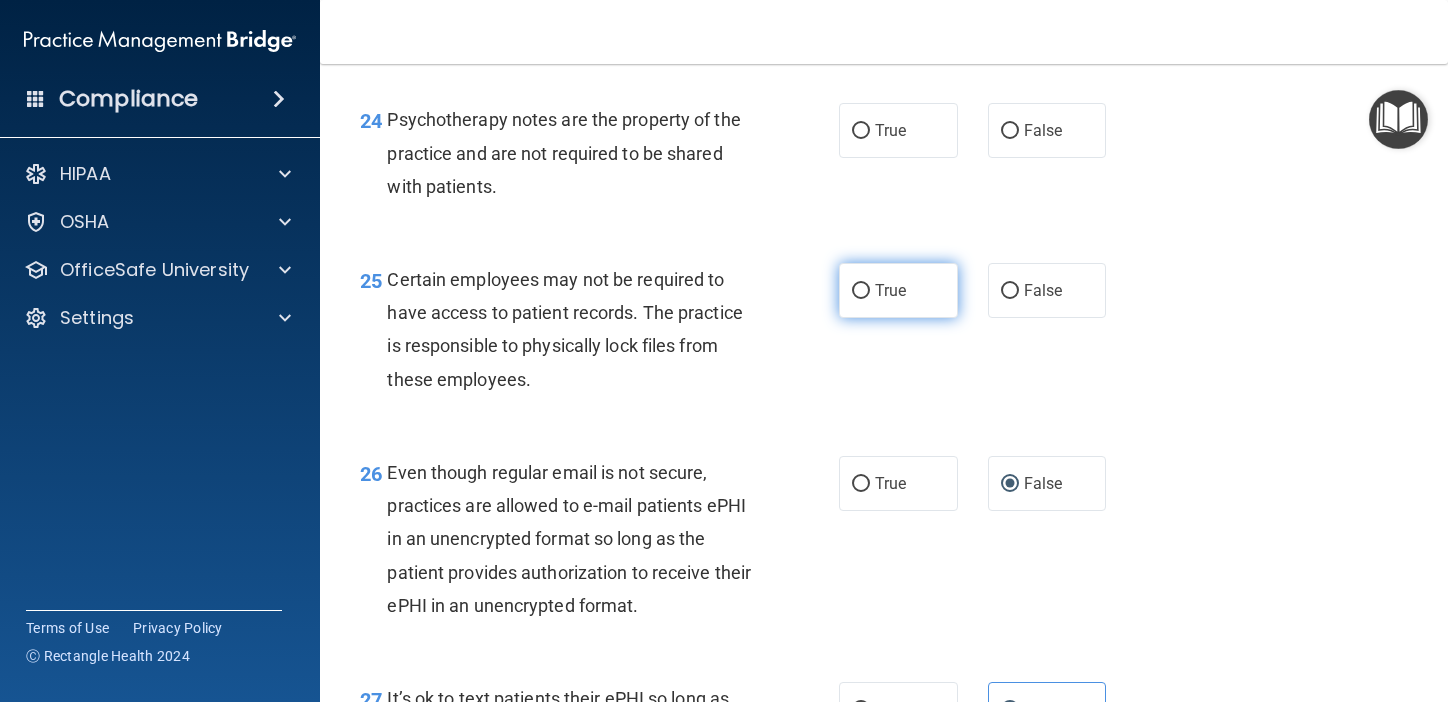 click on "True" at bounding box center (890, 290) 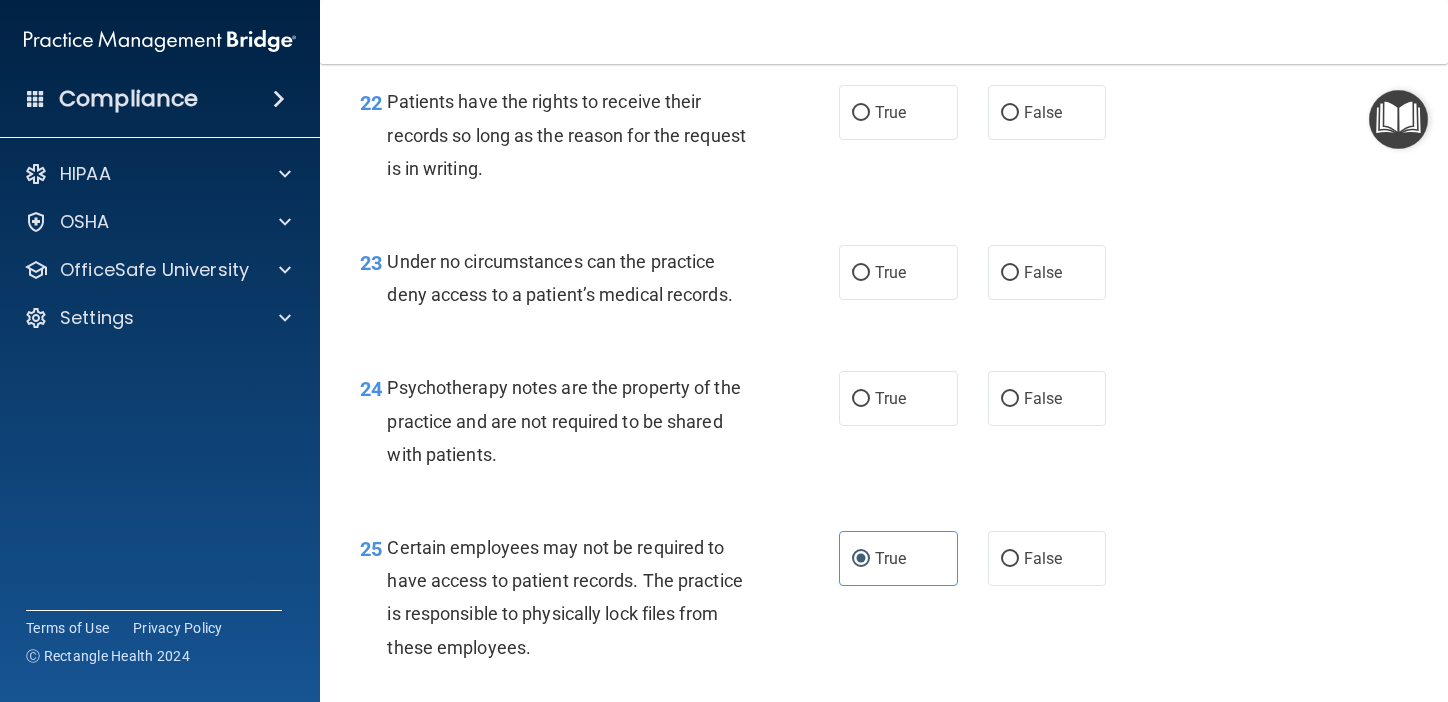 scroll, scrollTop: 4355, scrollLeft: 0, axis: vertical 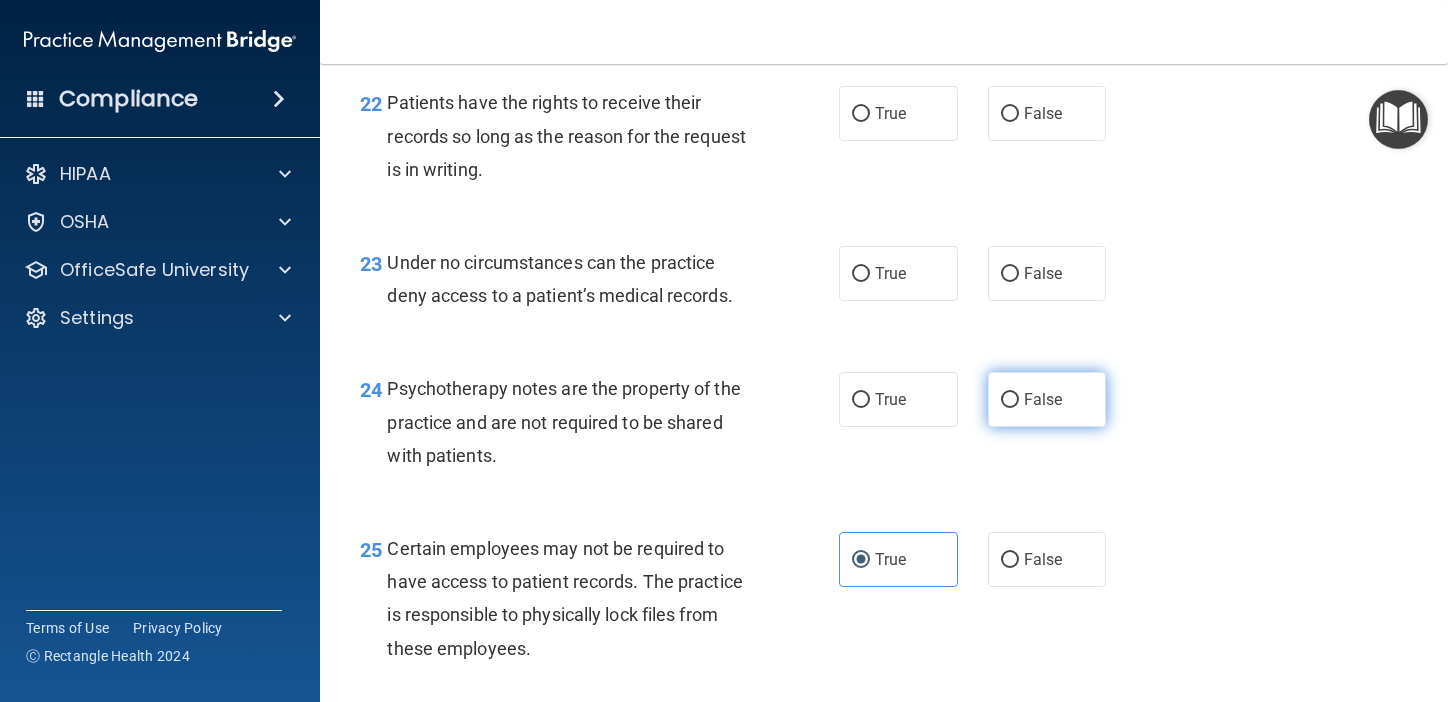 click on "False" at bounding box center (1043, 399) 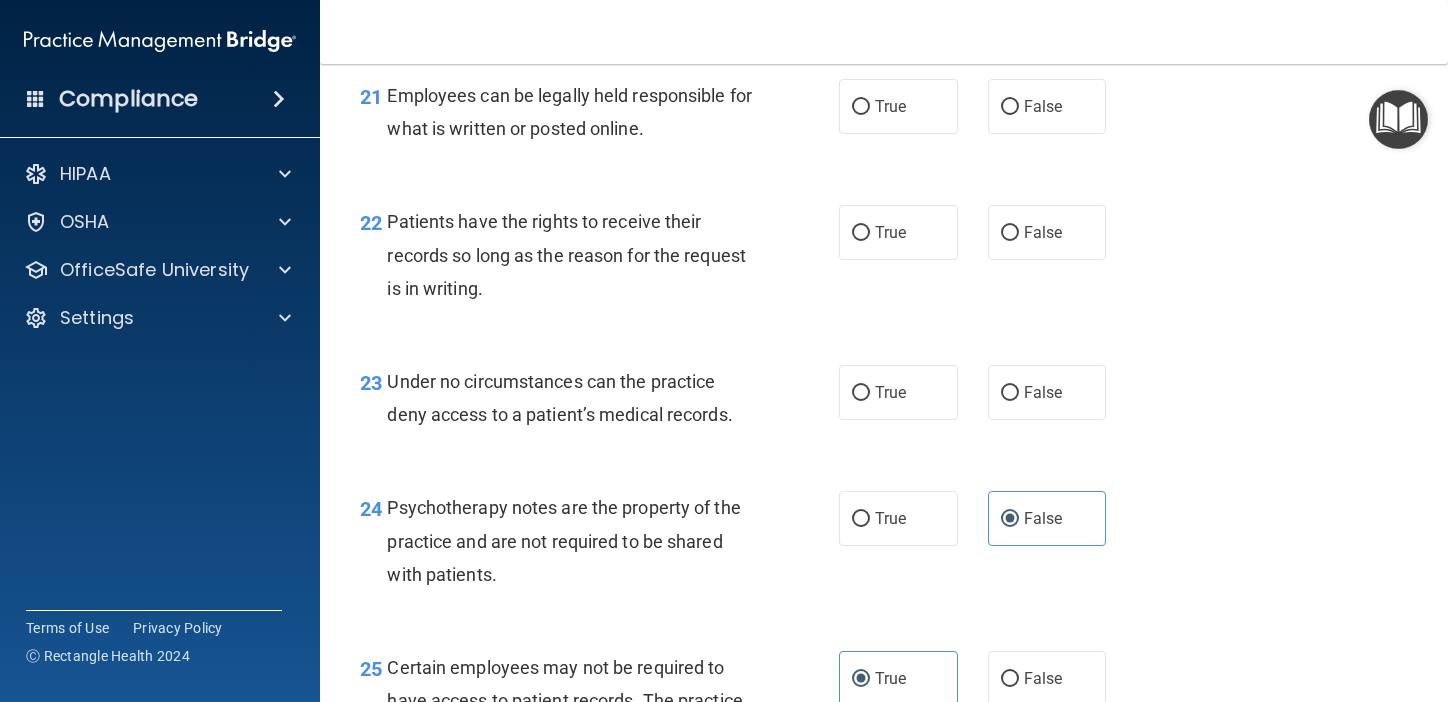 scroll, scrollTop: 4226, scrollLeft: 0, axis: vertical 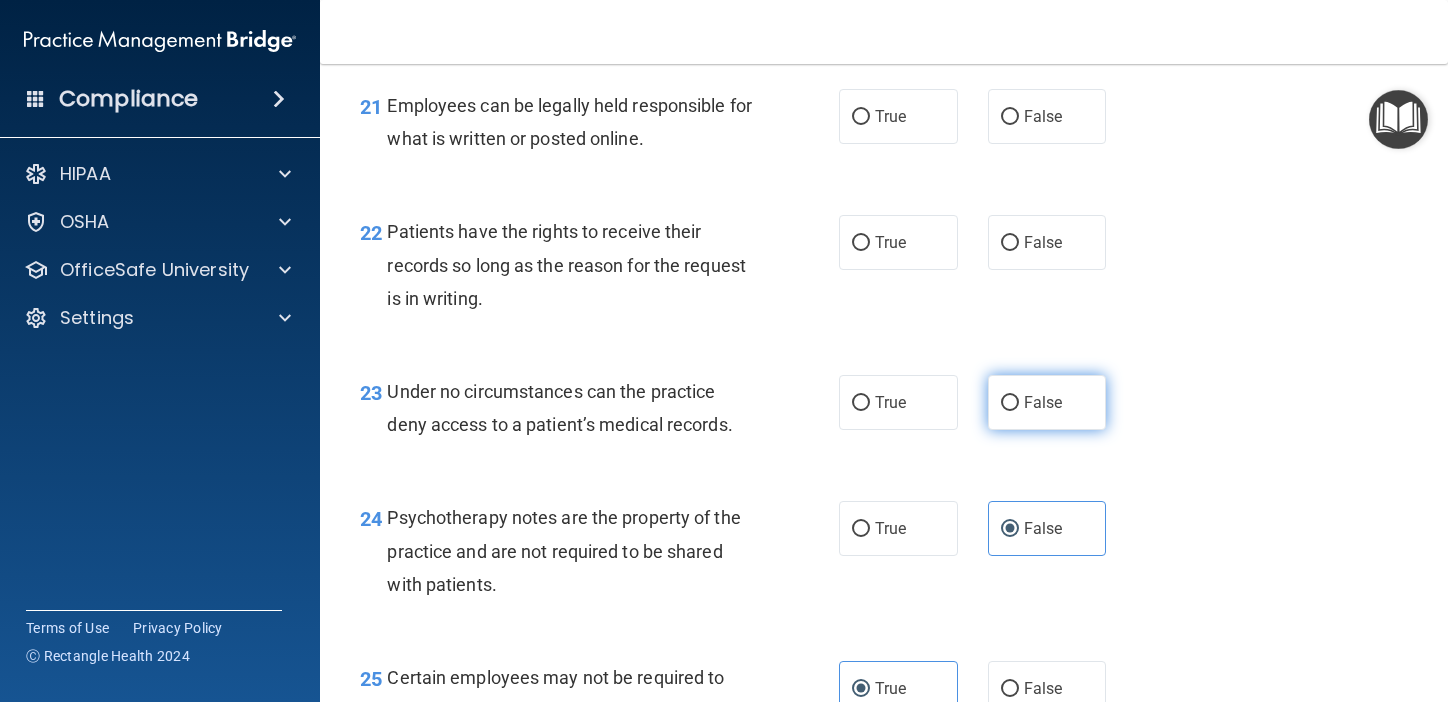 click on "False" at bounding box center (1047, 402) 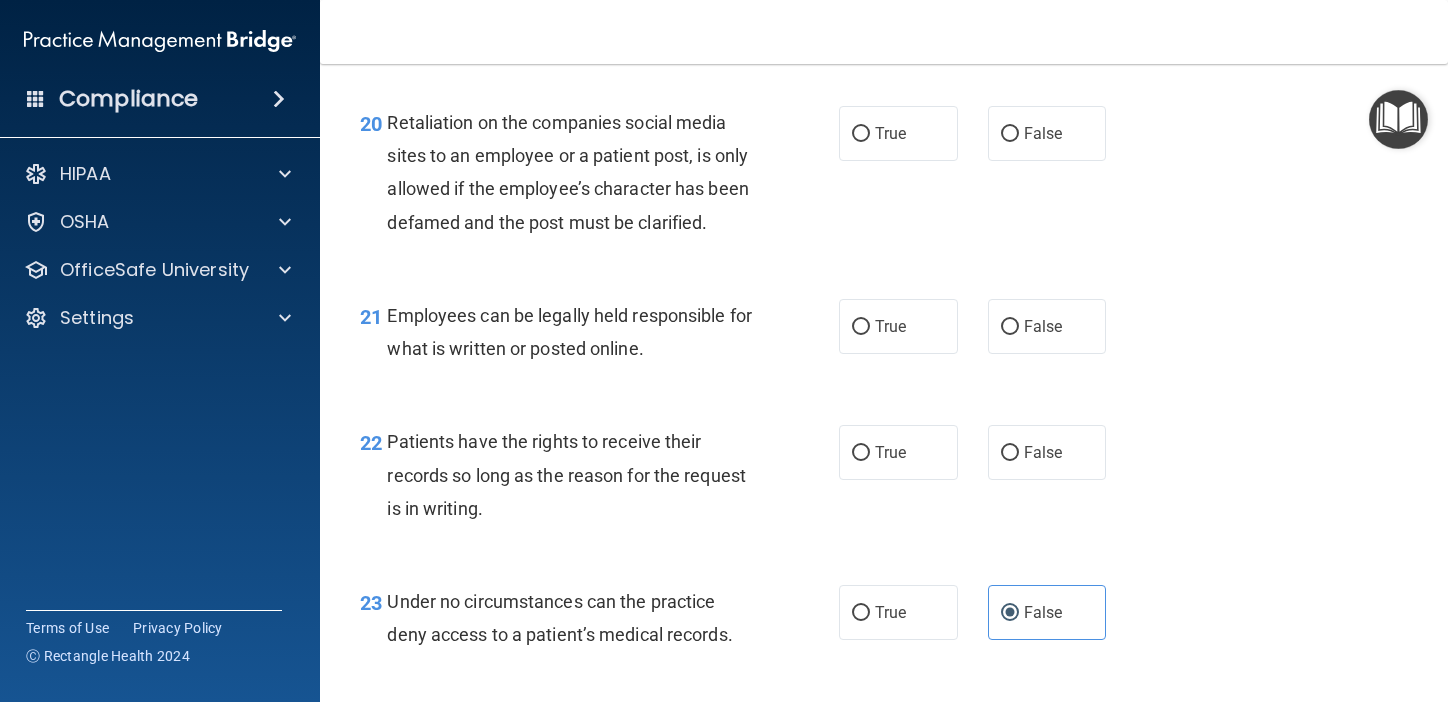 scroll, scrollTop: 4014, scrollLeft: 0, axis: vertical 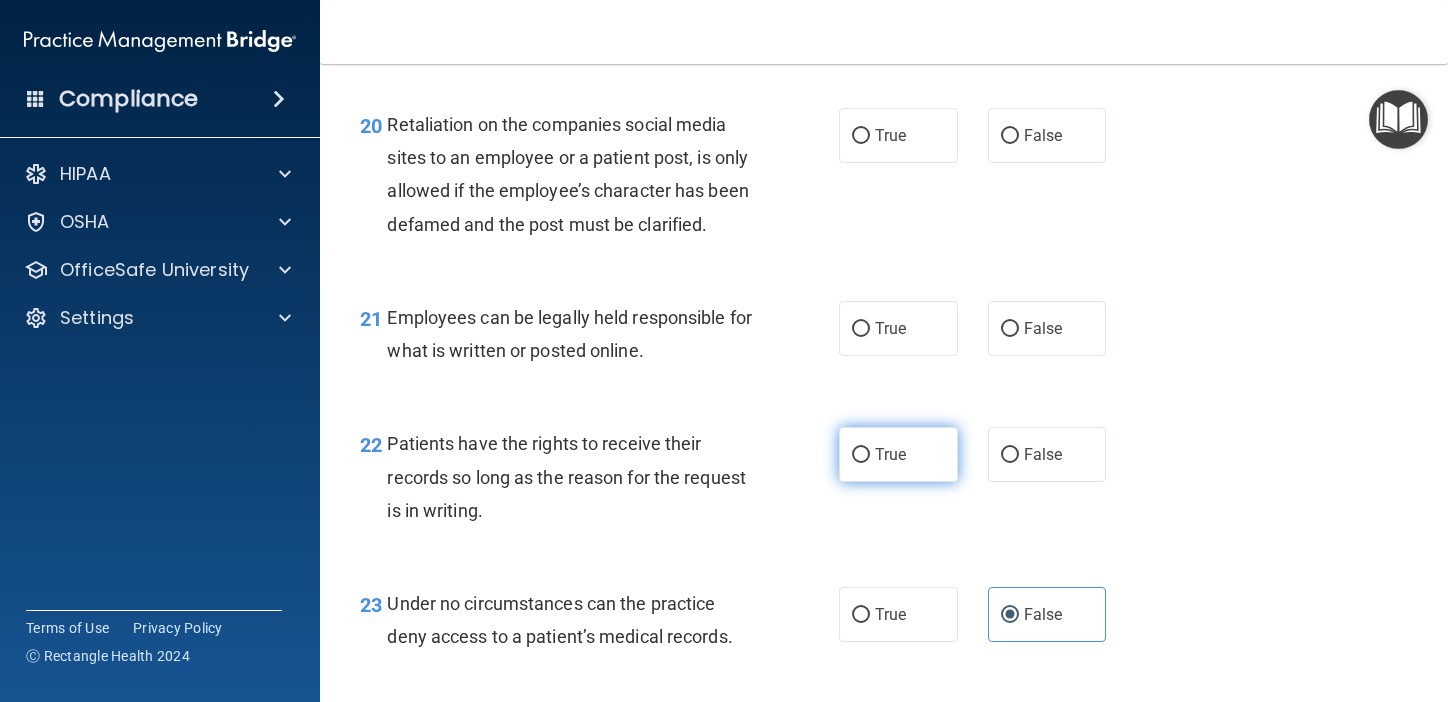 click on "True" at bounding box center [890, 454] 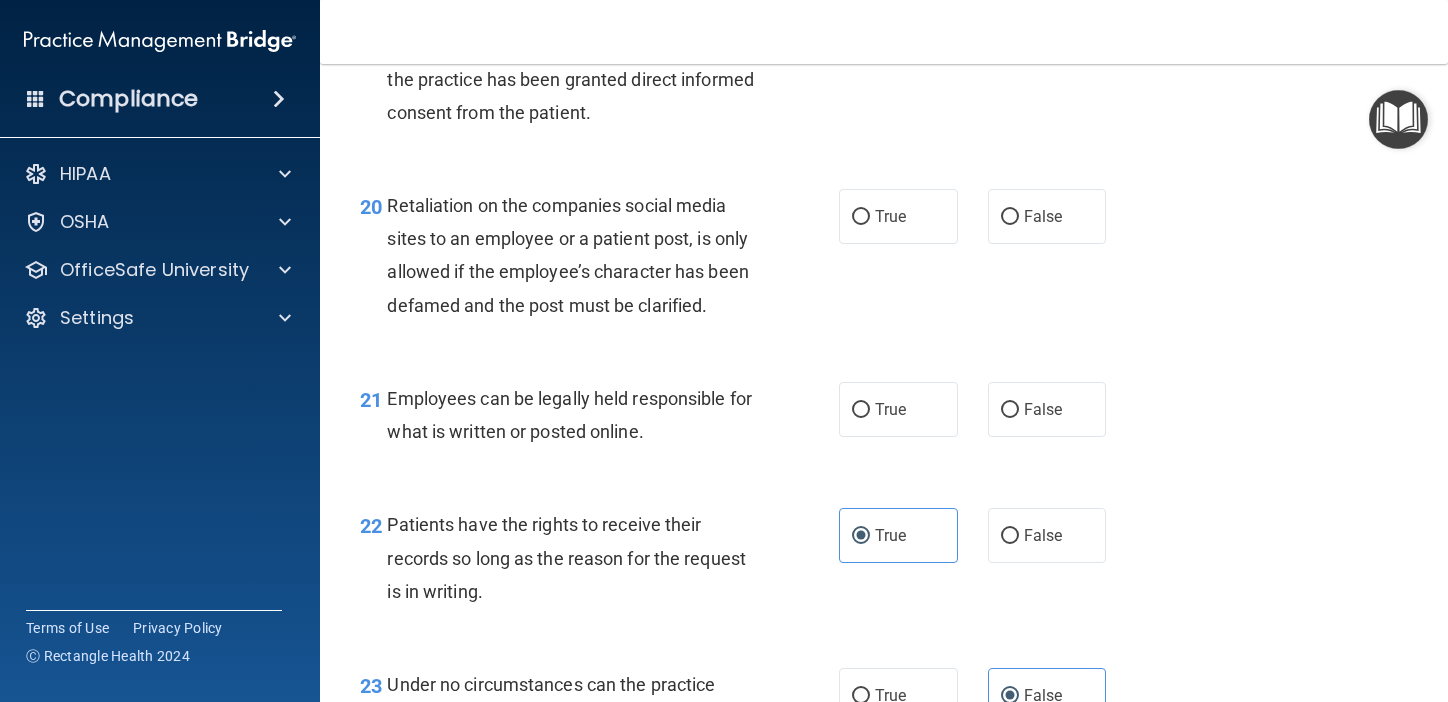 scroll, scrollTop: 3927, scrollLeft: 0, axis: vertical 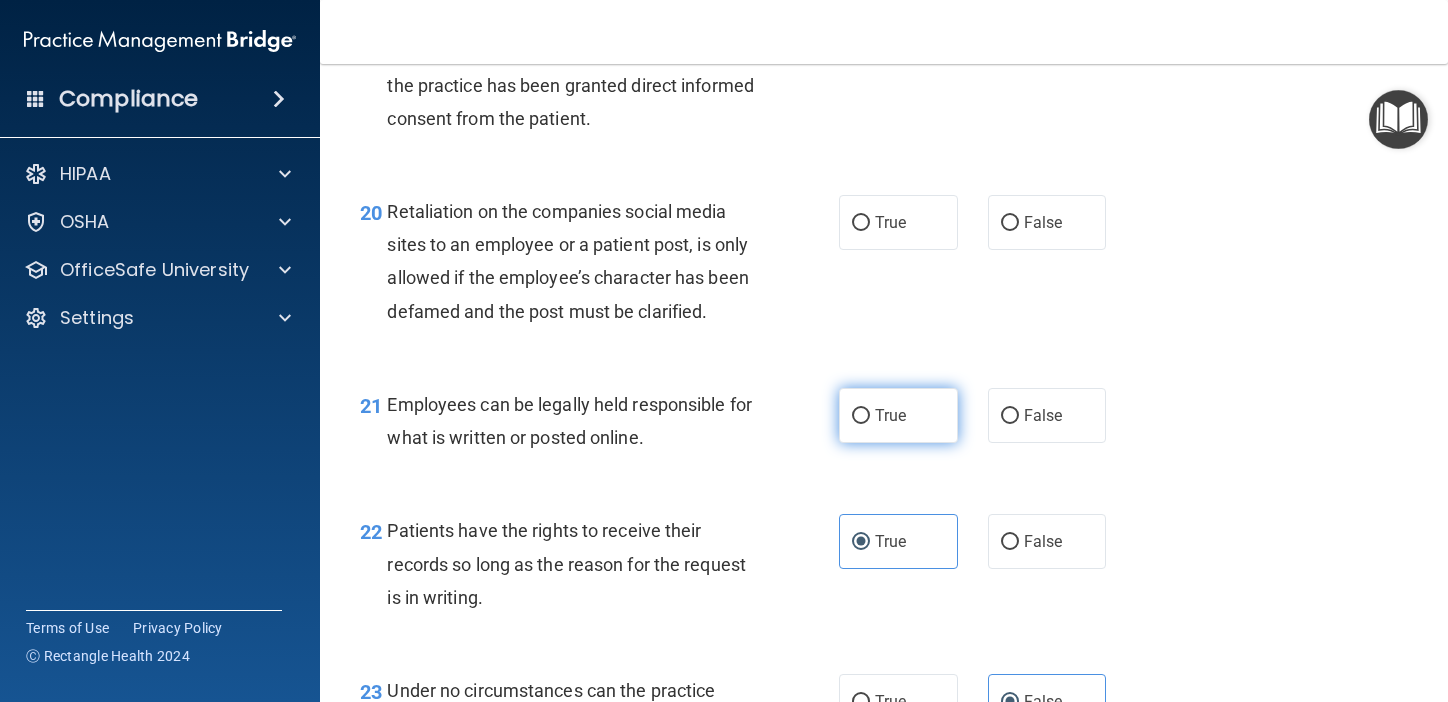 click on "True" at bounding box center [890, 415] 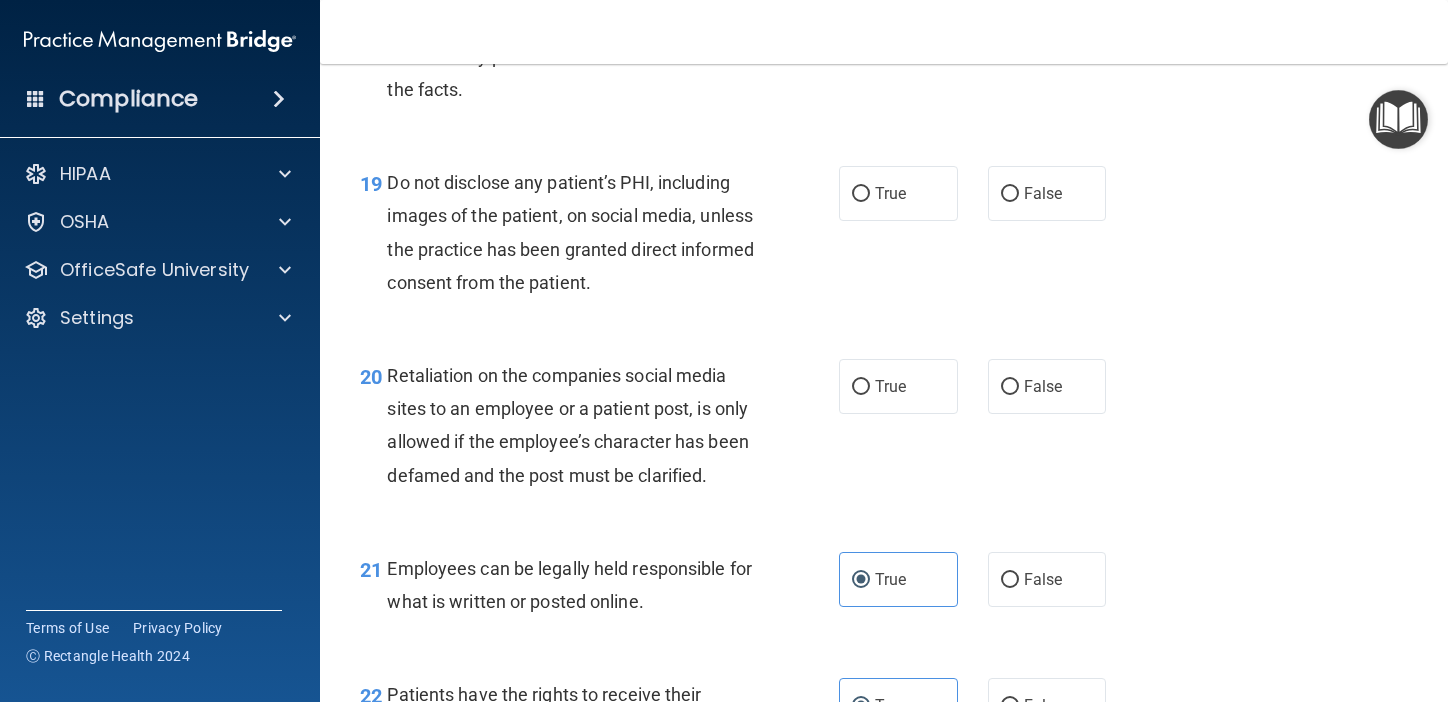 scroll, scrollTop: 3767, scrollLeft: 0, axis: vertical 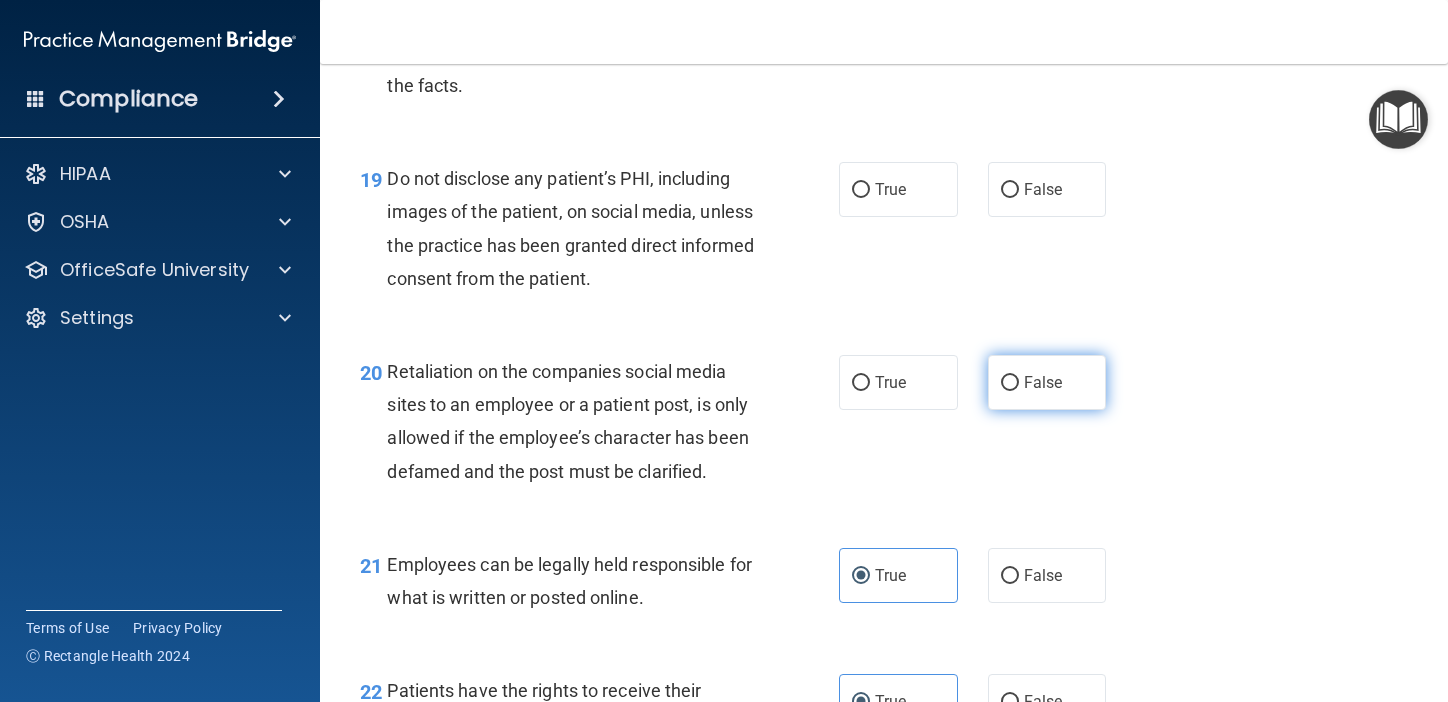 click on "False" at bounding box center (1047, 382) 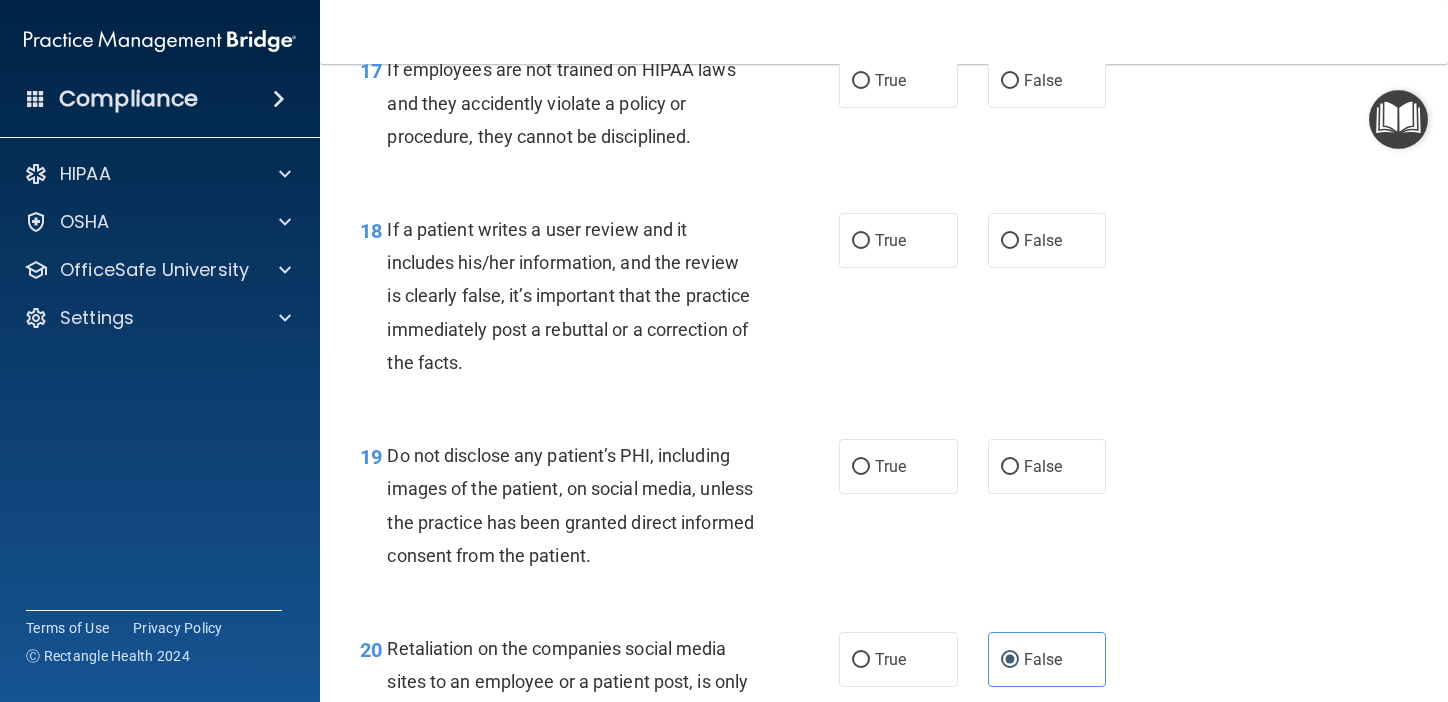 scroll, scrollTop: 3487, scrollLeft: 0, axis: vertical 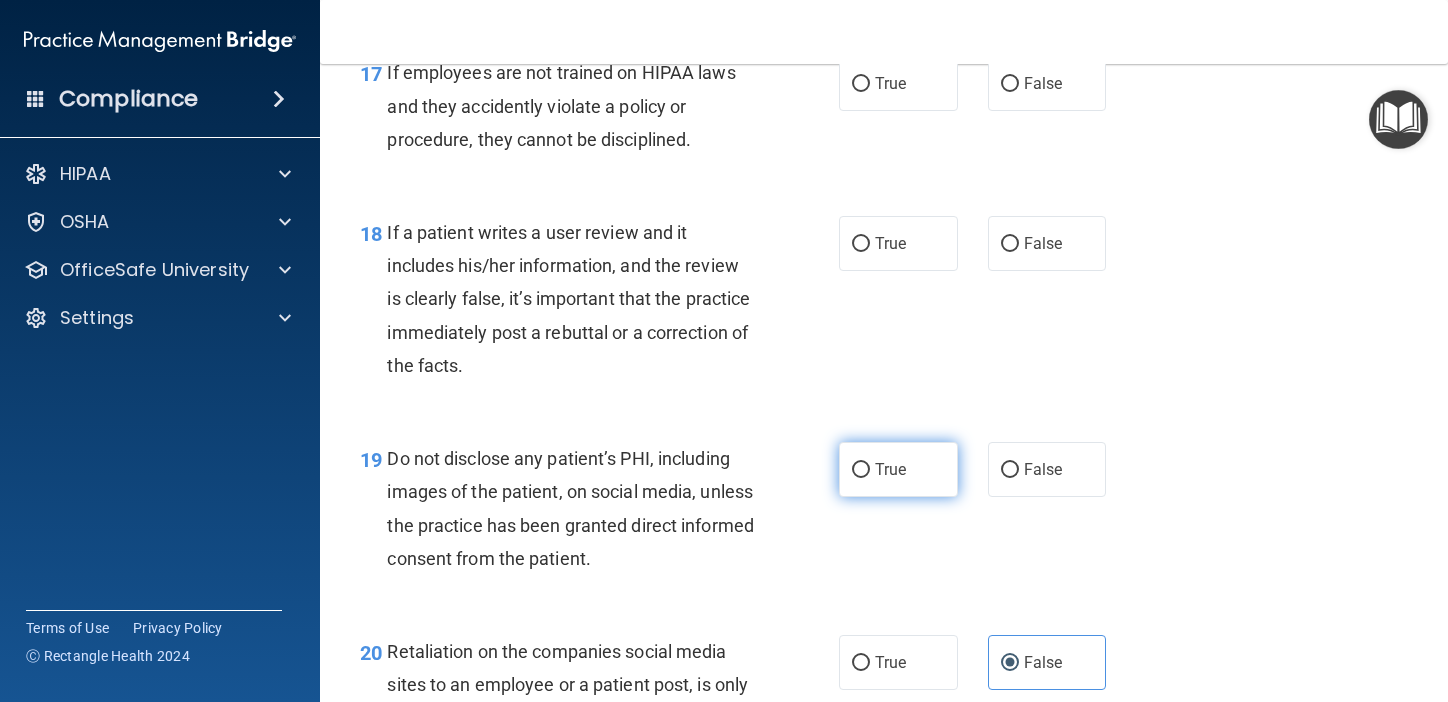 click on "True" at bounding box center (890, 469) 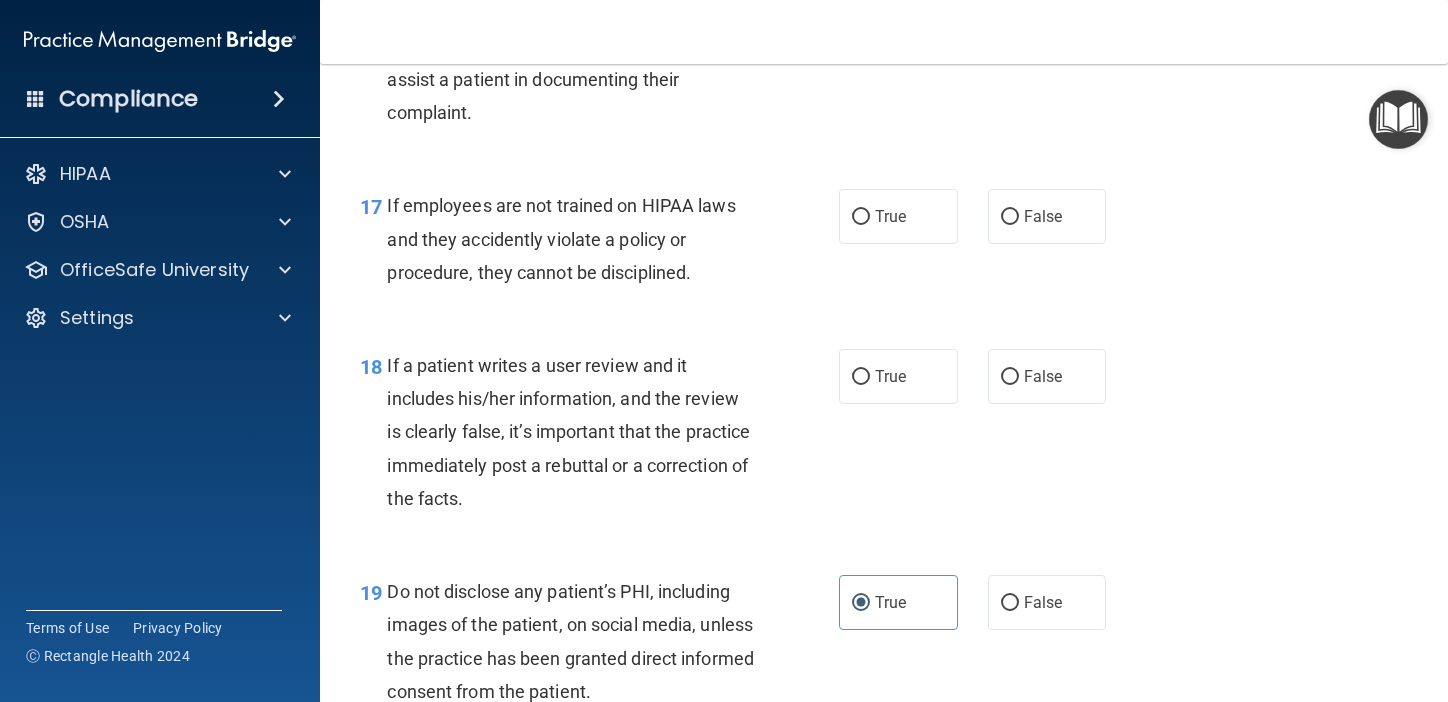 scroll, scrollTop: 3329, scrollLeft: 0, axis: vertical 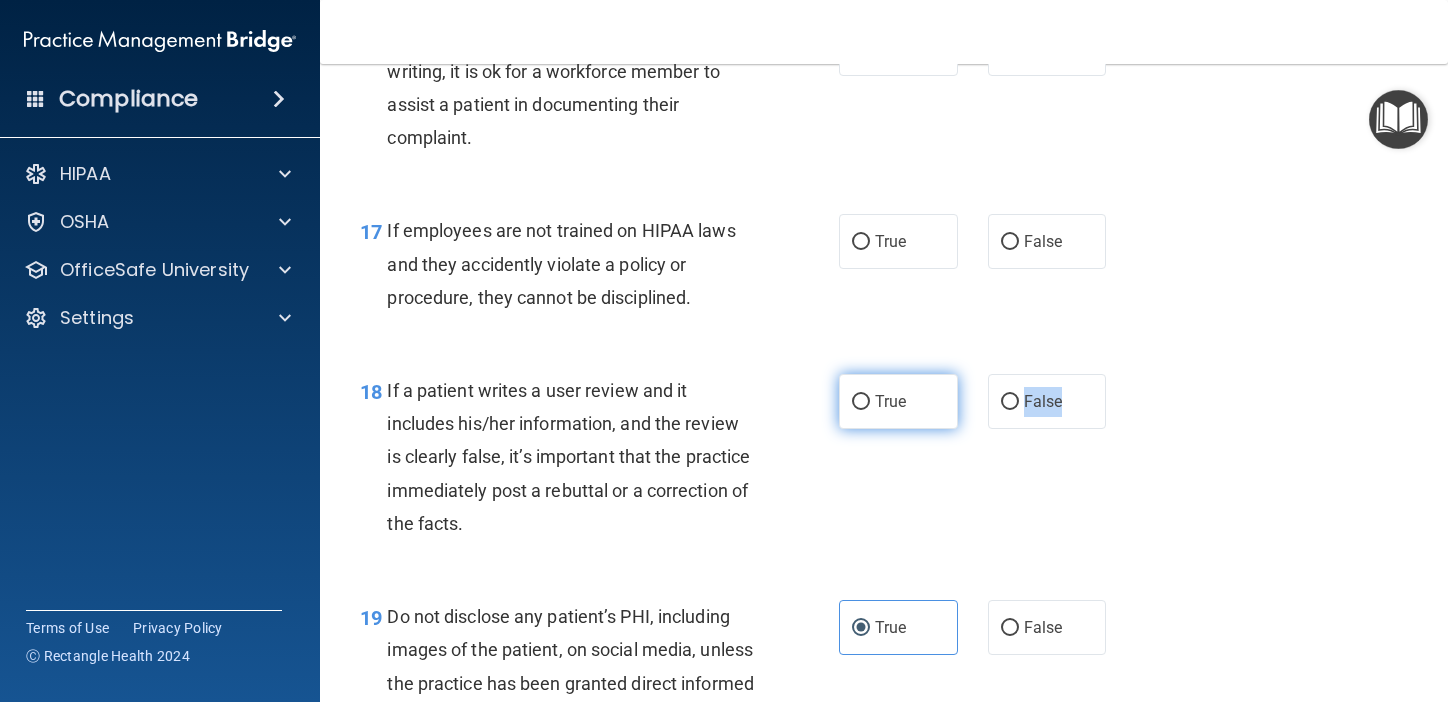 drag, startPoint x: 1060, startPoint y: 439, endPoint x: 949, endPoint y: 432, distance: 111.220505 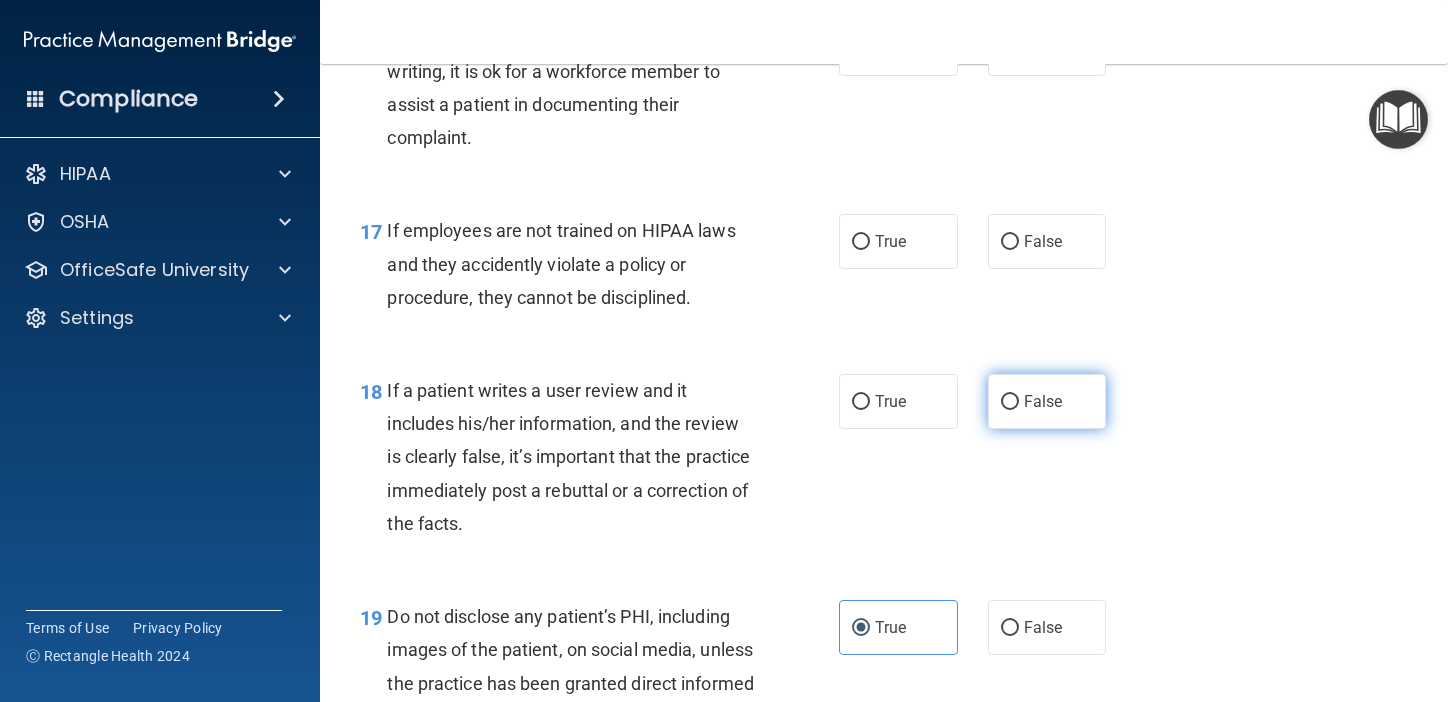 click on "False" at bounding box center (1047, 401) 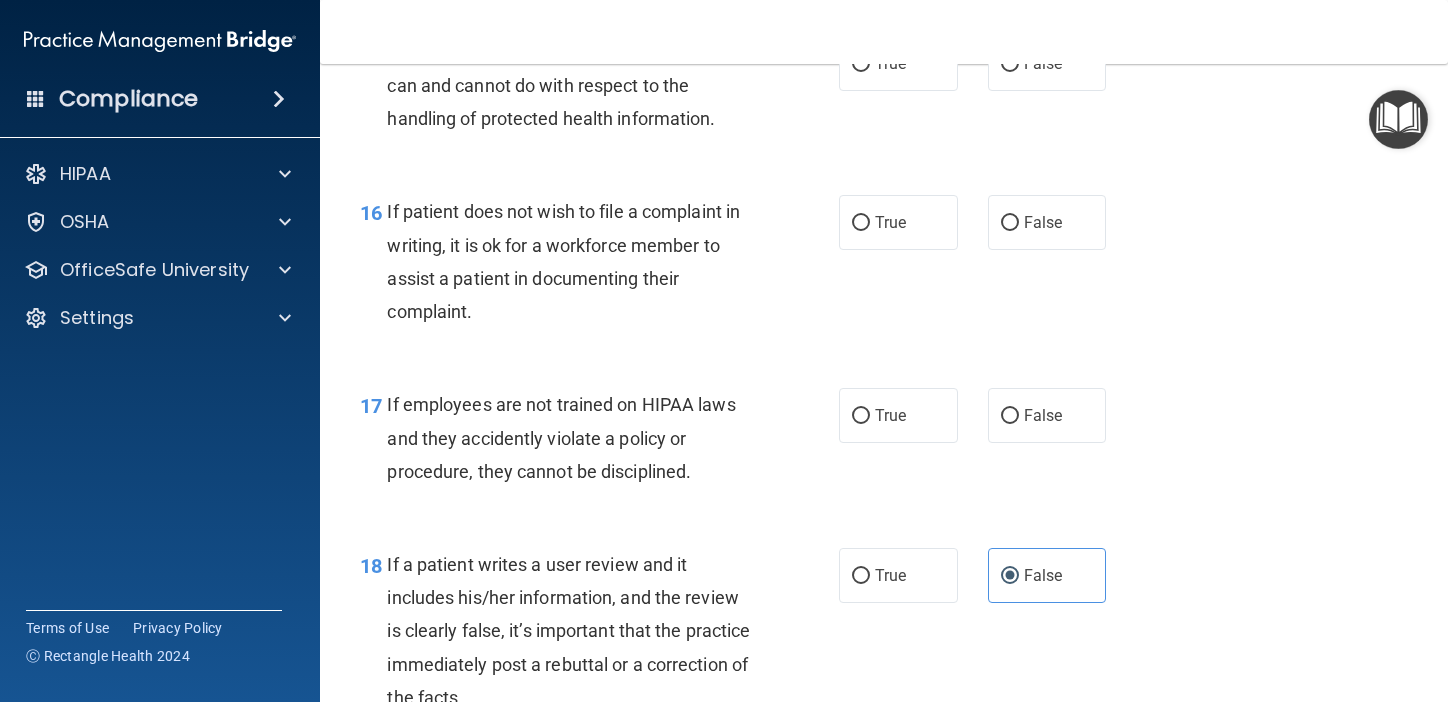scroll, scrollTop: 3156, scrollLeft: 0, axis: vertical 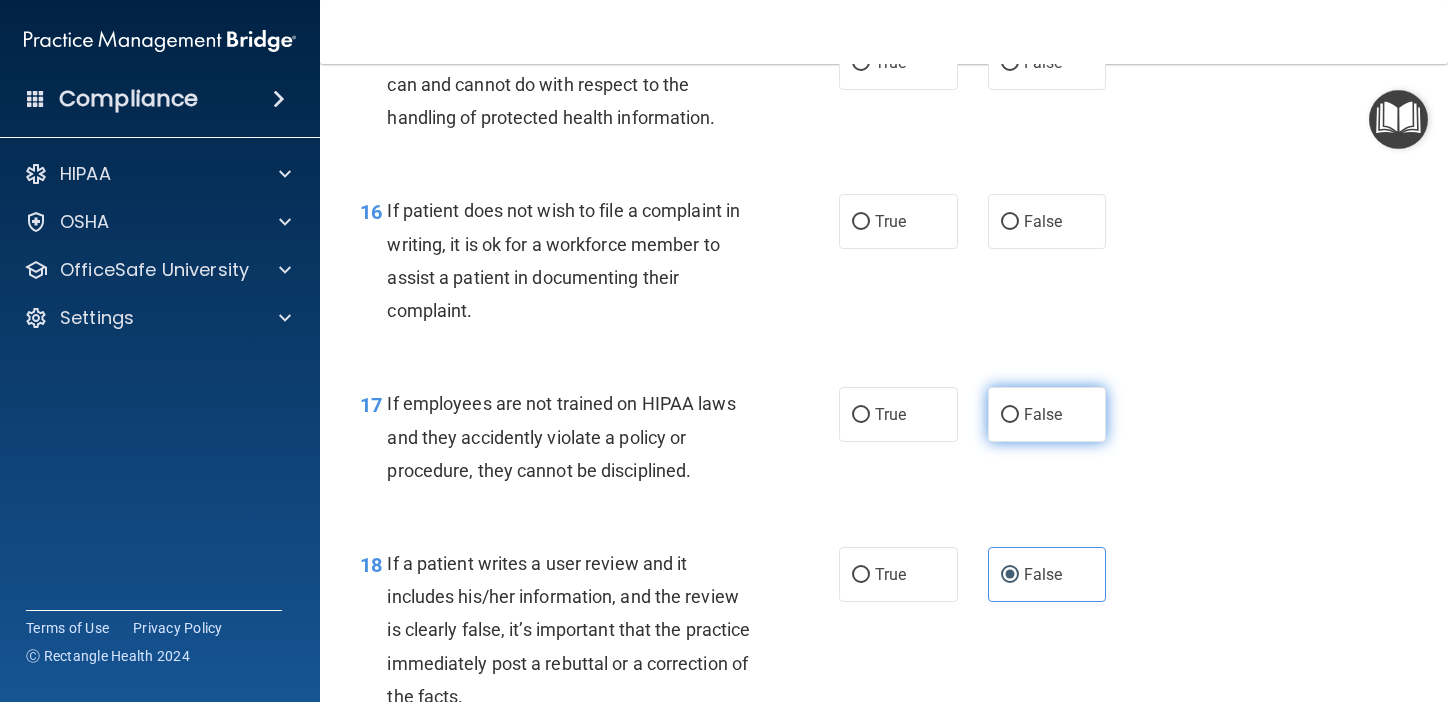 click on "False" at bounding box center [1047, 414] 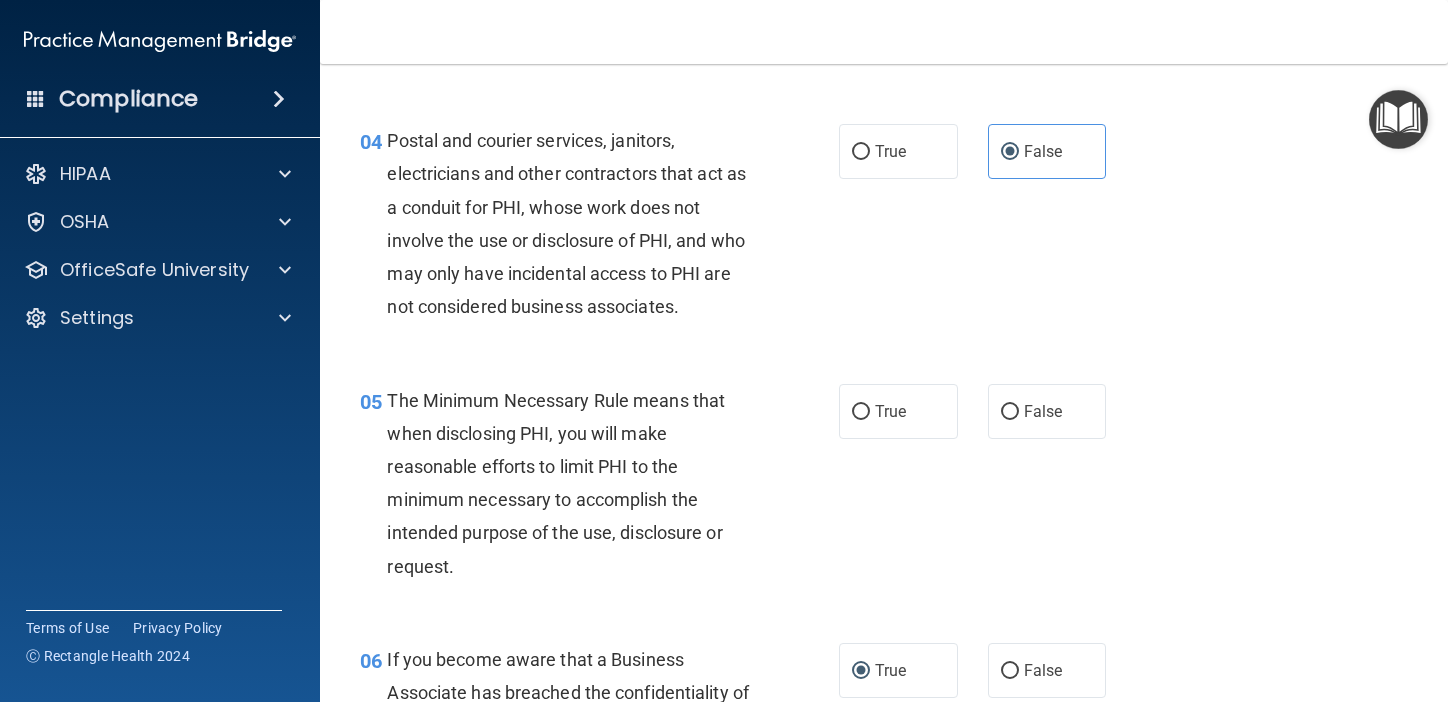 scroll, scrollTop: 661, scrollLeft: 0, axis: vertical 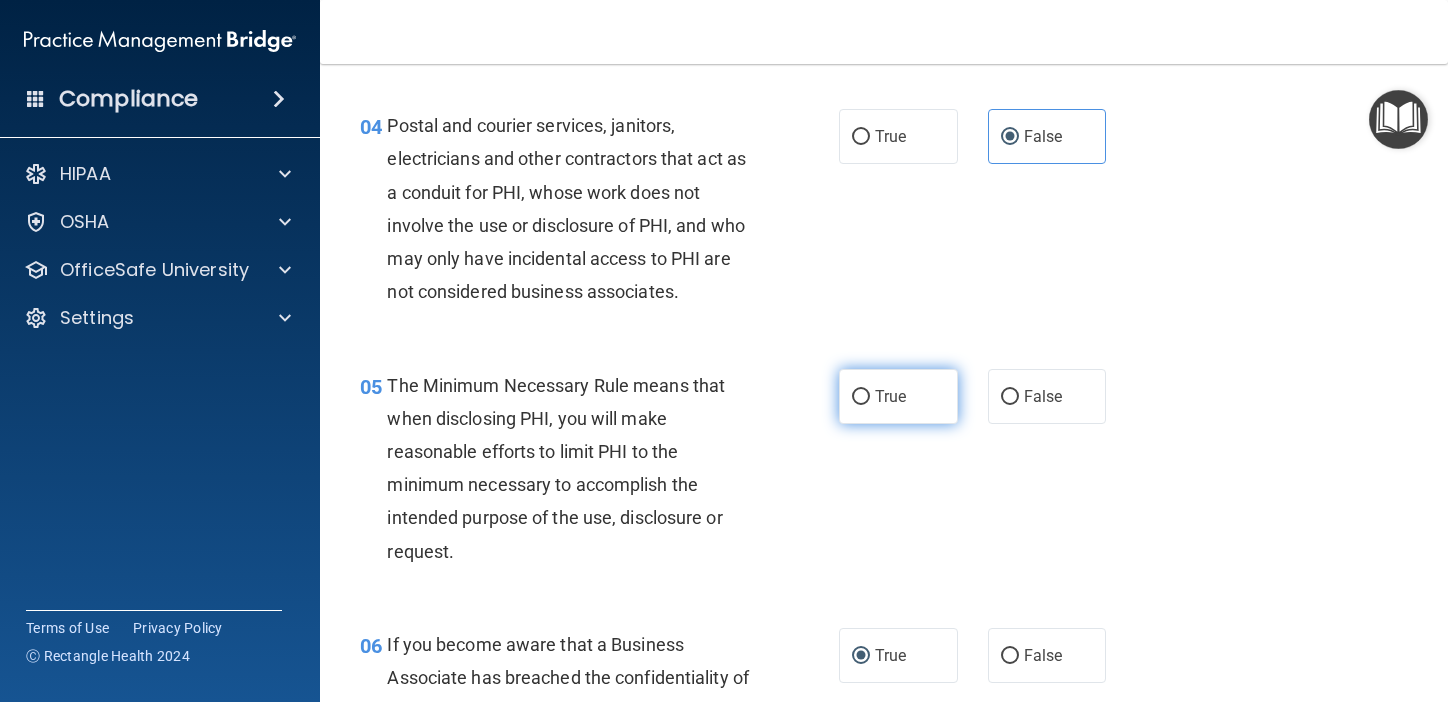 click on "True" at bounding box center [898, 396] 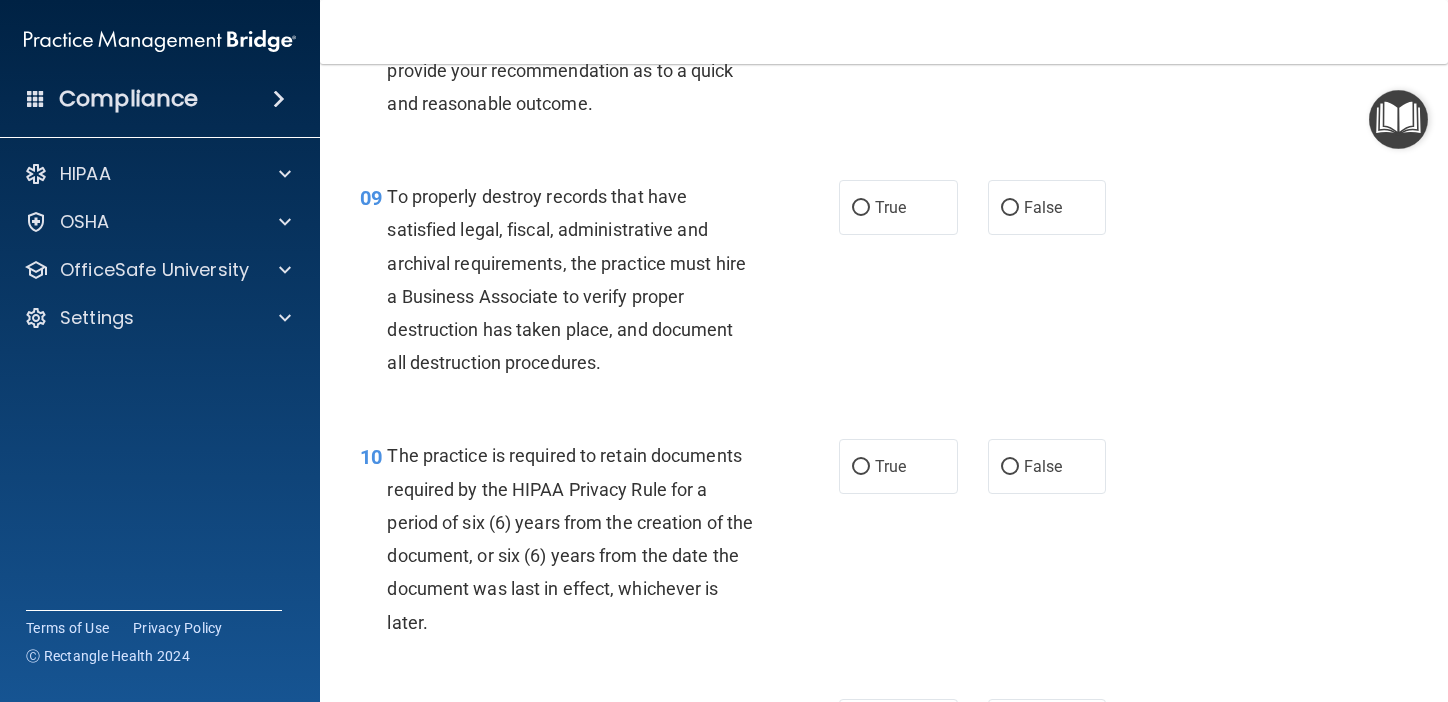 scroll, scrollTop: 1788, scrollLeft: 0, axis: vertical 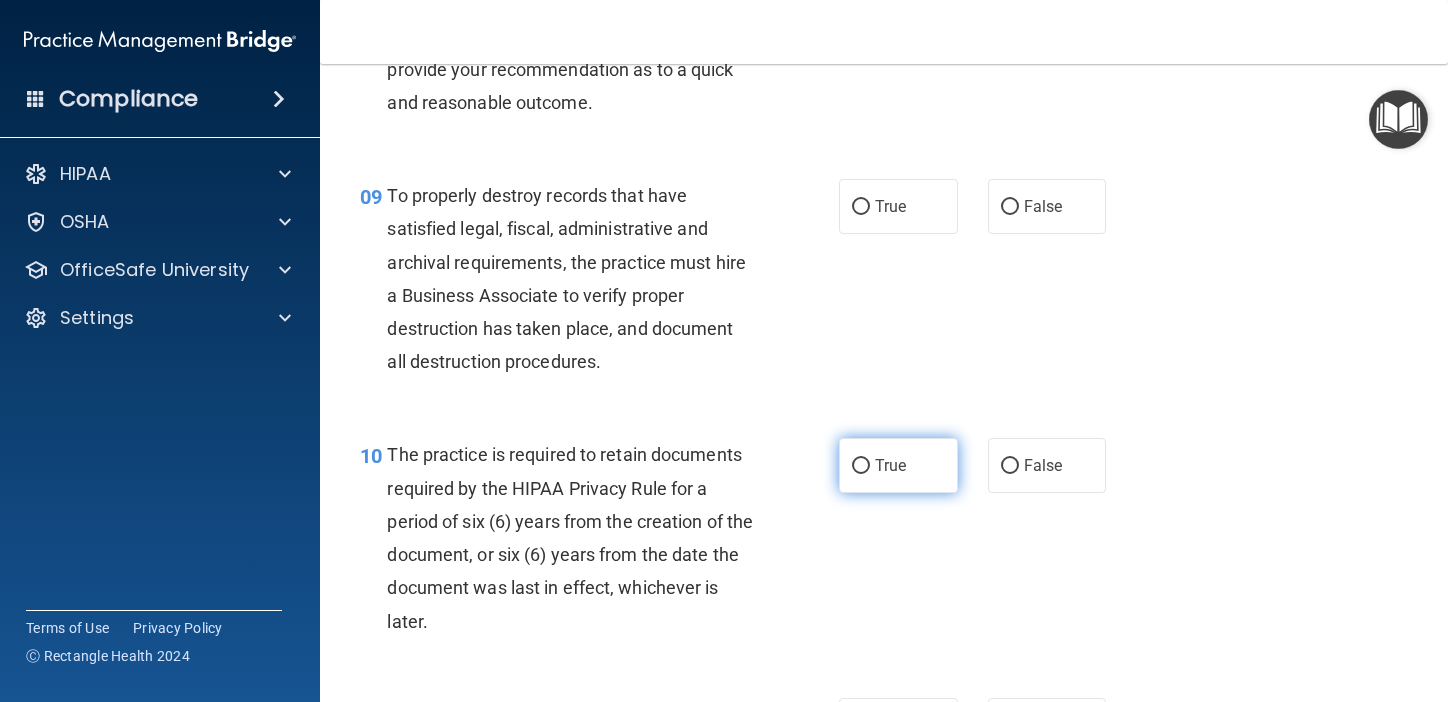 click on "True" at bounding box center (890, 465) 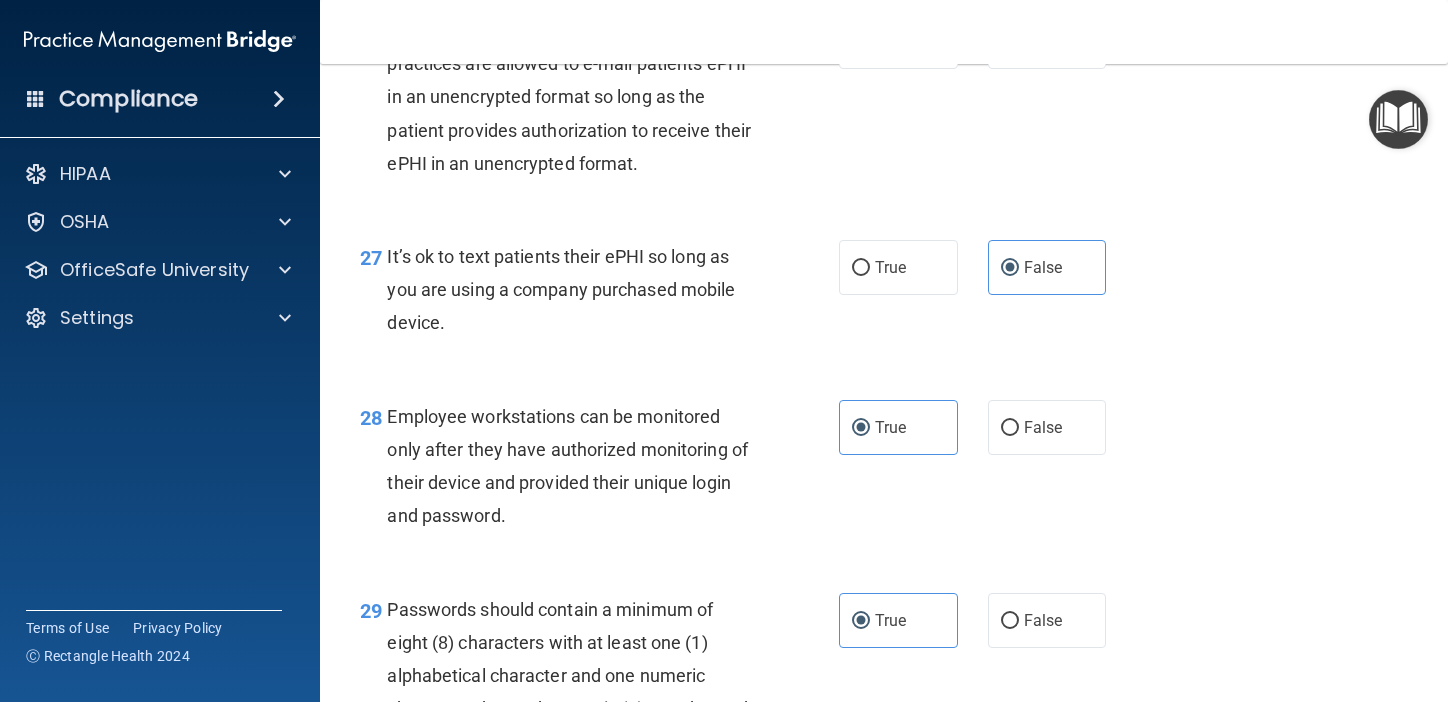 scroll, scrollTop: 5515, scrollLeft: 0, axis: vertical 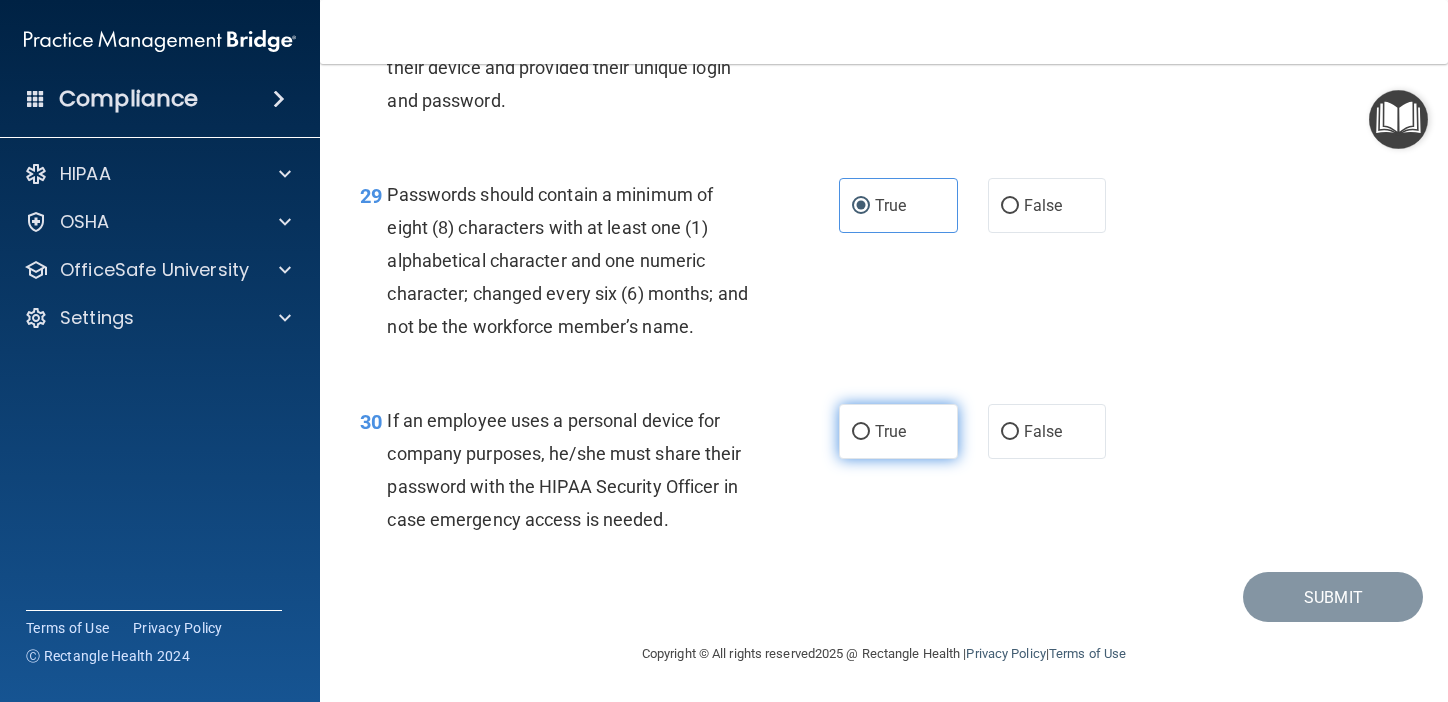 click on "True" at bounding box center [898, 431] 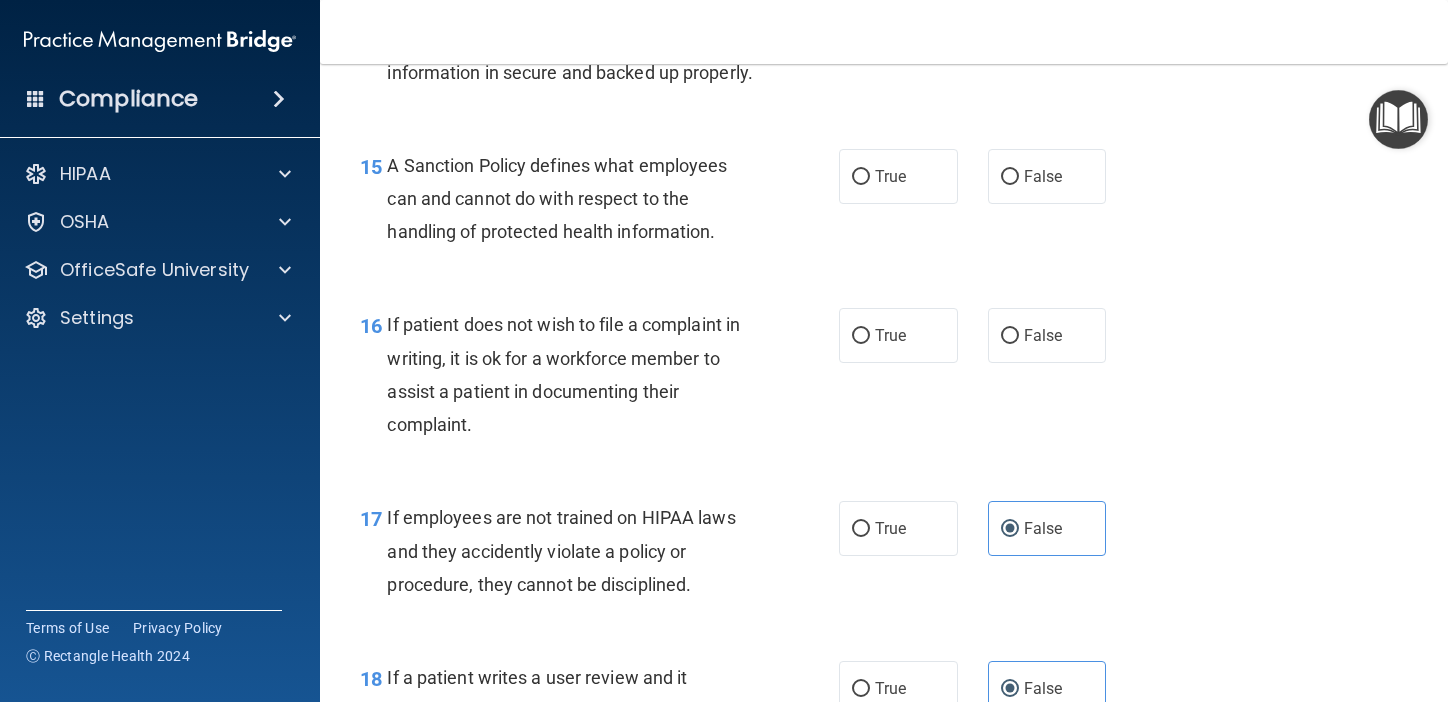 scroll, scrollTop: 3015, scrollLeft: 0, axis: vertical 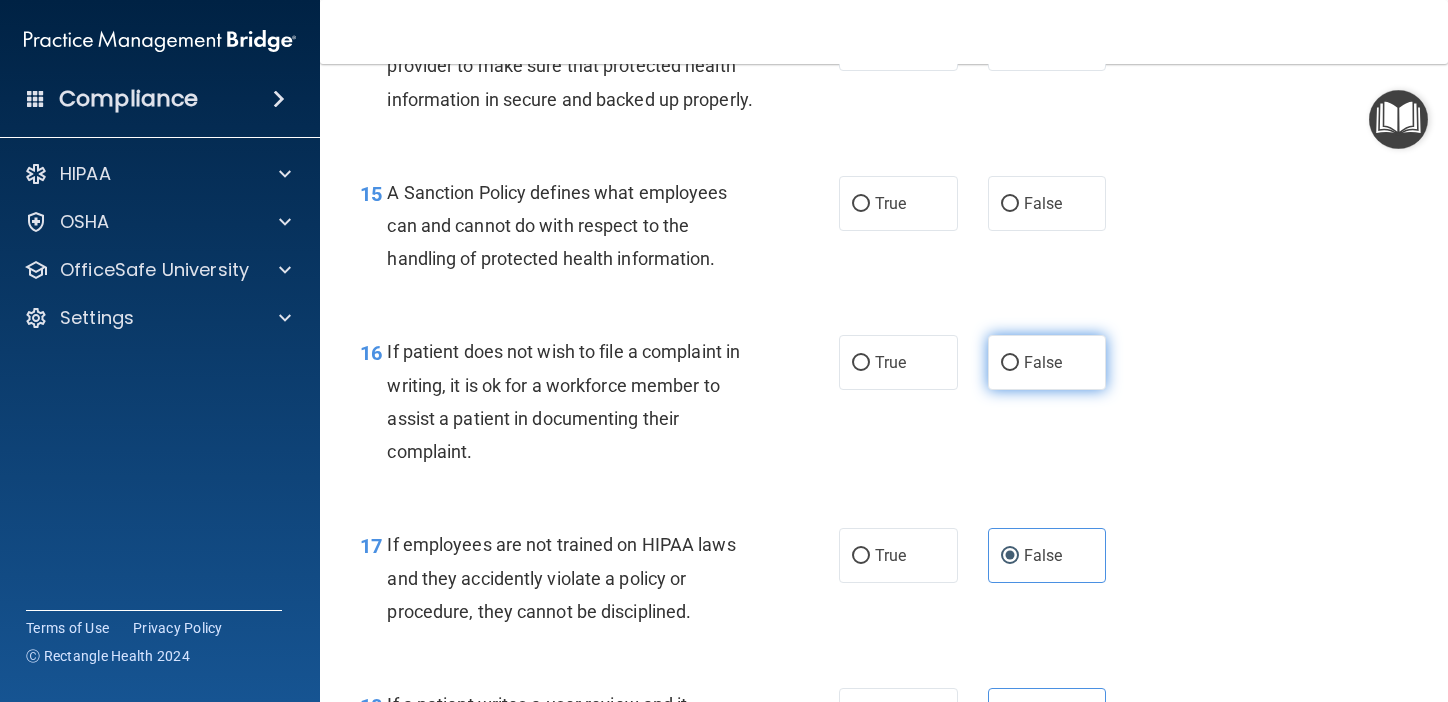 click on "False" at bounding box center (1043, 362) 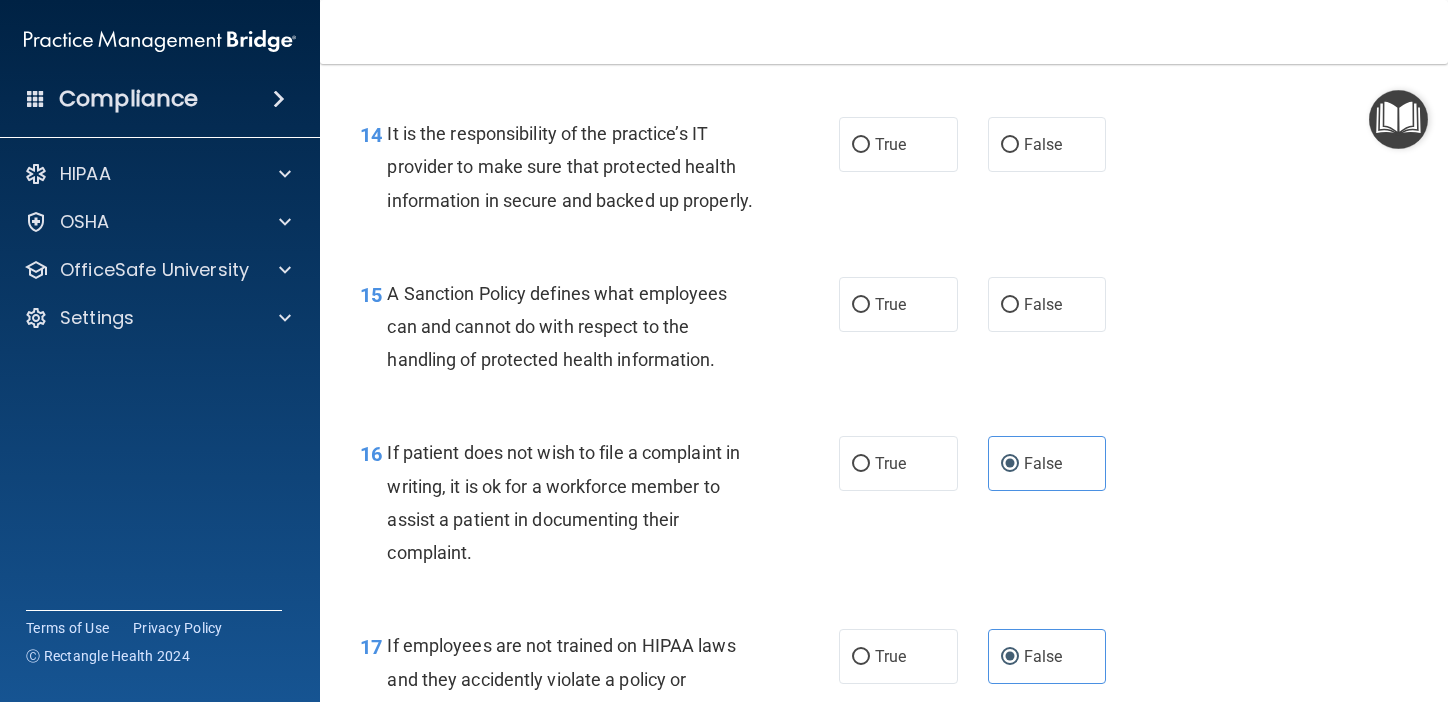 scroll, scrollTop: 2911, scrollLeft: 0, axis: vertical 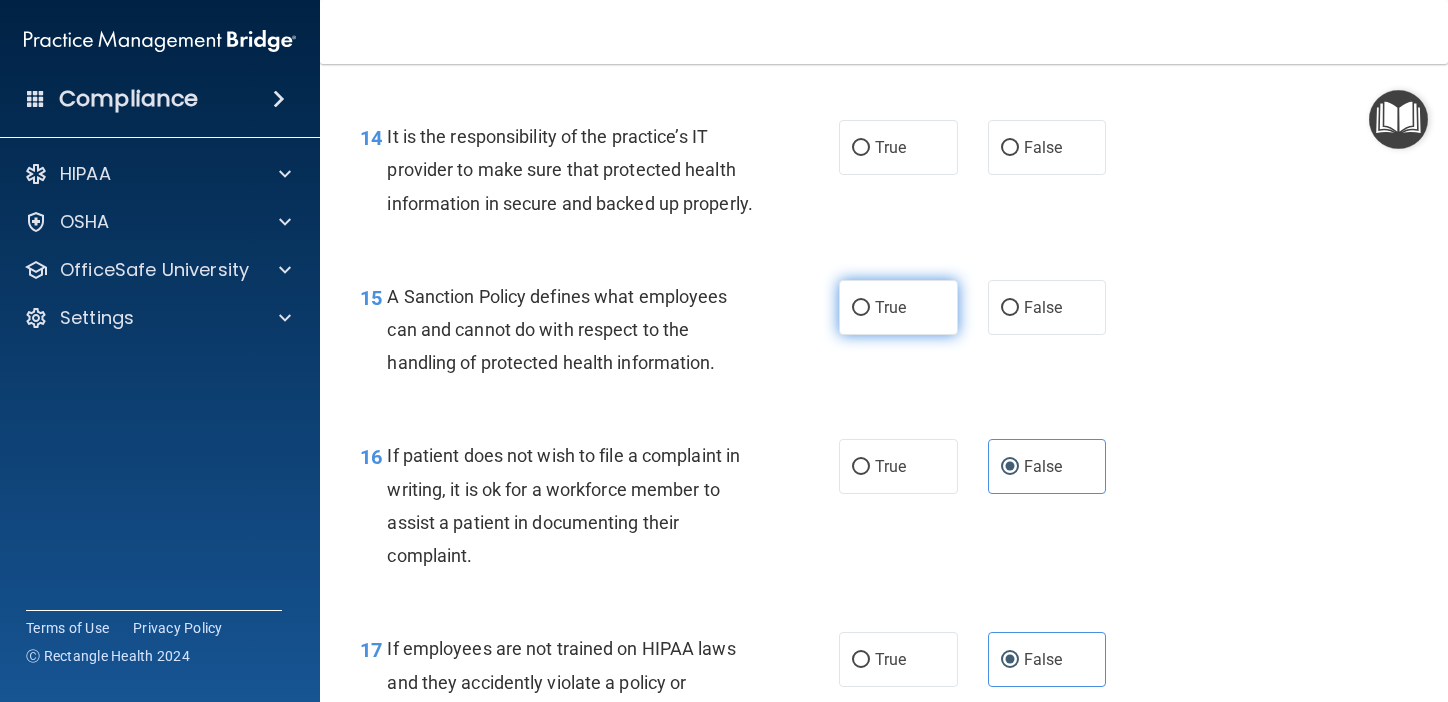 click on "True" at bounding box center (898, 307) 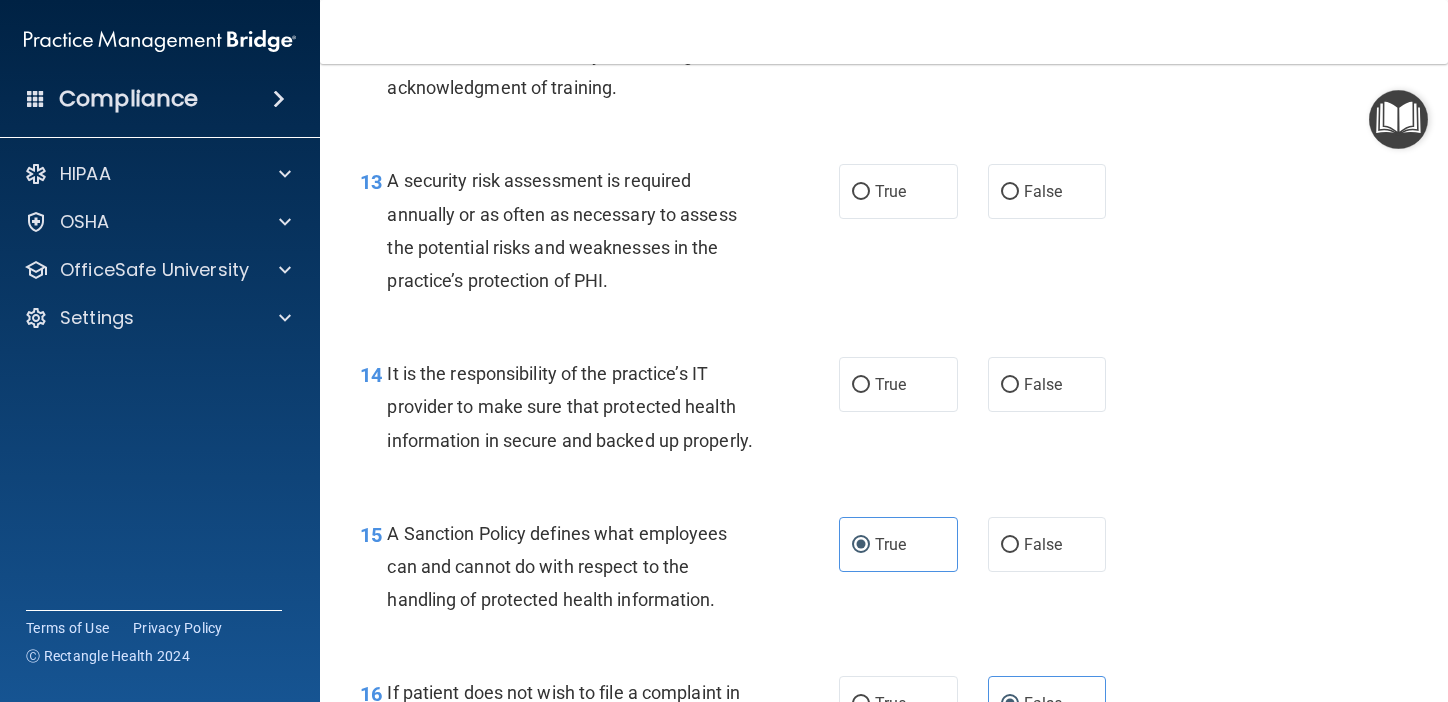 scroll, scrollTop: 2673, scrollLeft: 0, axis: vertical 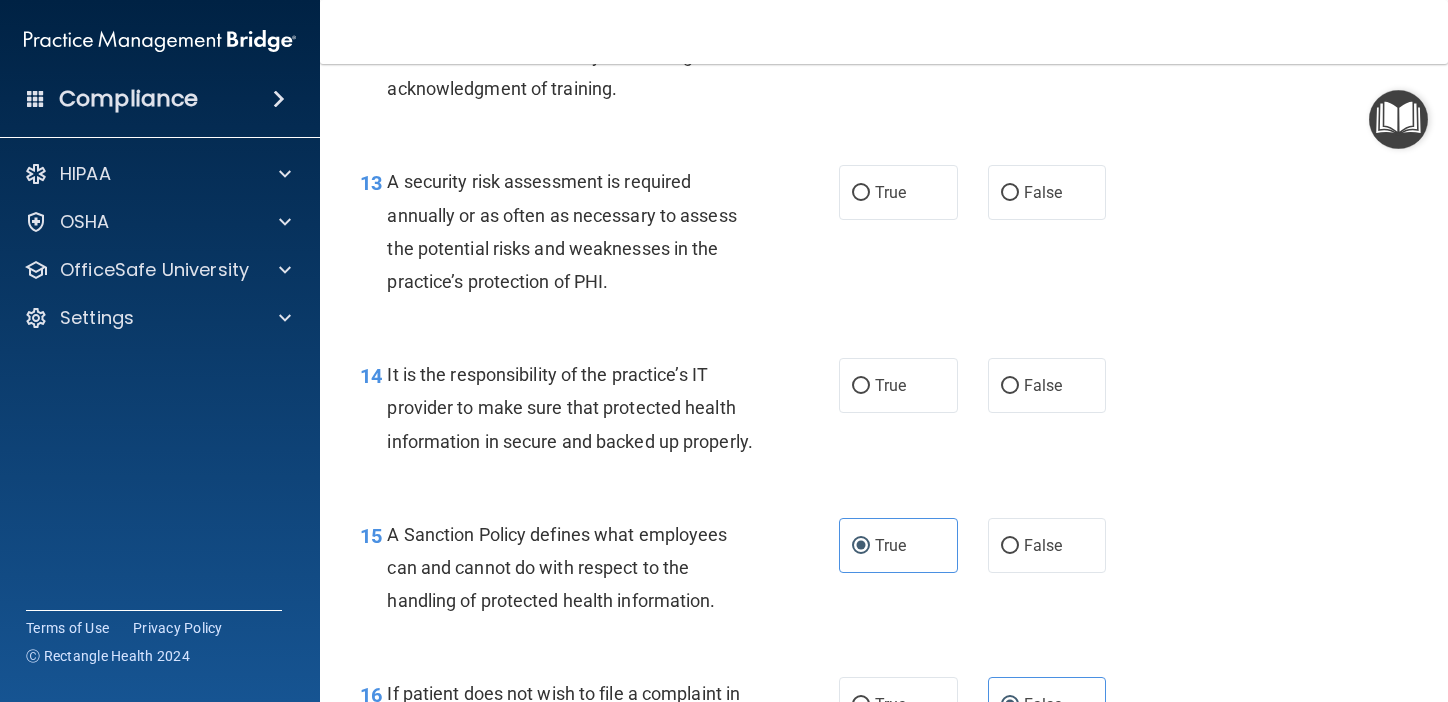 click on "14       It is the responsibility of the practice’s IT provider to make sure that protected health information in secure and backed up properly.                  True           False" at bounding box center (884, 413) 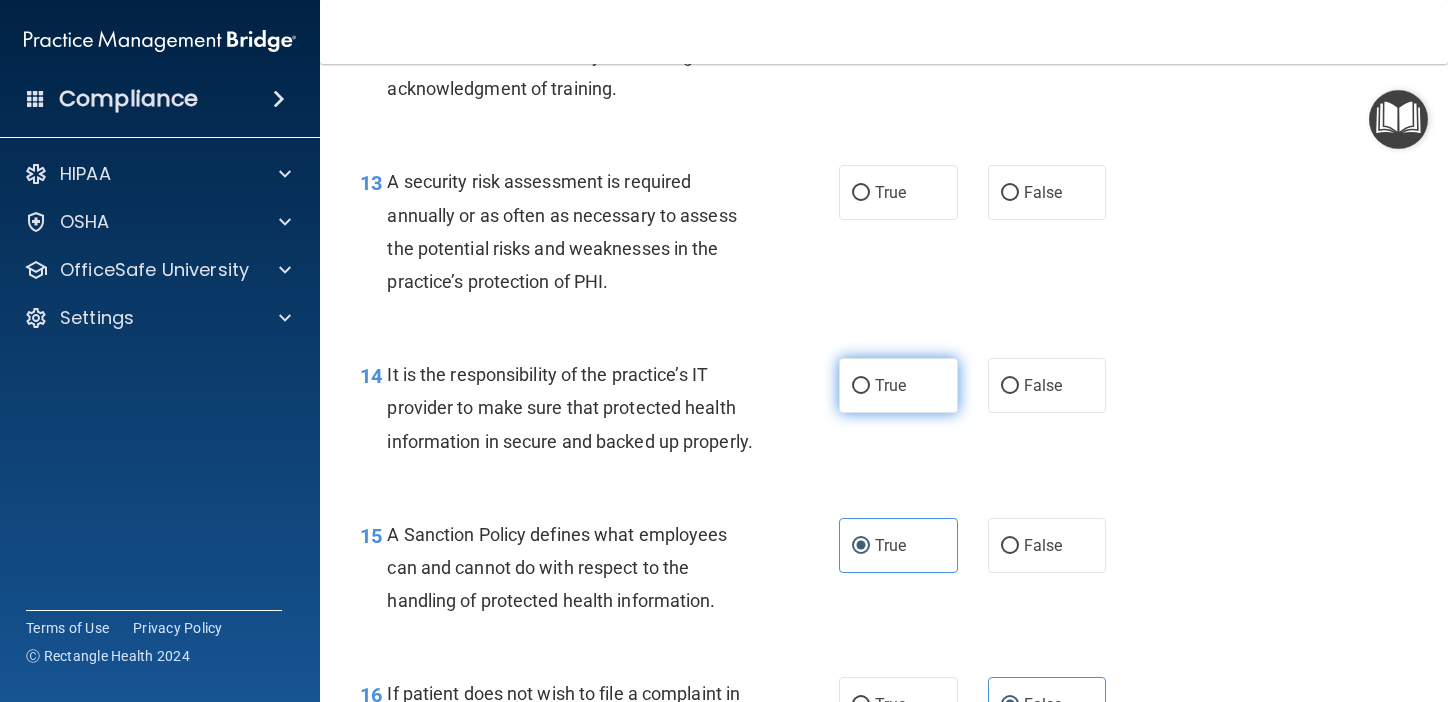 click on "True" at bounding box center (898, 385) 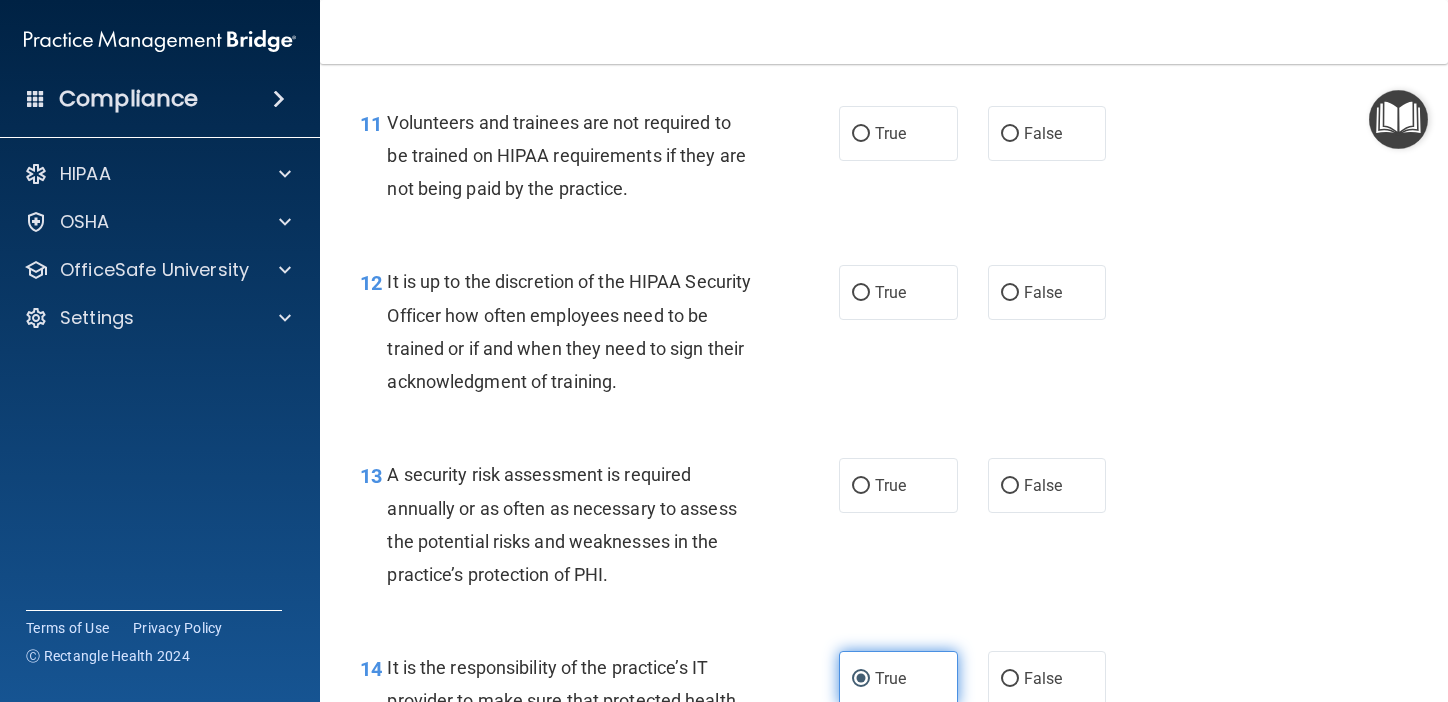 scroll, scrollTop: 2366, scrollLeft: 0, axis: vertical 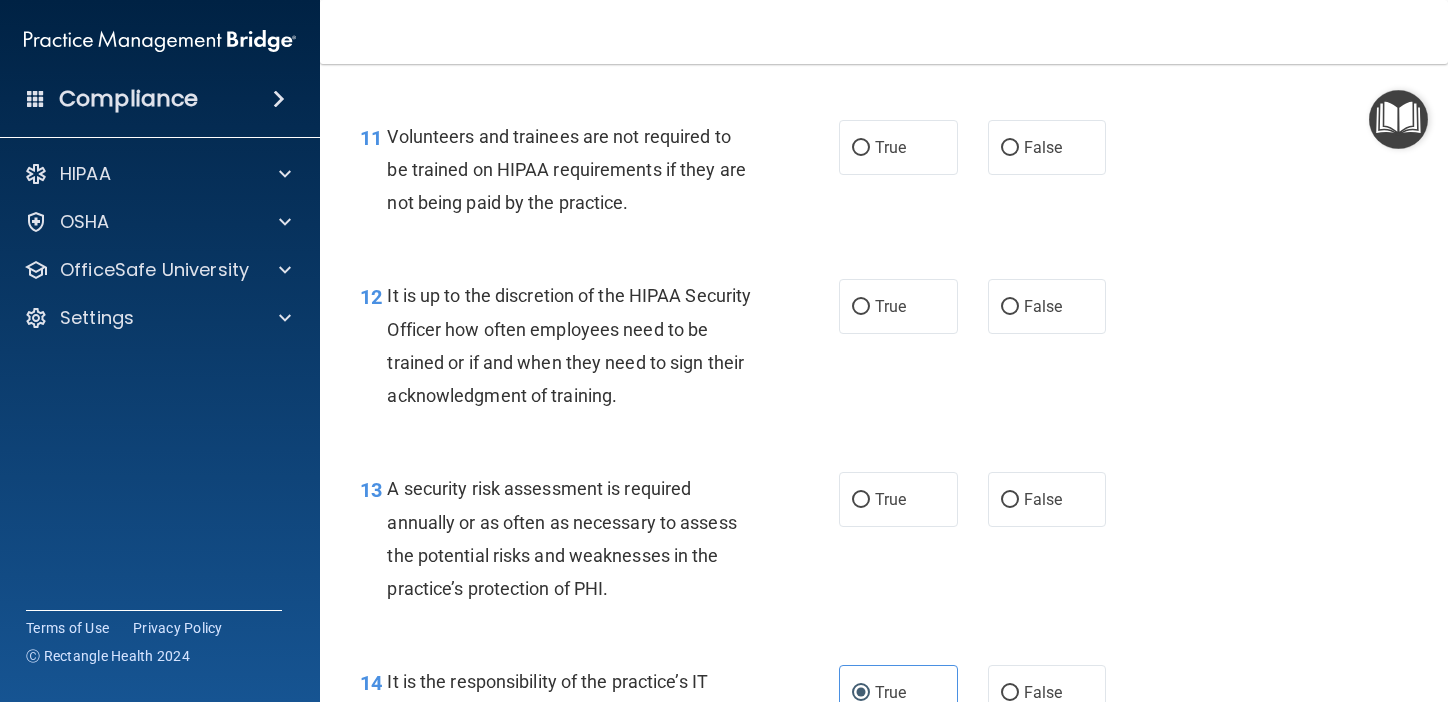 click on "13       A security risk assessment is required annually or as often as necessary to assess the potential risks and weaknesses in the practice’s protection of PHI.                 True           False" at bounding box center [884, 543] 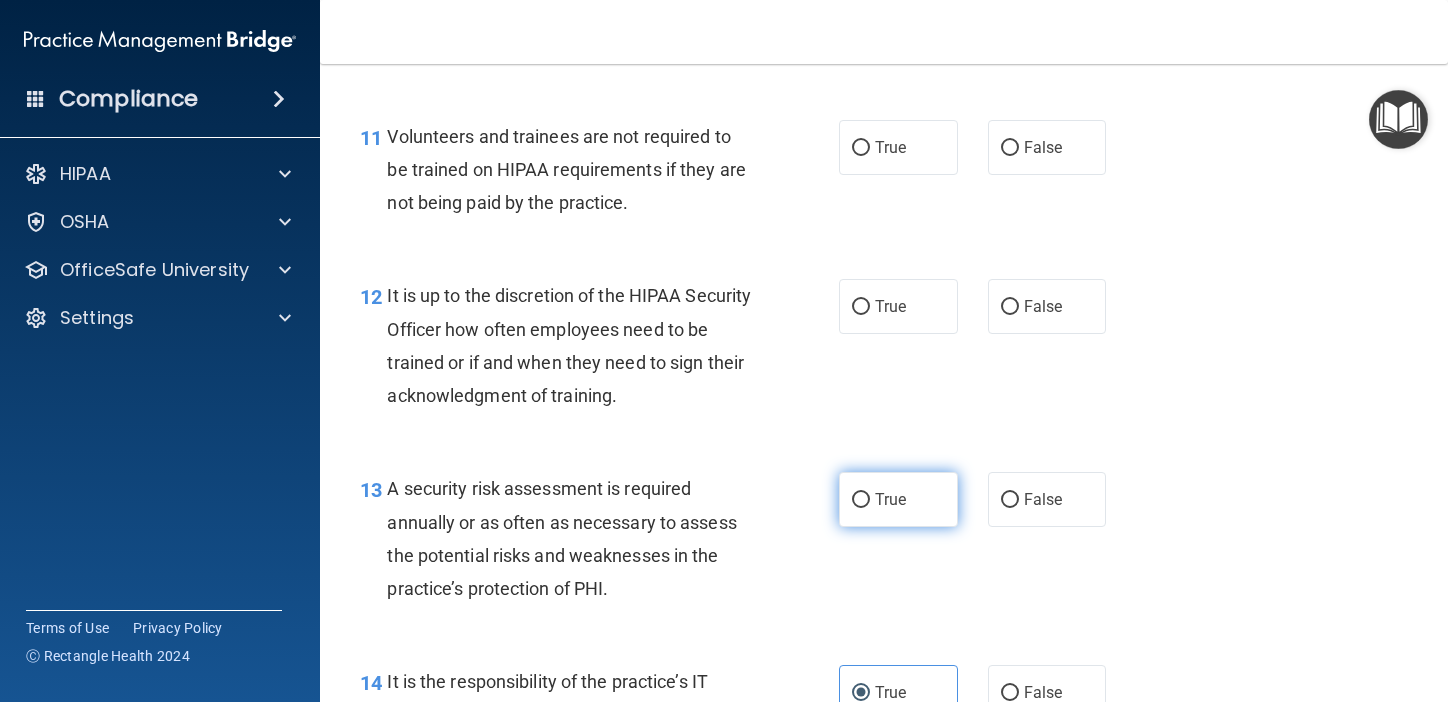 click on "True" at bounding box center (890, 499) 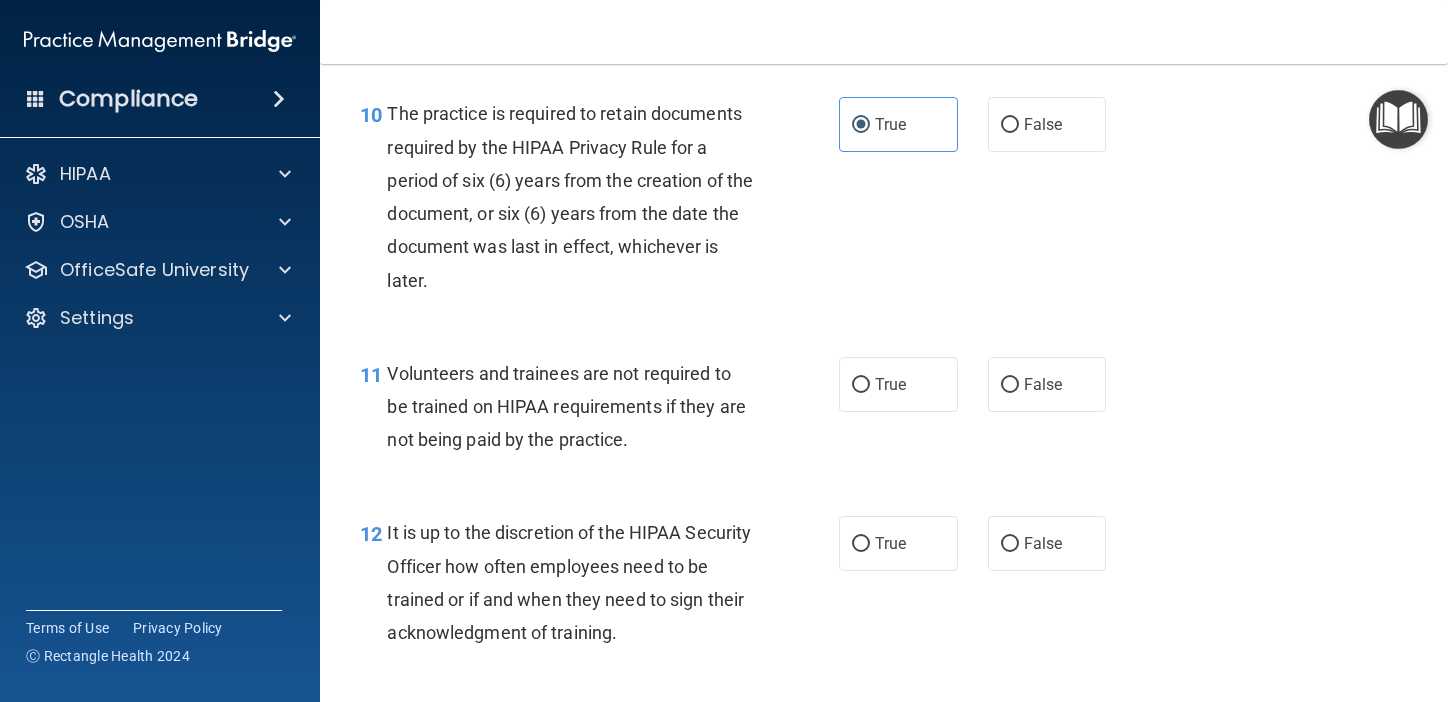 scroll, scrollTop: 2123, scrollLeft: 0, axis: vertical 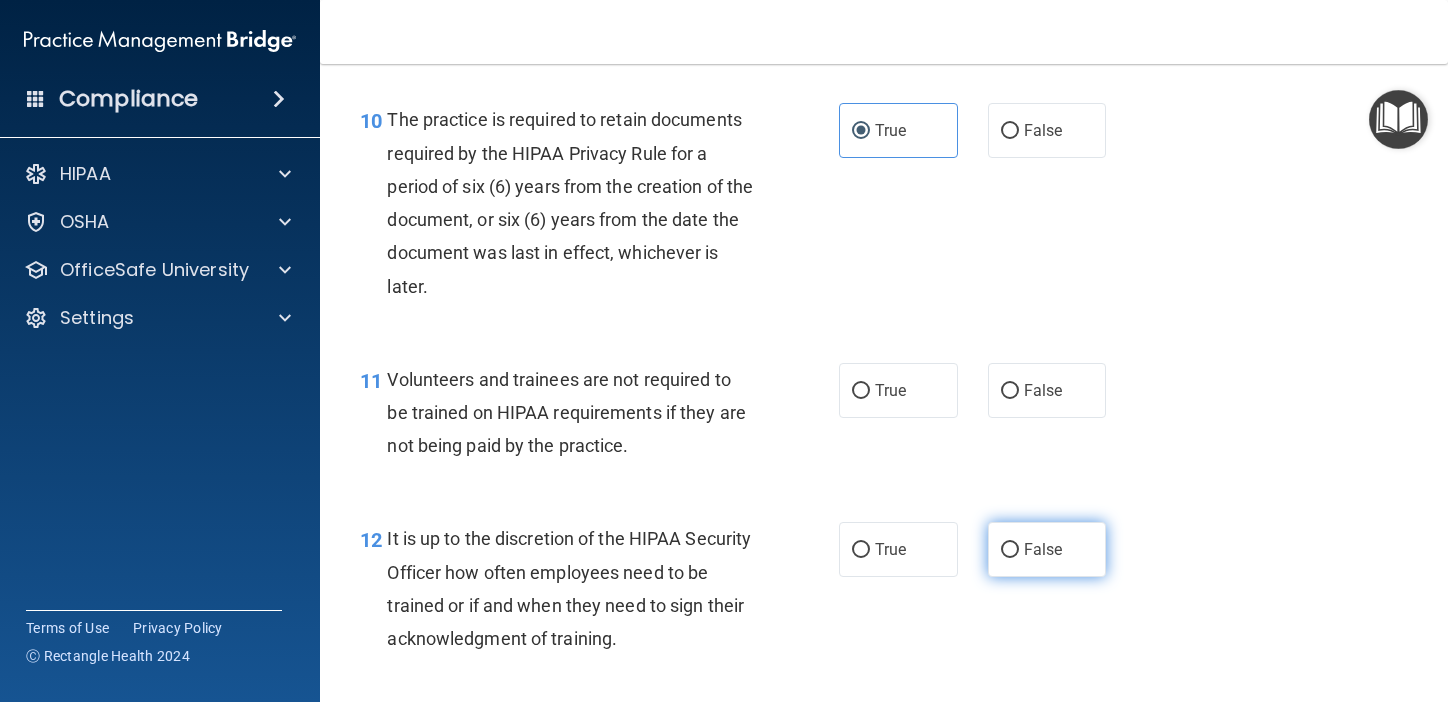 click on "False" at bounding box center (1043, 549) 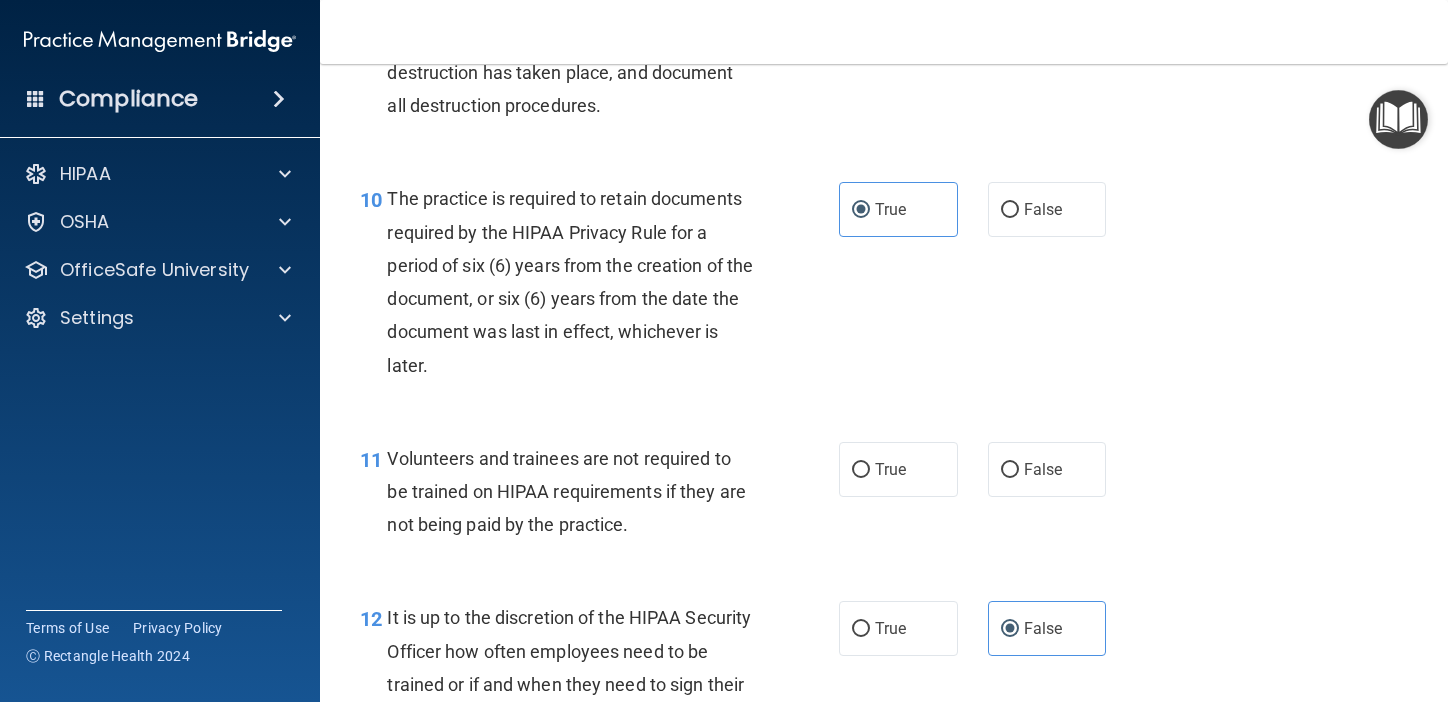 scroll, scrollTop: 2009, scrollLeft: 0, axis: vertical 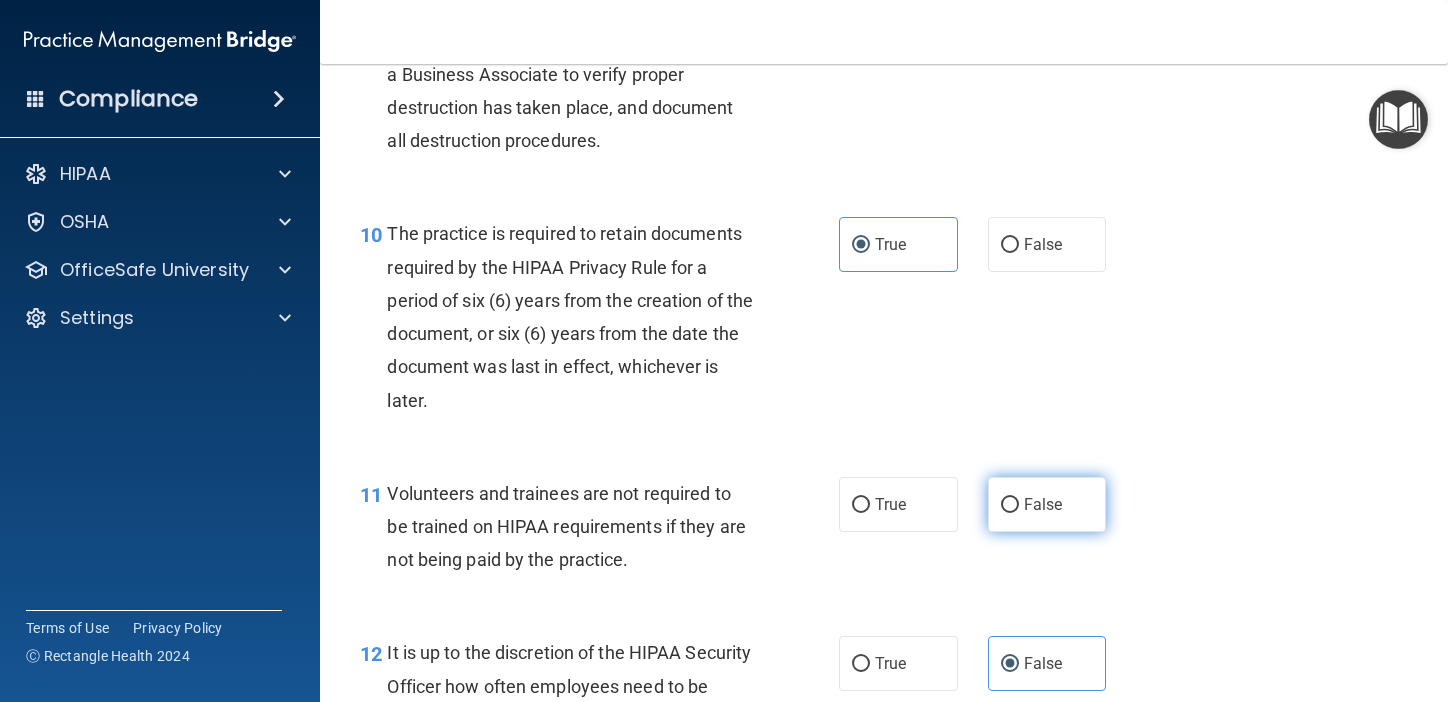 click on "False" at bounding box center (1047, 504) 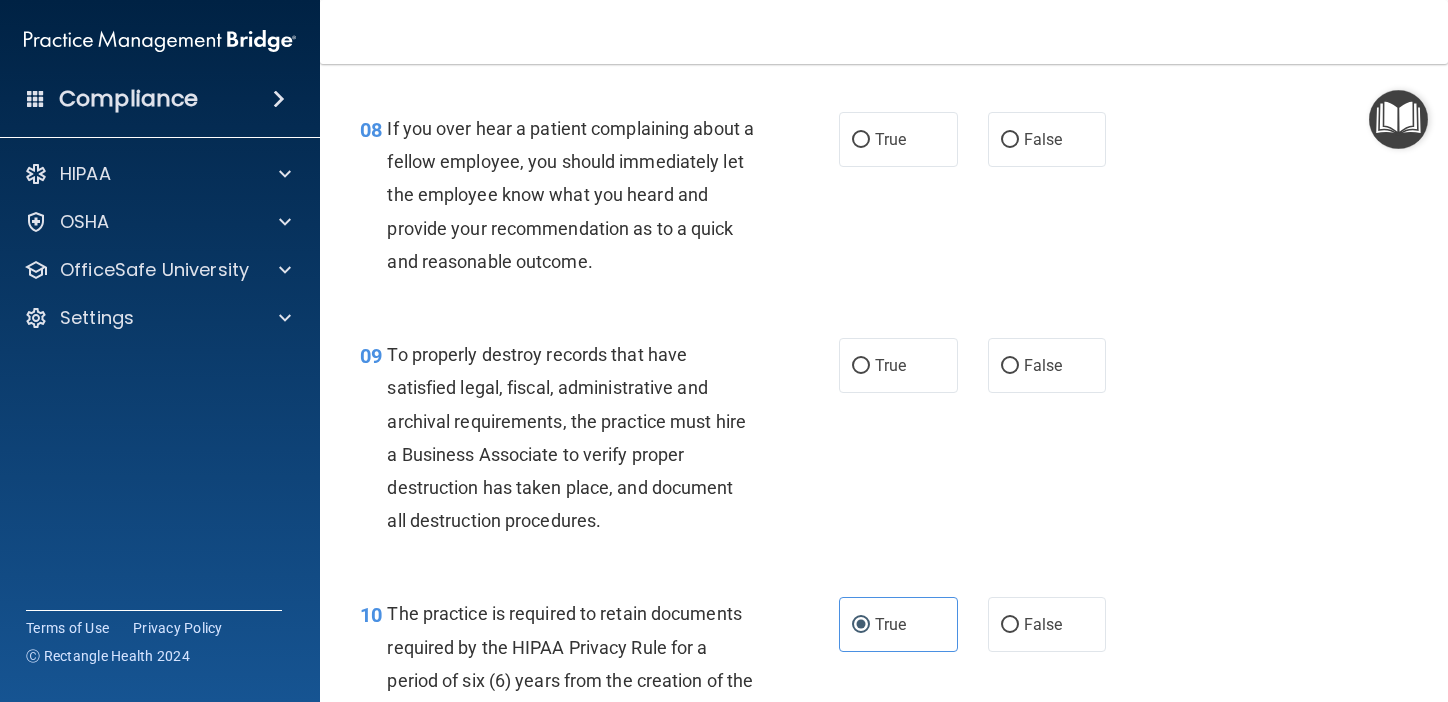 scroll, scrollTop: 1621, scrollLeft: 0, axis: vertical 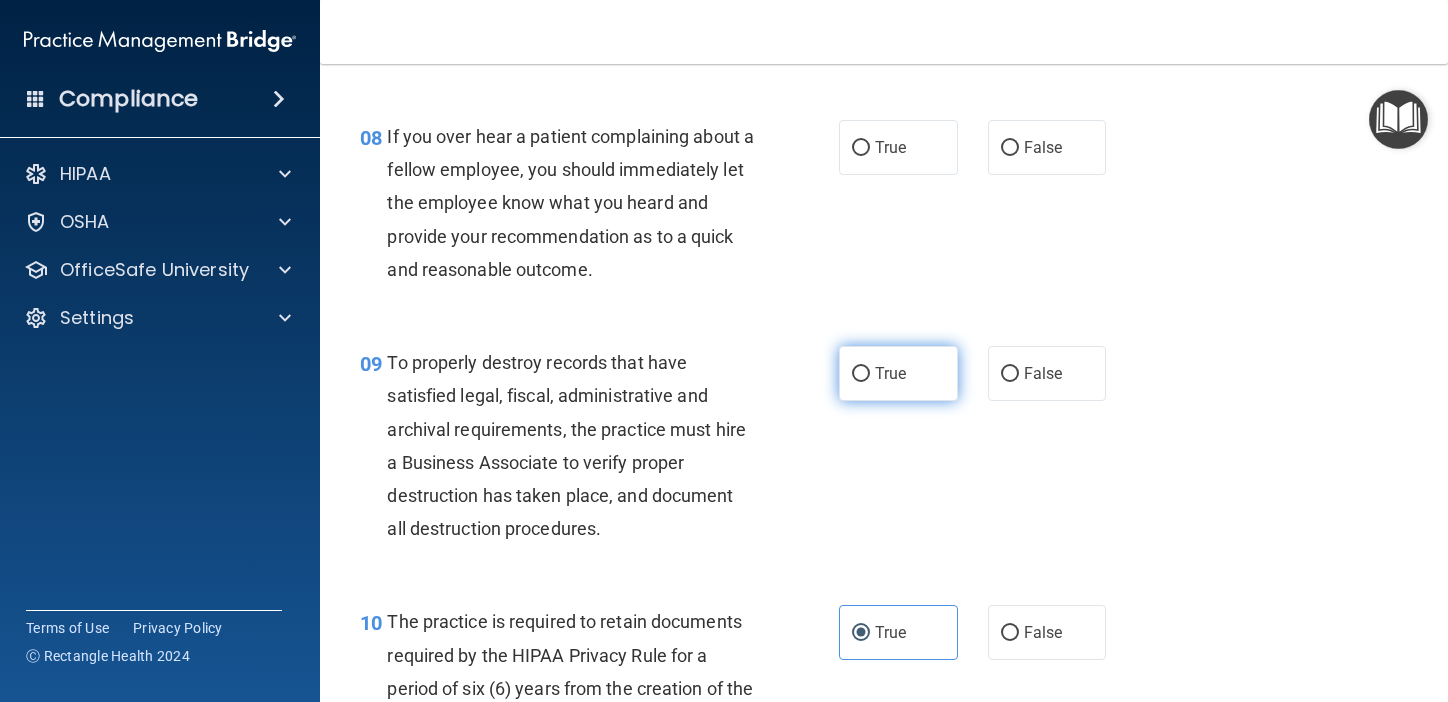 click on "True" at bounding box center (898, 373) 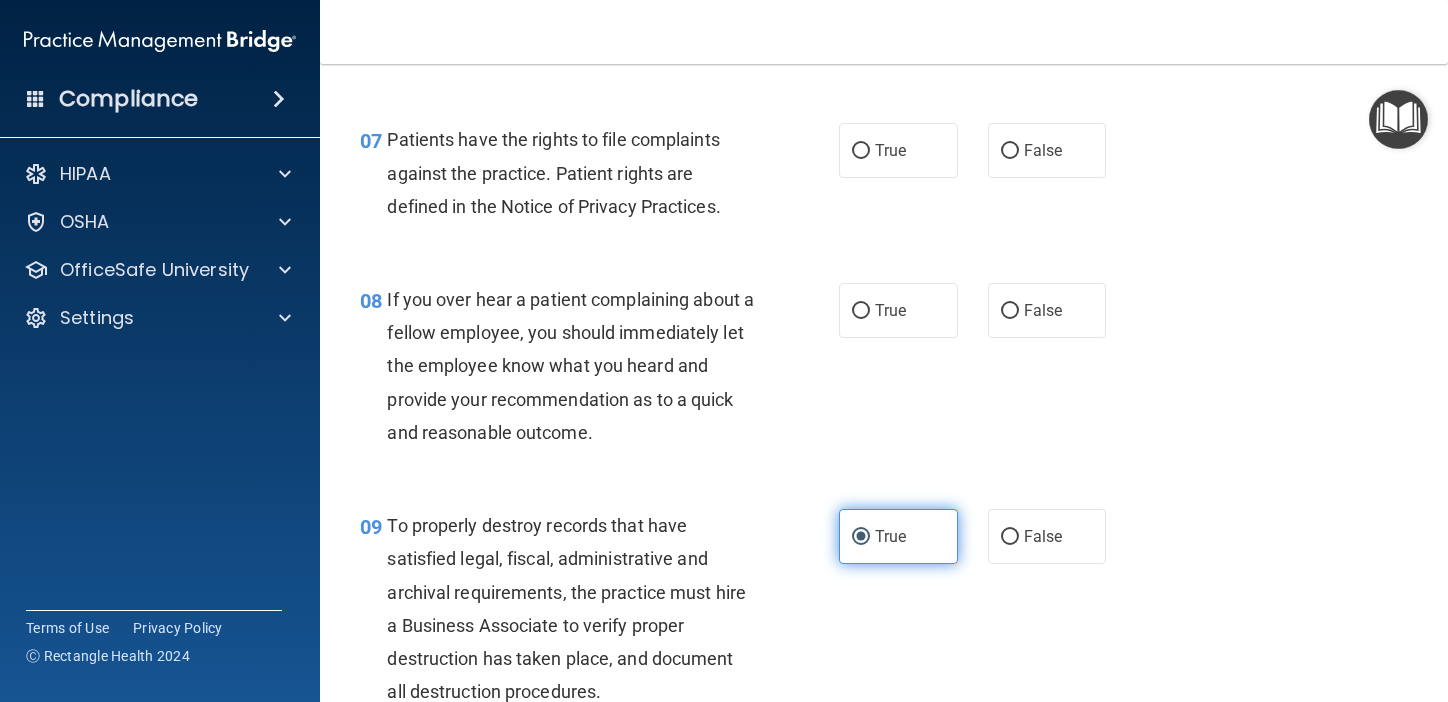 scroll, scrollTop: 1455, scrollLeft: 0, axis: vertical 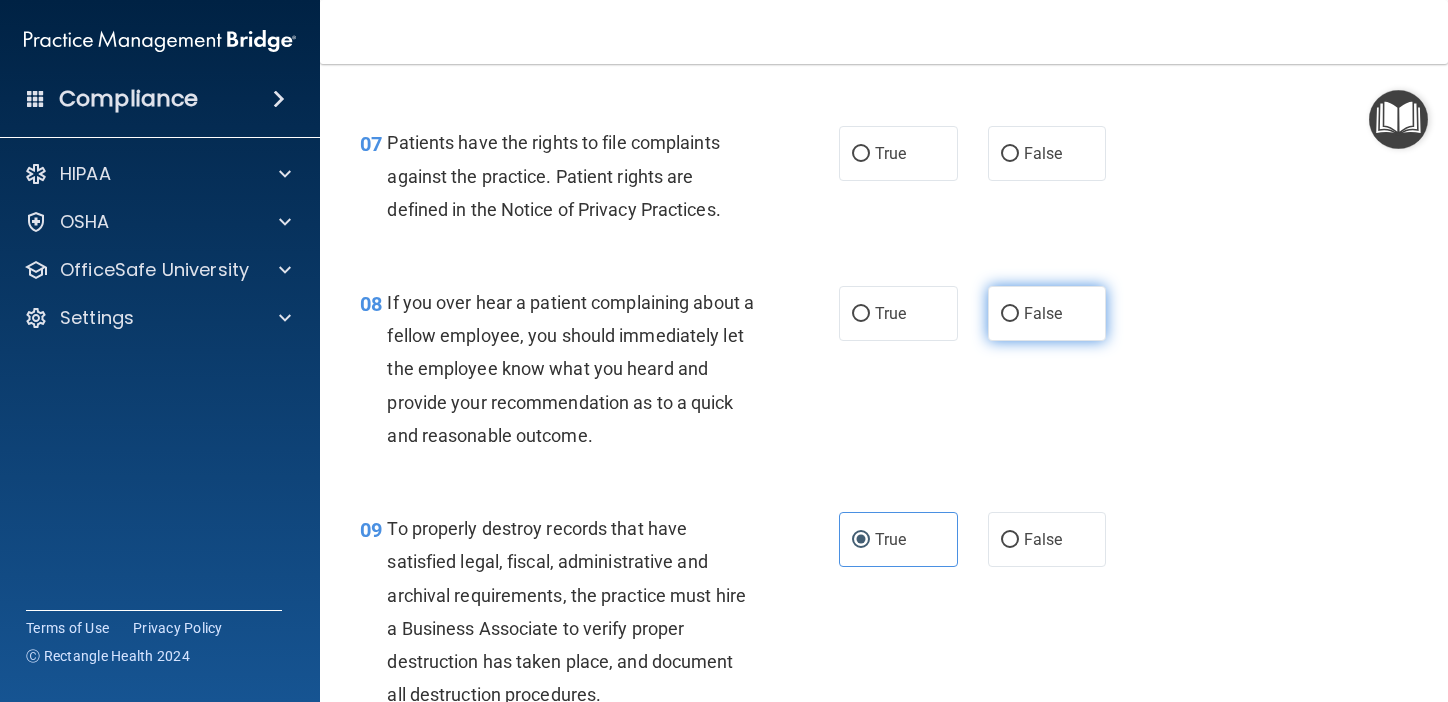 click on "False" at bounding box center (1043, 313) 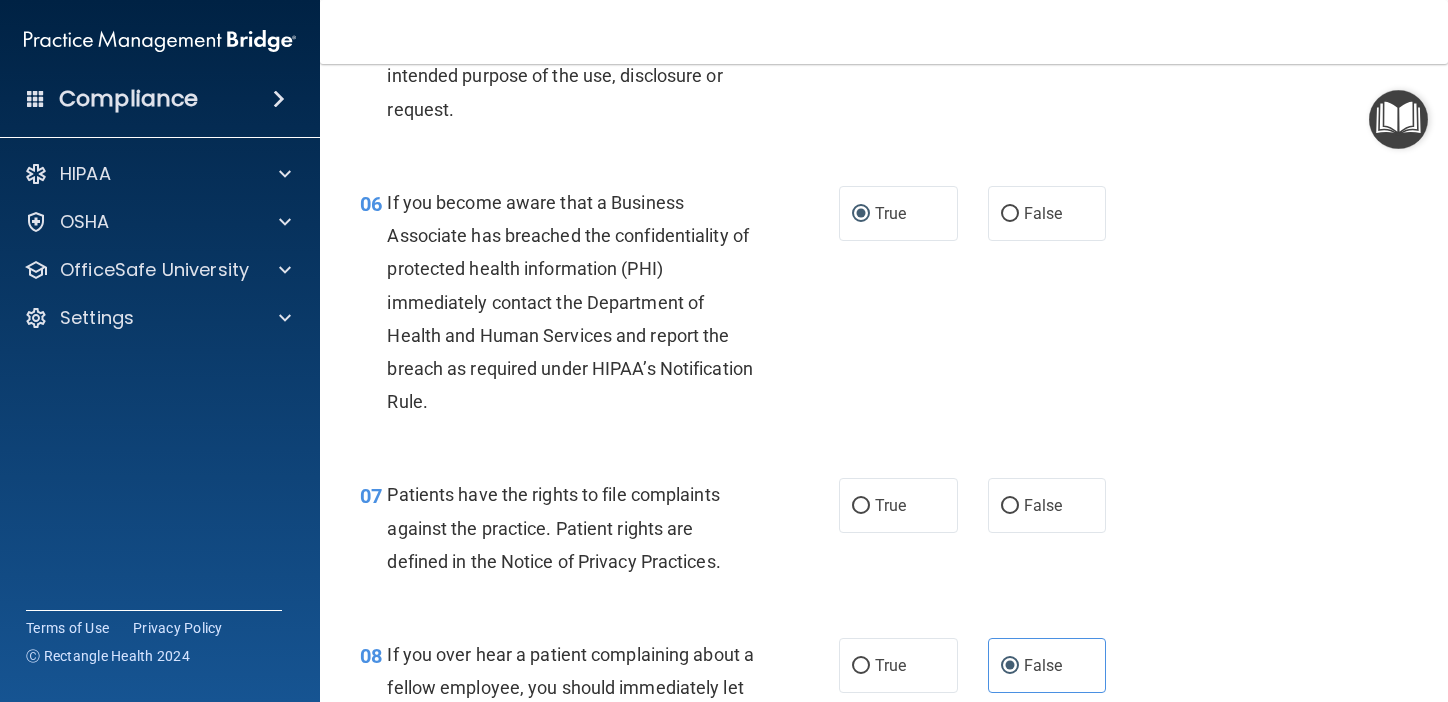 scroll, scrollTop: 1097, scrollLeft: 0, axis: vertical 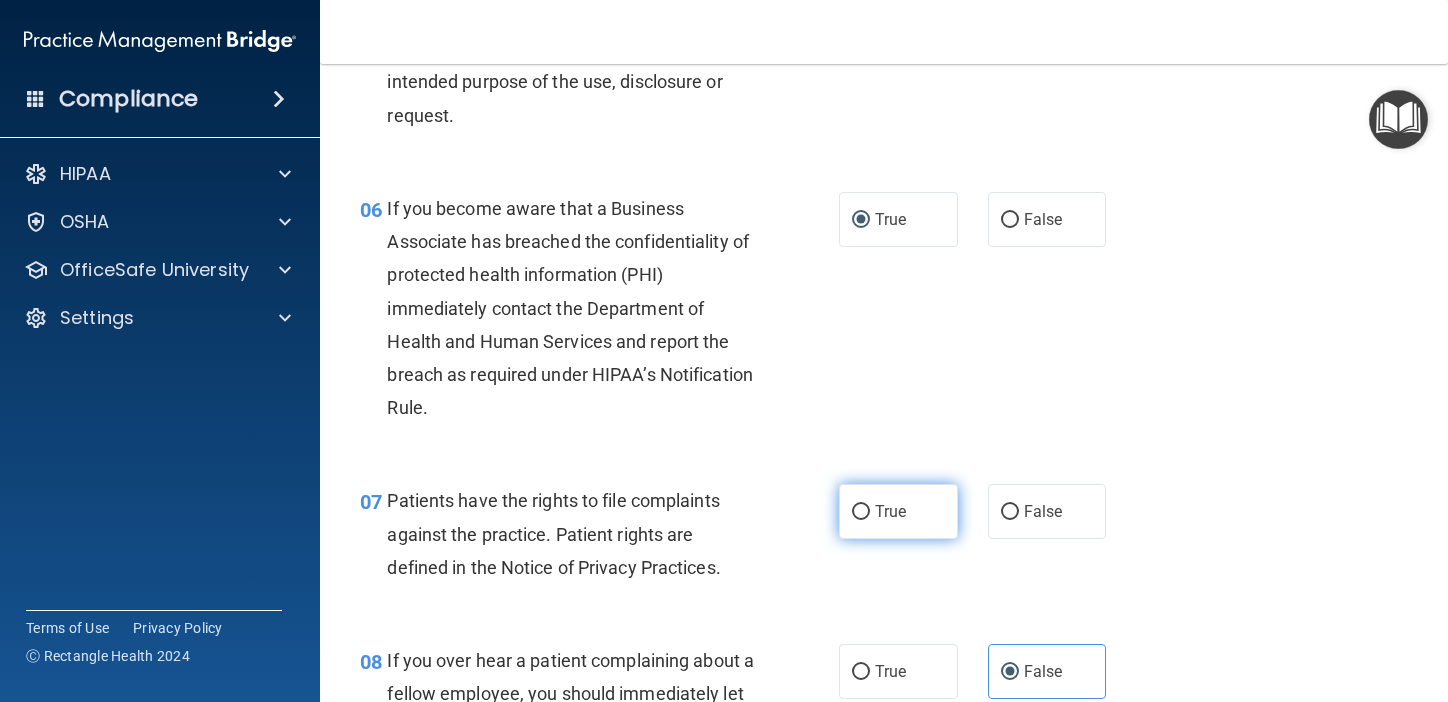 click on "True" at bounding box center (890, 511) 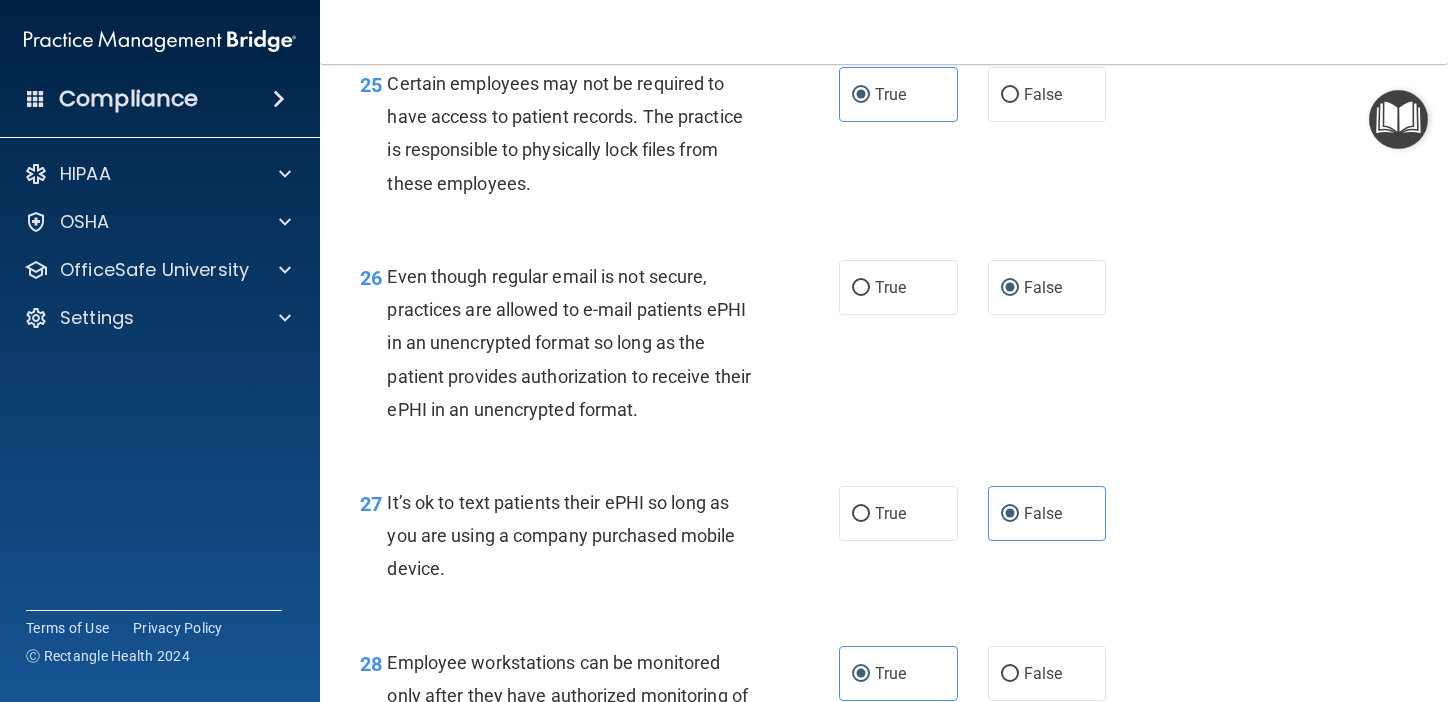 scroll, scrollTop: 5515, scrollLeft: 0, axis: vertical 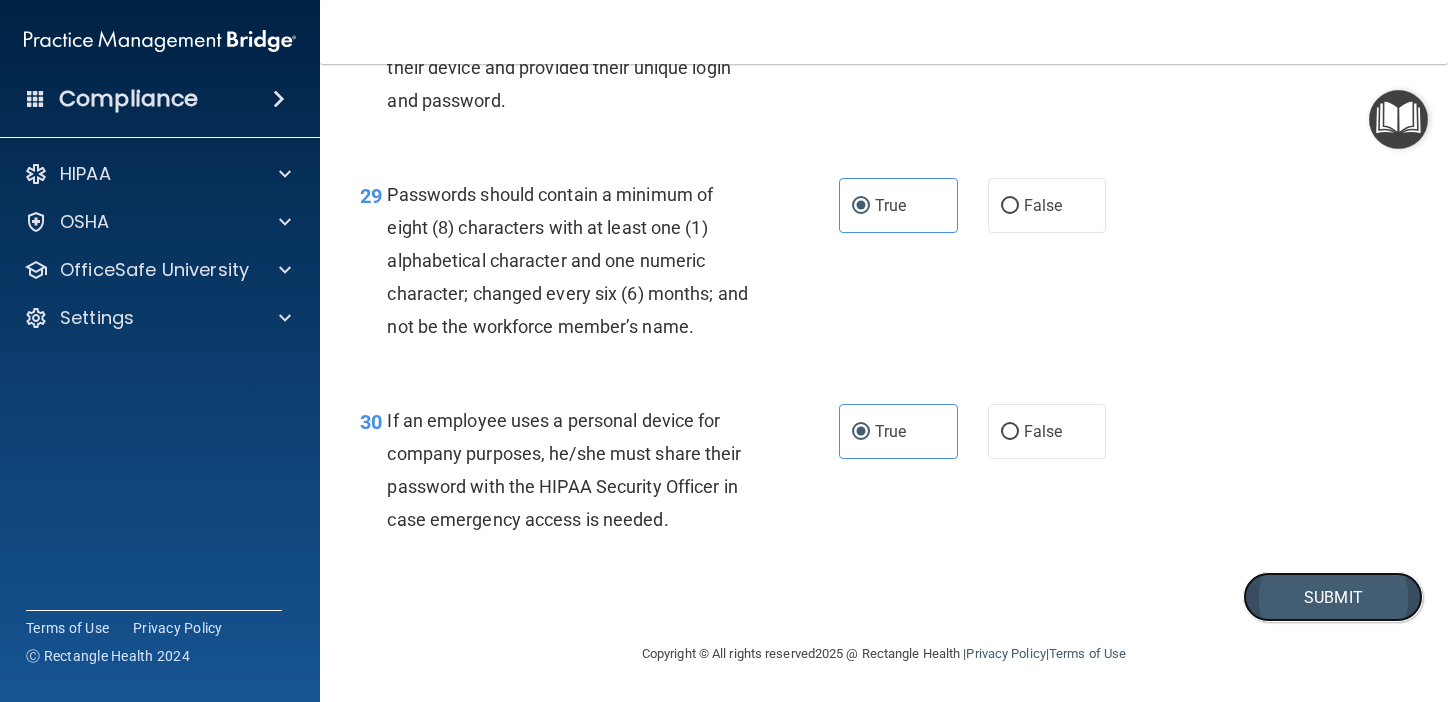 click on "Submit" at bounding box center [1333, 597] 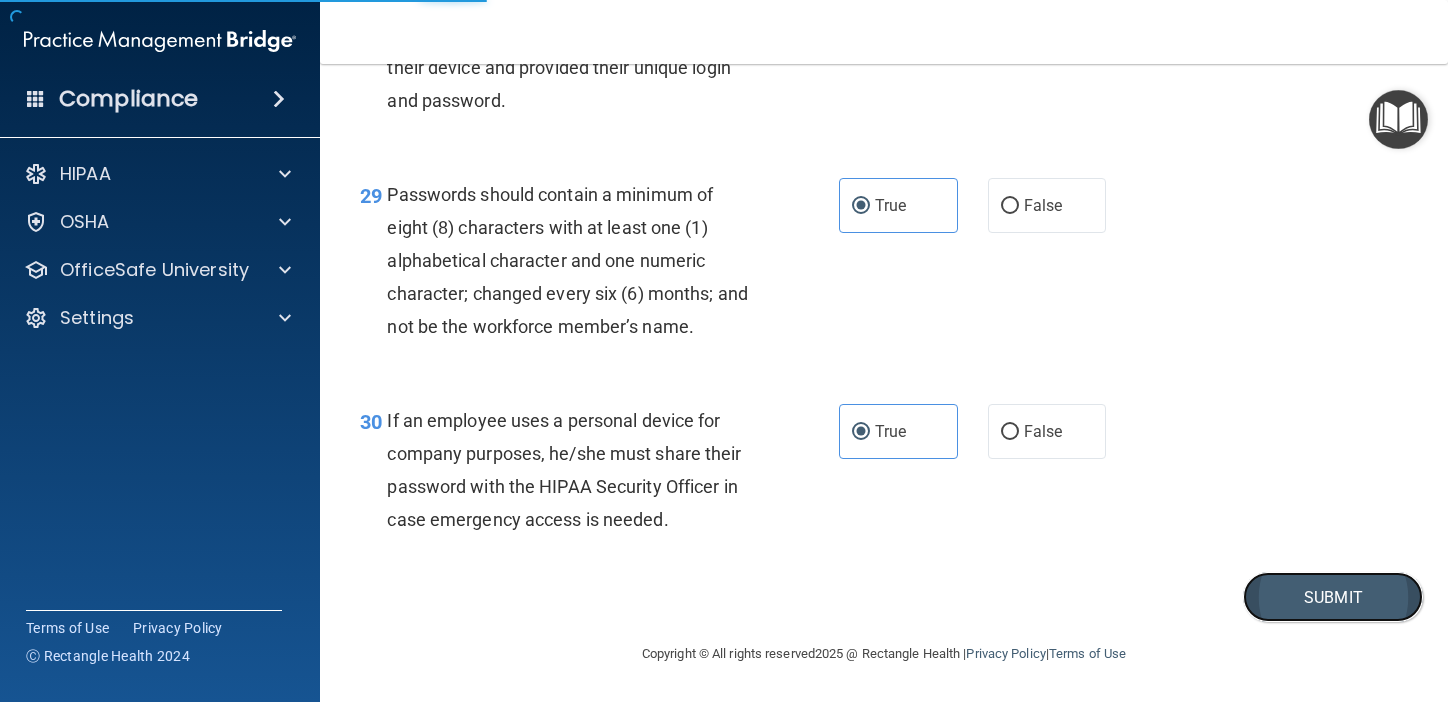 click on "Submit" at bounding box center [1333, 597] 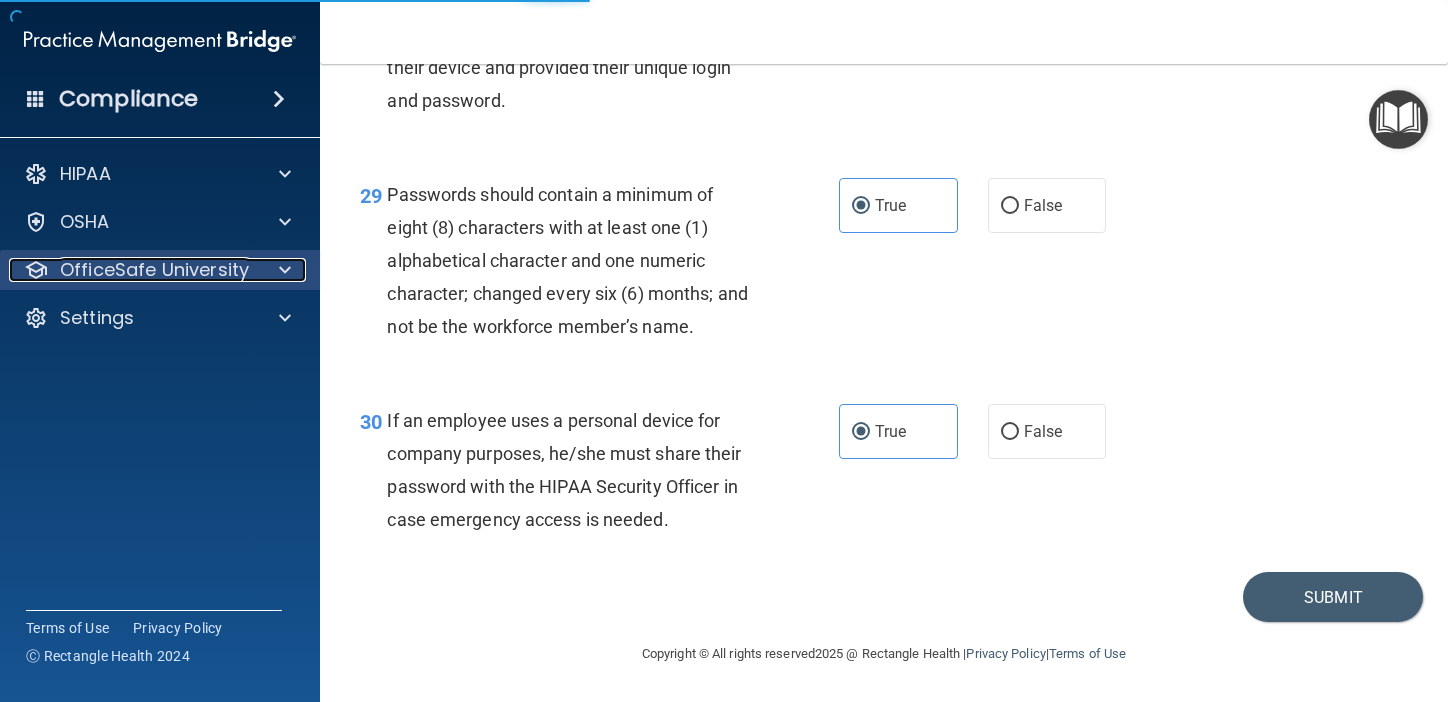 click on "OfficeSafe University" at bounding box center (154, 270) 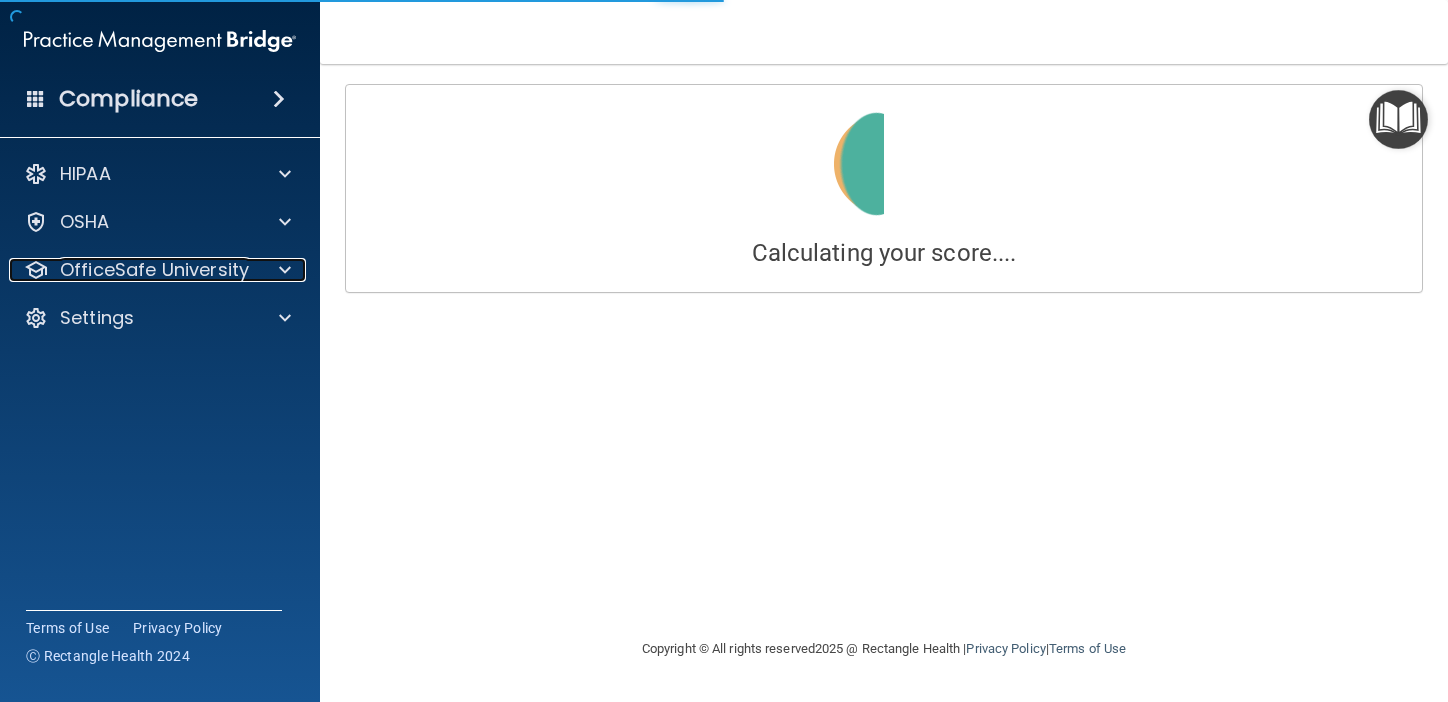 scroll, scrollTop: 0, scrollLeft: 0, axis: both 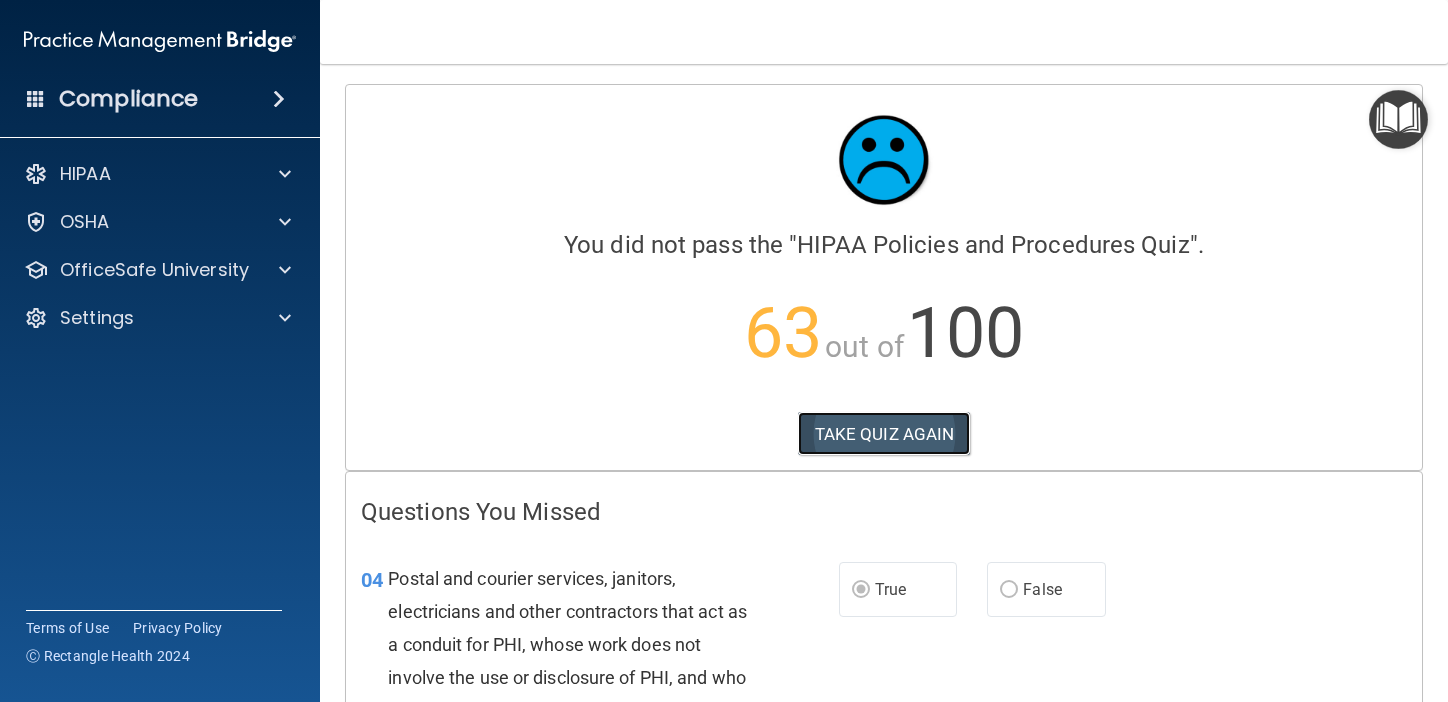 click on "TAKE QUIZ AGAIN" at bounding box center [884, 434] 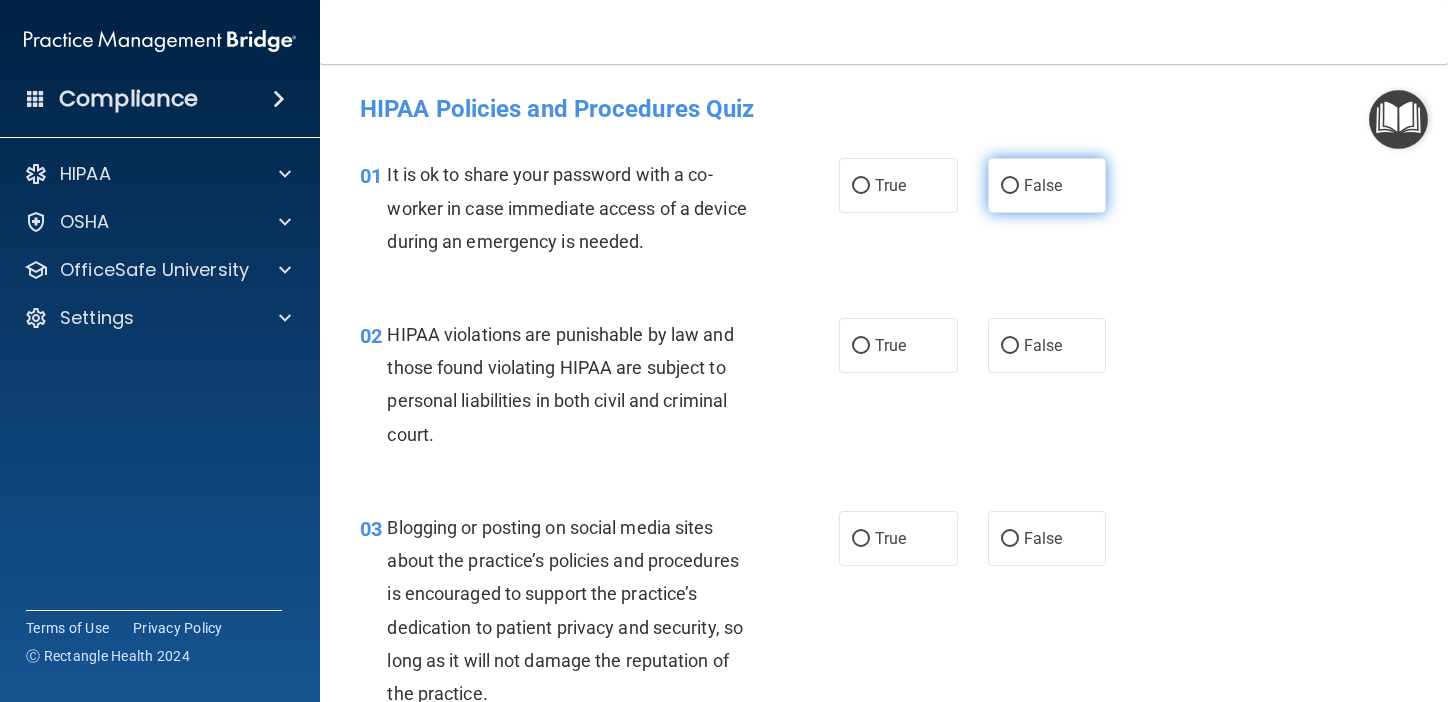 click on "False" at bounding box center (1047, 185) 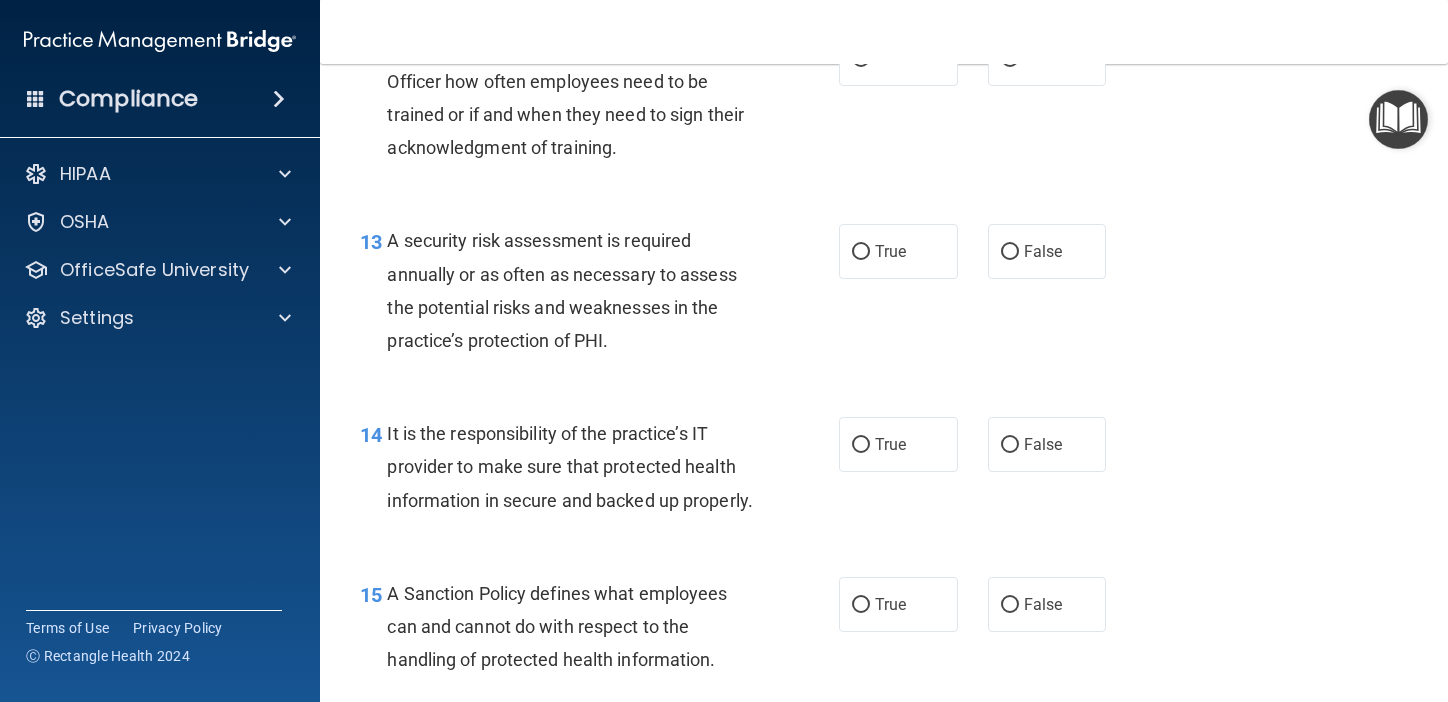 scroll, scrollTop: 2618, scrollLeft: 0, axis: vertical 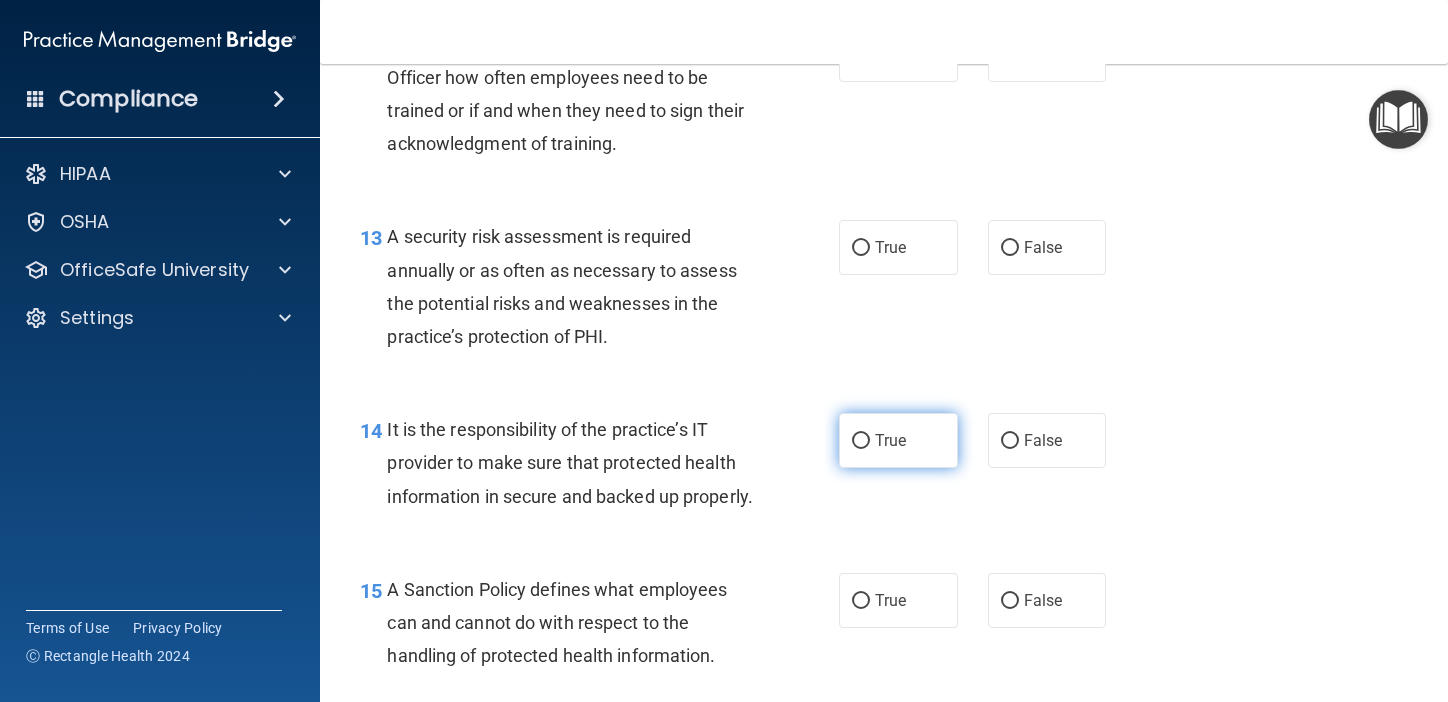 click on "True" at bounding box center [890, 440] 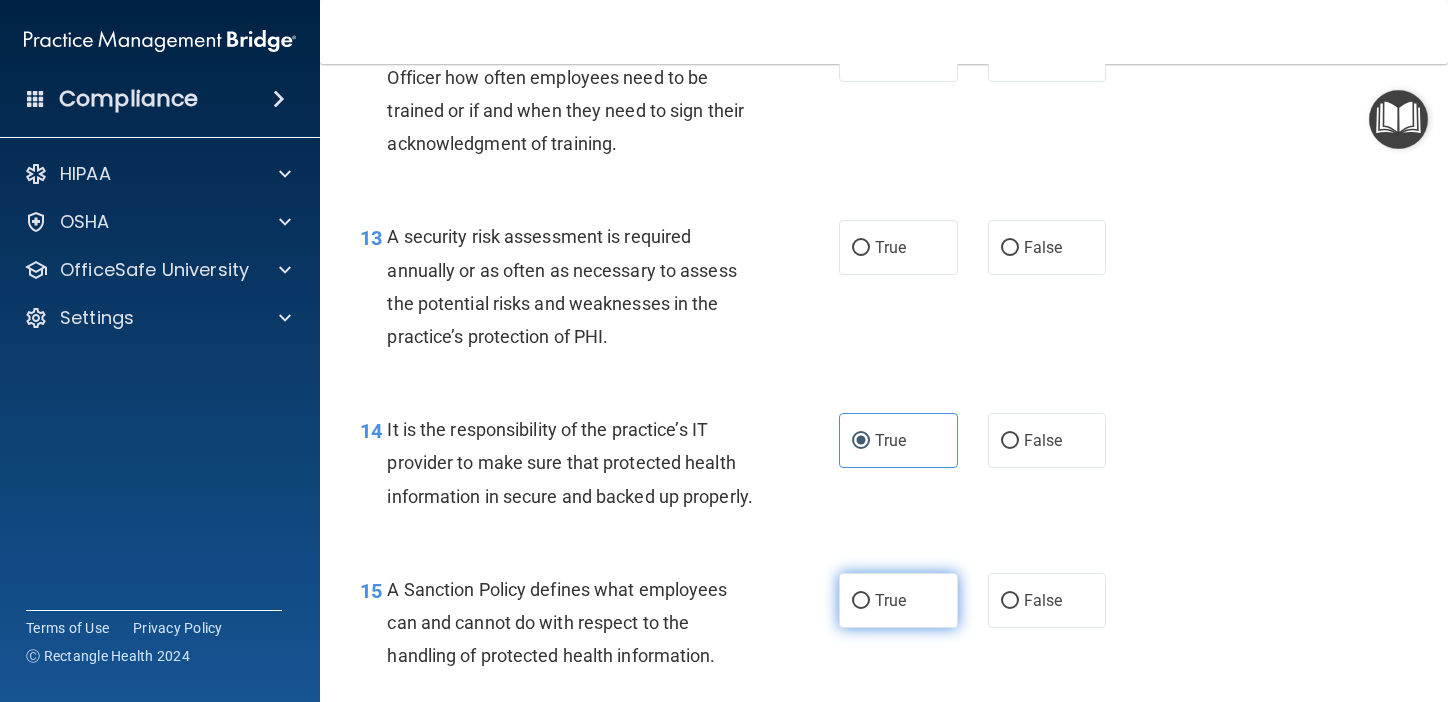 click on "True" at bounding box center [898, 600] 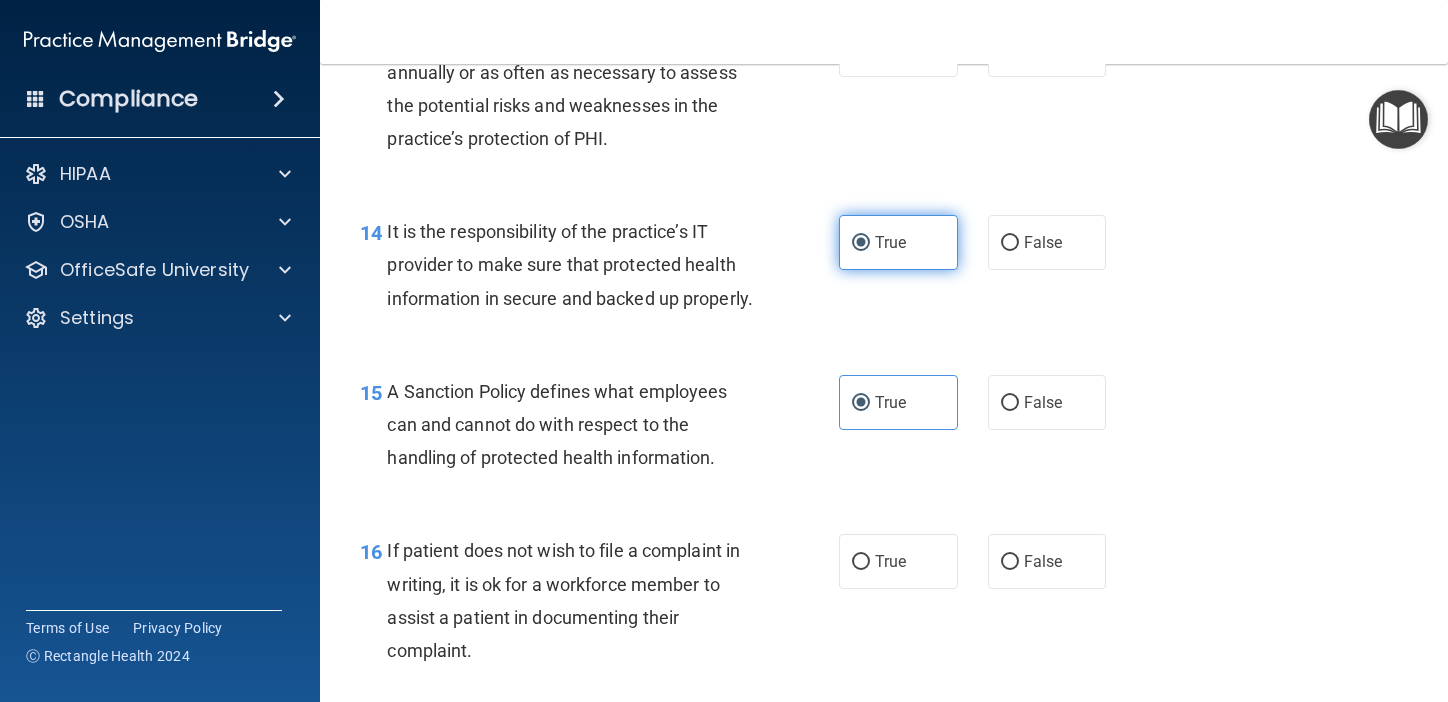 scroll, scrollTop: 2824, scrollLeft: 0, axis: vertical 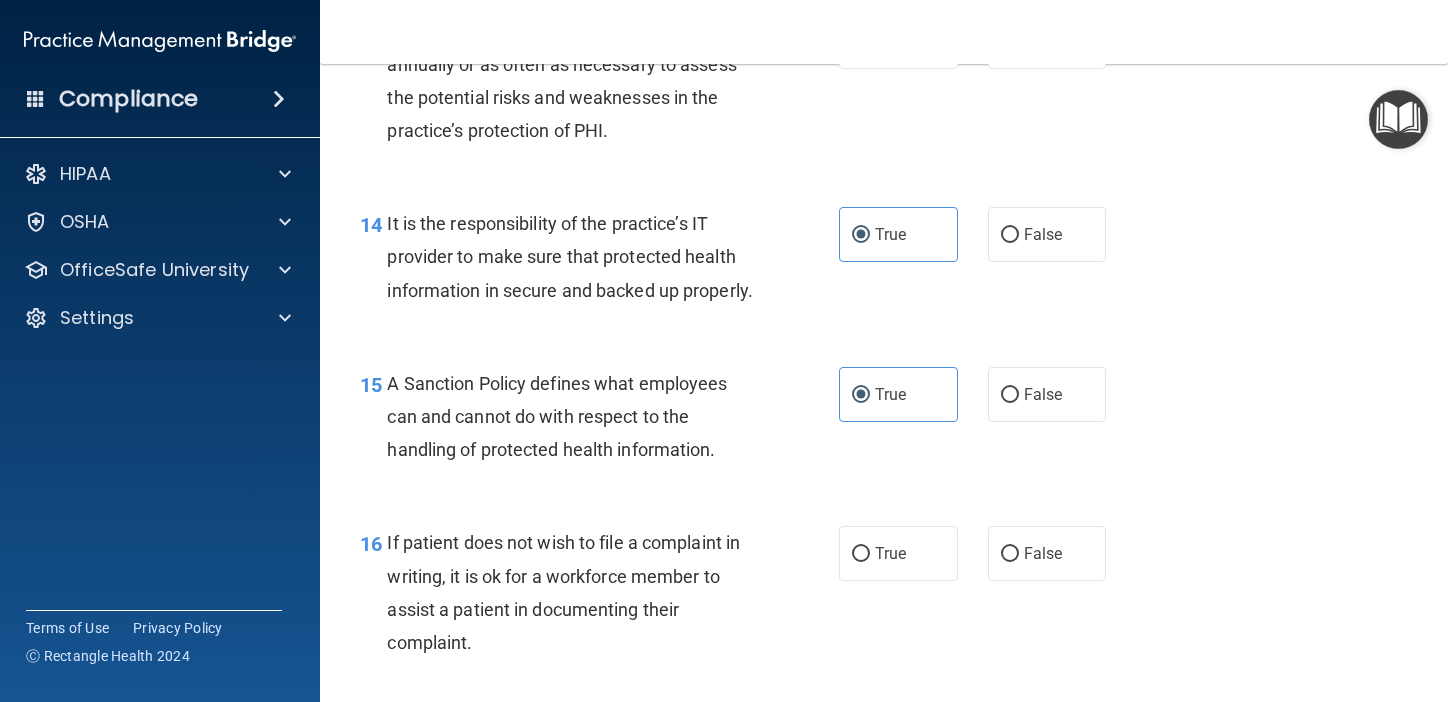 click on "16       If patient does not wish to file a complaint in writing, it is ok for a workforce member to assist a patient in documenting their complaint.                  True           False" at bounding box center [884, 597] 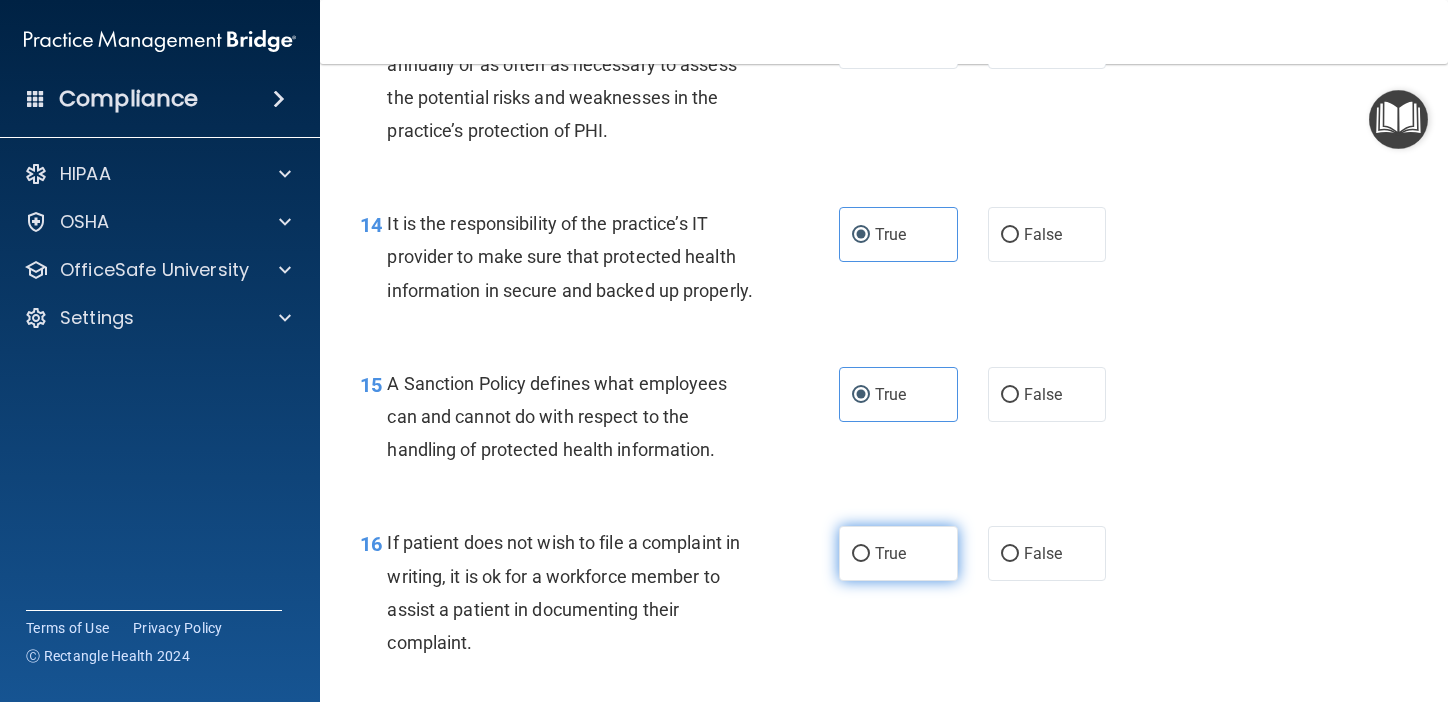 click on "True" at bounding box center [898, 553] 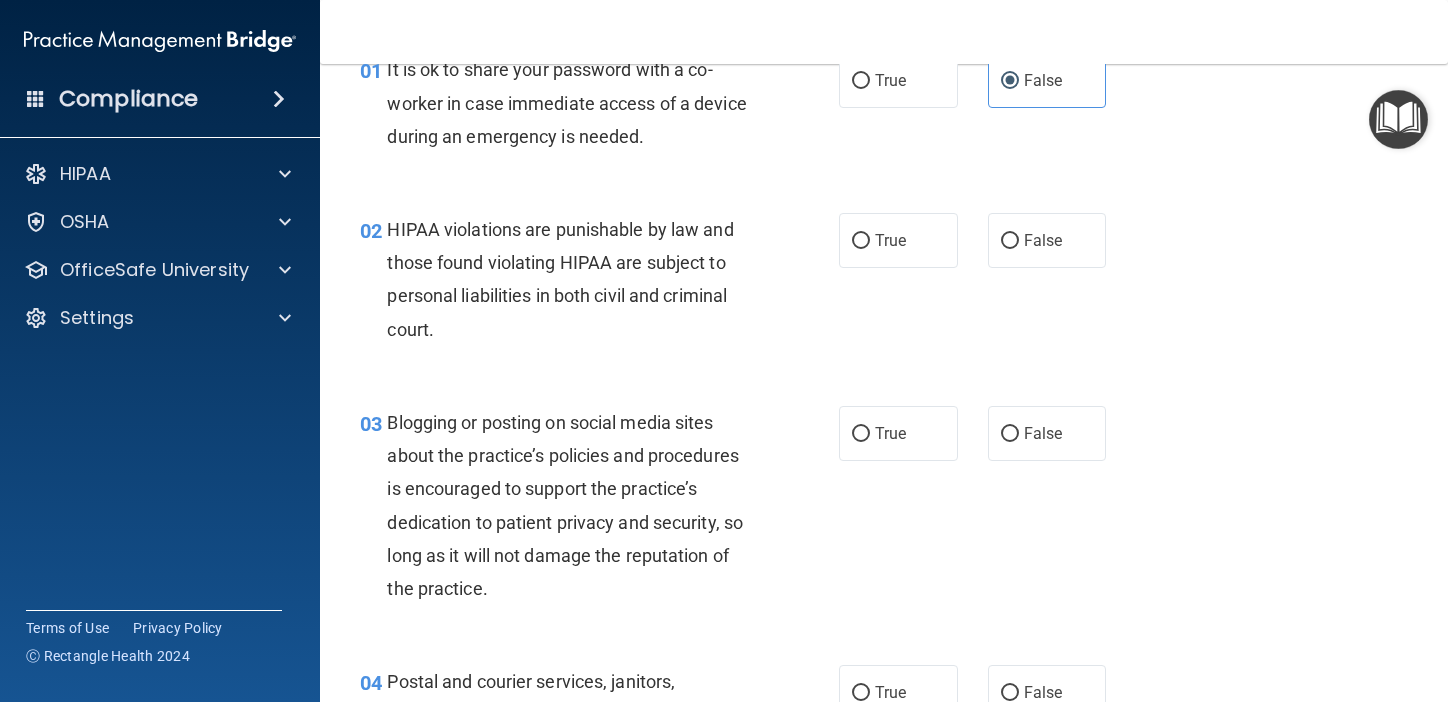 scroll, scrollTop: 0, scrollLeft: 0, axis: both 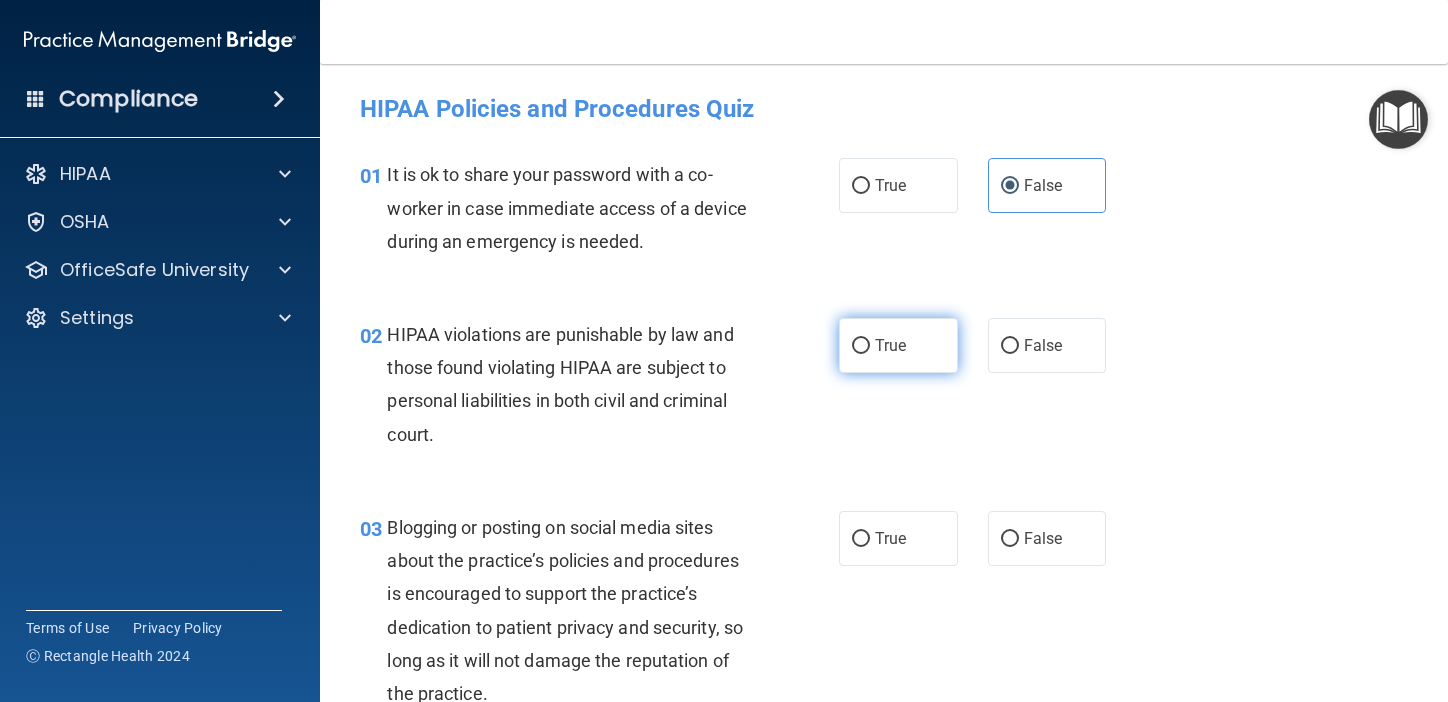 click on "True" at bounding box center [898, 345] 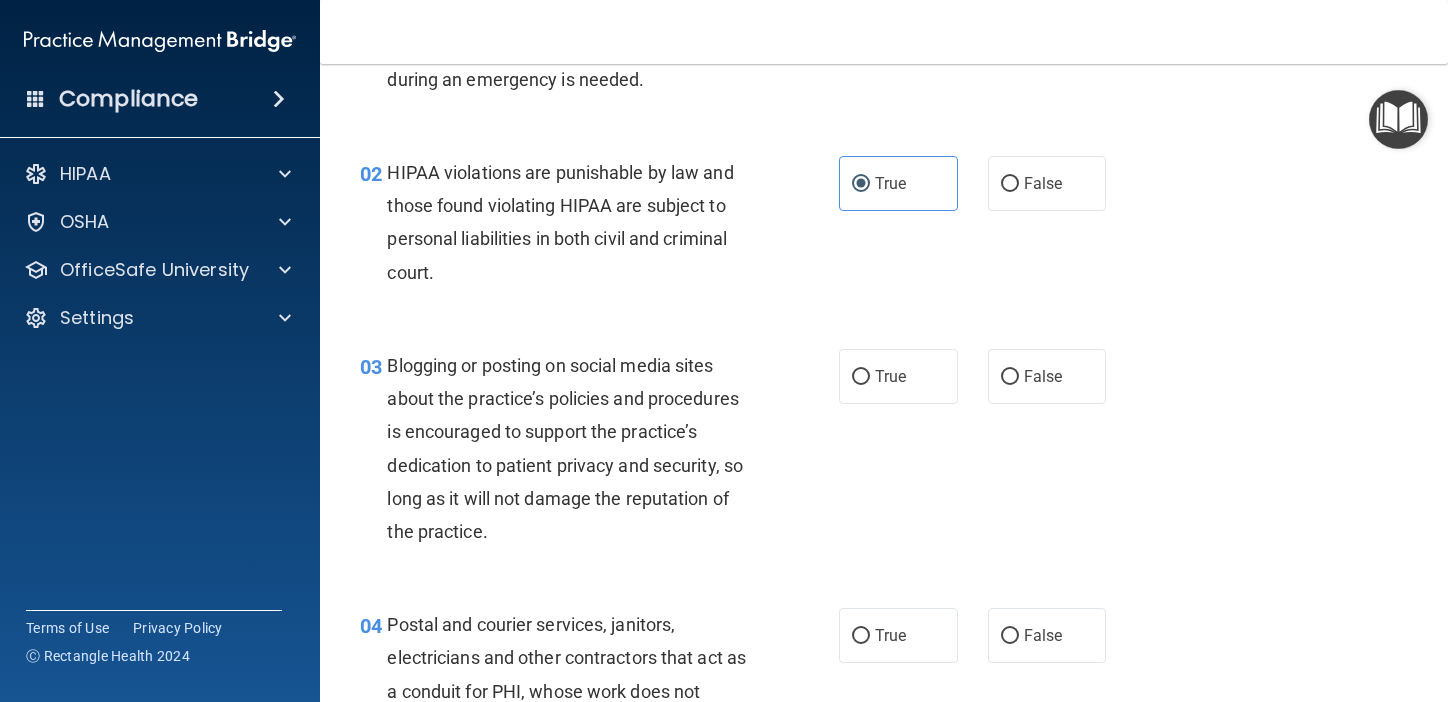 scroll, scrollTop: 165, scrollLeft: 0, axis: vertical 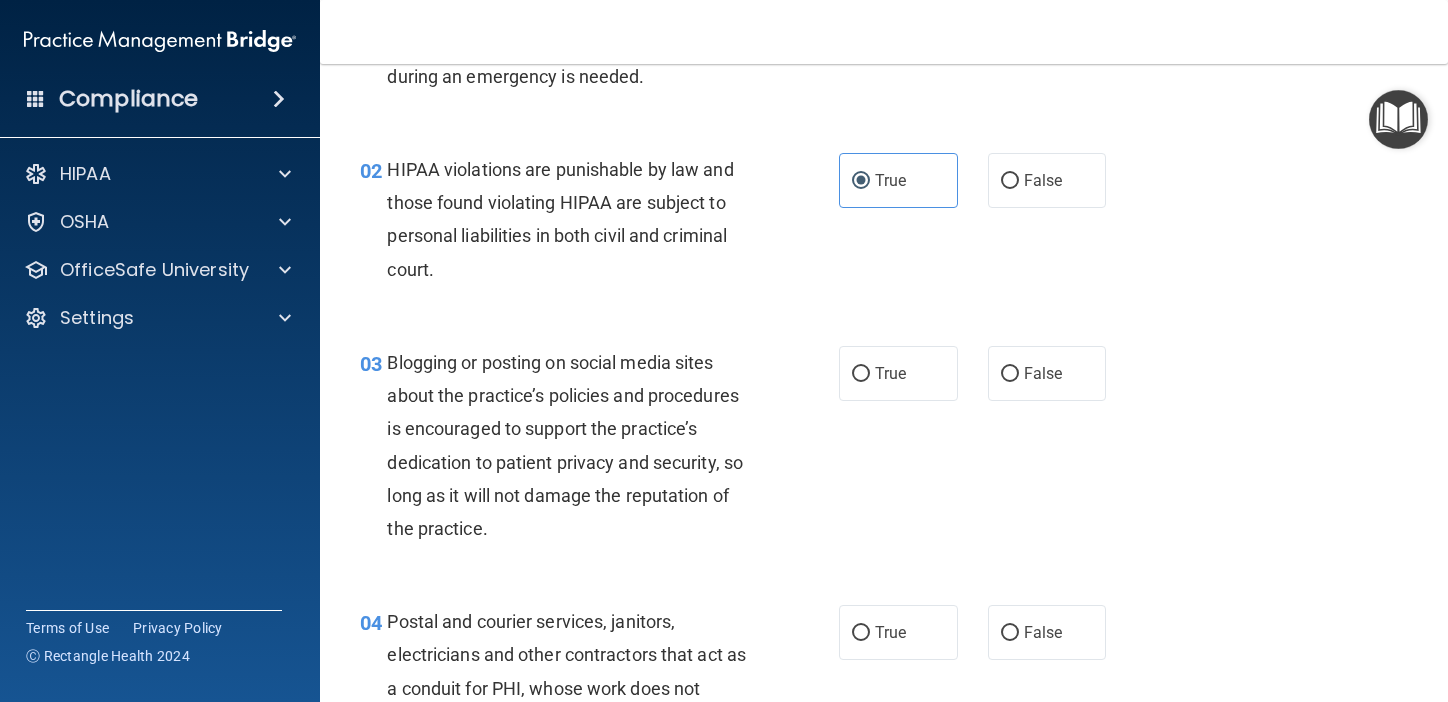 drag, startPoint x: 1006, startPoint y: 381, endPoint x: 978, endPoint y: 388, distance: 28.86174 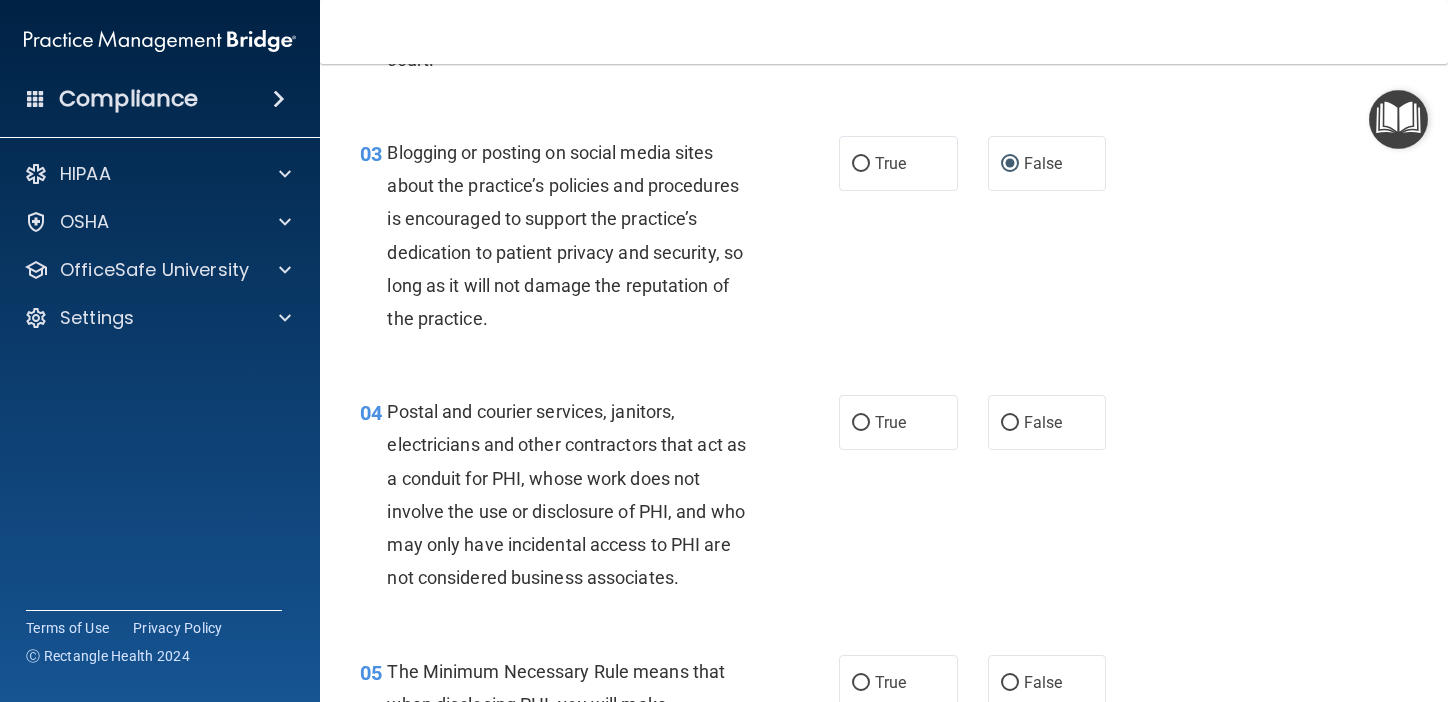 scroll, scrollTop: 376, scrollLeft: 0, axis: vertical 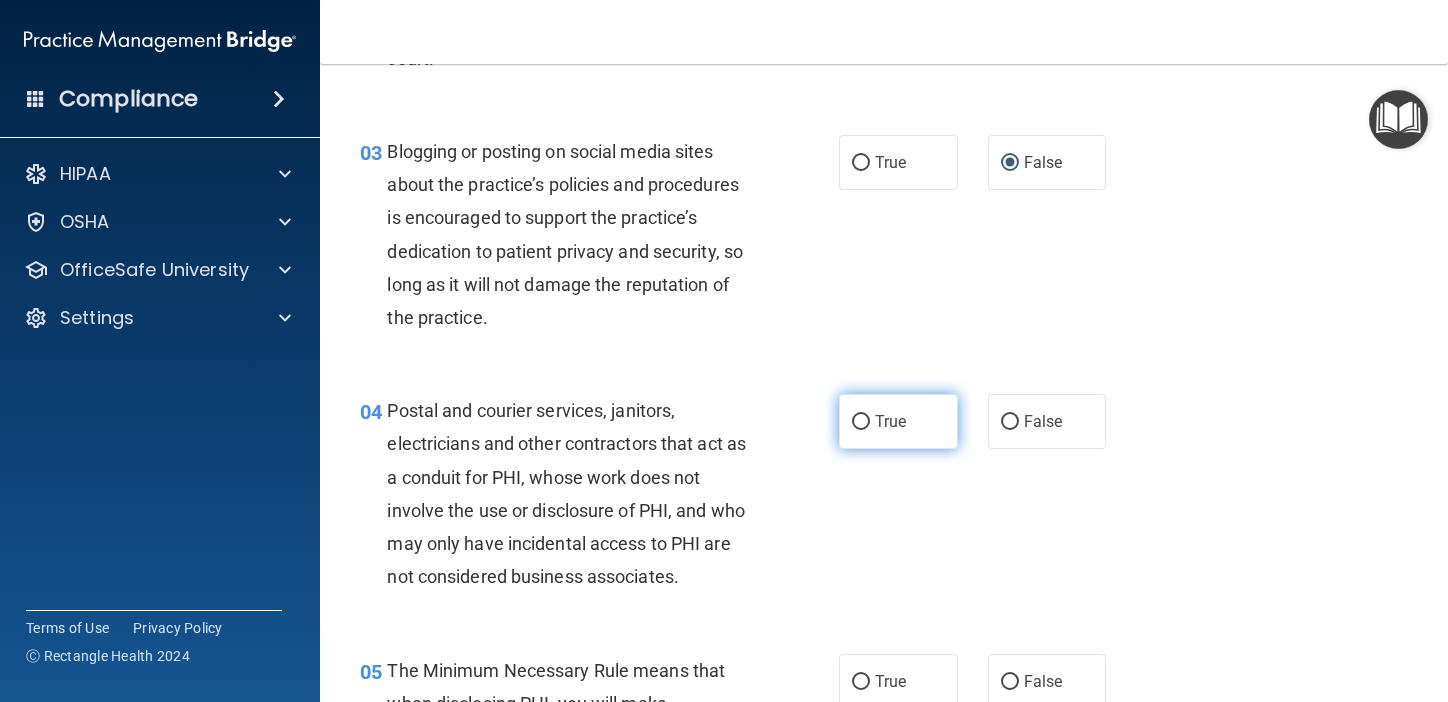 click on "True" at bounding box center (898, 421) 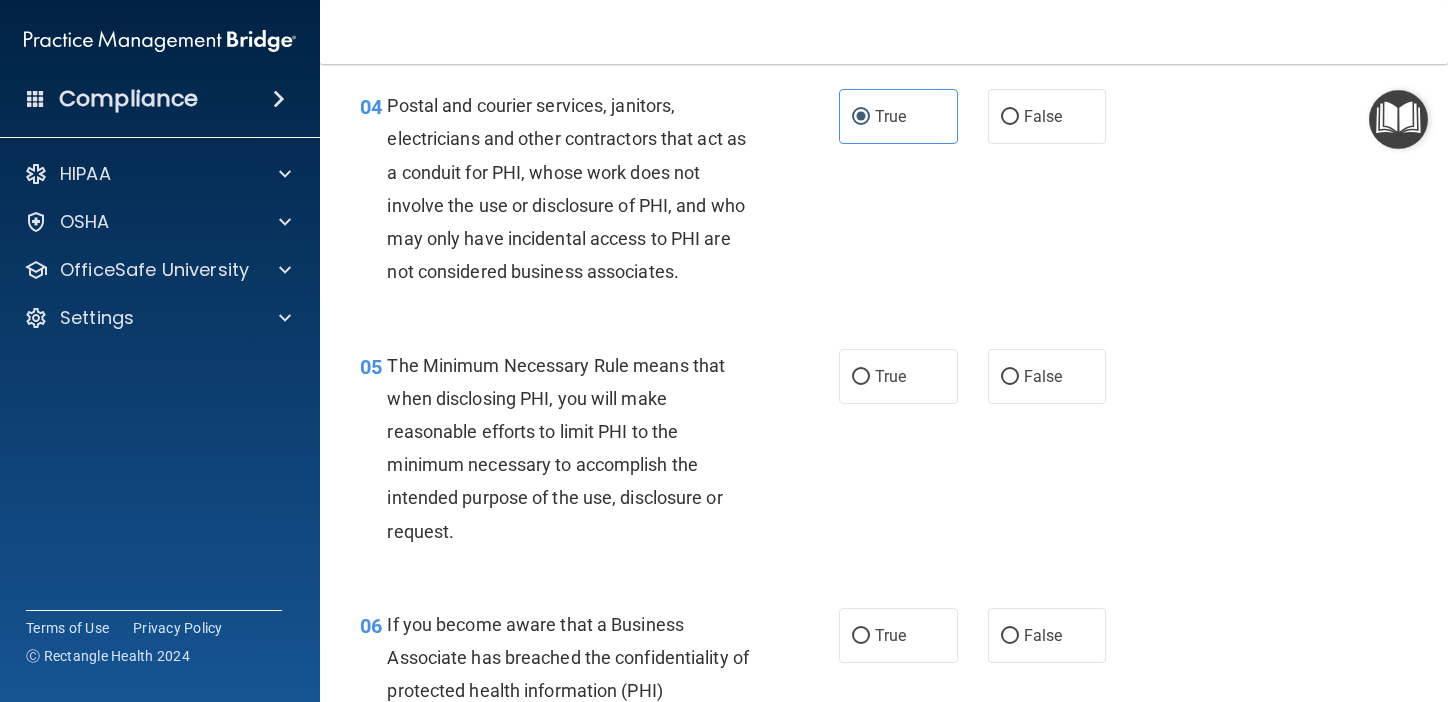 scroll, scrollTop: 690, scrollLeft: 0, axis: vertical 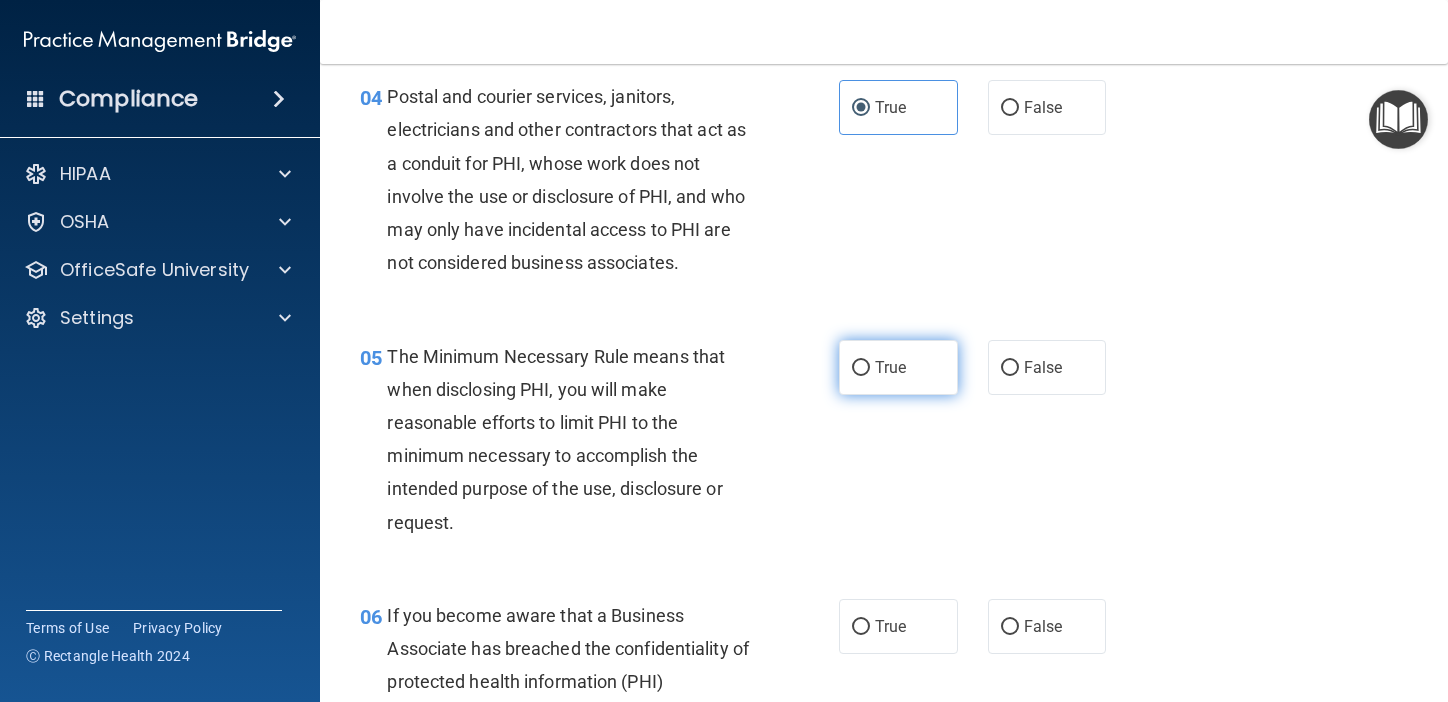 click on "True" at bounding box center (890, 367) 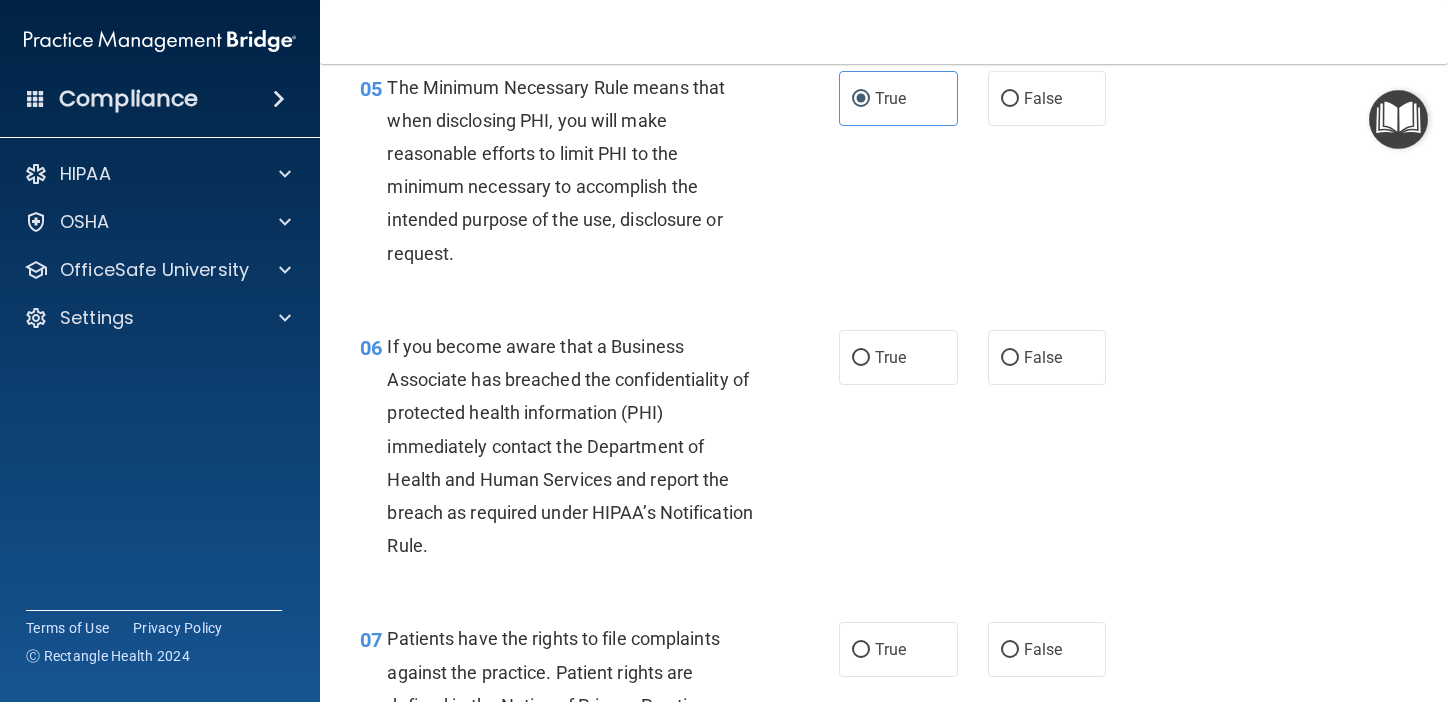 scroll, scrollTop: 962, scrollLeft: 0, axis: vertical 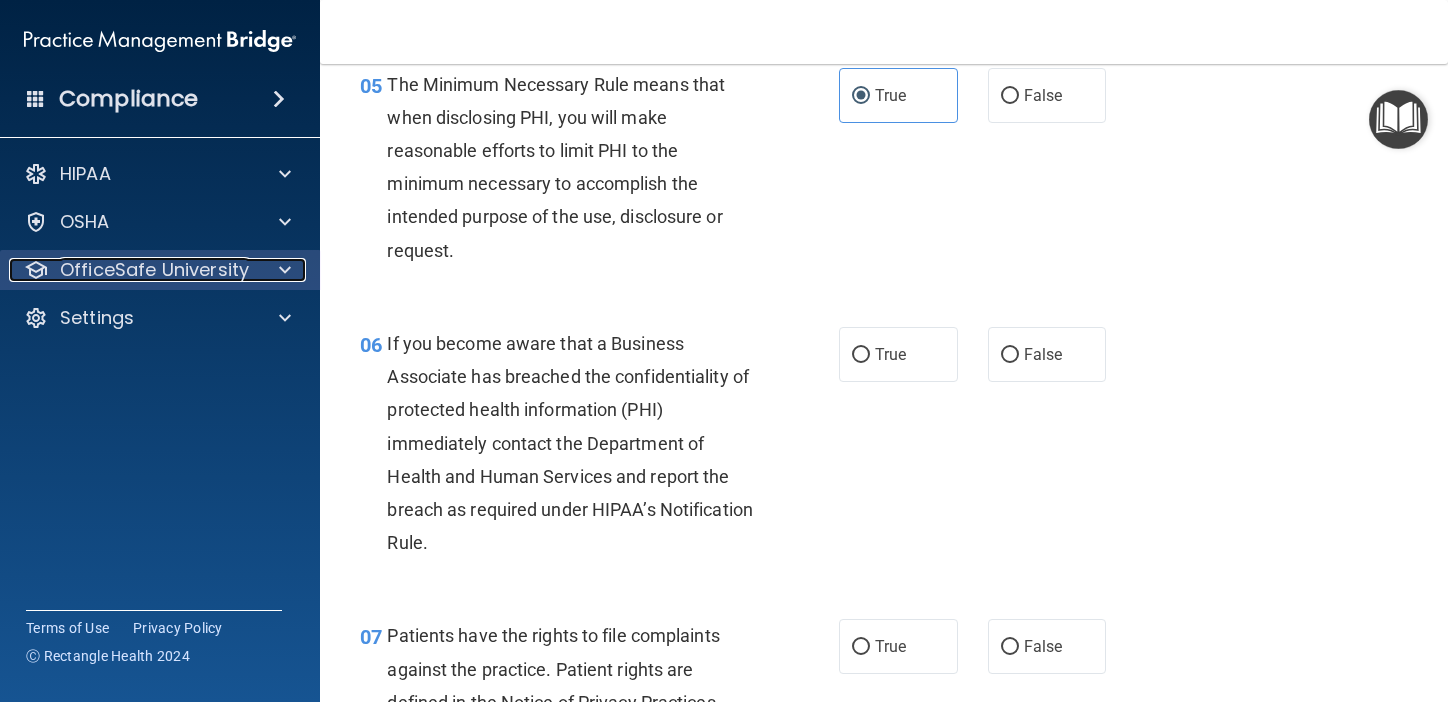 click on "OfficeSafe University" at bounding box center (154, 270) 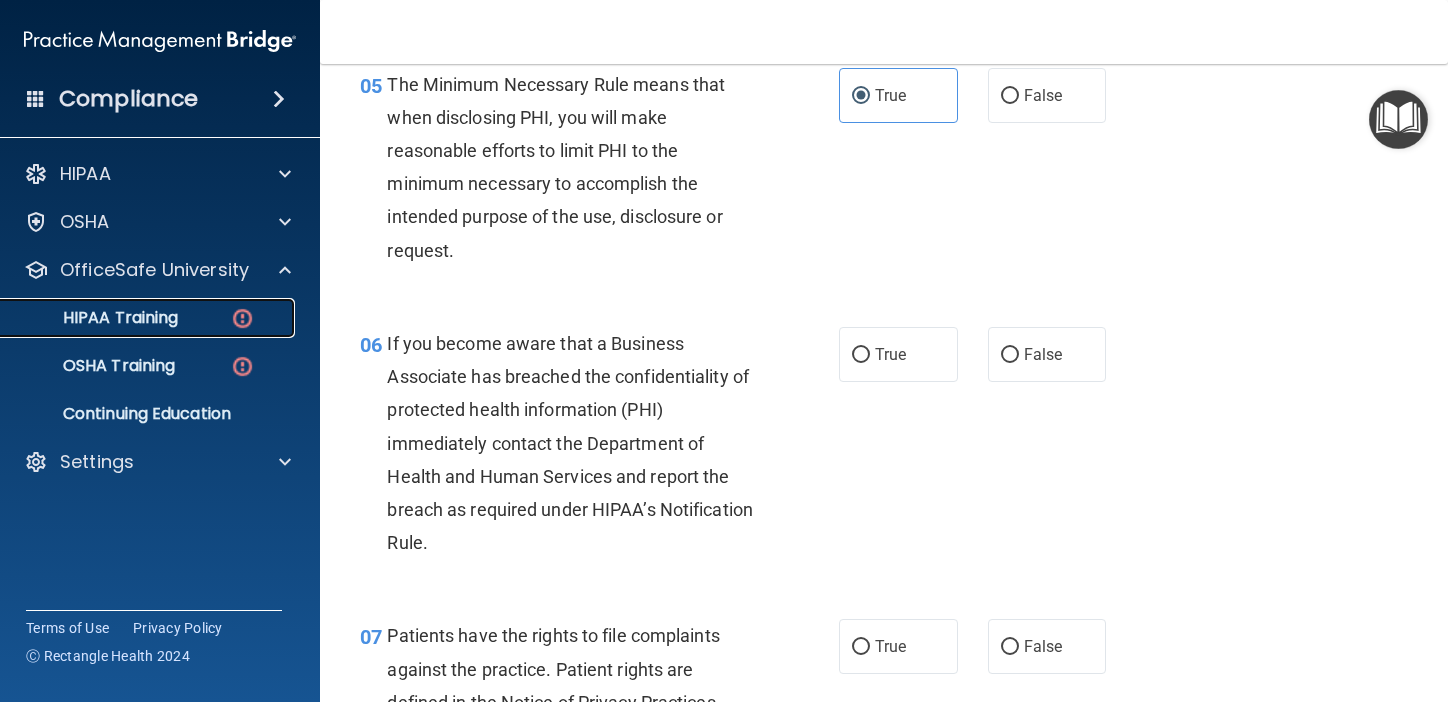 click on "HIPAA Training" at bounding box center (149, 318) 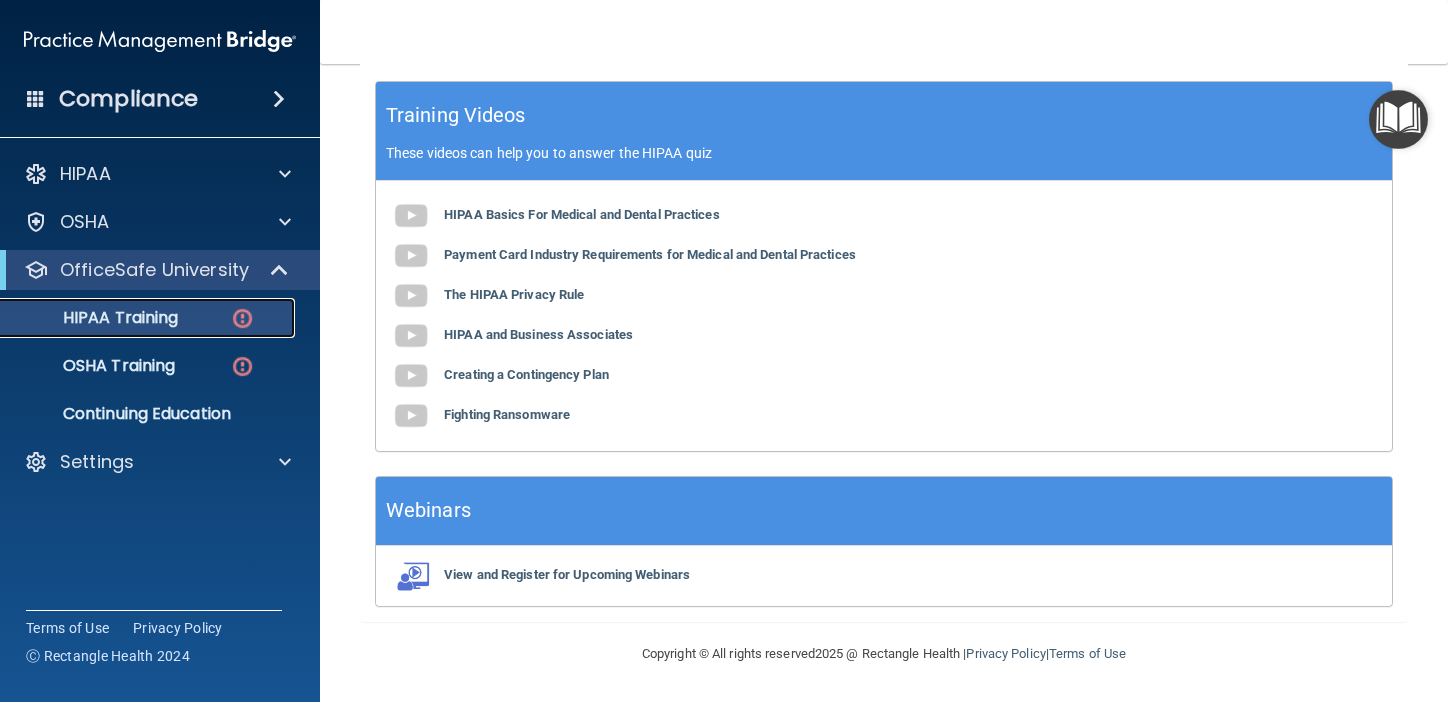 scroll, scrollTop: 614, scrollLeft: 0, axis: vertical 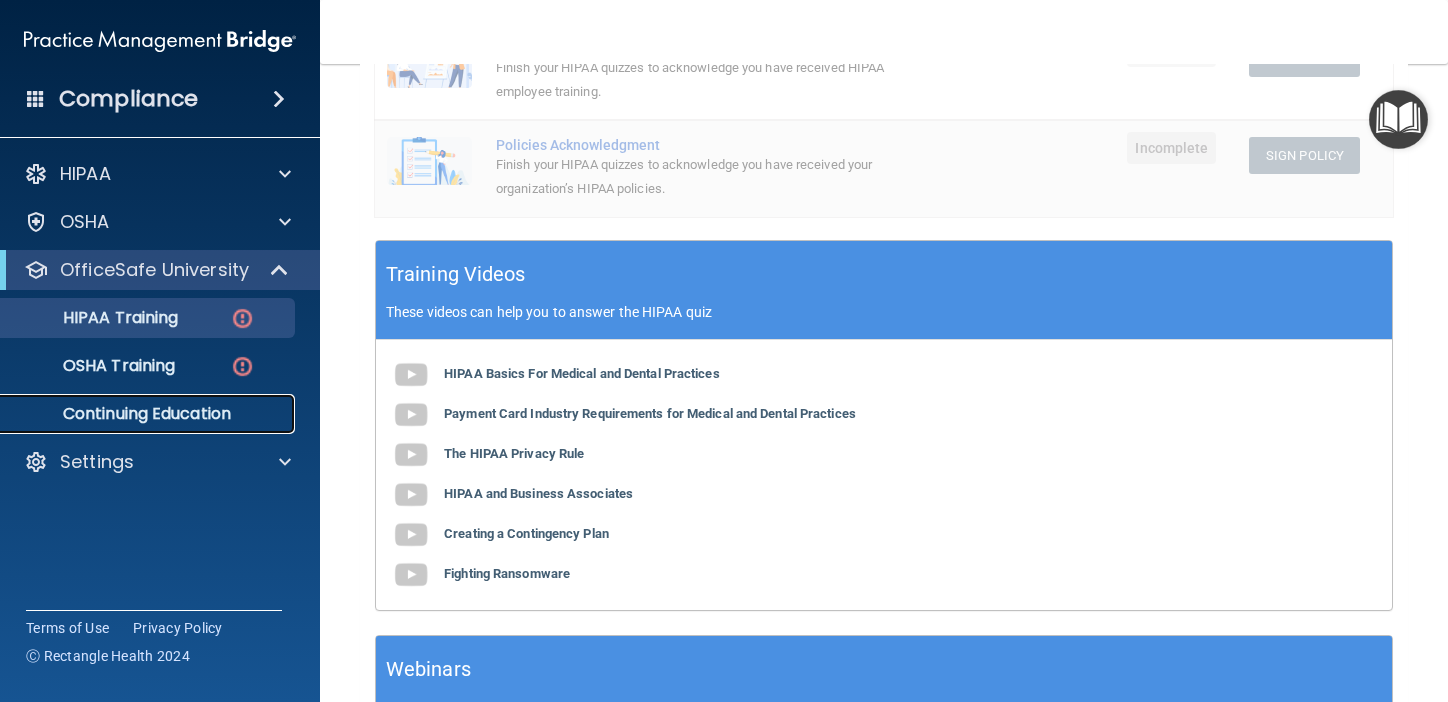 click on "Continuing Education" at bounding box center (149, 414) 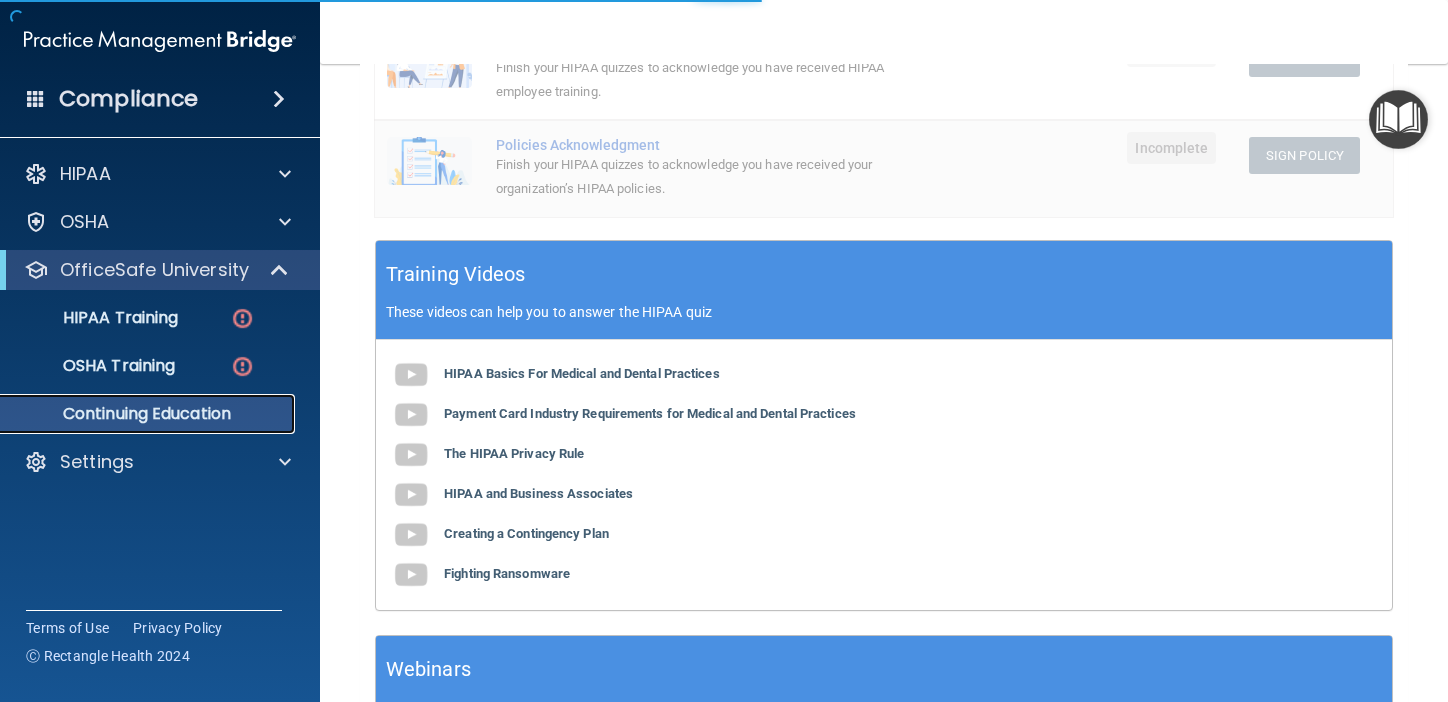 scroll, scrollTop: 0, scrollLeft: 0, axis: both 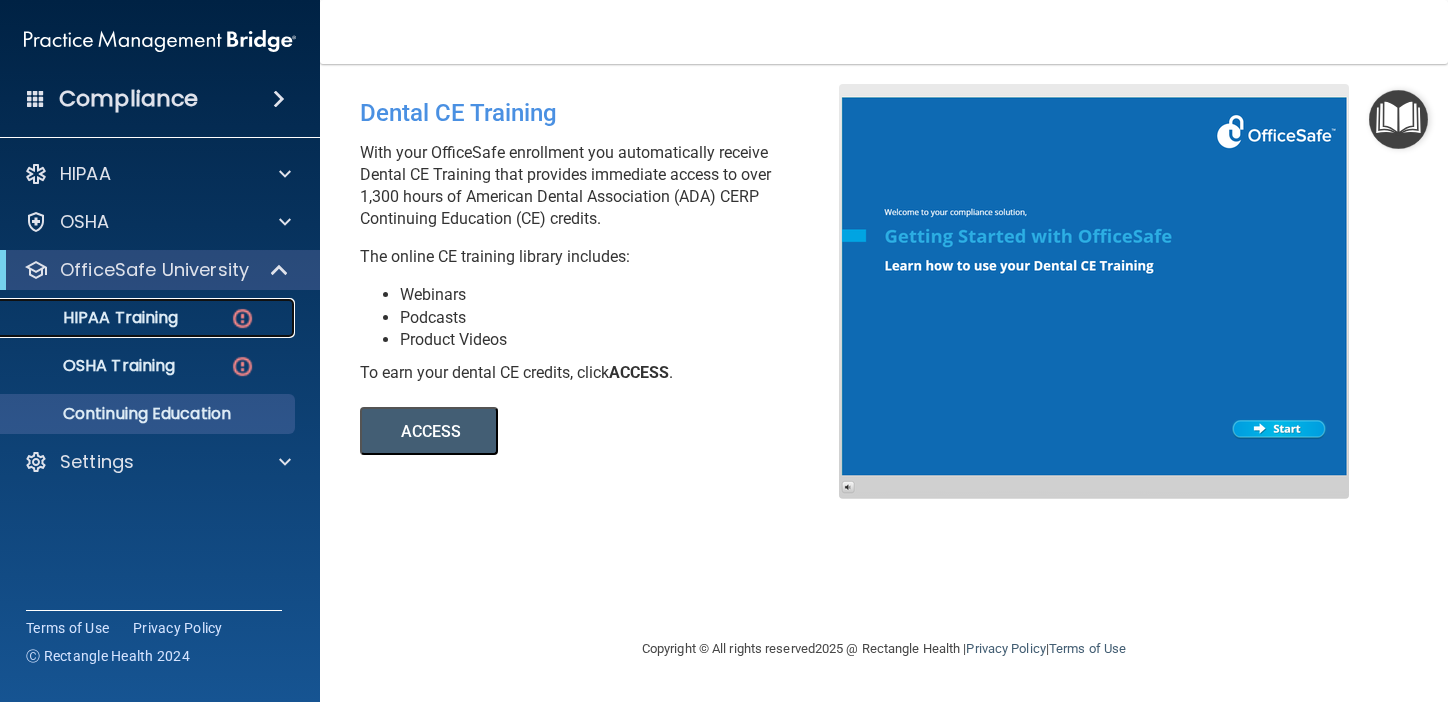 click on "HIPAA Training" at bounding box center (95, 318) 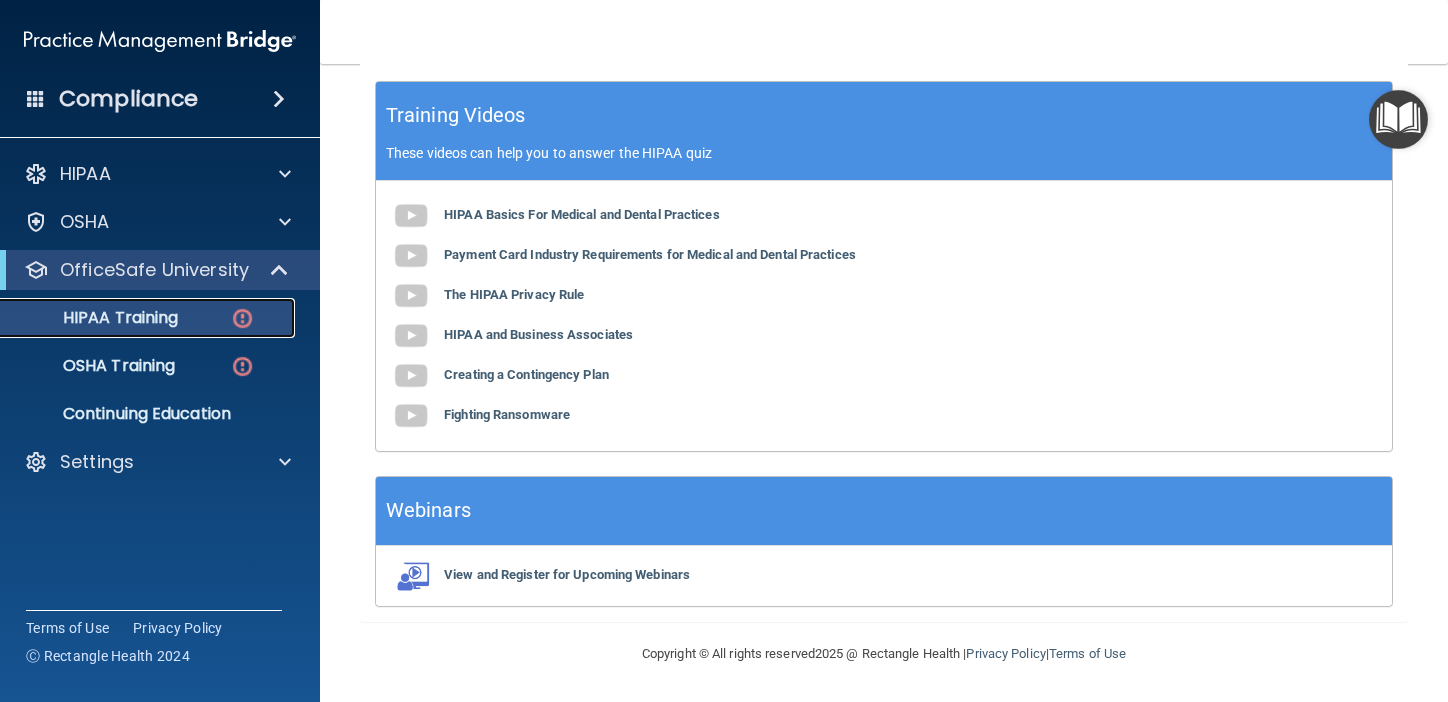 scroll, scrollTop: 0, scrollLeft: 0, axis: both 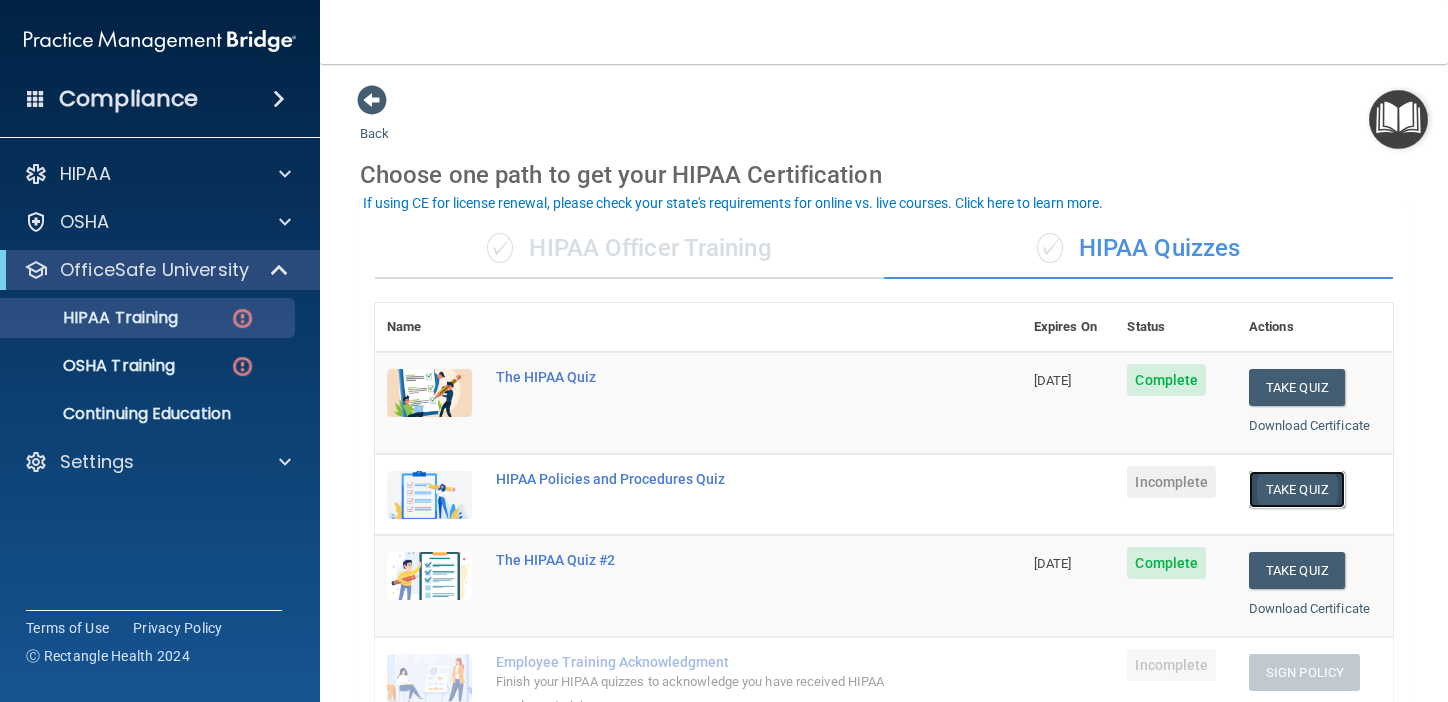 click on "Take Quiz" at bounding box center [1297, 489] 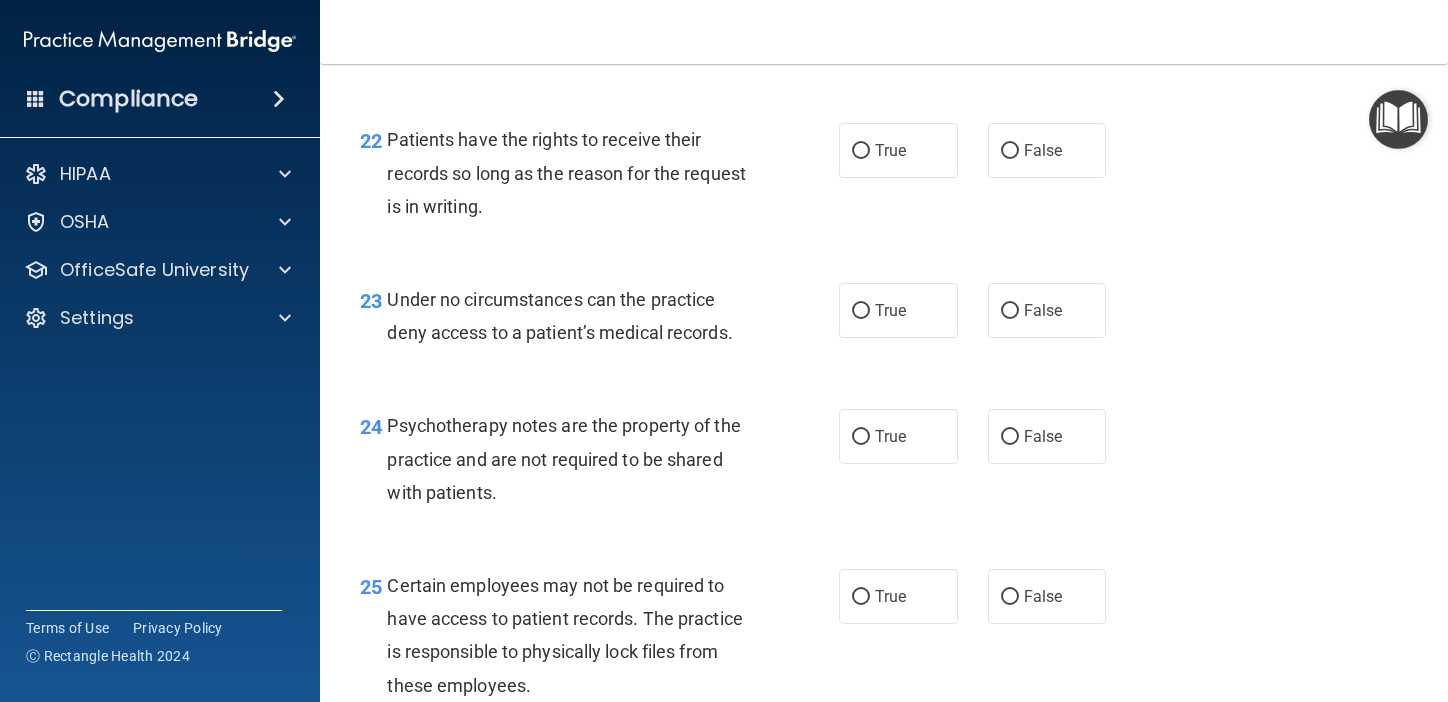 scroll, scrollTop: 4320, scrollLeft: 0, axis: vertical 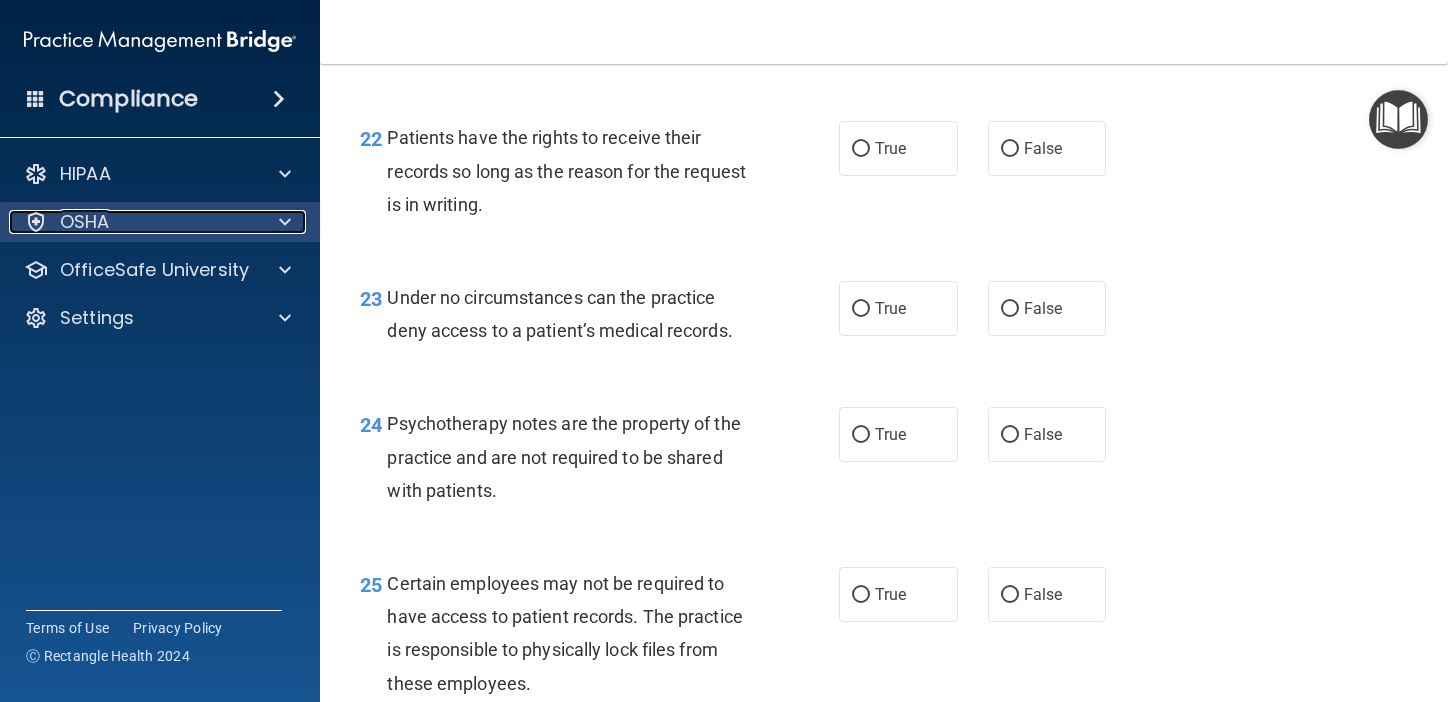 click on "OSHA" at bounding box center (85, 222) 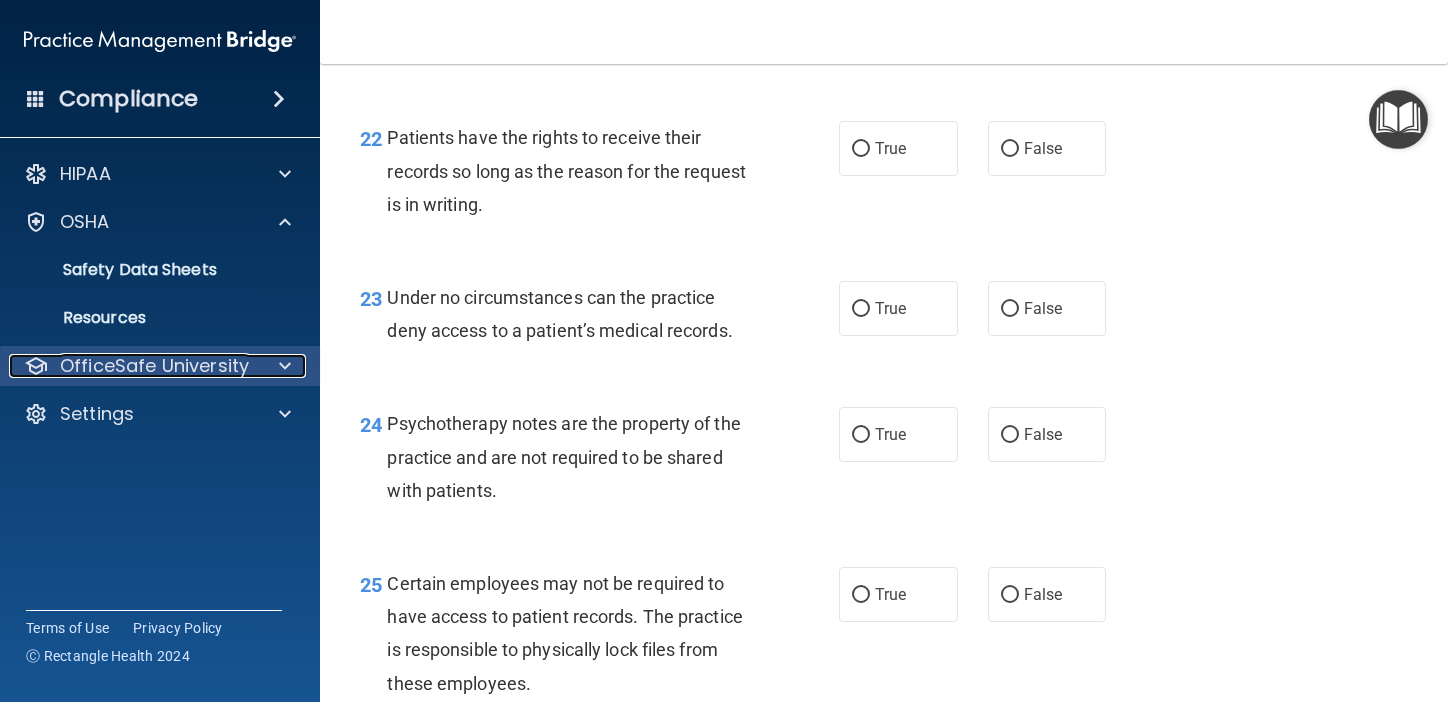 click on "OfficeSafe University" at bounding box center [154, 366] 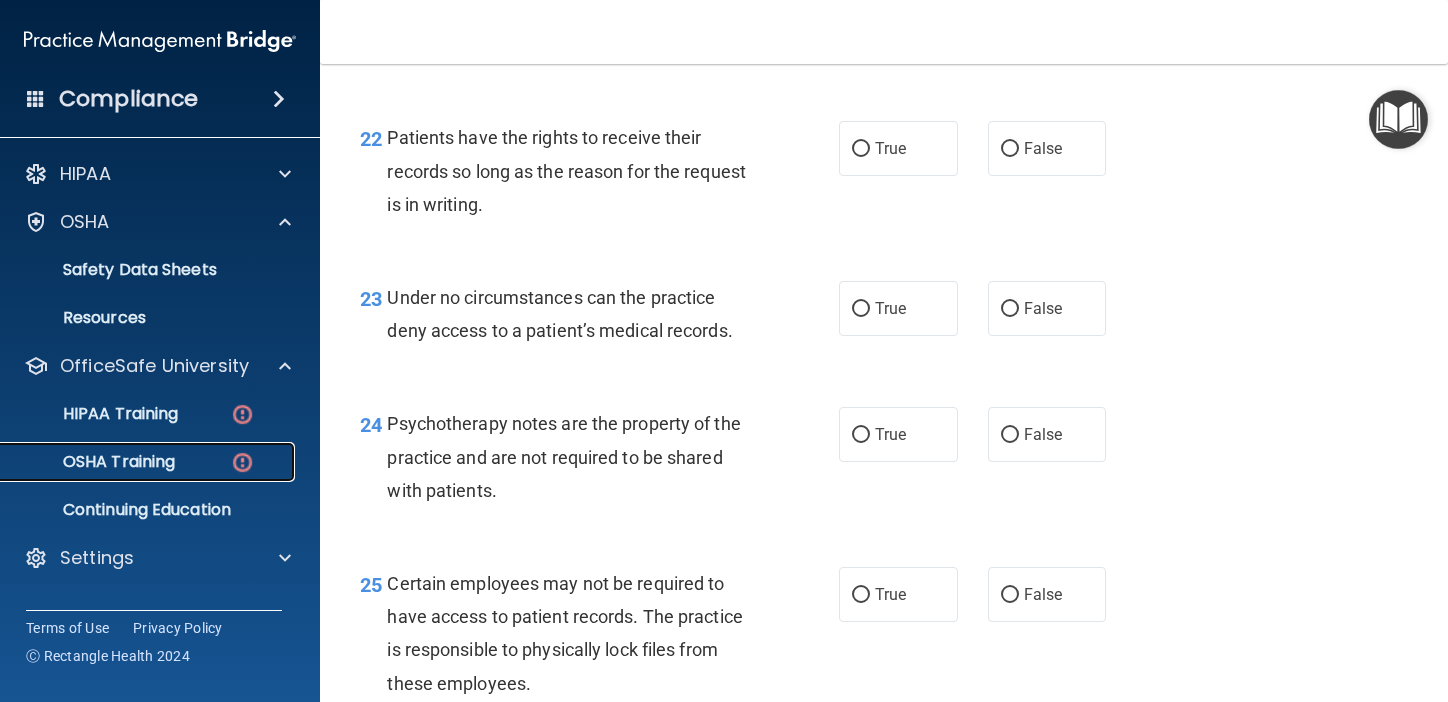 click on "OSHA Training" at bounding box center [94, 462] 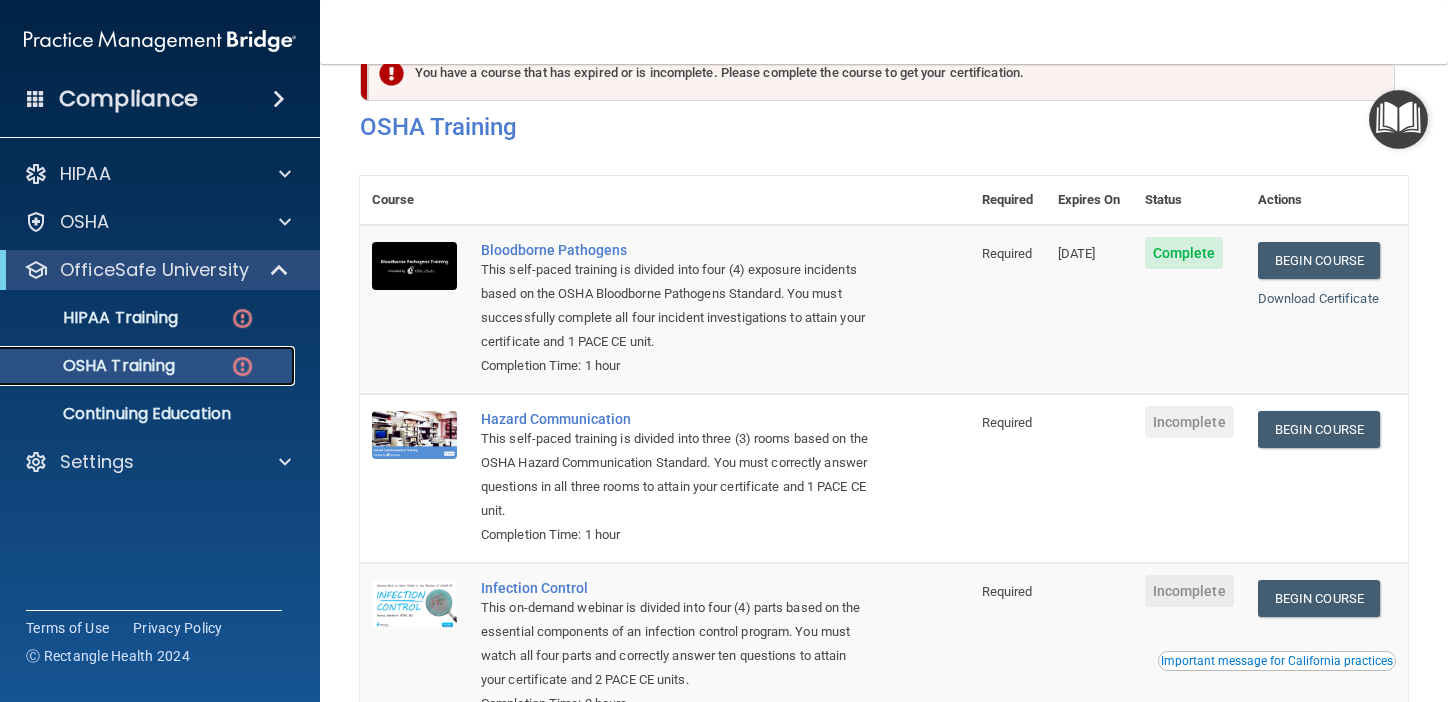 scroll, scrollTop: 0, scrollLeft: 0, axis: both 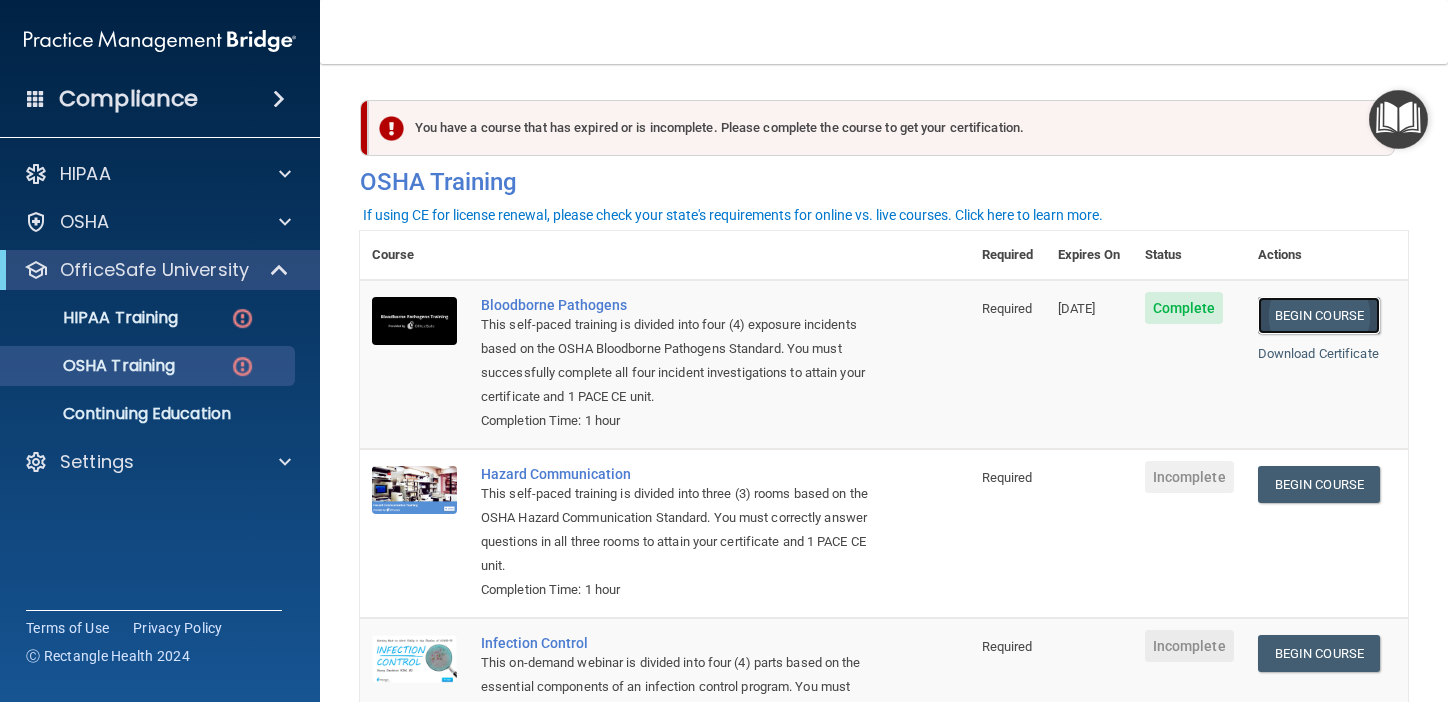 click on "Begin Course" at bounding box center (1319, 315) 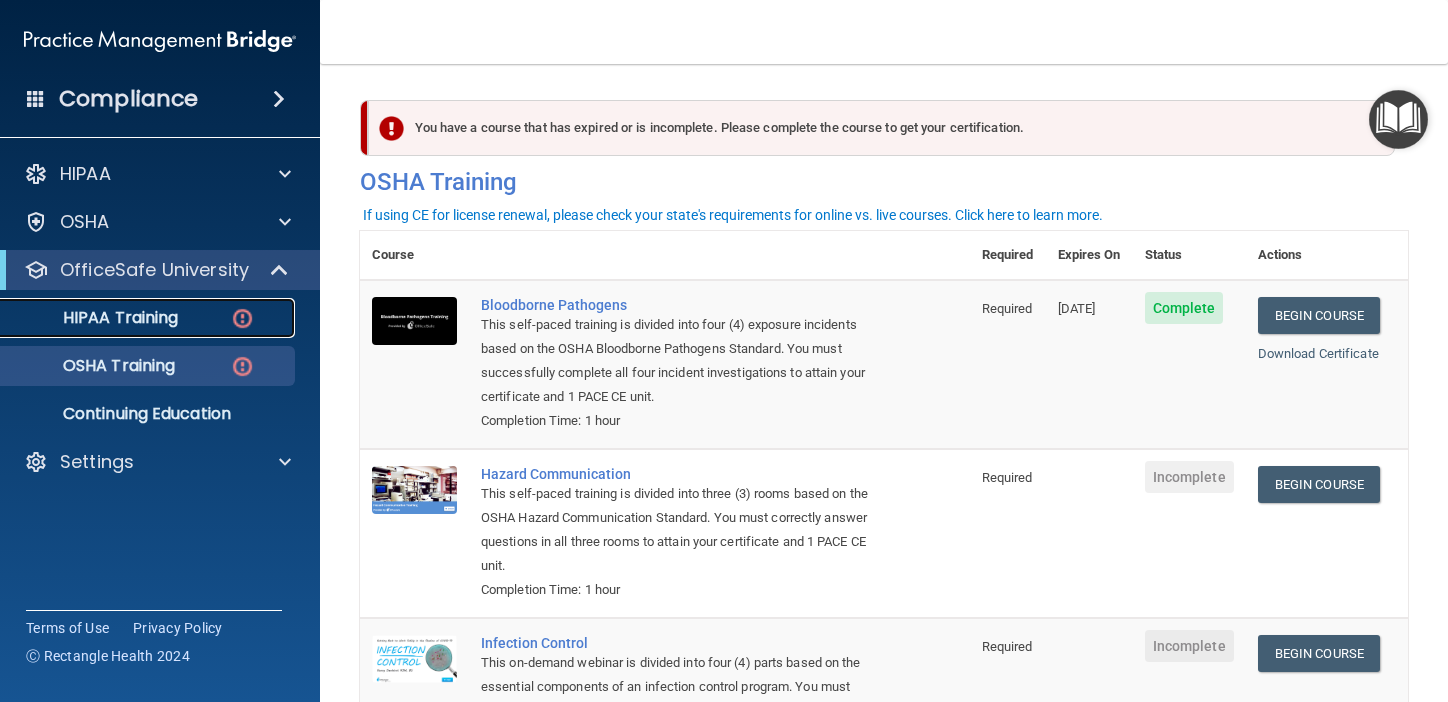 click at bounding box center (242, 318) 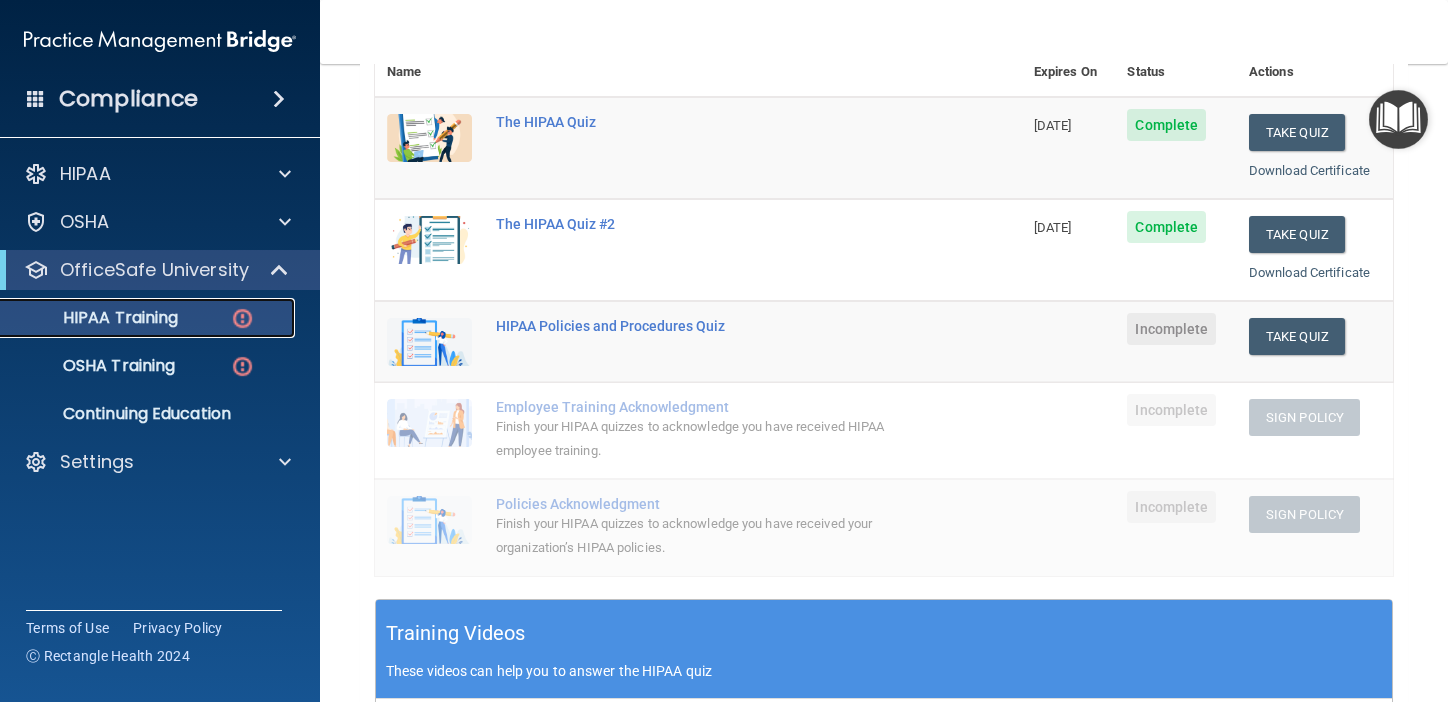scroll, scrollTop: 257, scrollLeft: 0, axis: vertical 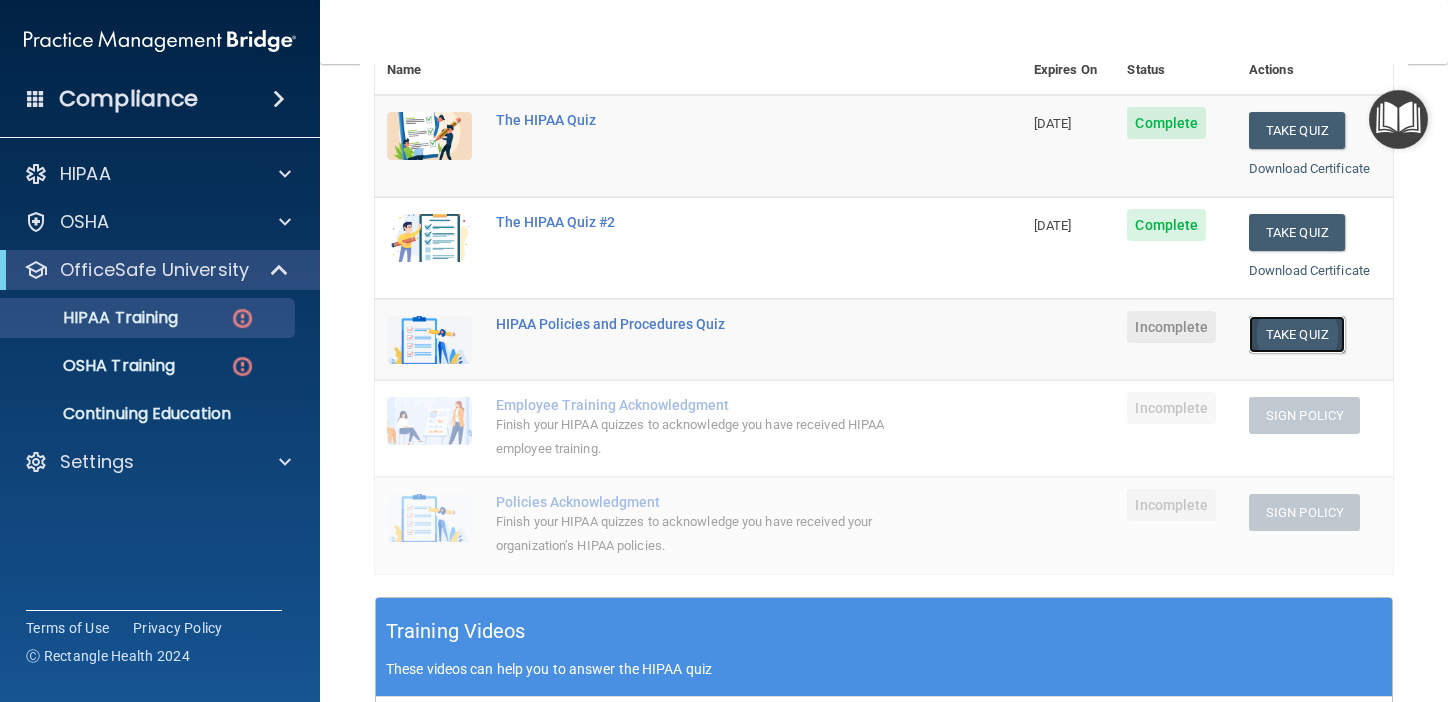 click on "Take Quiz" at bounding box center (1297, 334) 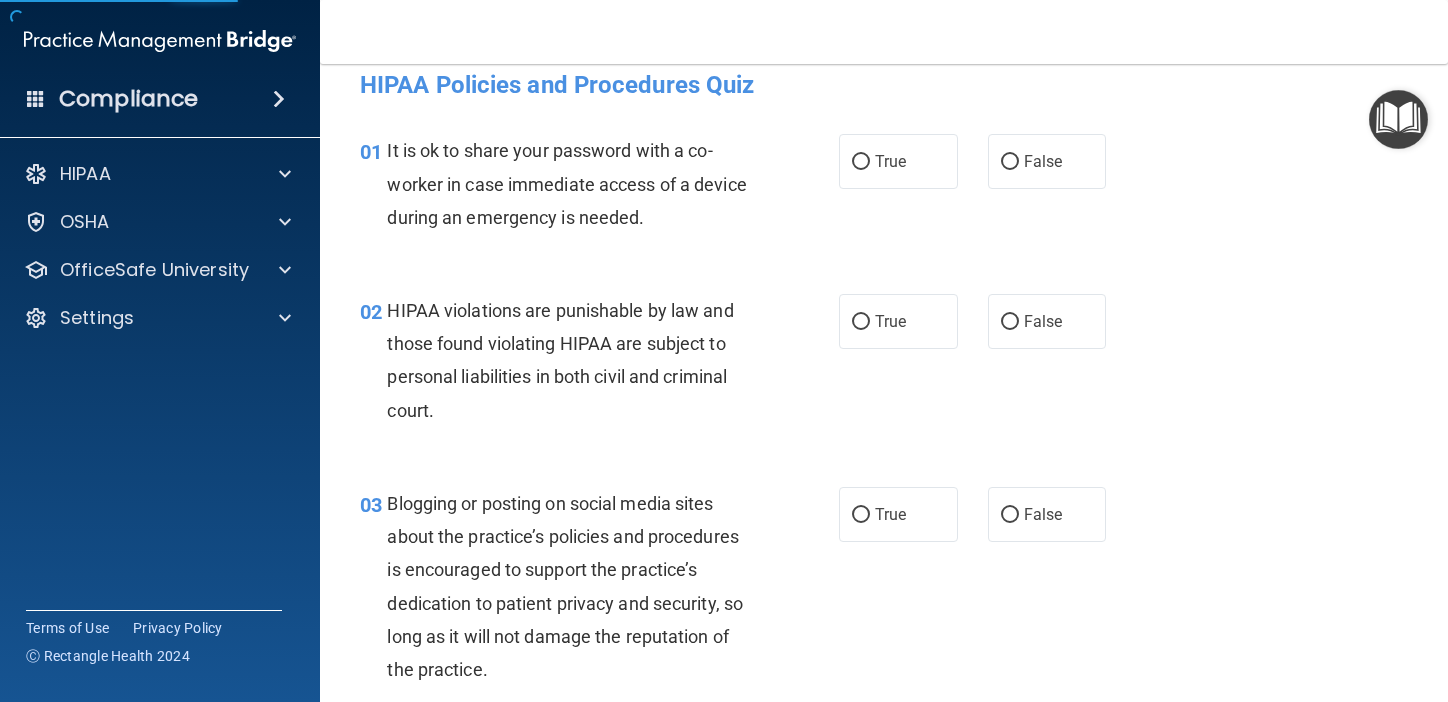 scroll, scrollTop: 0, scrollLeft: 0, axis: both 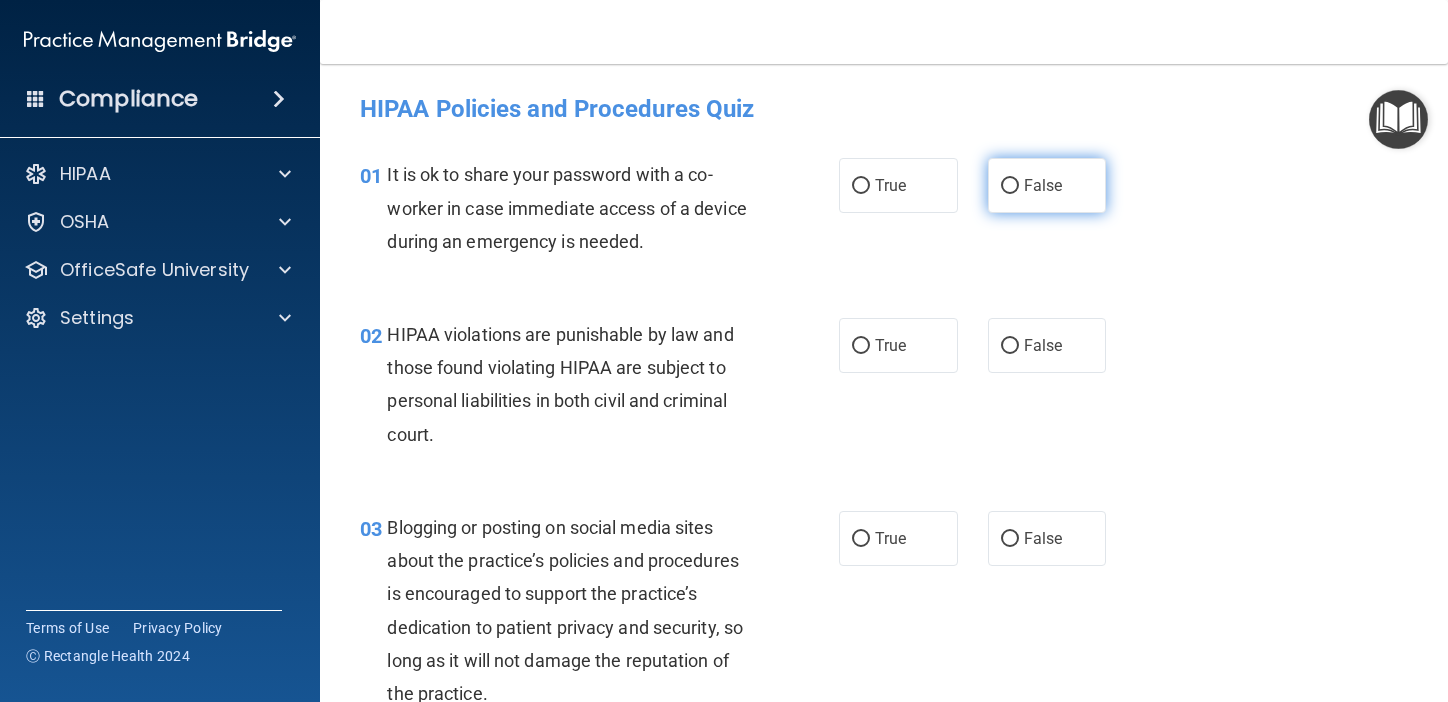 click on "False" at bounding box center (1010, 186) 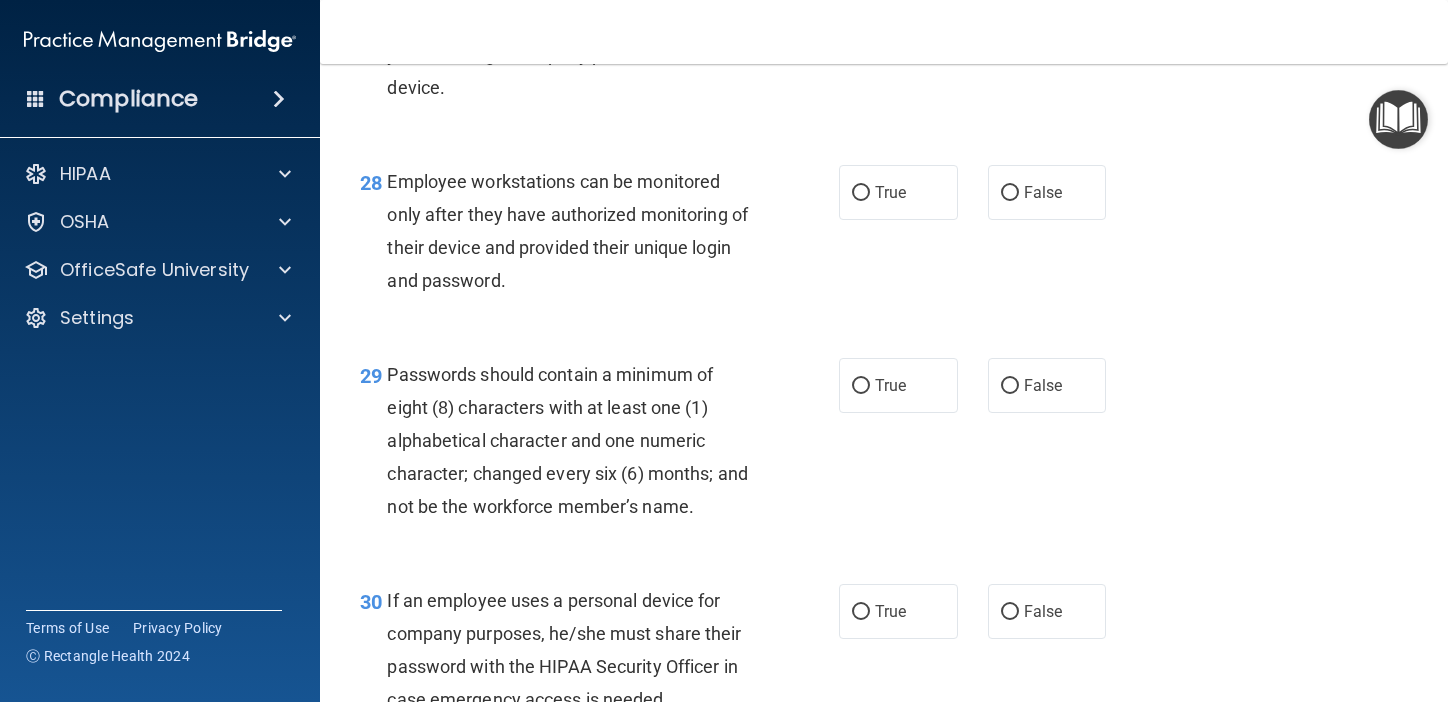 scroll, scrollTop: 5515, scrollLeft: 0, axis: vertical 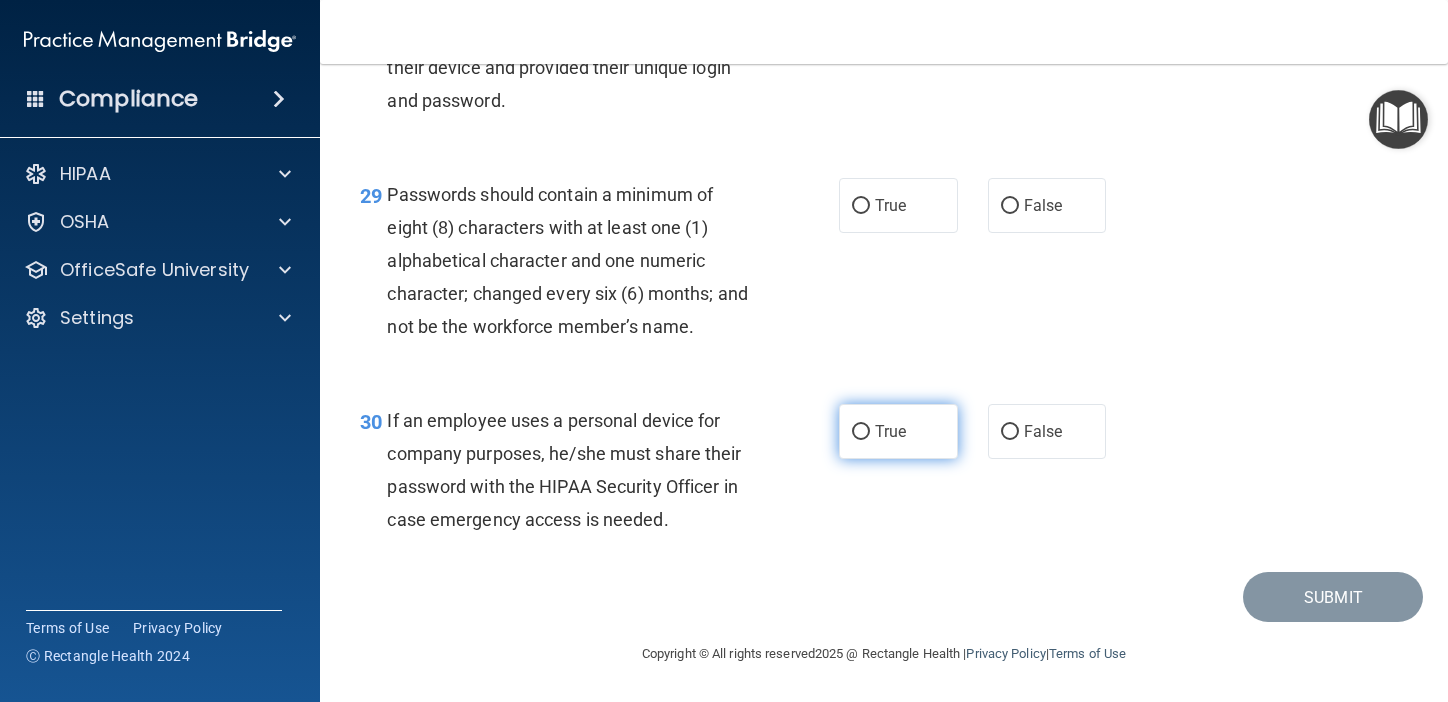 click on "True" at bounding box center [898, 431] 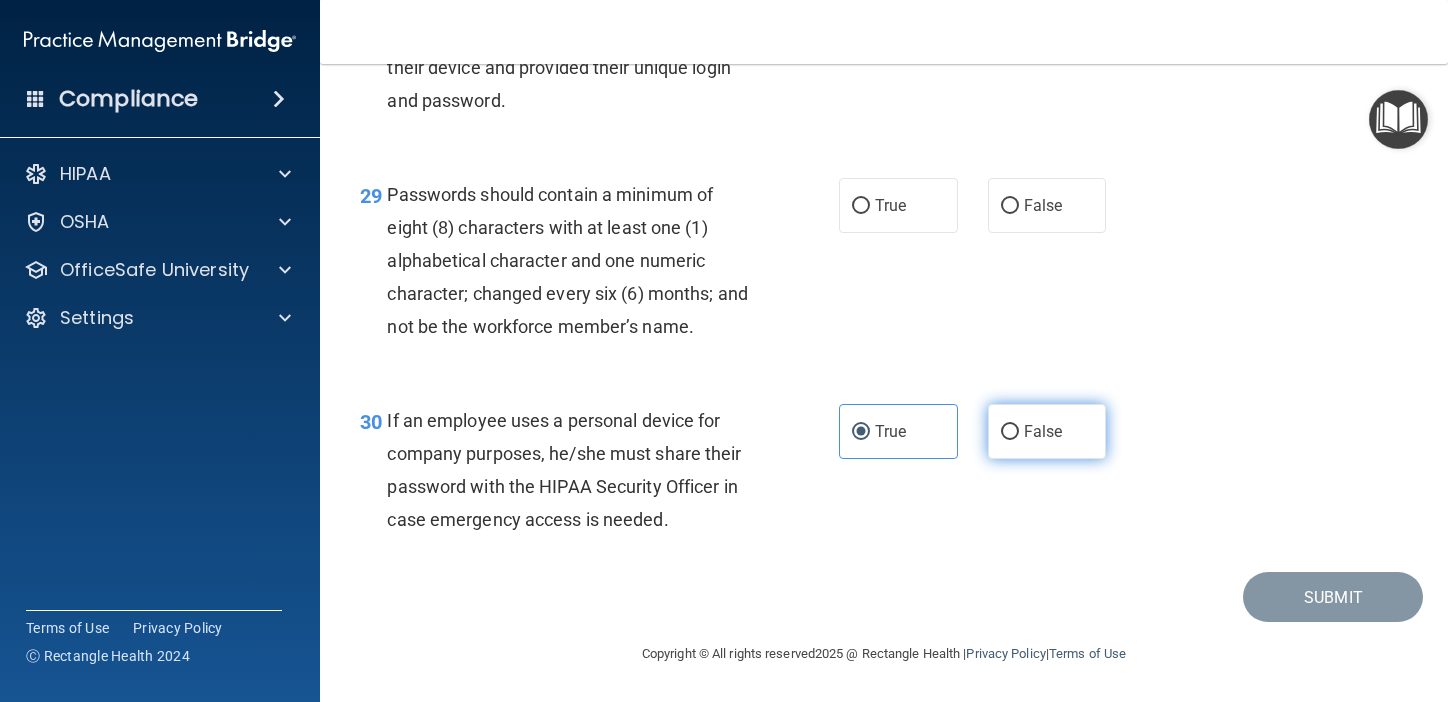 click on "False" at bounding box center [1047, 431] 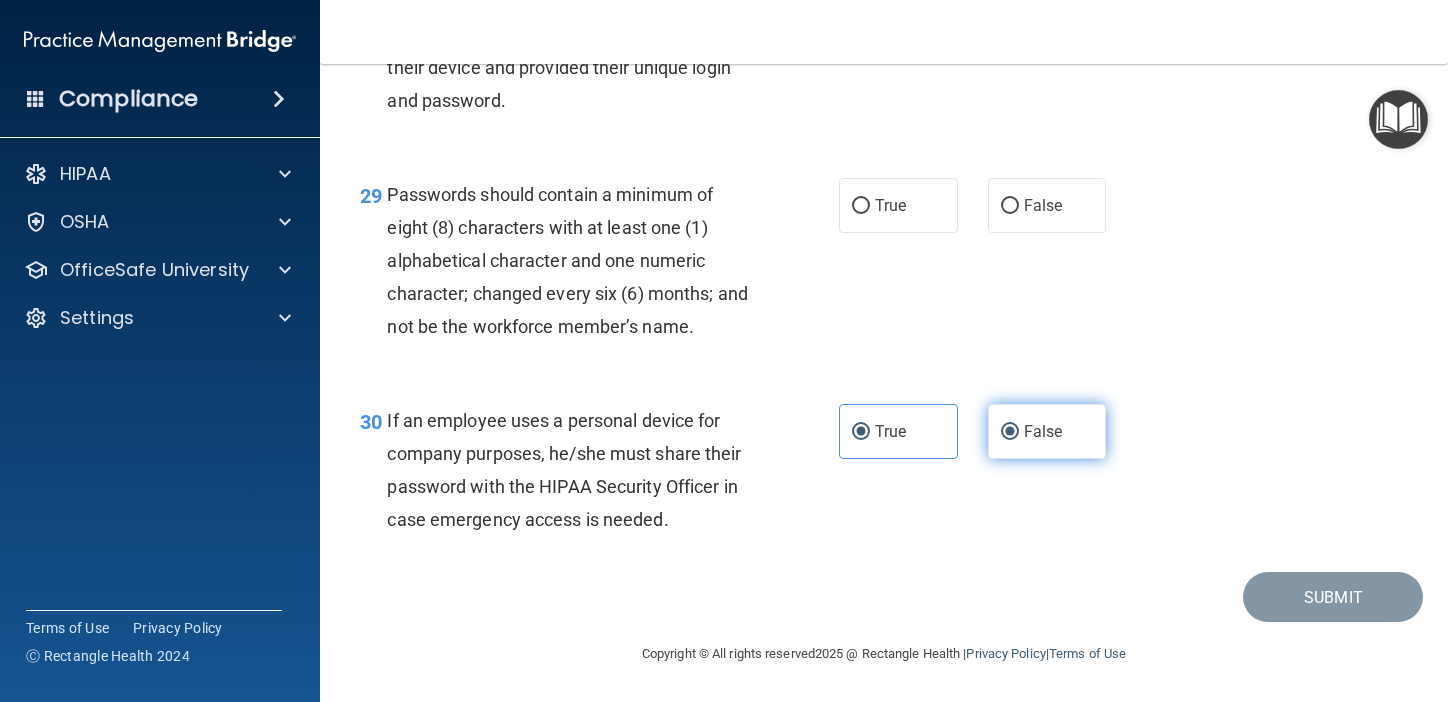 radio on "false" 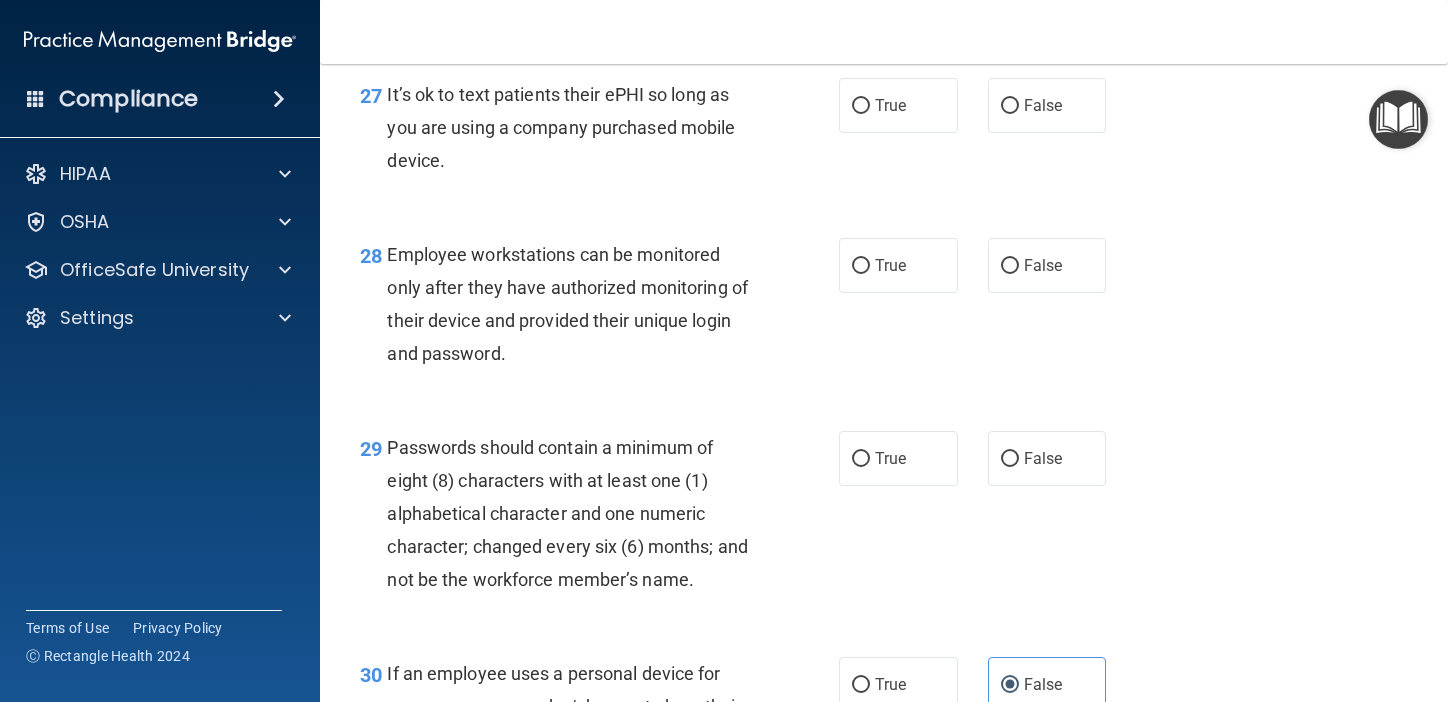scroll, scrollTop: 5279, scrollLeft: 0, axis: vertical 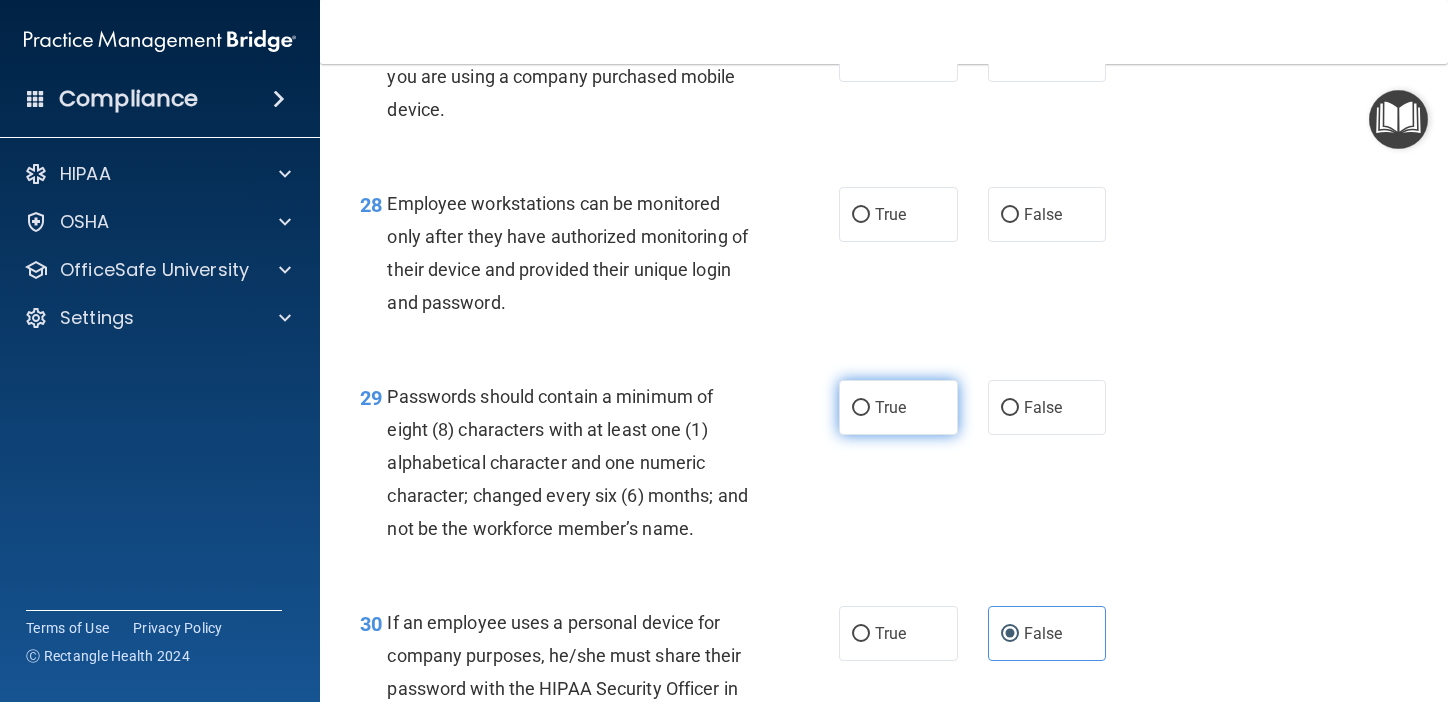 click on "True" at bounding box center (898, 407) 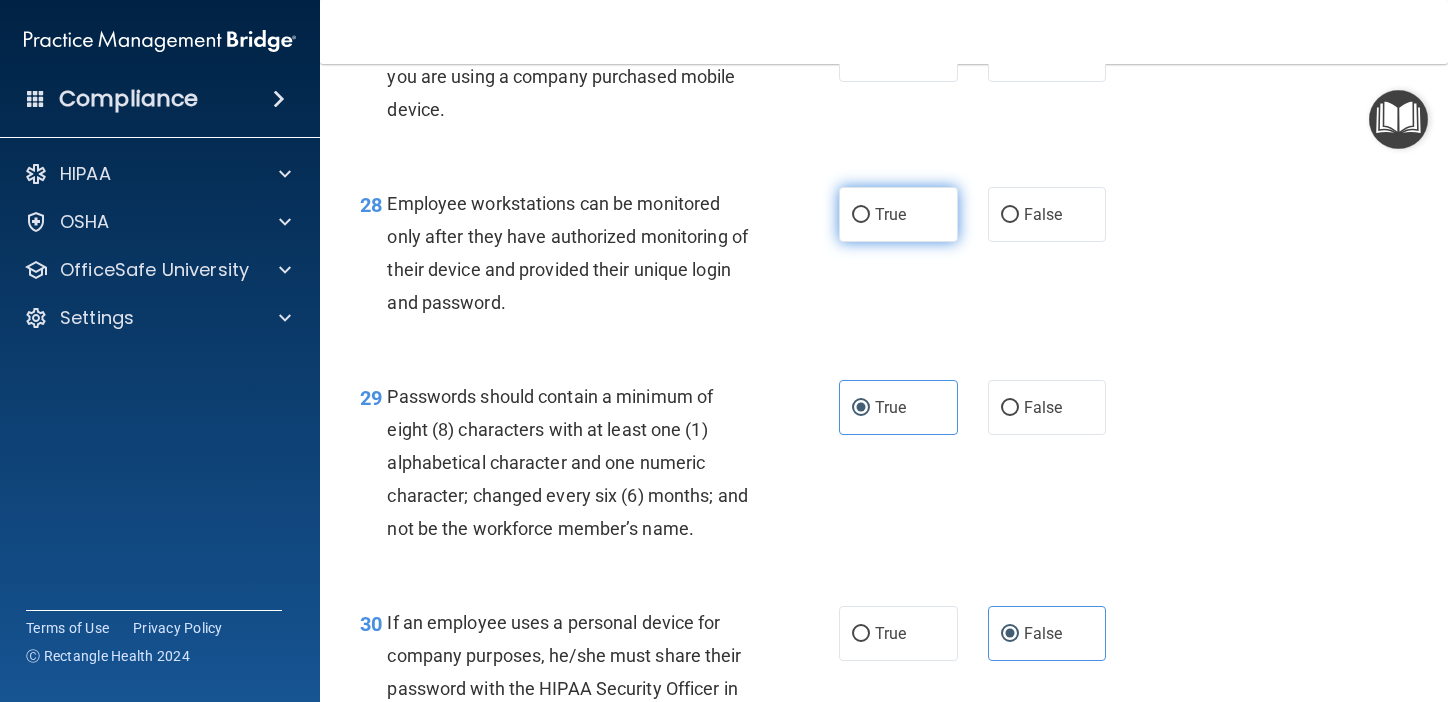 click on "True" at bounding box center [890, 214] 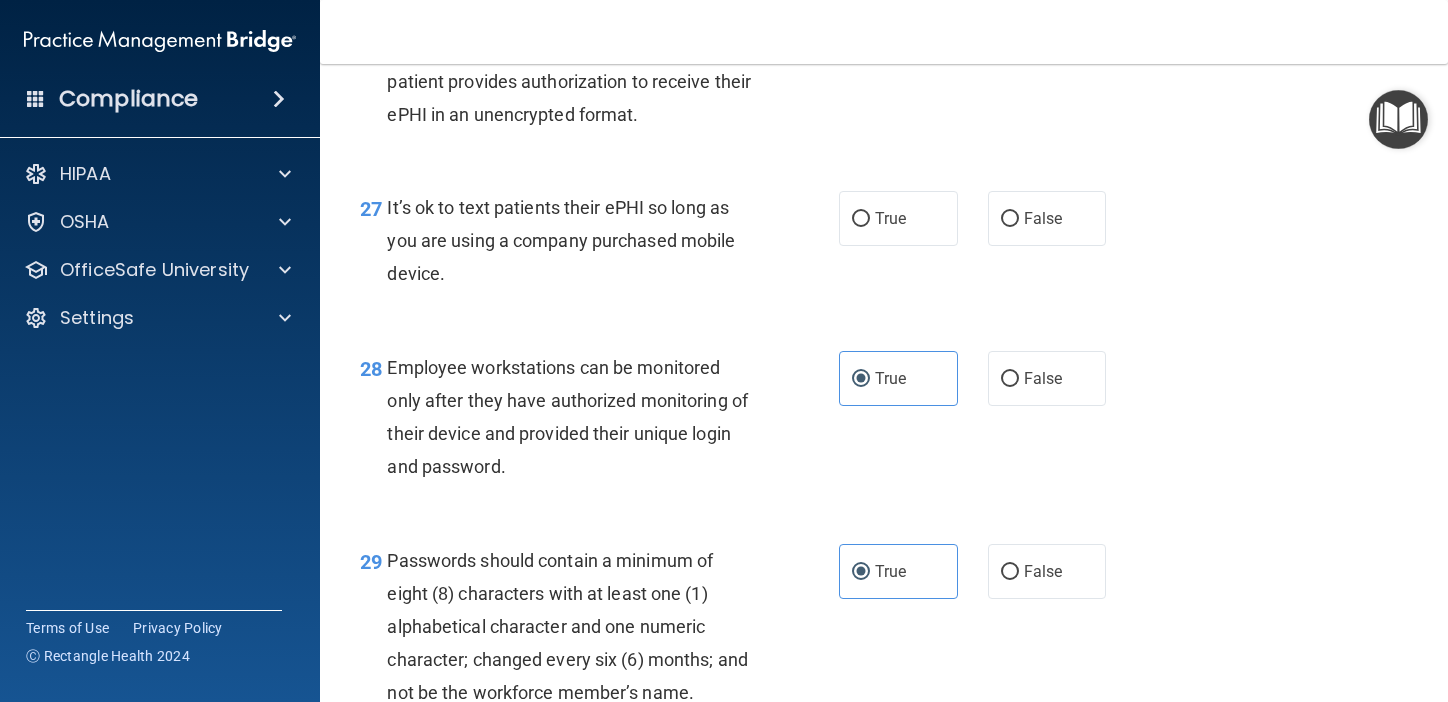 scroll, scrollTop: 5104, scrollLeft: 0, axis: vertical 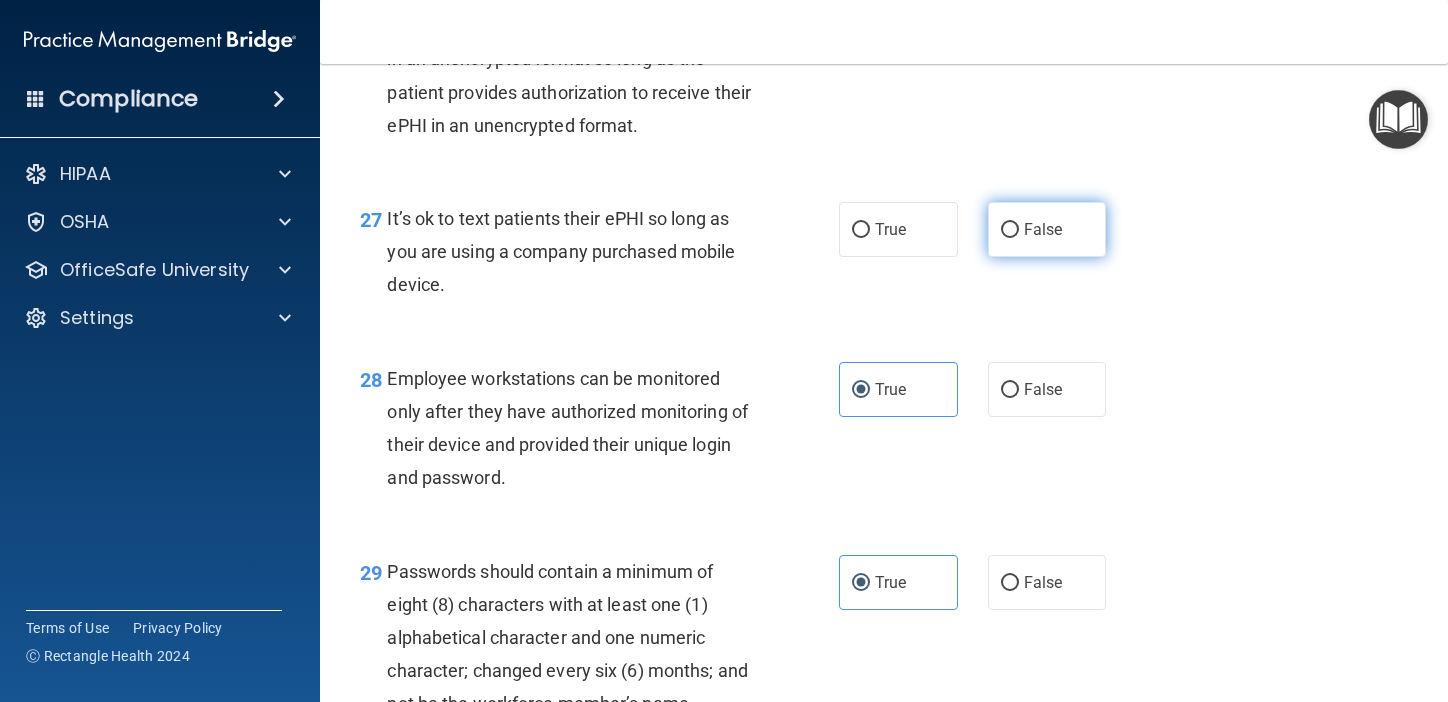 click on "False" at bounding box center (1043, 229) 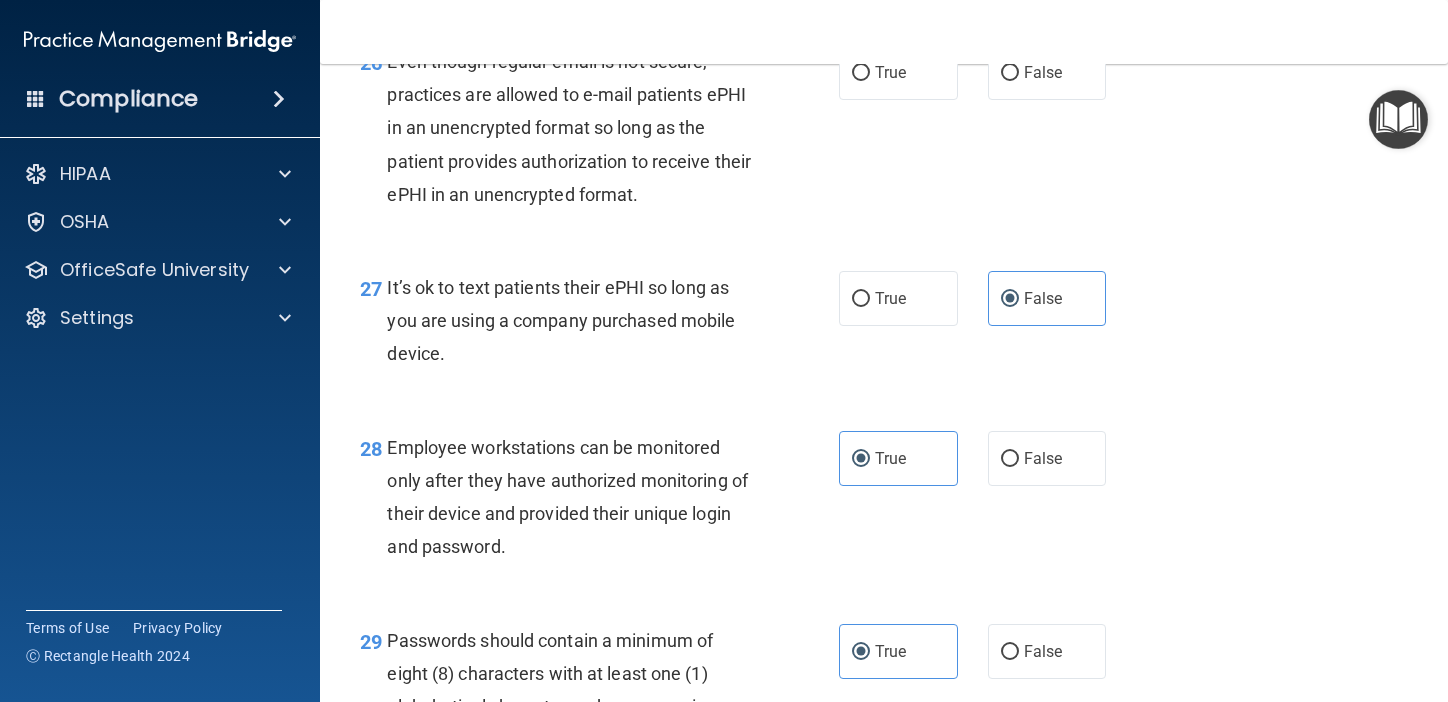 scroll, scrollTop: 5022, scrollLeft: 0, axis: vertical 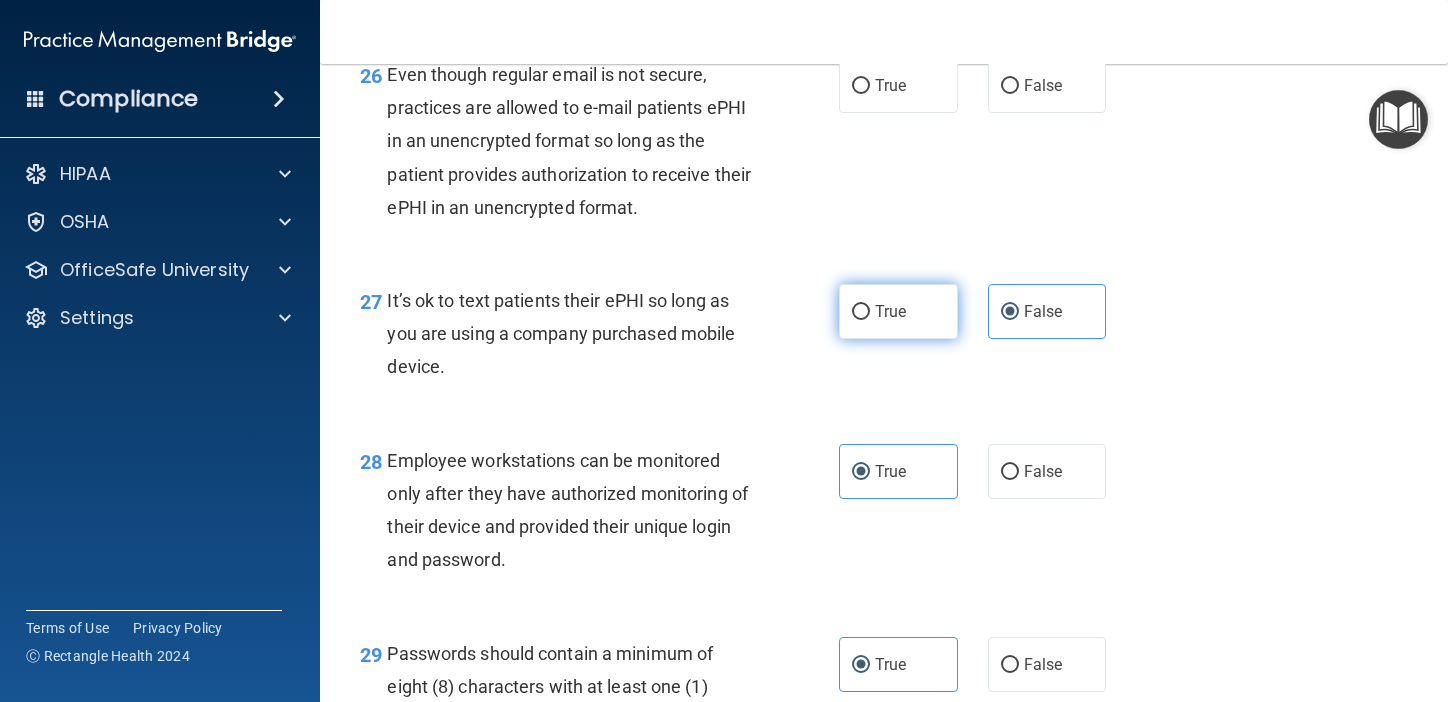 click on "True" at bounding box center [898, 311] 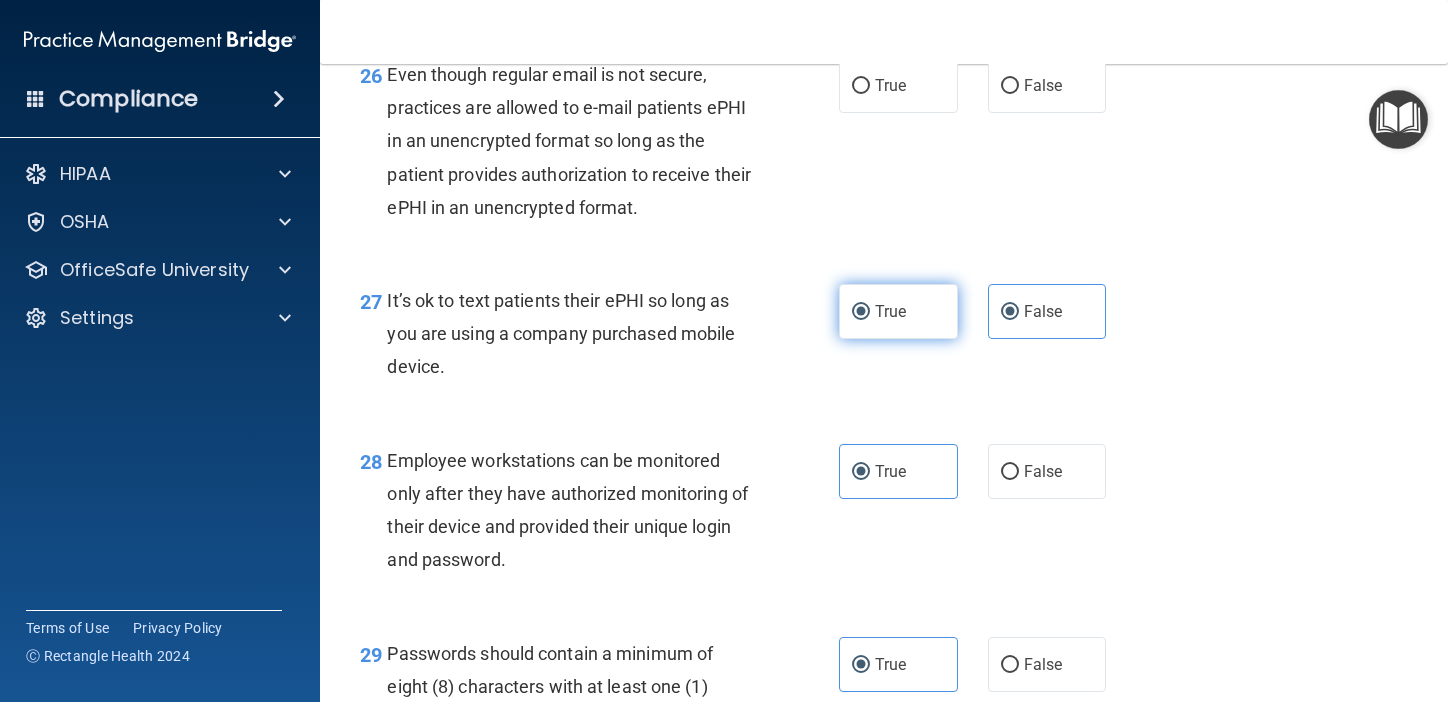 radio on "false" 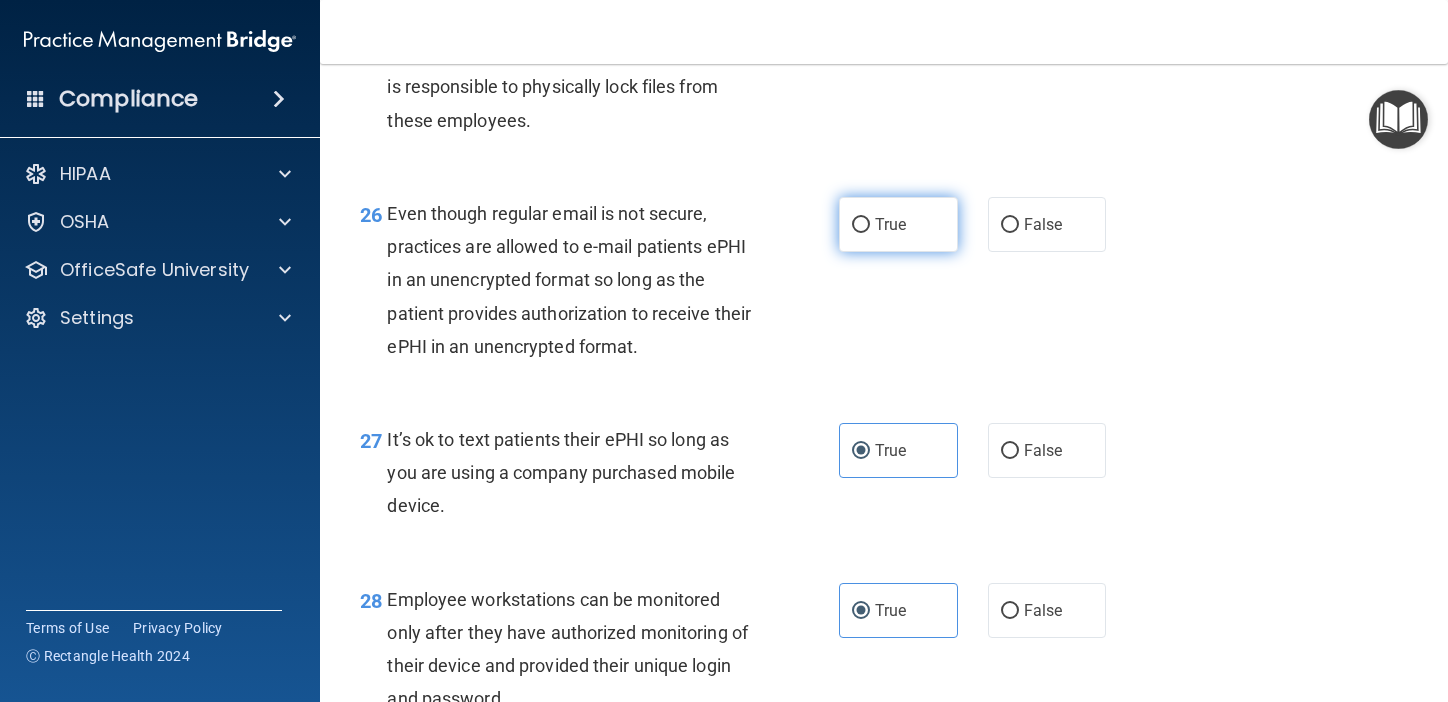 scroll, scrollTop: 4870, scrollLeft: 0, axis: vertical 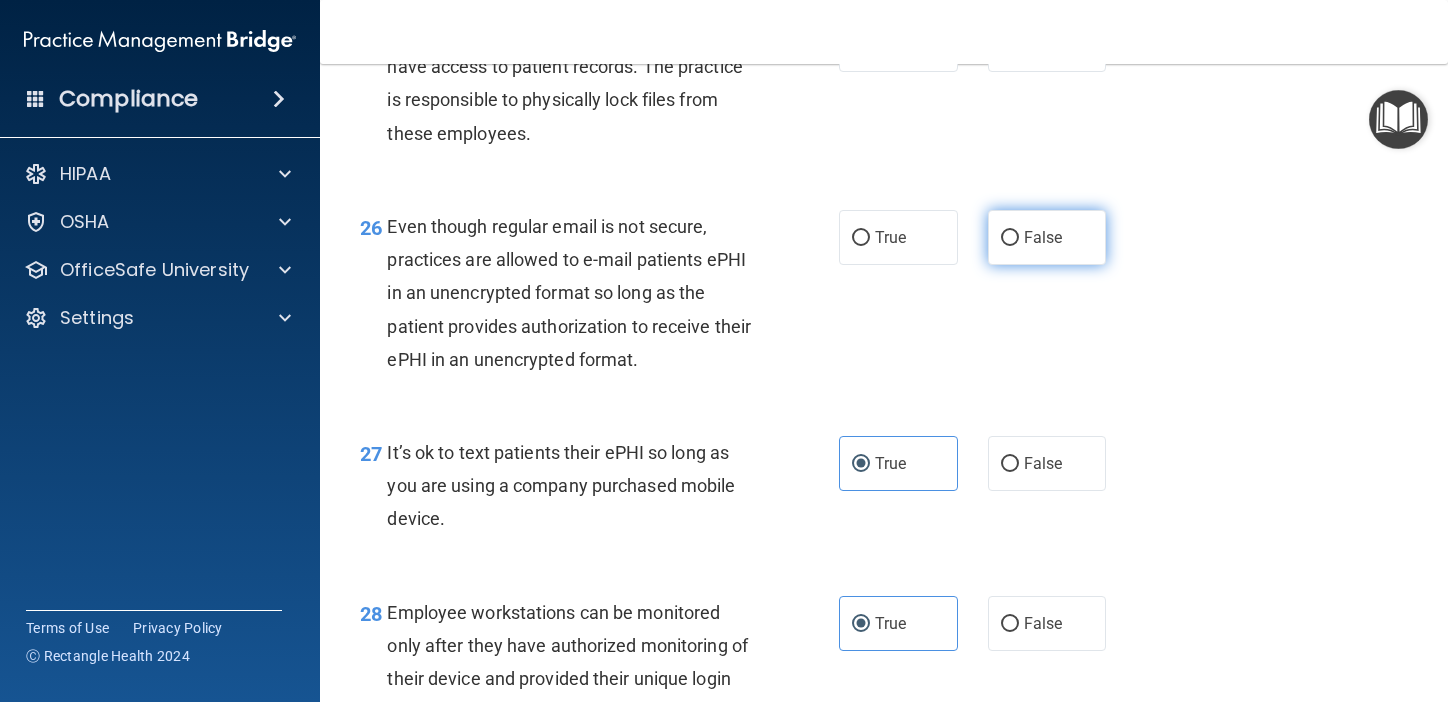 click on "False" at bounding box center (1043, 237) 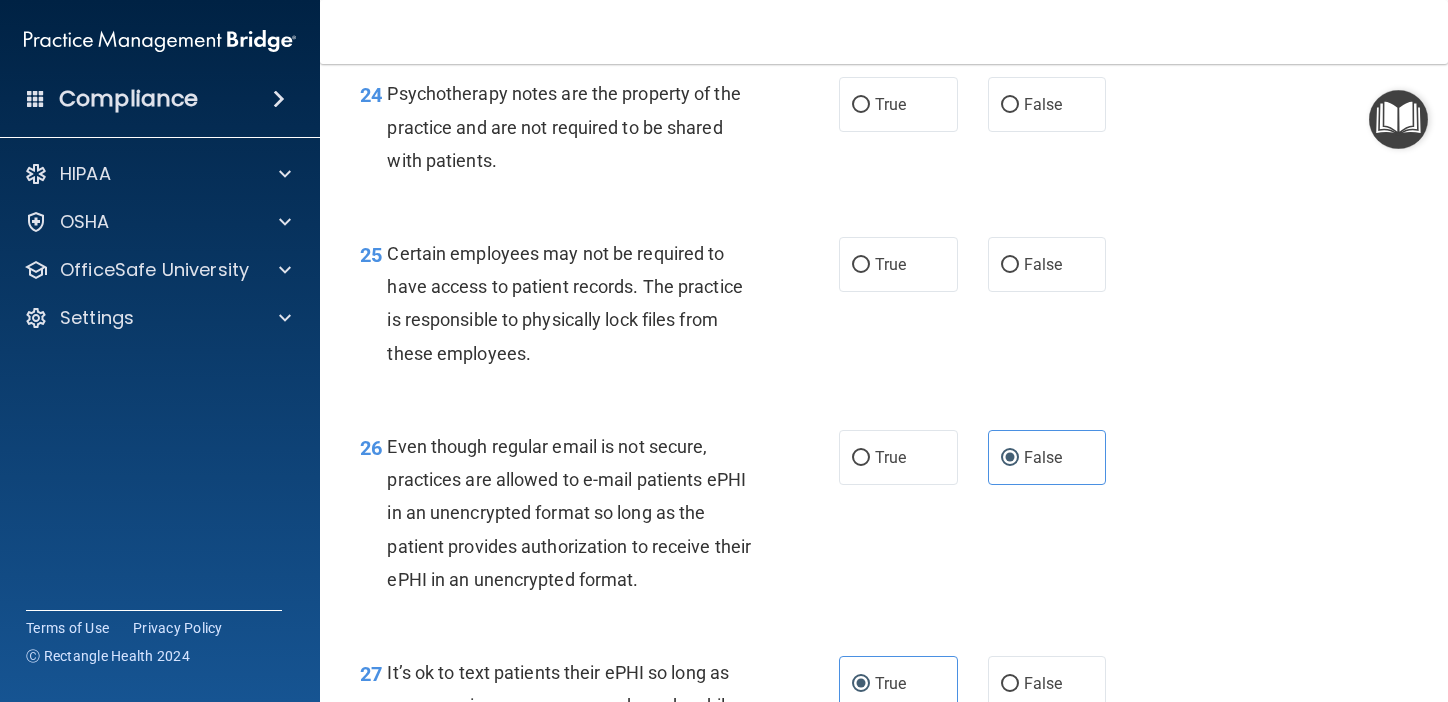scroll, scrollTop: 4655, scrollLeft: 0, axis: vertical 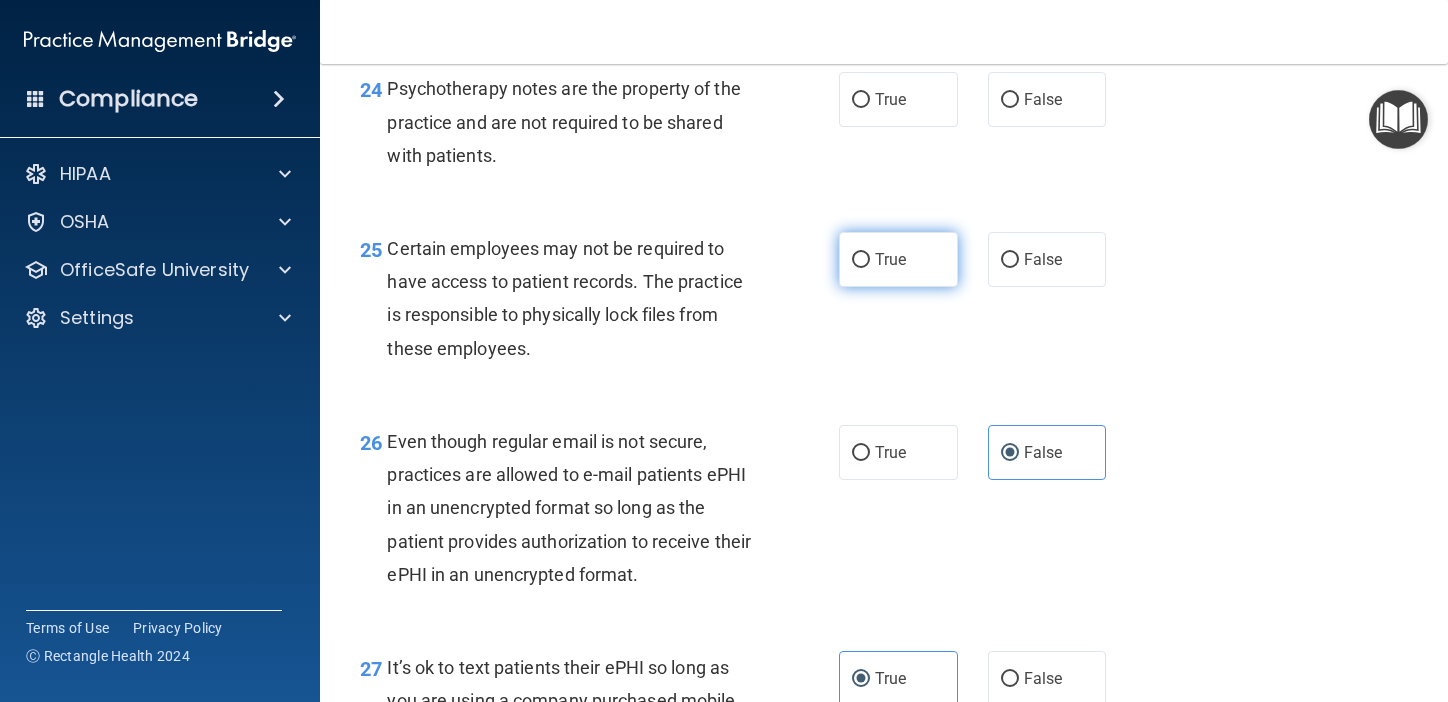 click on "True" at bounding box center [898, 259] 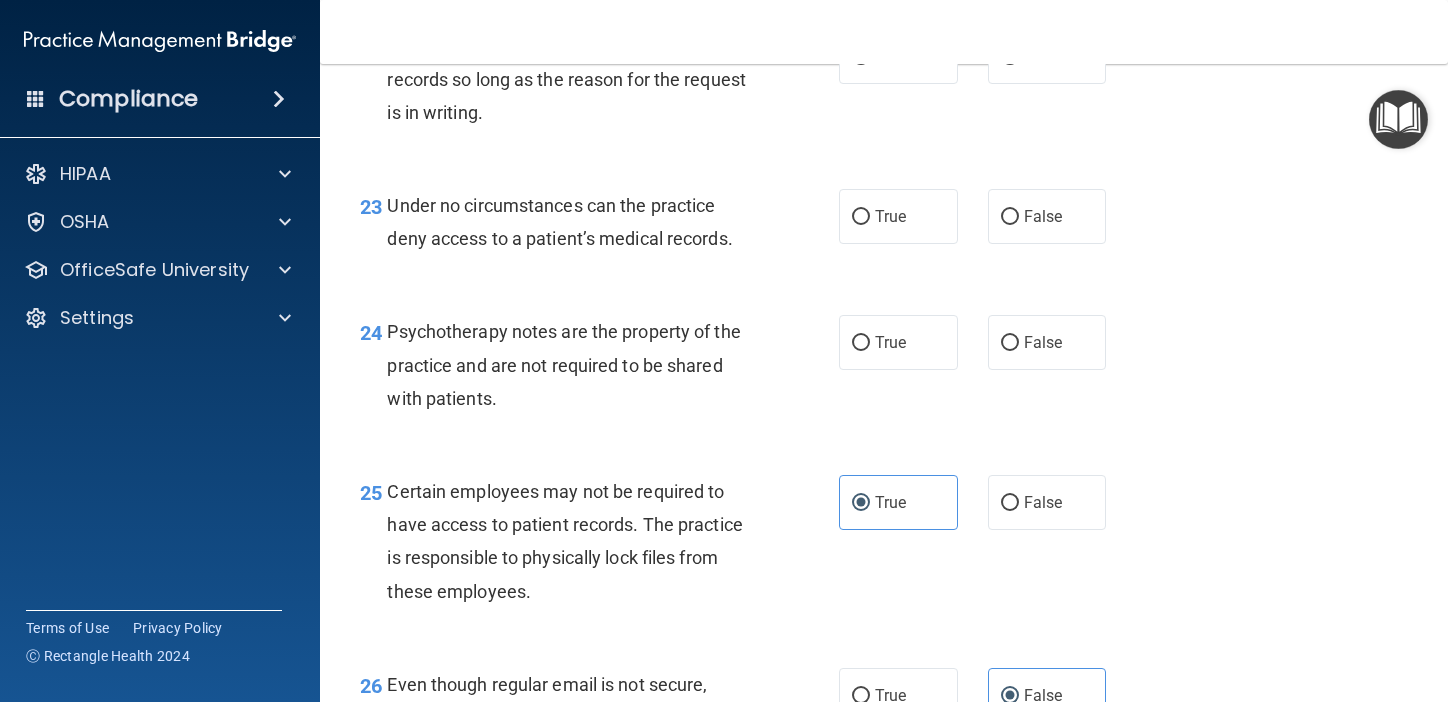 scroll, scrollTop: 4409, scrollLeft: 0, axis: vertical 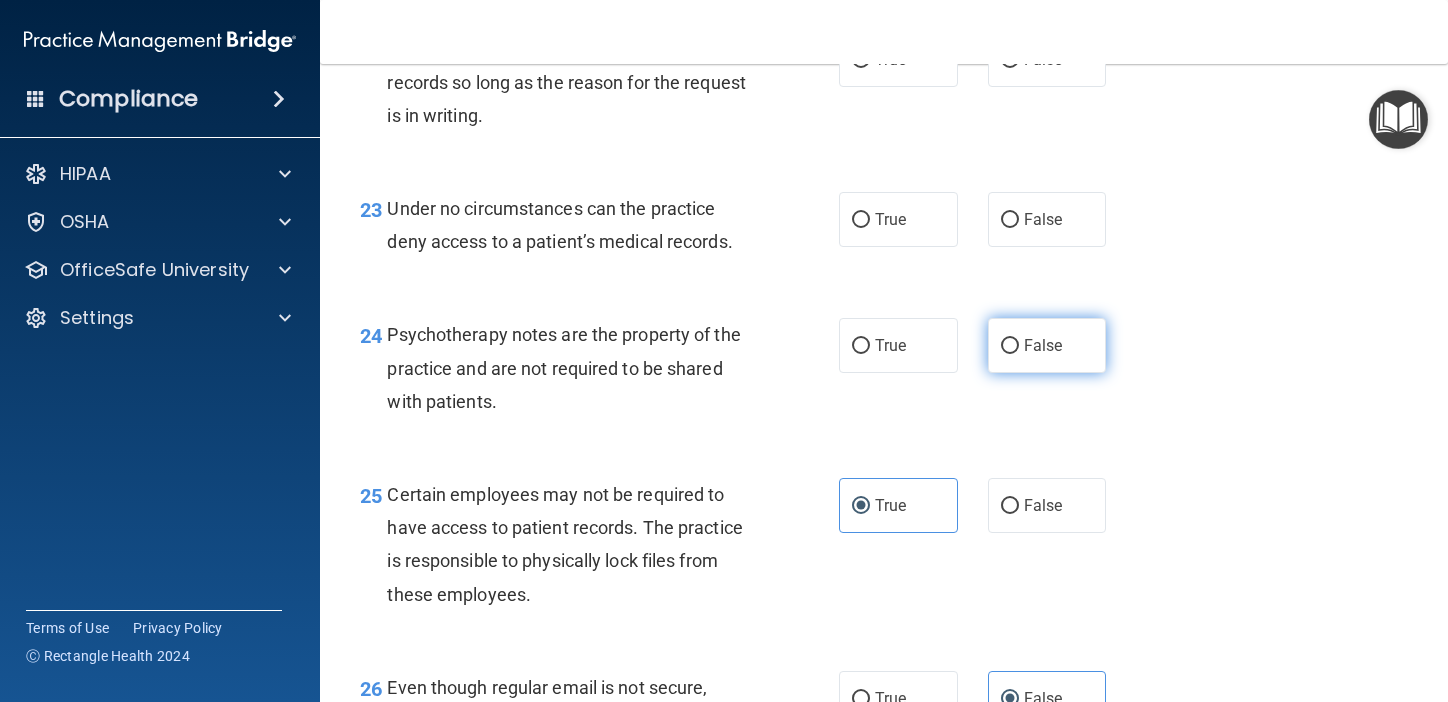 click on "False" at bounding box center [1043, 345] 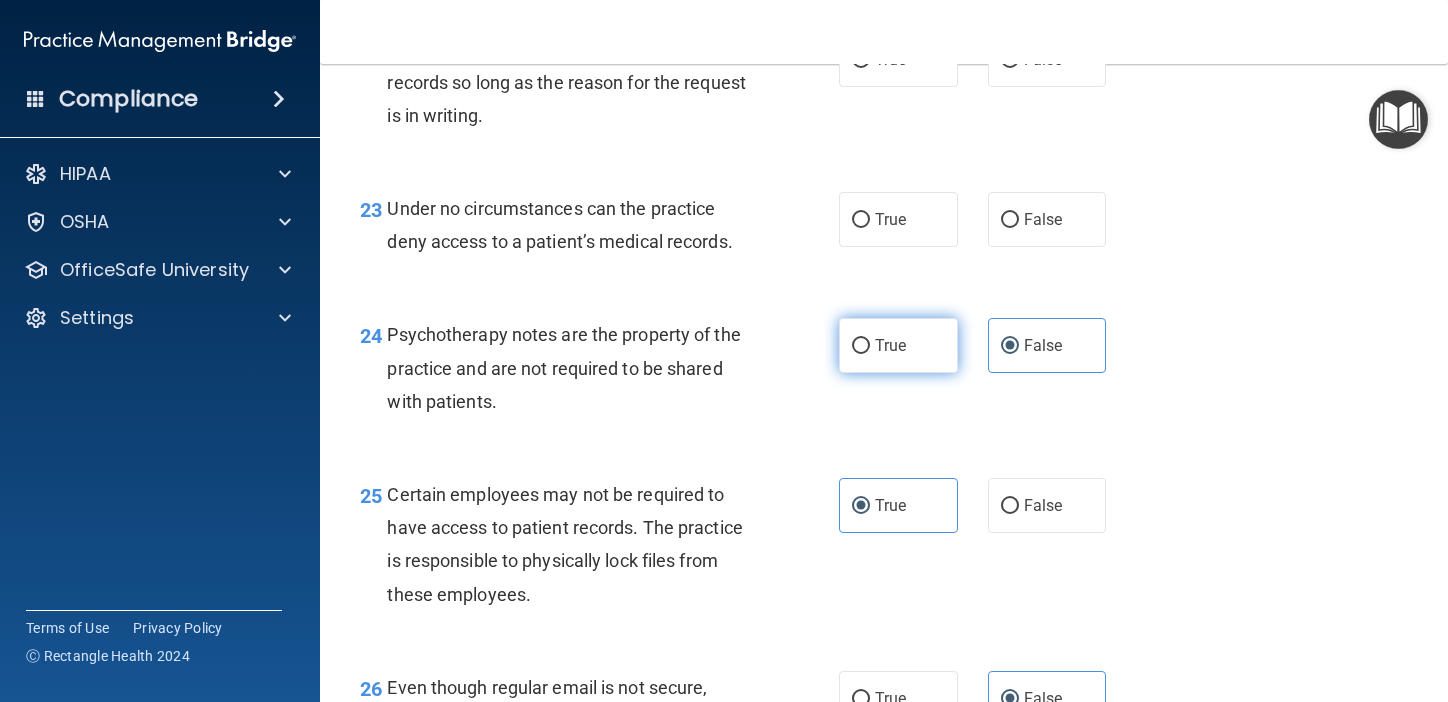 click on "True" at bounding box center (898, 345) 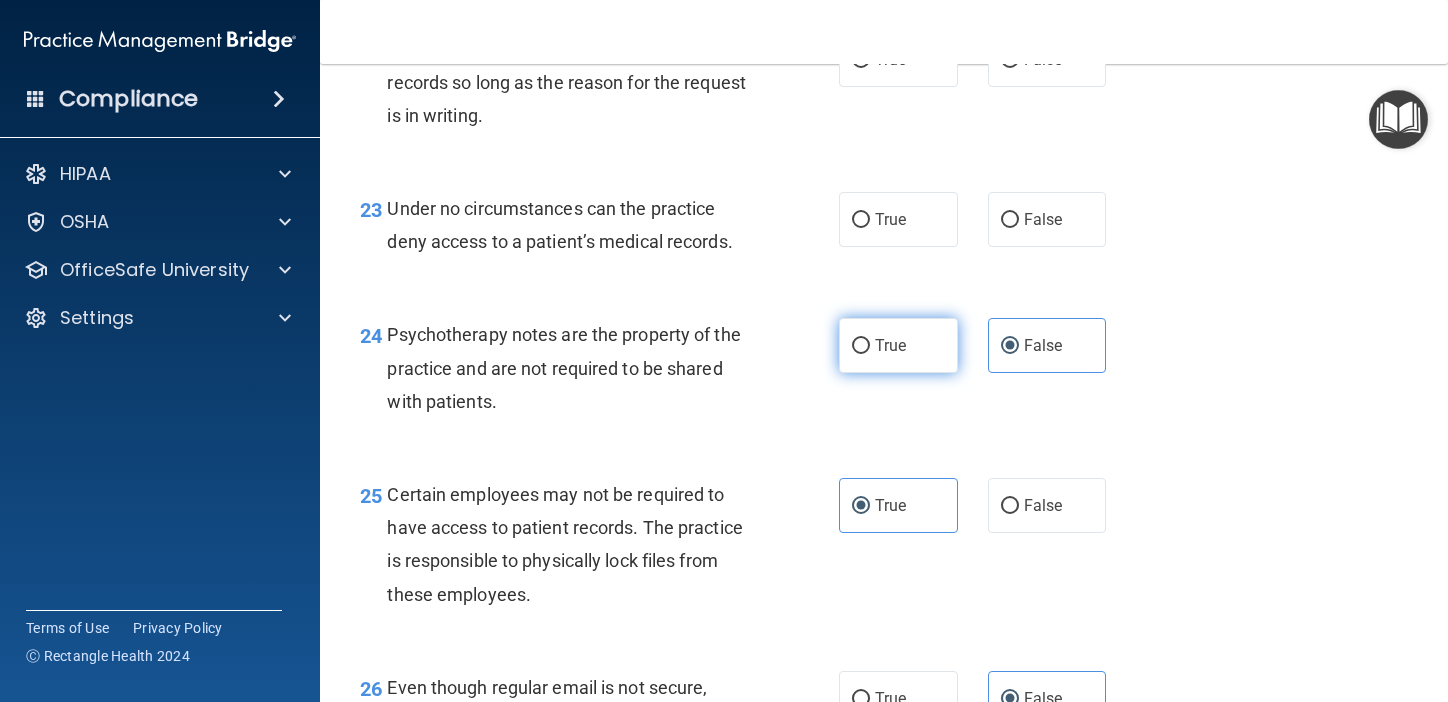 radio on "true" 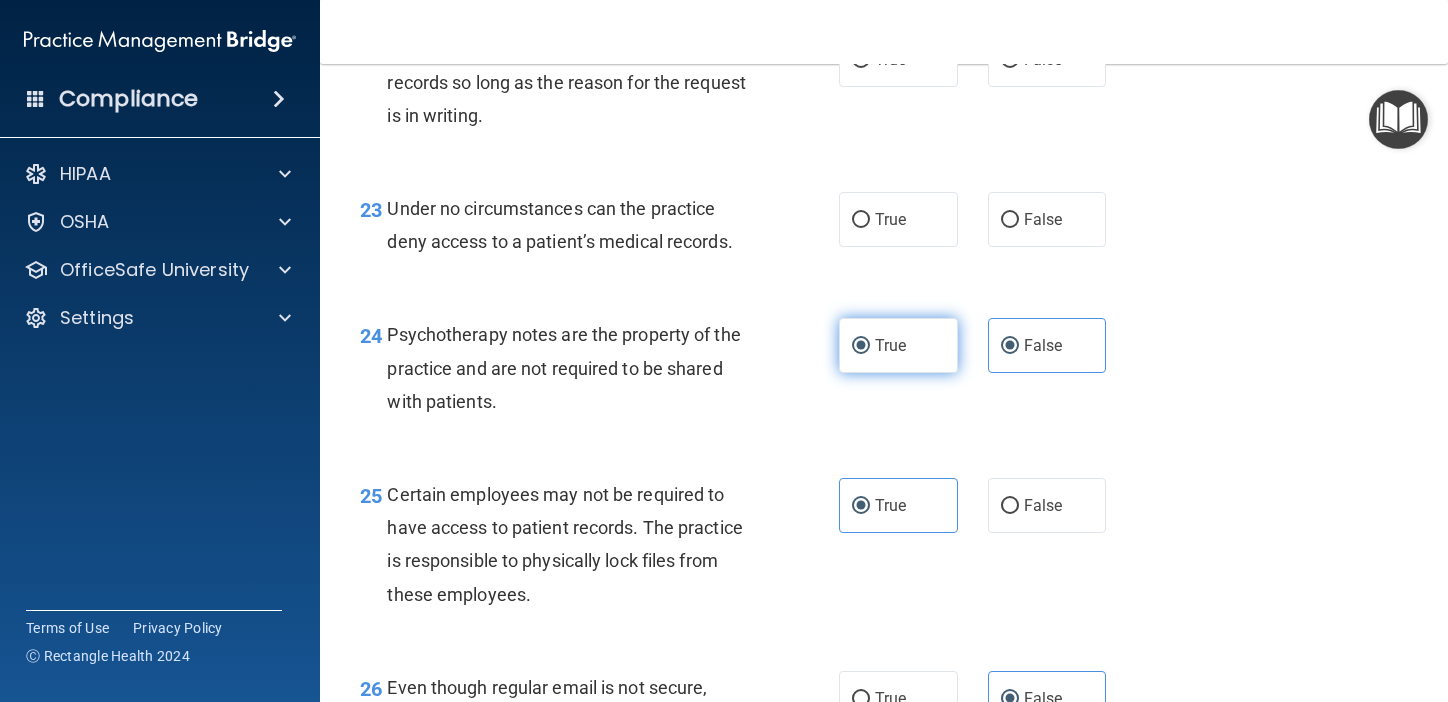 radio on "false" 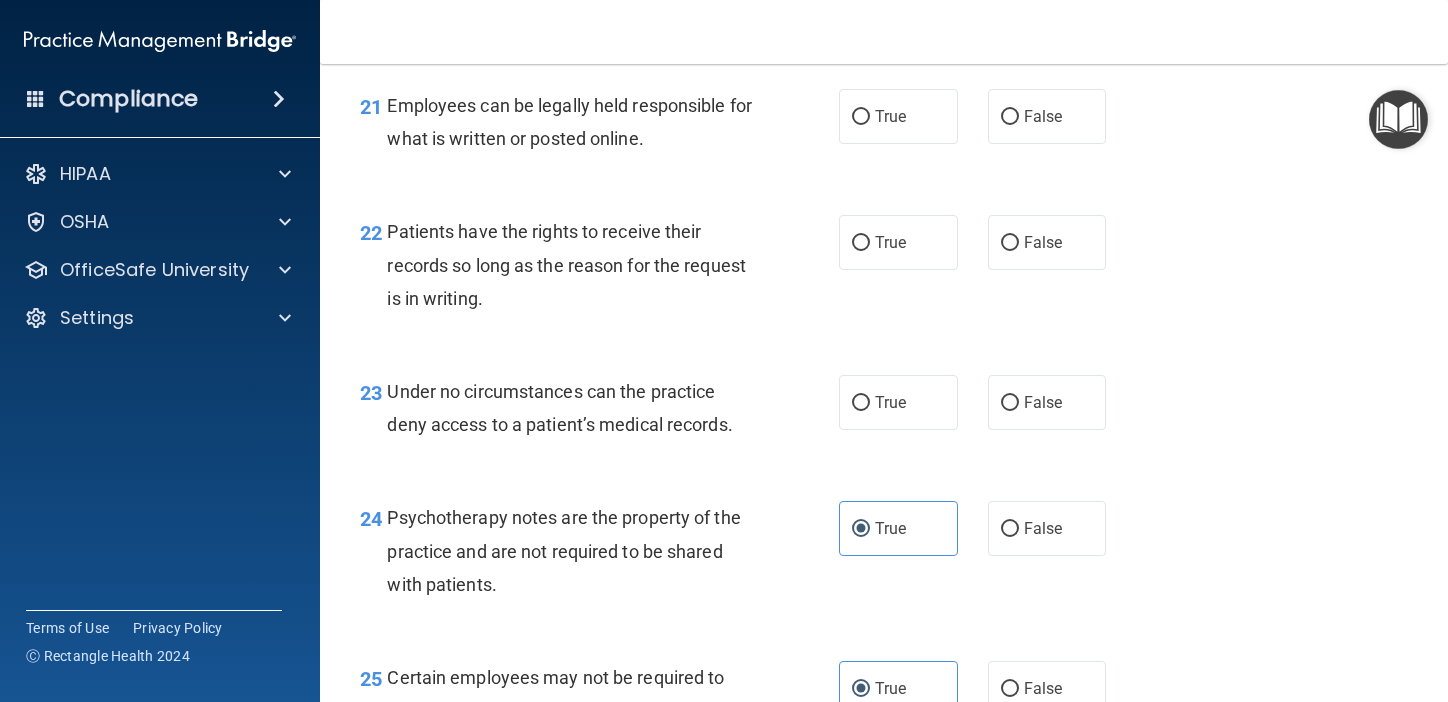 scroll, scrollTop: 4225, scrollLeft: 0, axis: vertical 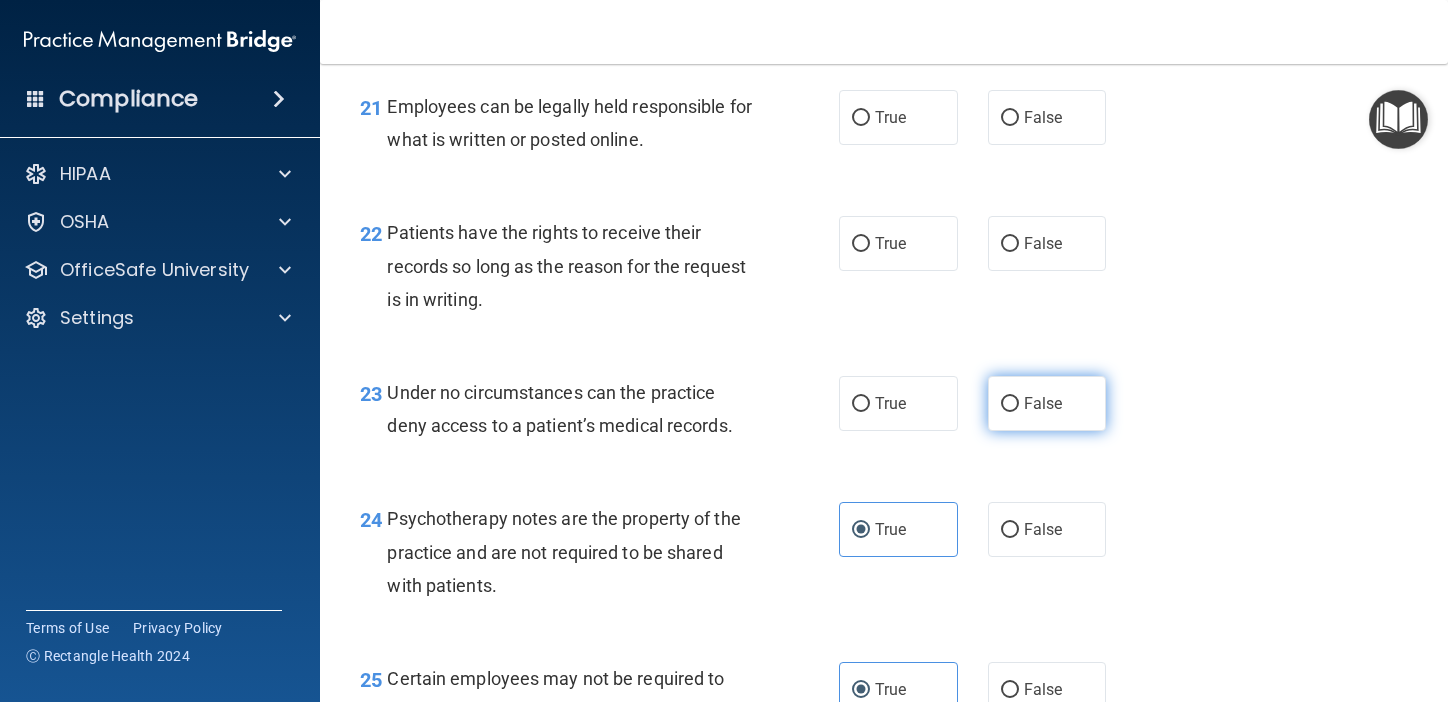 click on "False" at bounding box center [1047, 403] 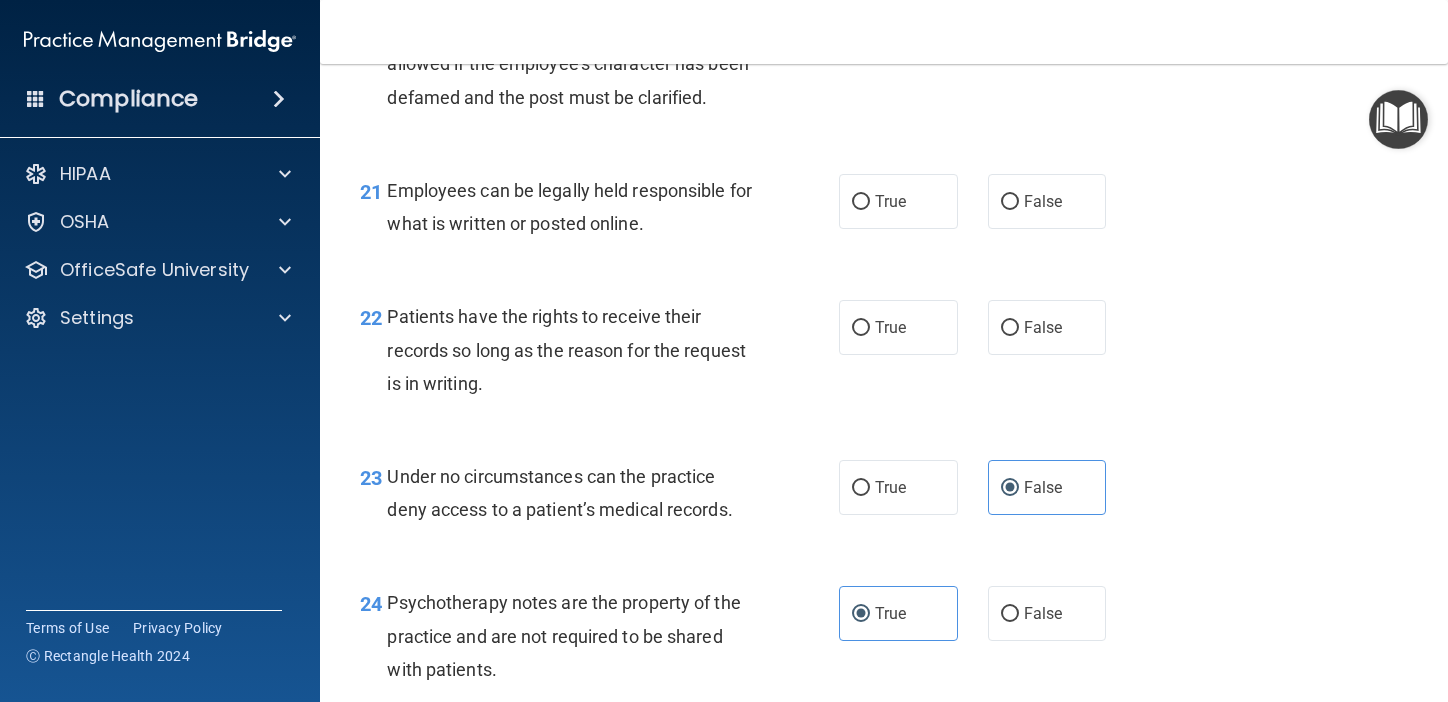 scroll, scrollTop: 4105, scrollLeft: 0, axis: vertical 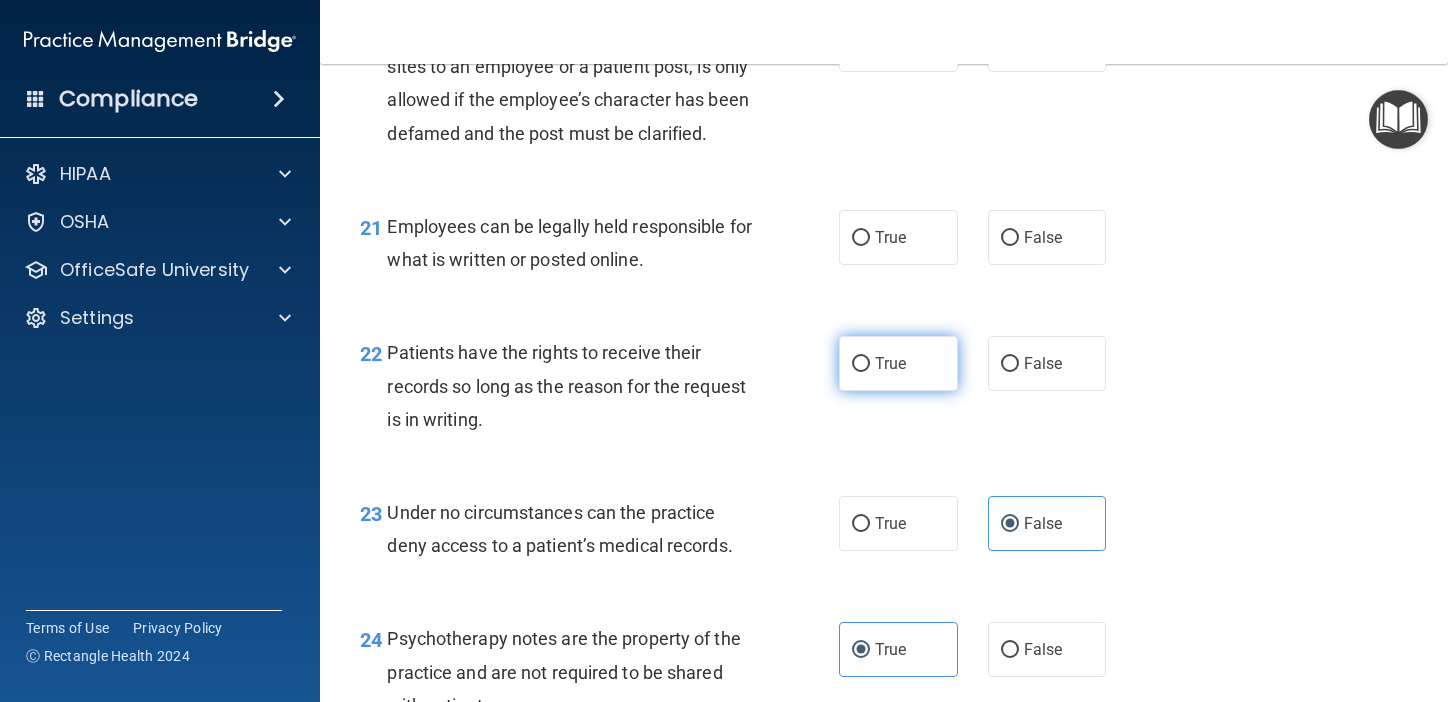 click on "True" at bounding box center (898, 363) 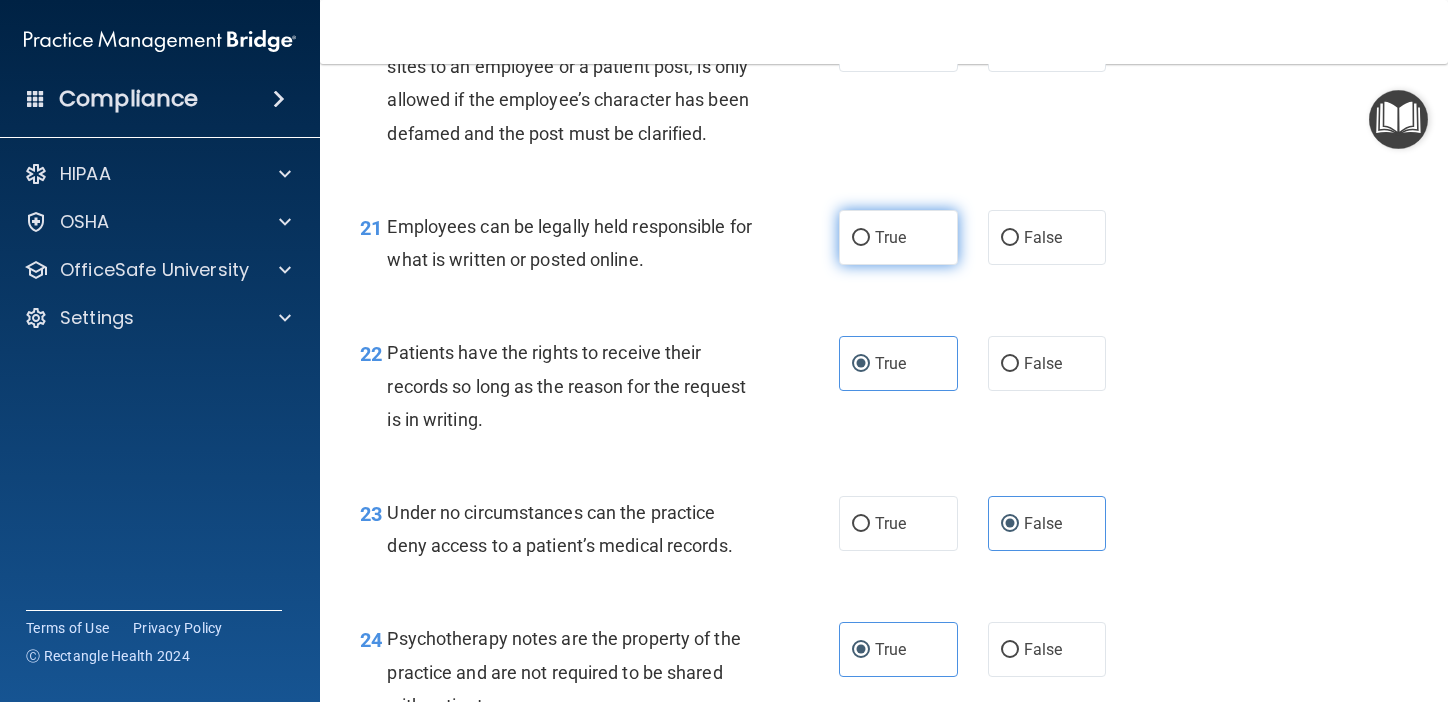 click on "True" at bounding box center (898, 237) 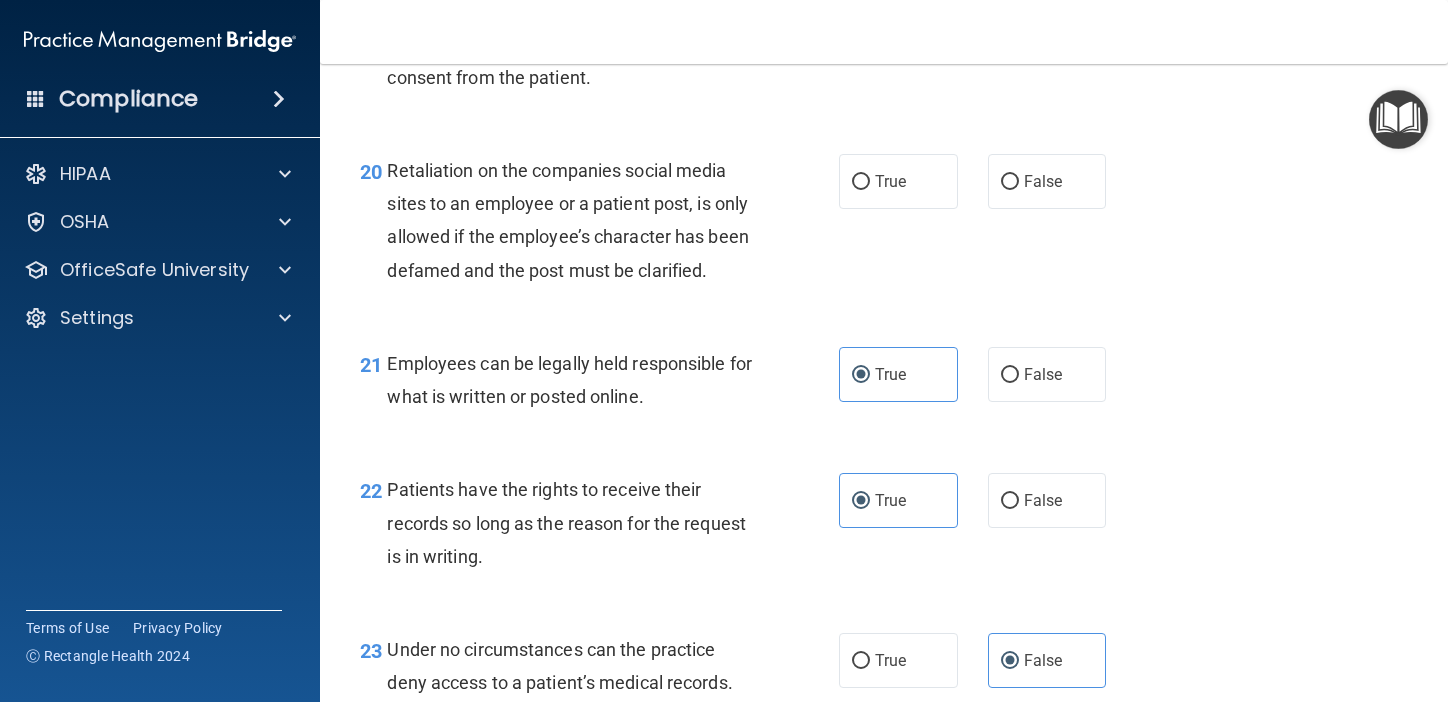 scroll, scrollTop: 3965, scrollLeft: 0, axis: vertical 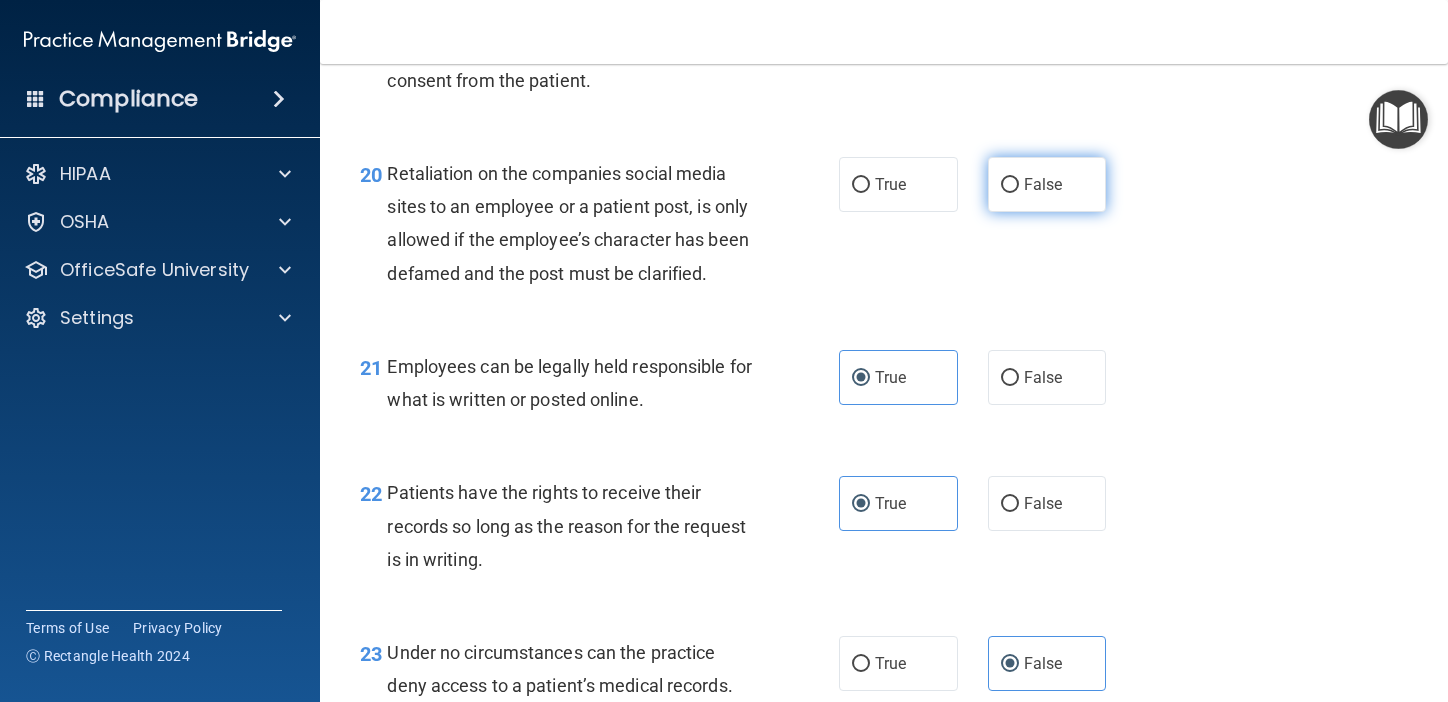 click on "False" at bounding box center (1010, 185) 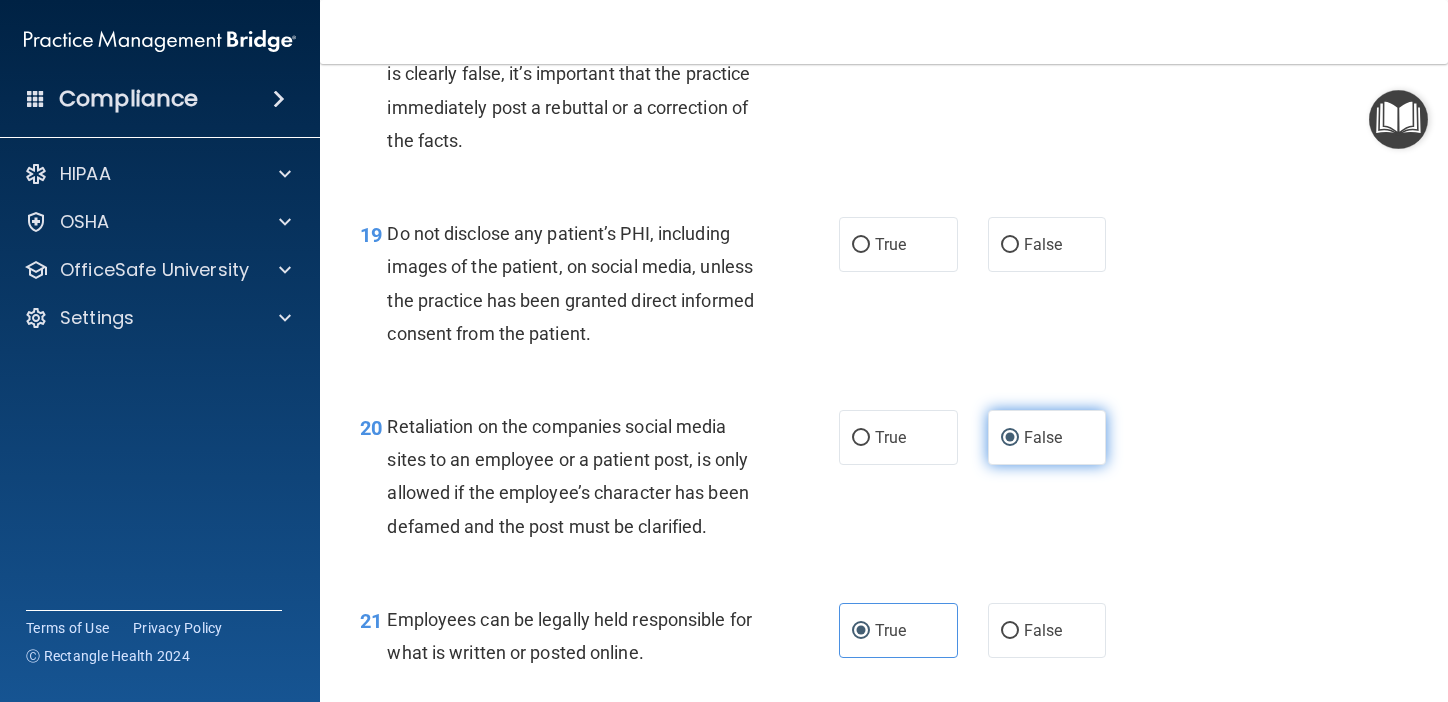 scroll, scrollTop: 3702, scrollLeft: 0, axis: vertical 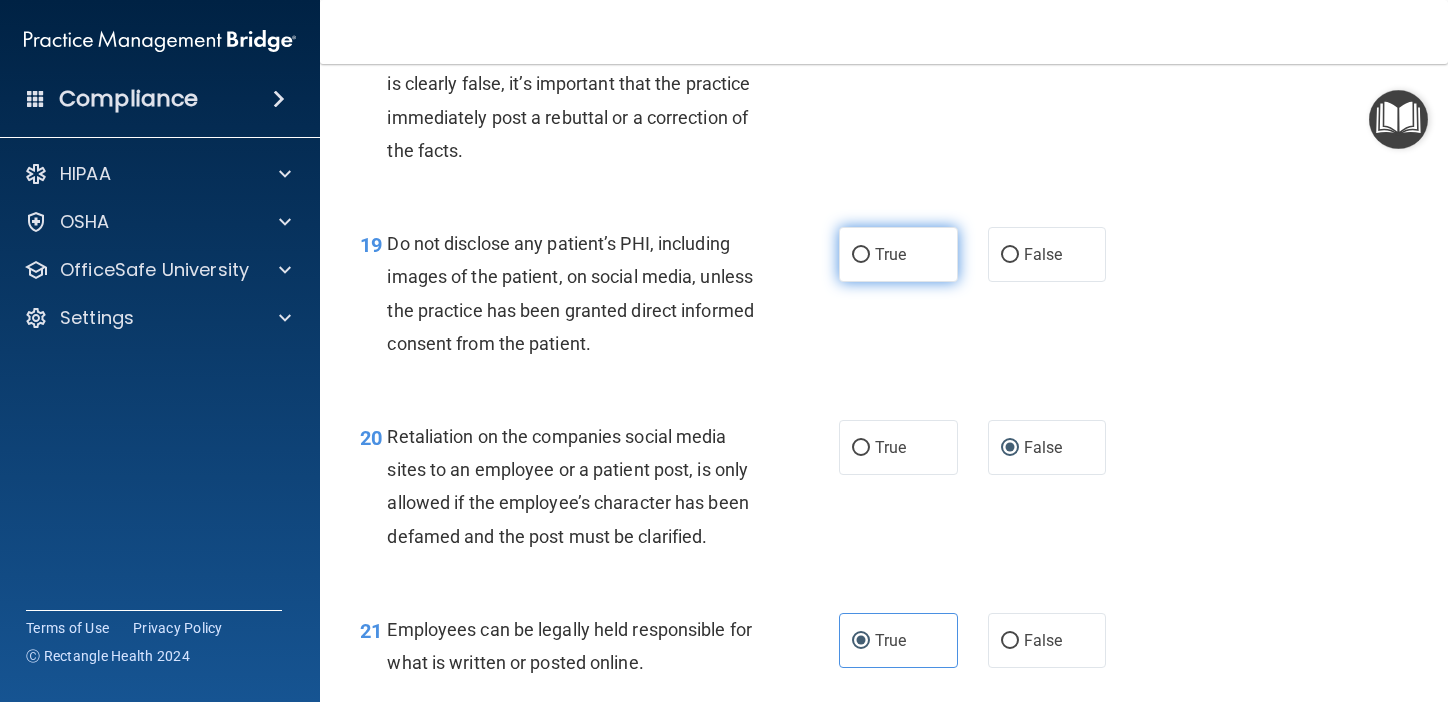 click on "True" at bounding box center [898, 254] 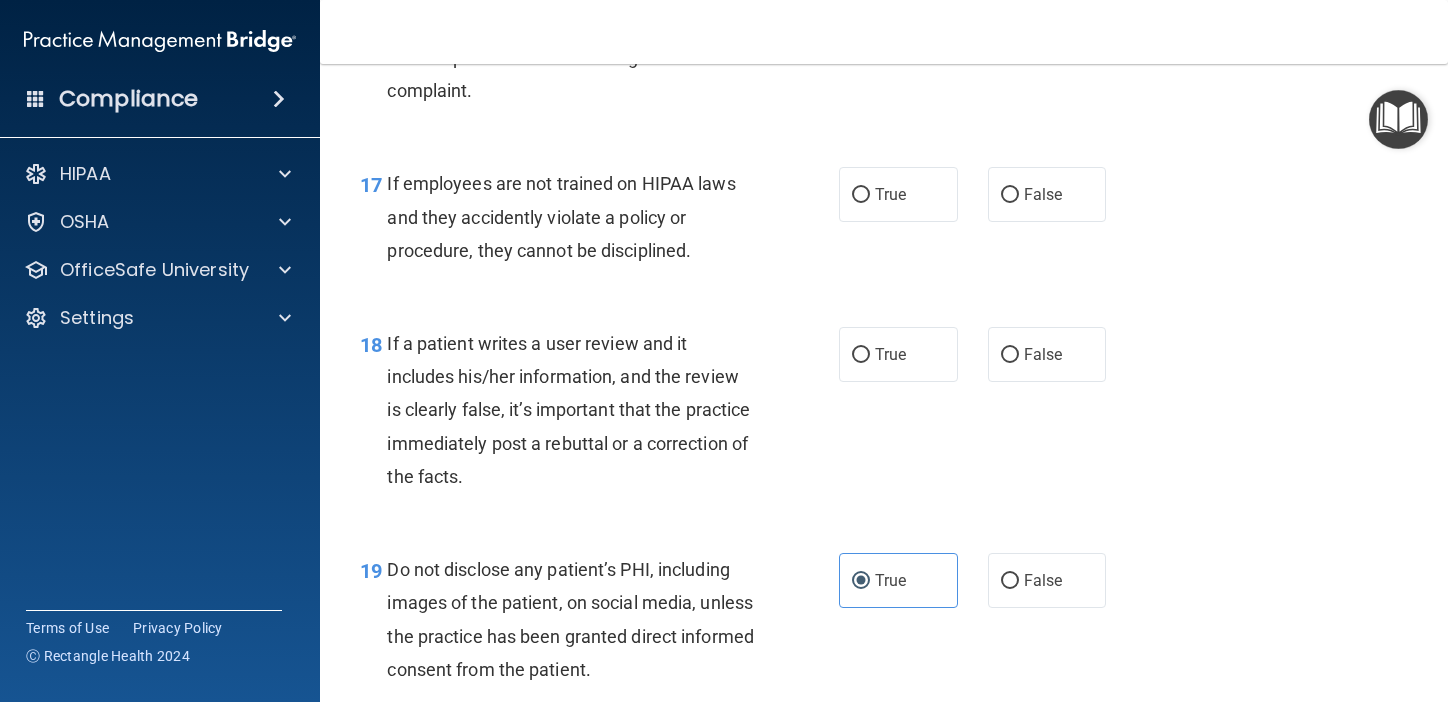 scroll, scrollTop: 3373, scrollLeft: 0, axis: vertical 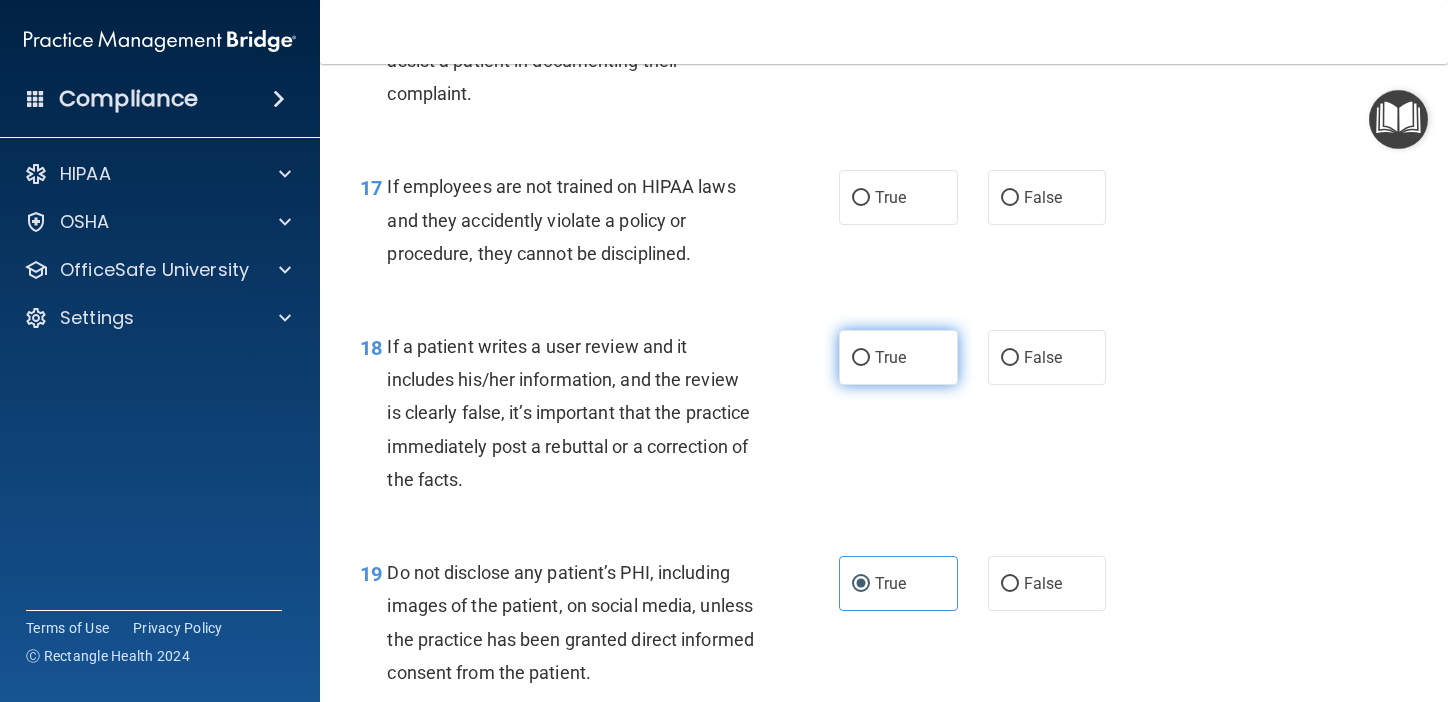 click on "True" at bounding box center (898, 357) 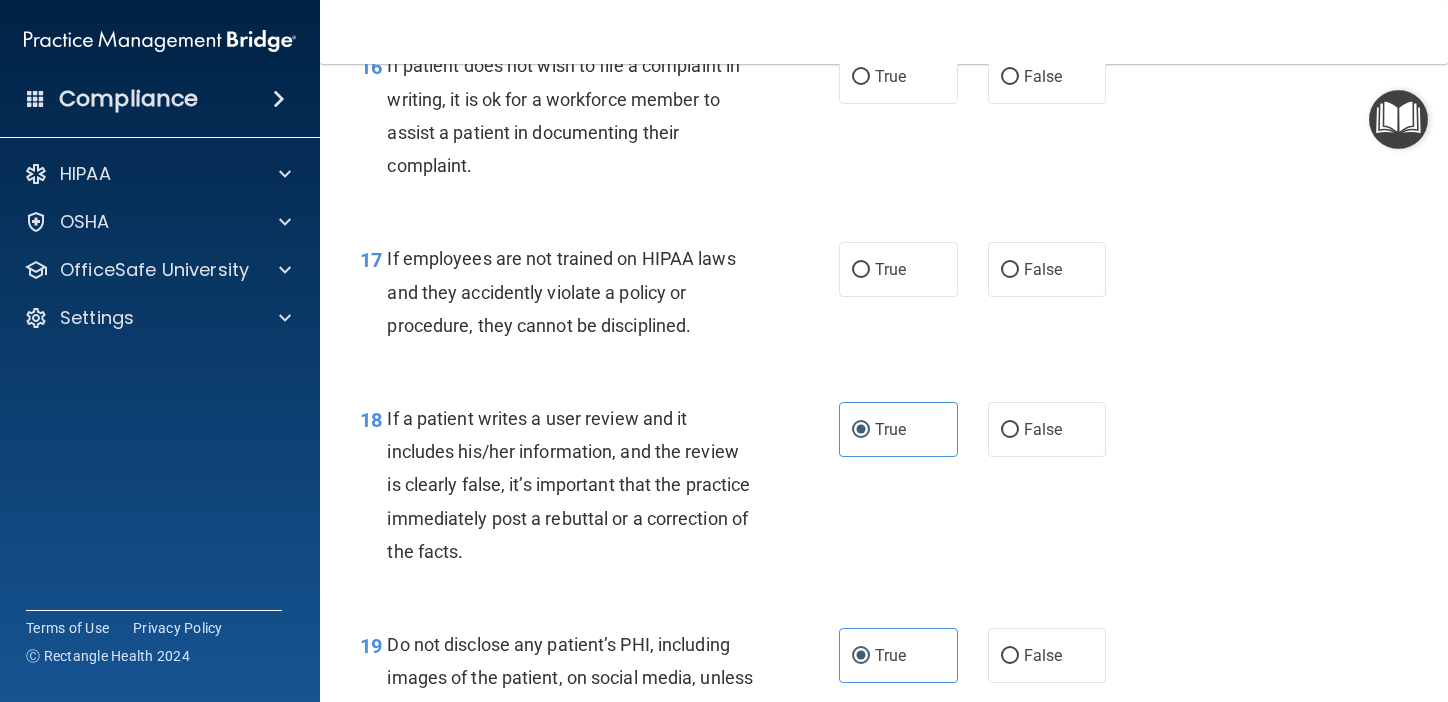 scroll, scrollTop: 3297, scrollLeft: 0, axis: vertical 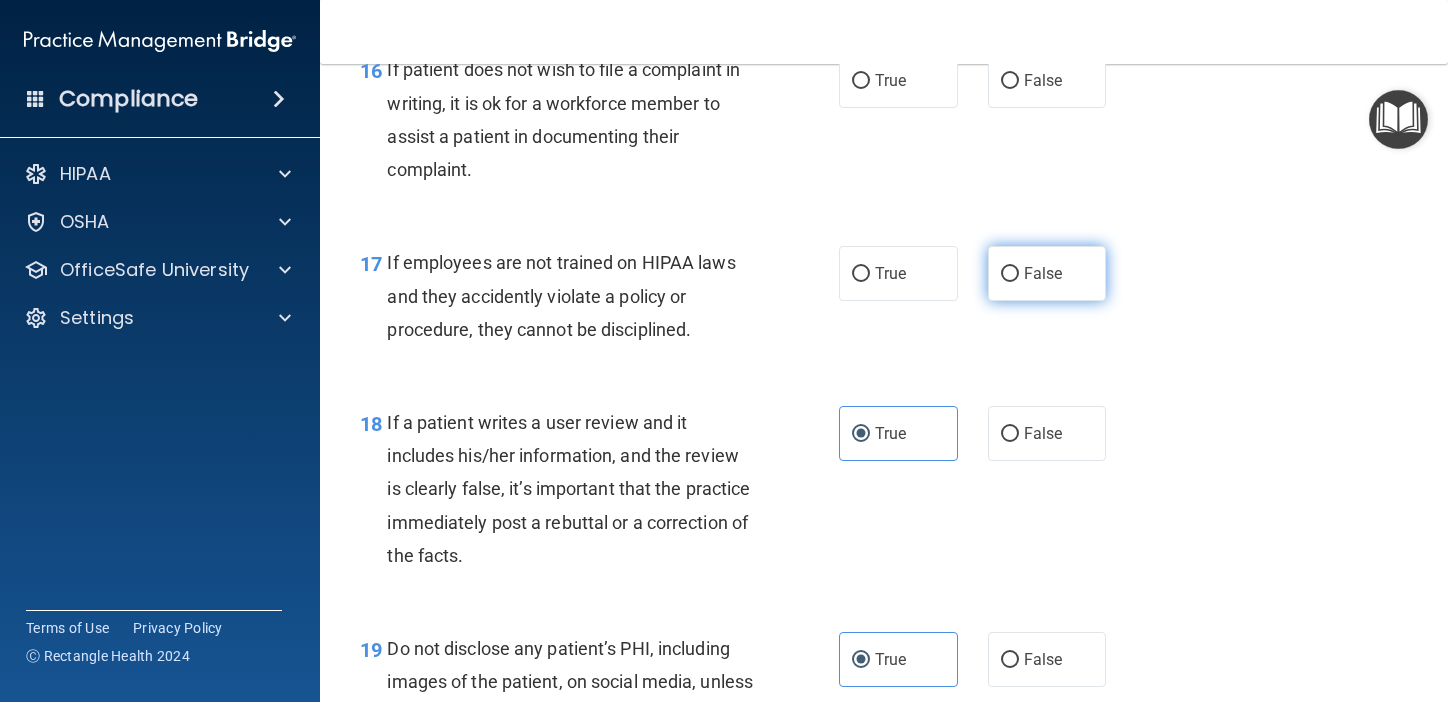click on "False" at bounding box center [1010, 274] 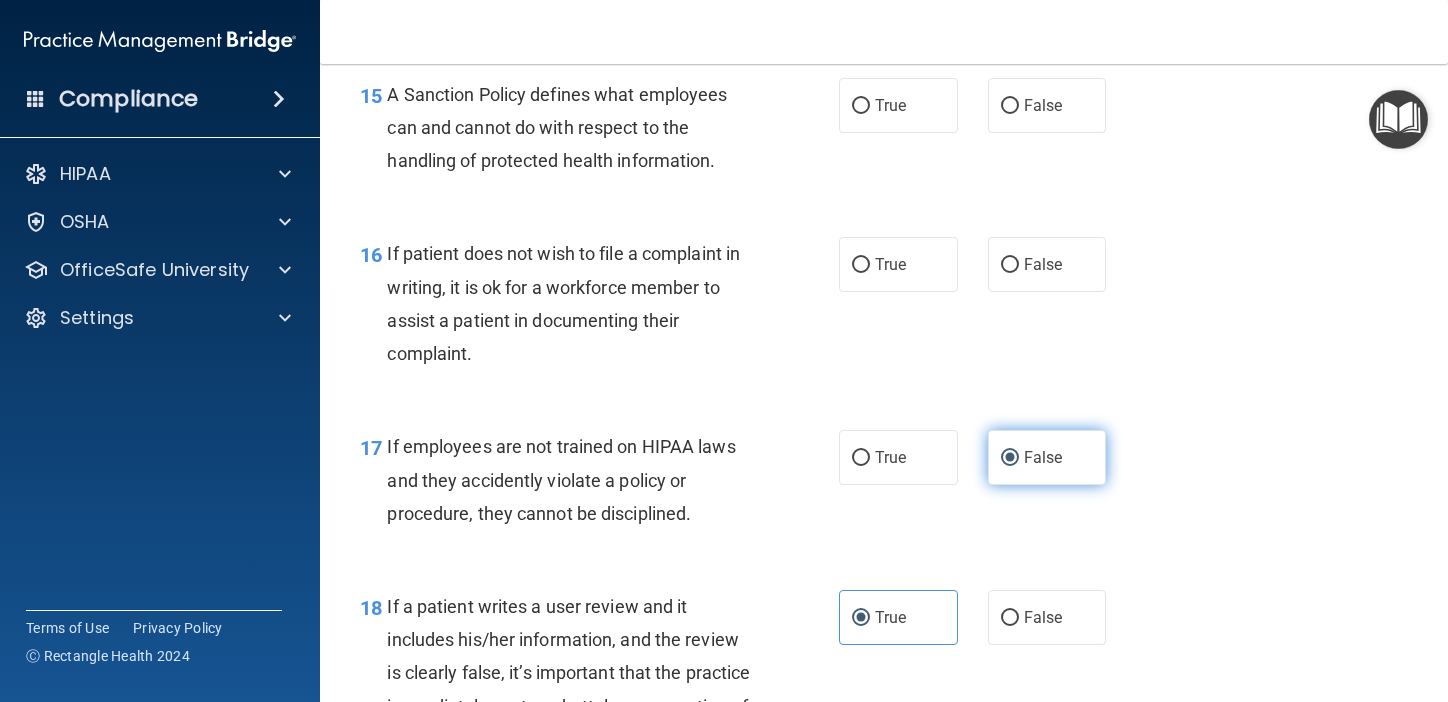 scroll, scrollTop: 3097, scrollLeft: 0, axis: vertical 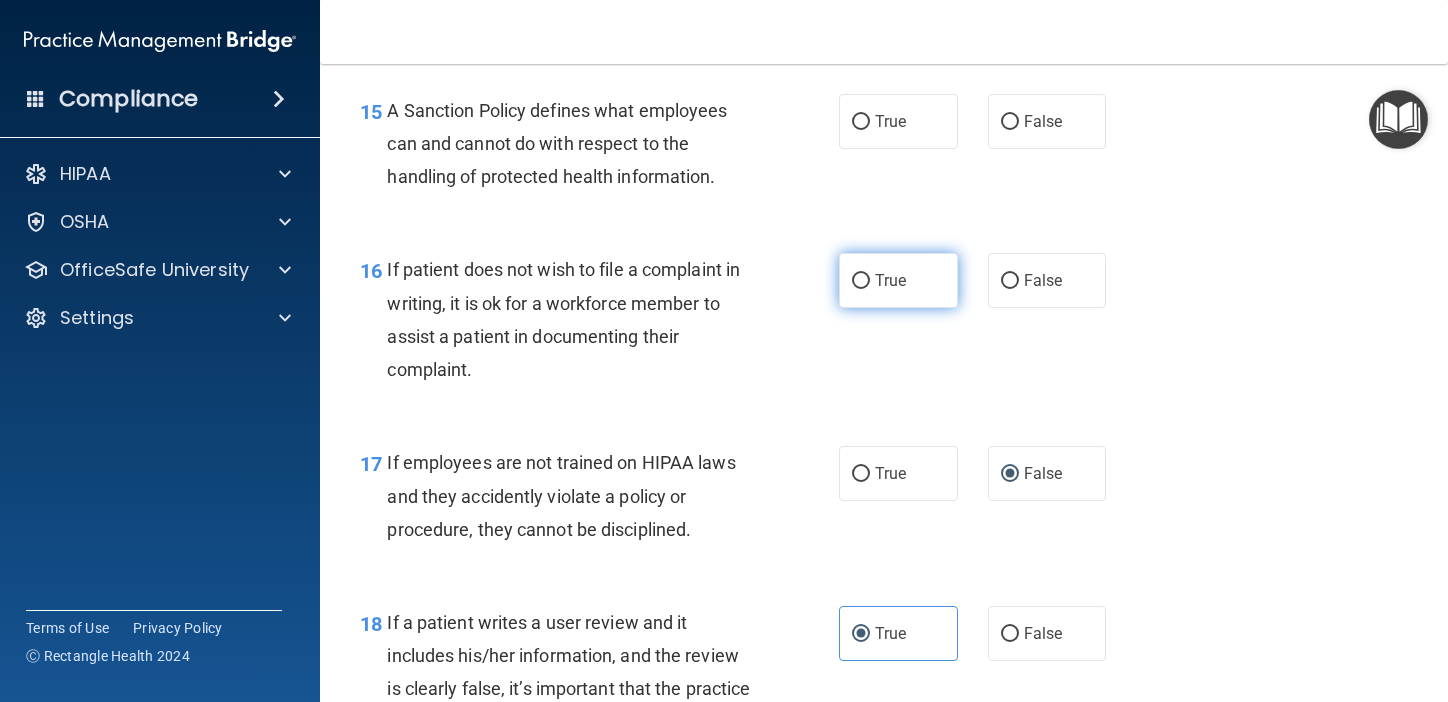 click on "True" at bounding box center [898, 280] 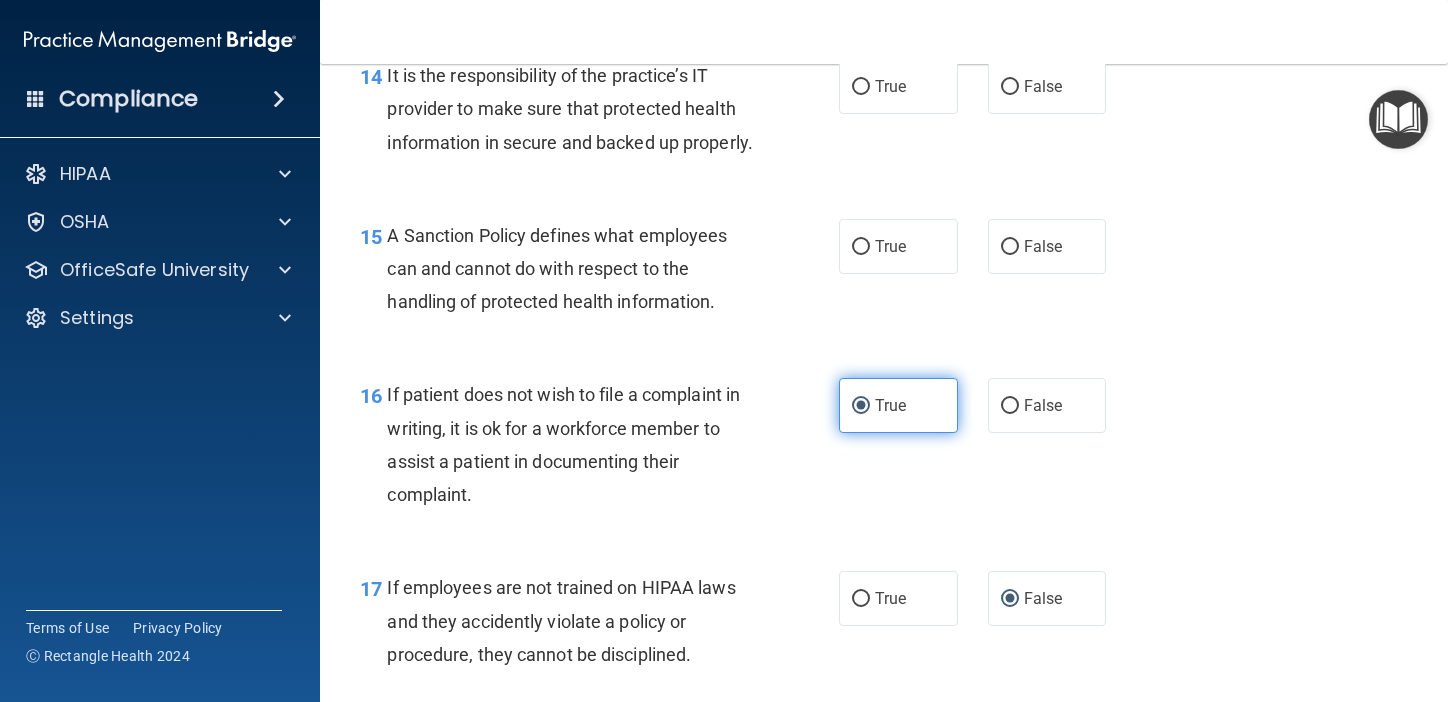 scroll, scrollTop: 2946, scrollLeft: 0, axis: vertical 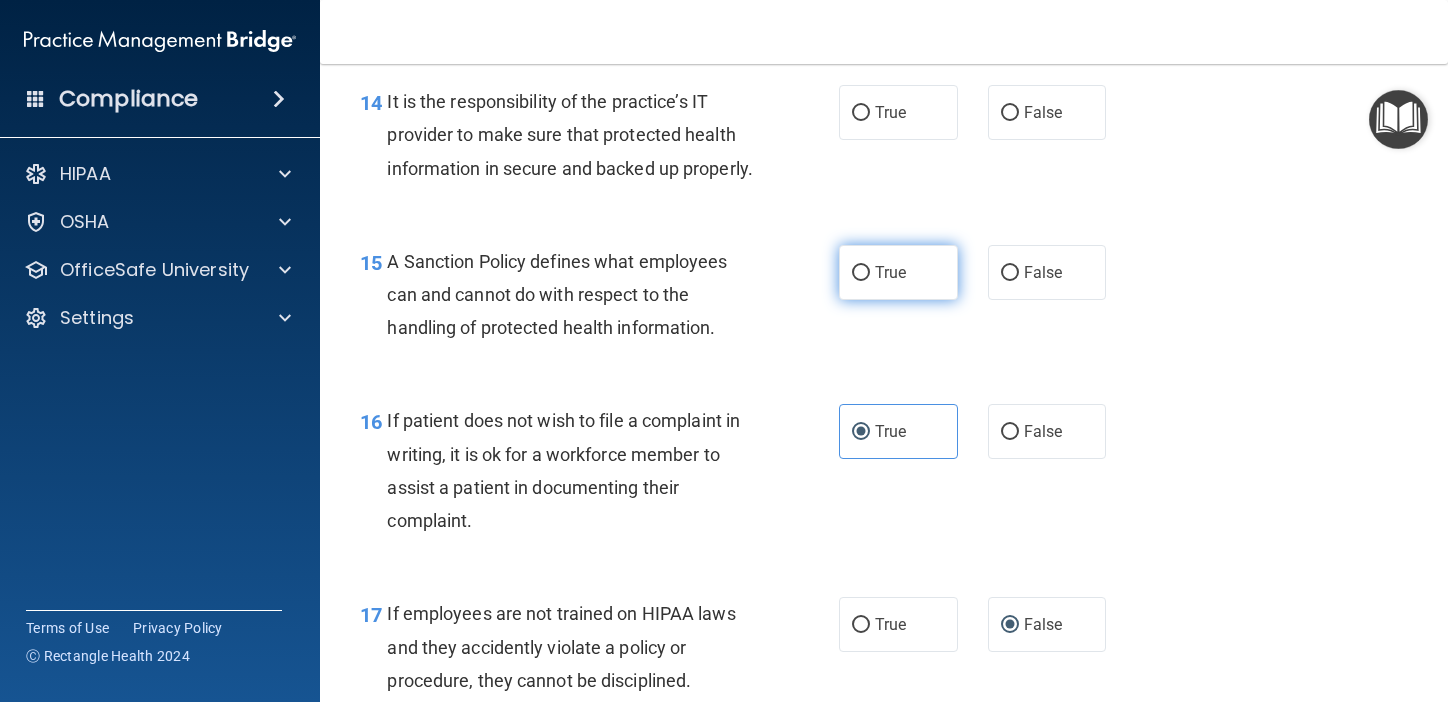 click on "True" at bounding box center (898, 272) 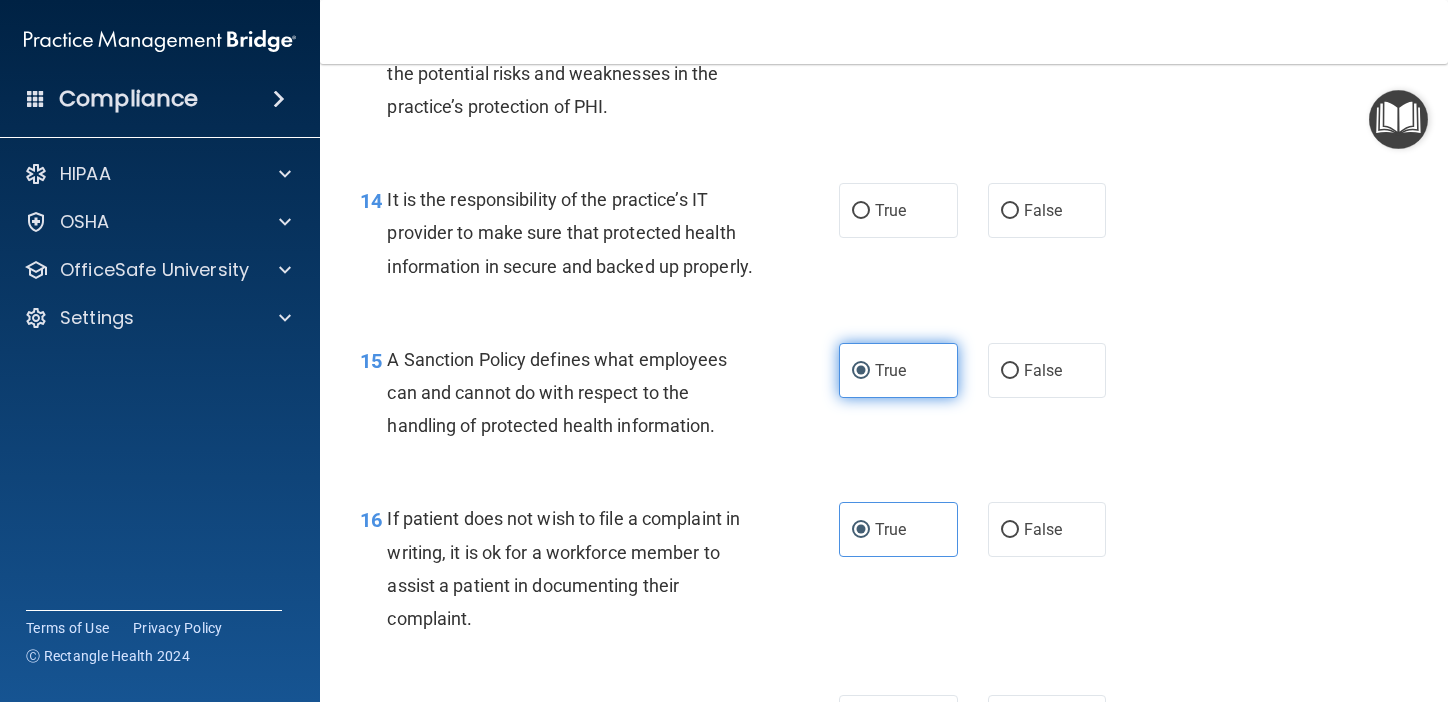 scroll, scrollTop: 2843, scrollLeft: 0, axis: vertical 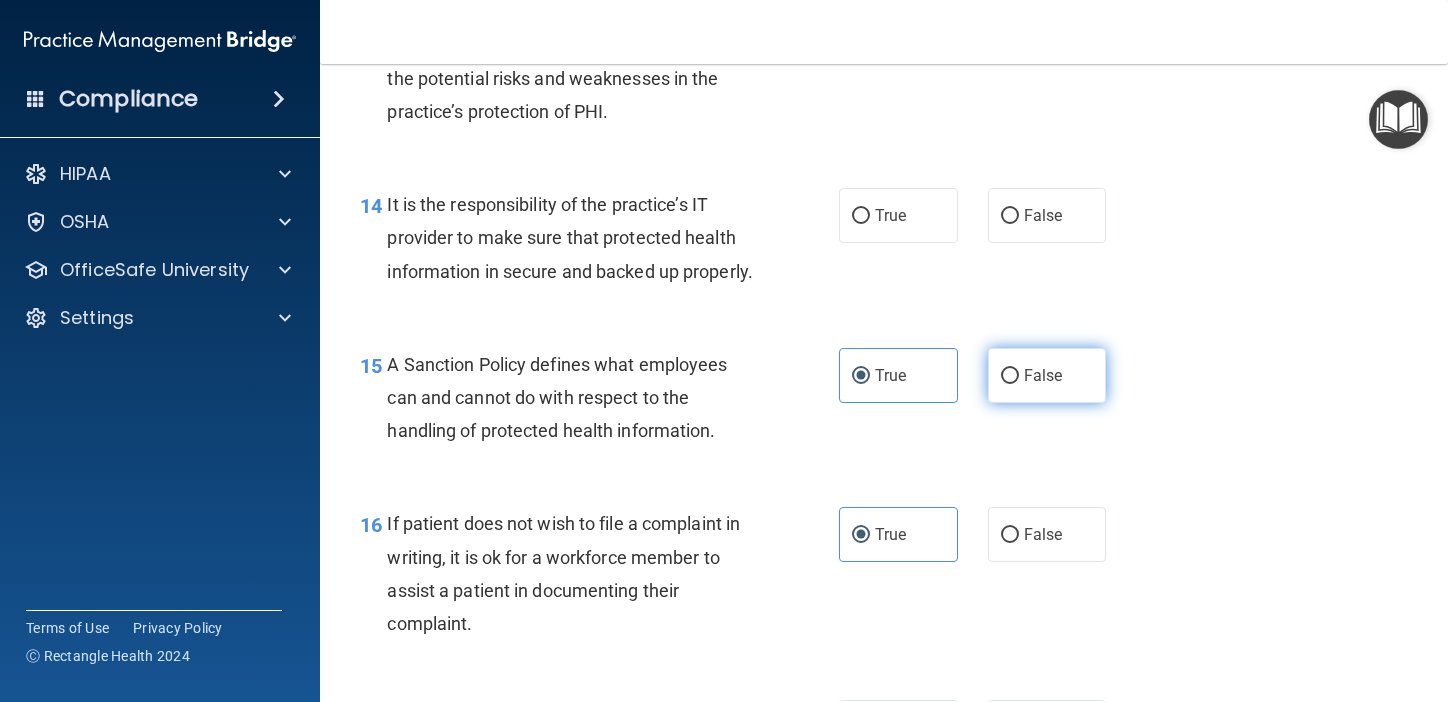 click on "False" at bounding box center (1047, 375) 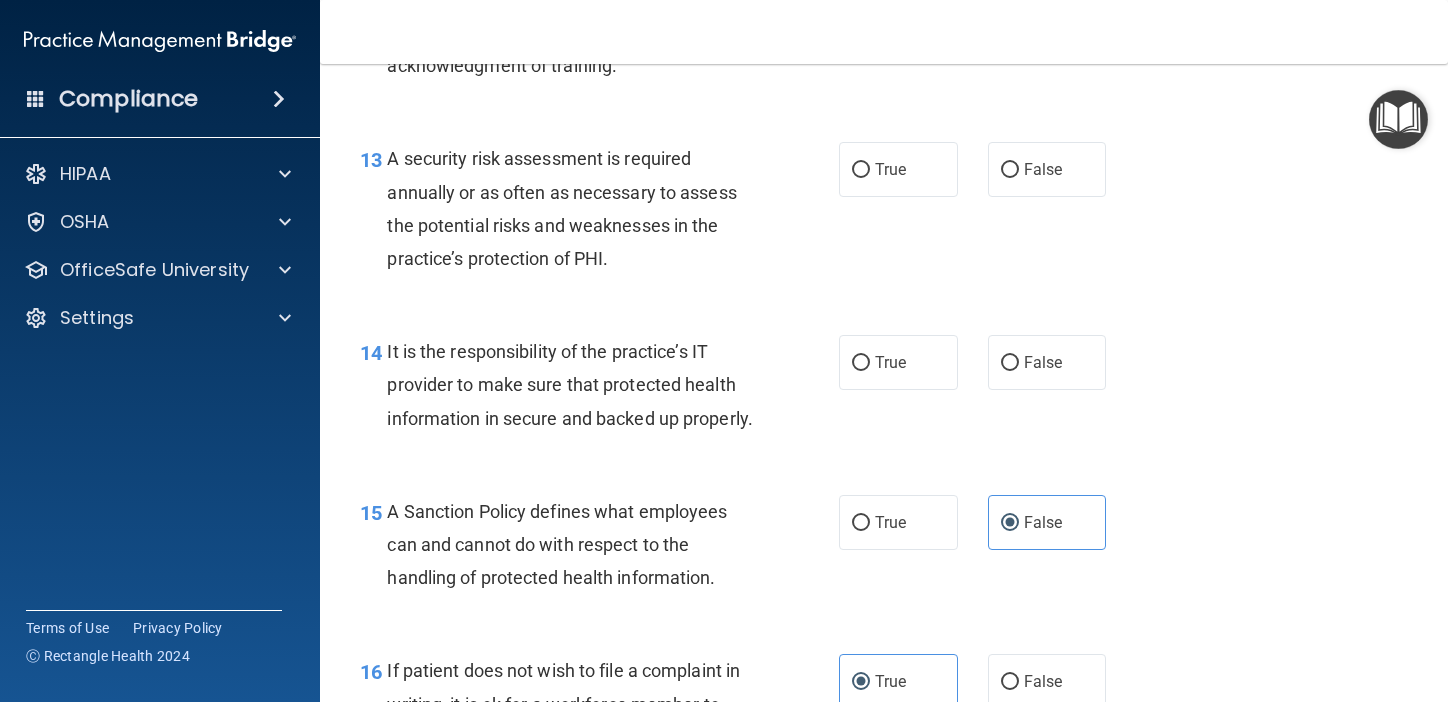 scroll, scrollTop: 2694, scrollLeft: 0, axis: vertical 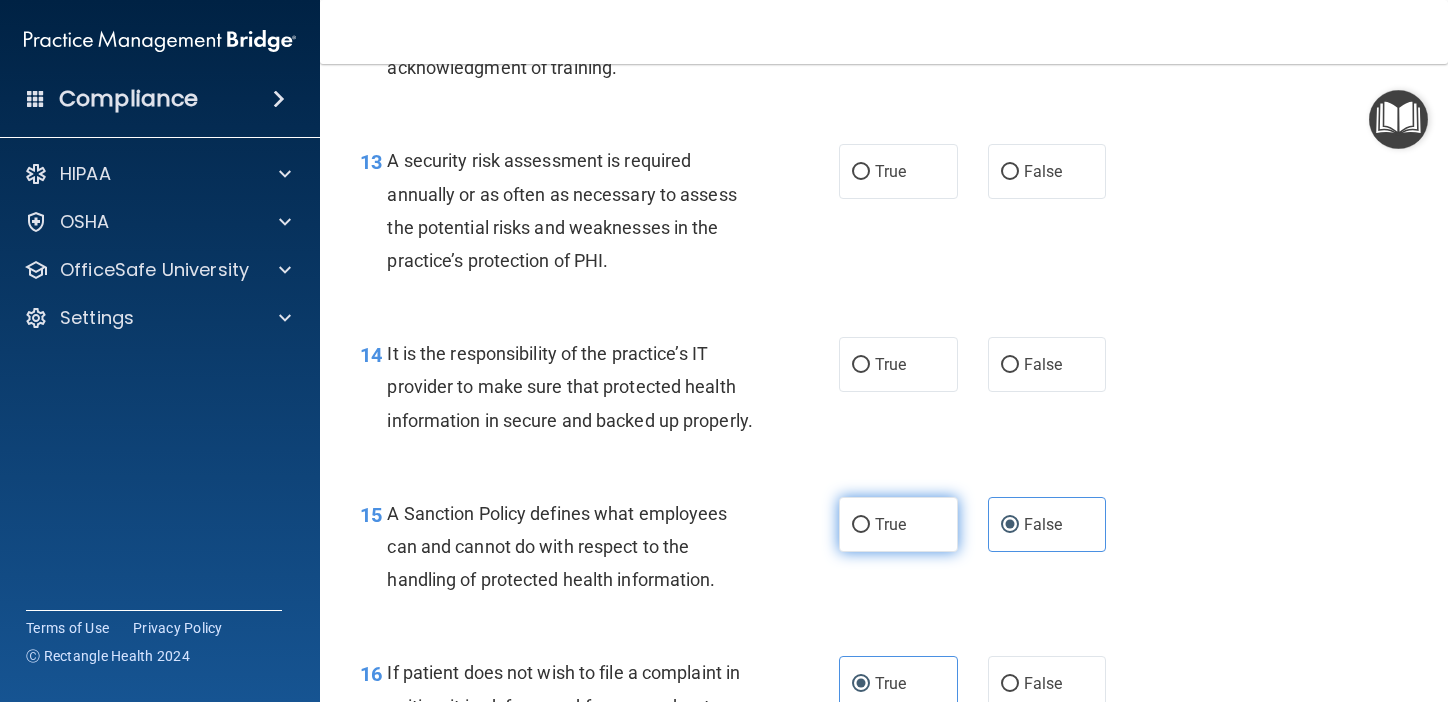 click on "True" at bounding box center (898, 524) 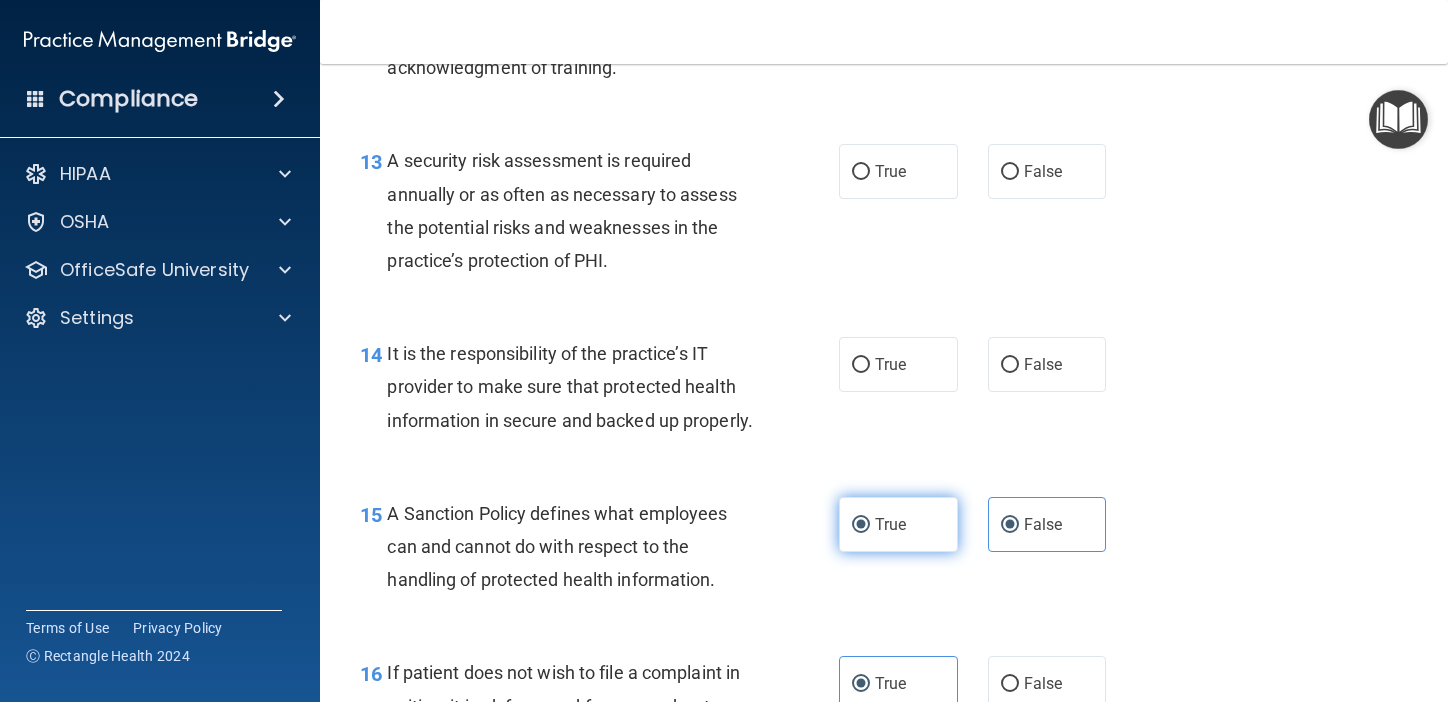 radio on "false" 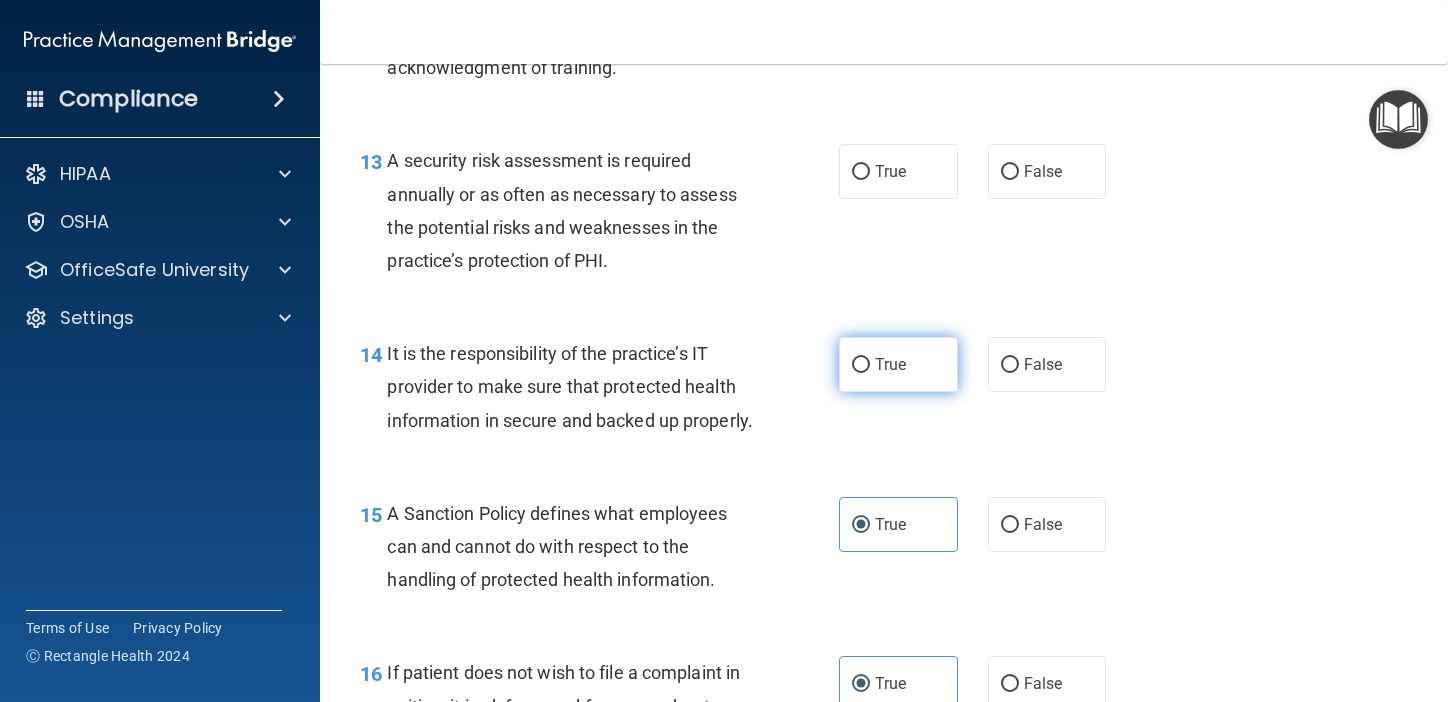 click on "True" at bounding box center (898, 364) 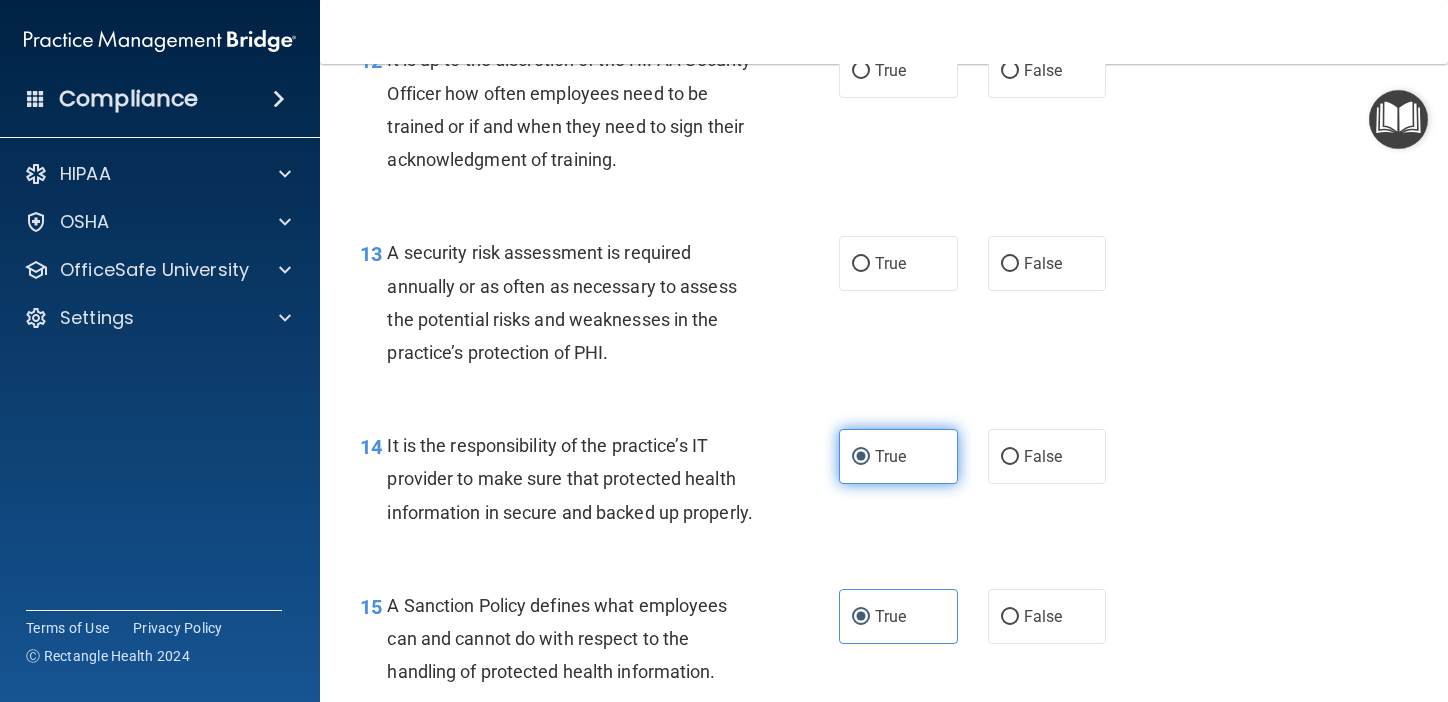 scroll, scrollTop: 2593, scrollLeft: 0, axis: vertical 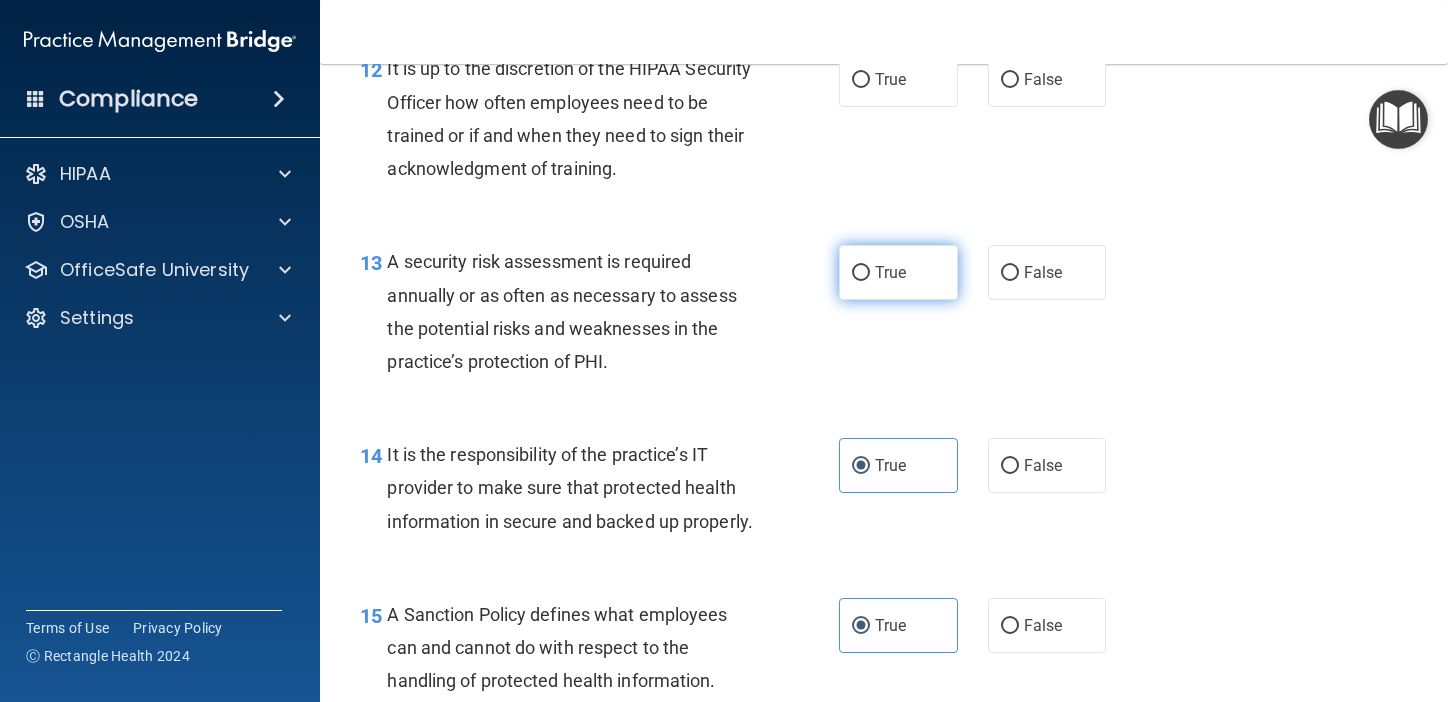 click on "True" at bounding box center (898, 272) 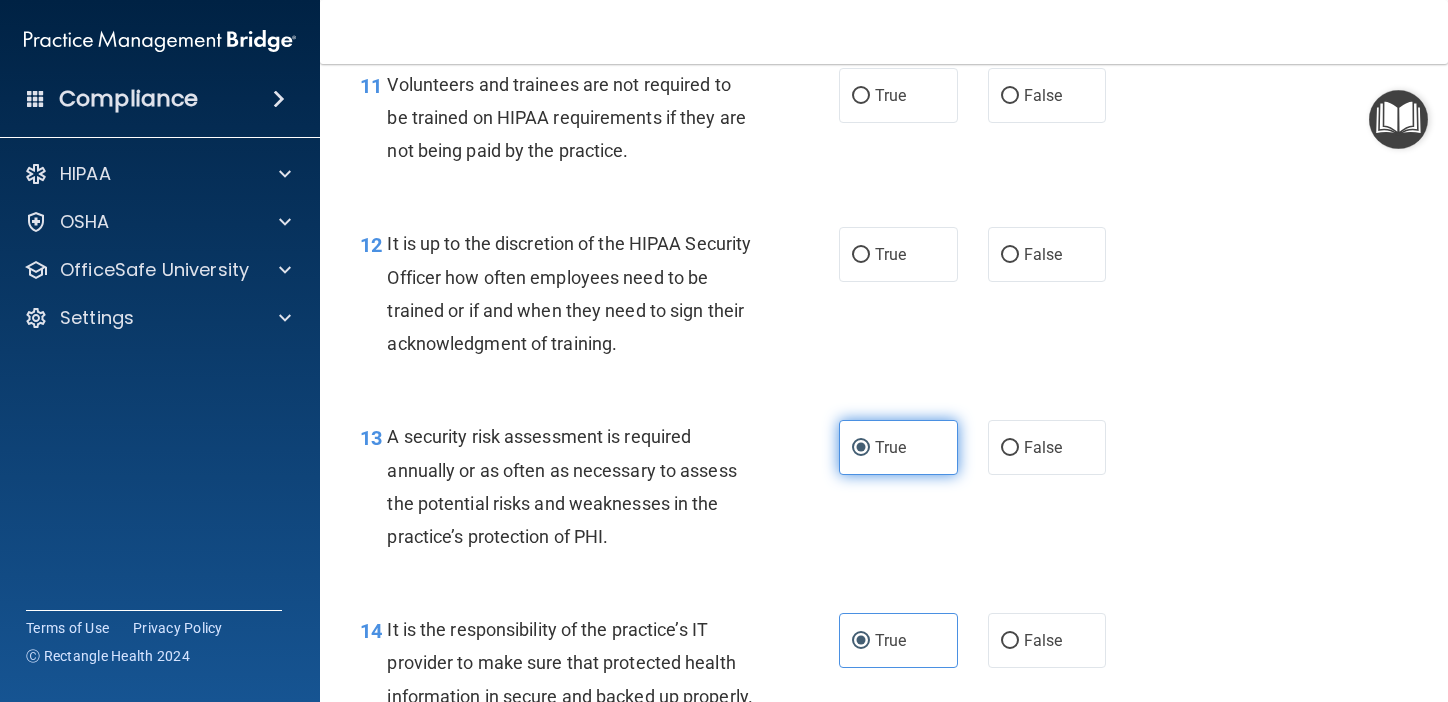 scroll, scrollTop: 2415, scrollLeft: 0, axis: vertical 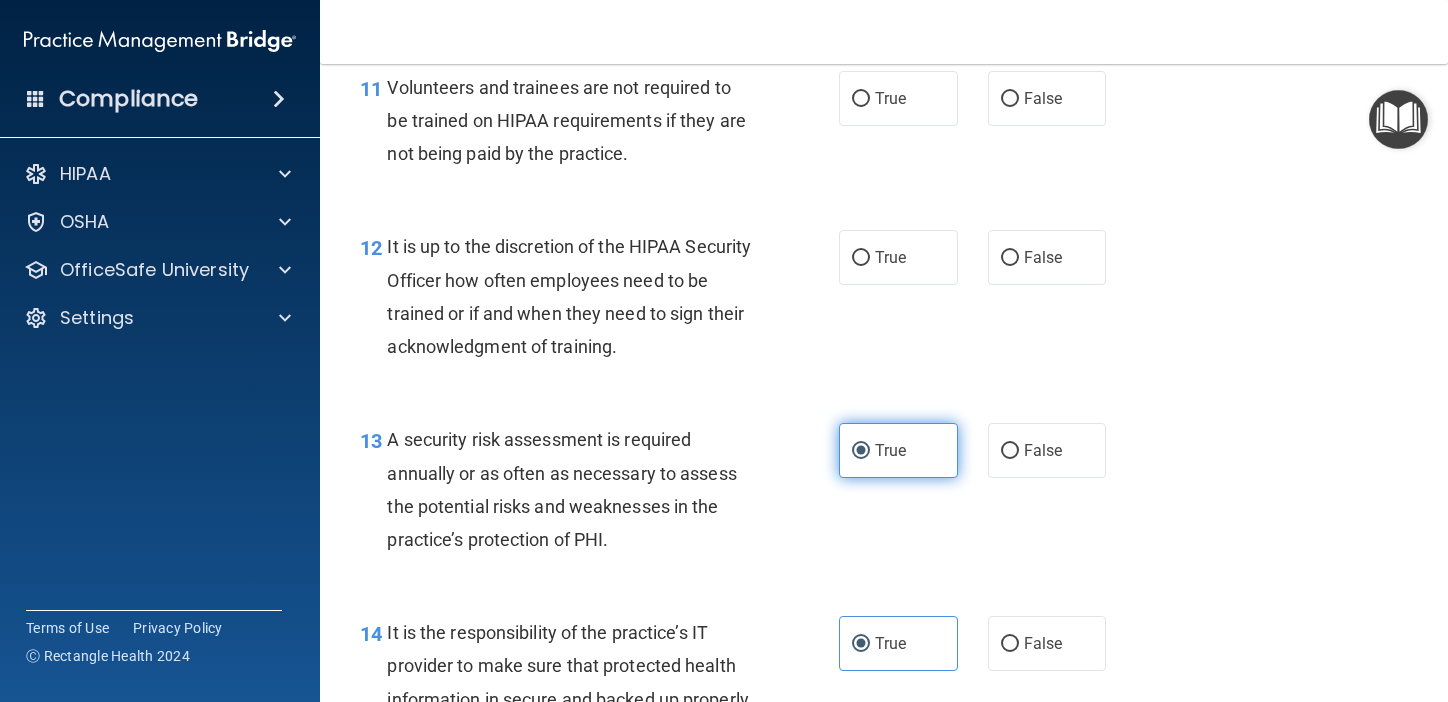 click on "True" at bounding box center [898, 257] 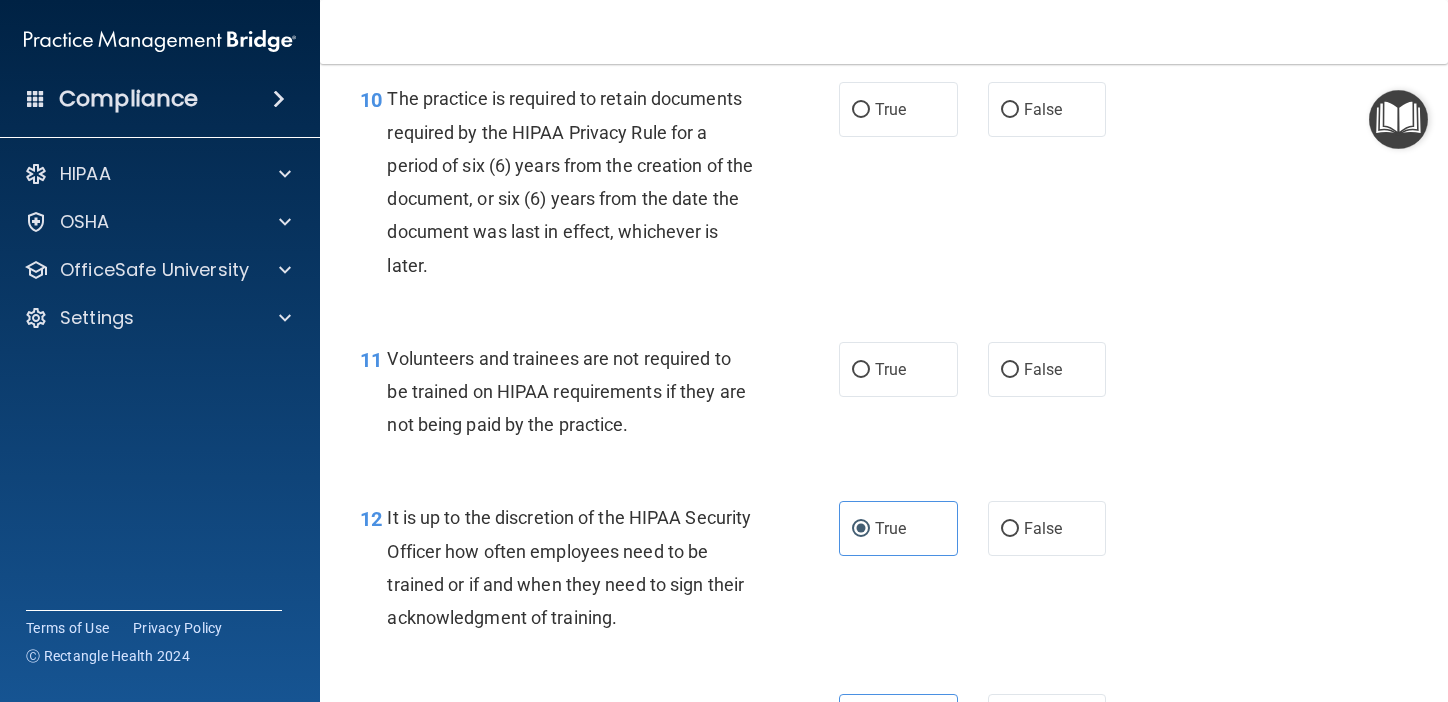 scroll, scrollTop: 2127, scrollLeft: 0, axis: vertical 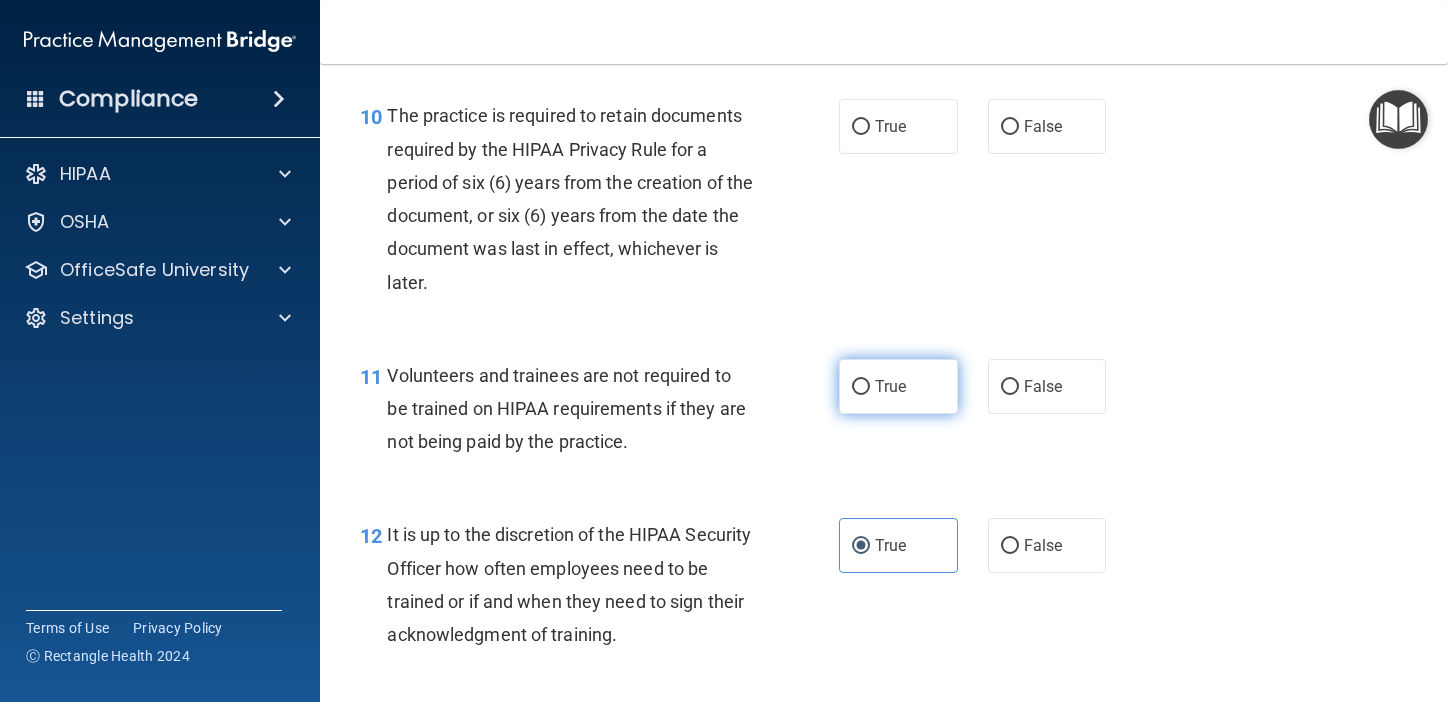 click on "True" at bounding box center [898, 386] 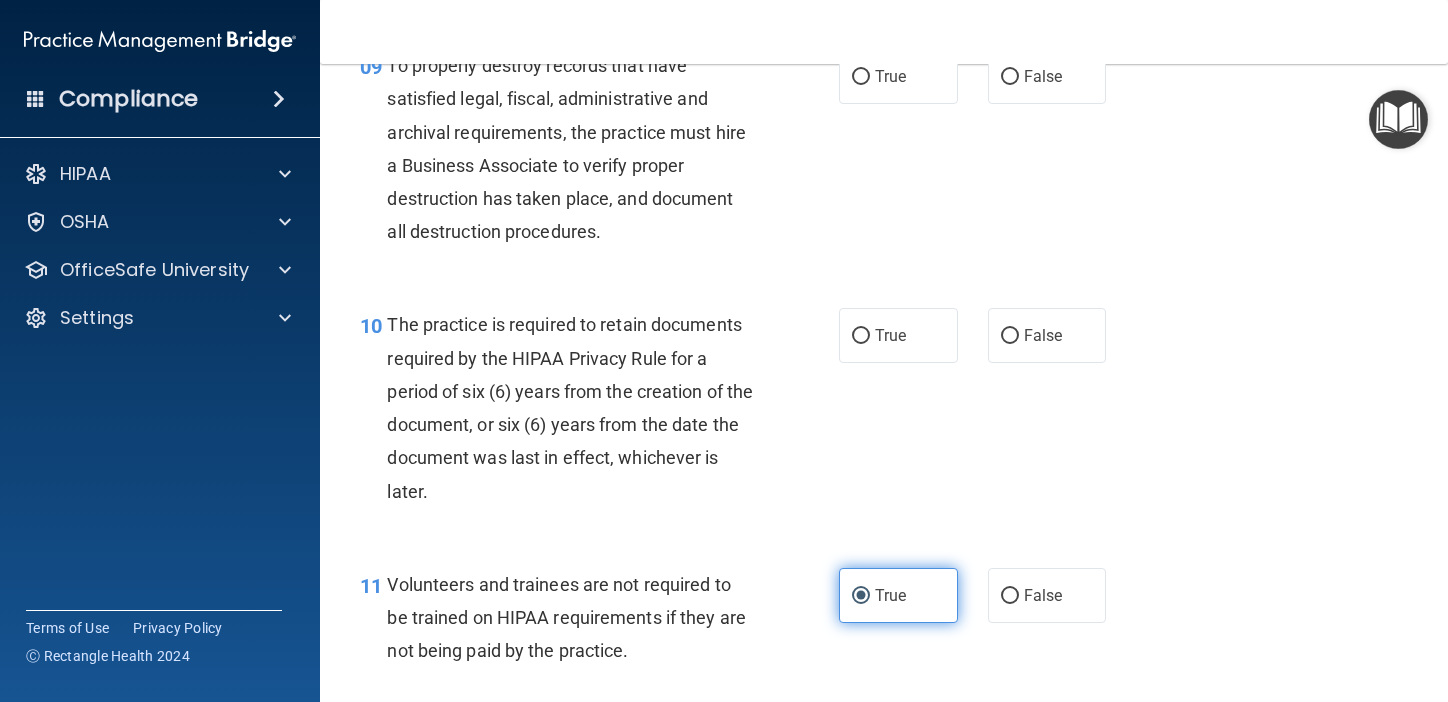 scroll, scrollTop: 1912, scrollLeft: 0, axis: vertical 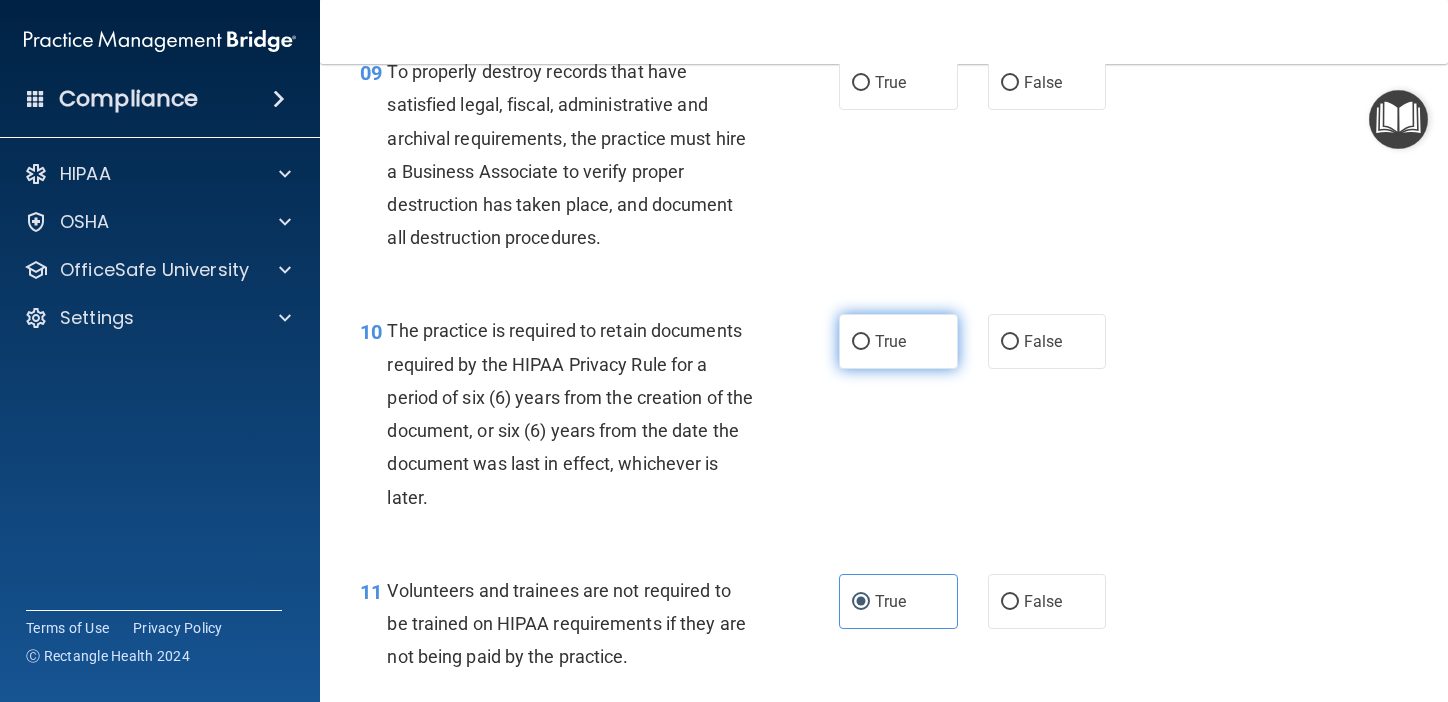 click on "True" at bounding box center (898, 341) 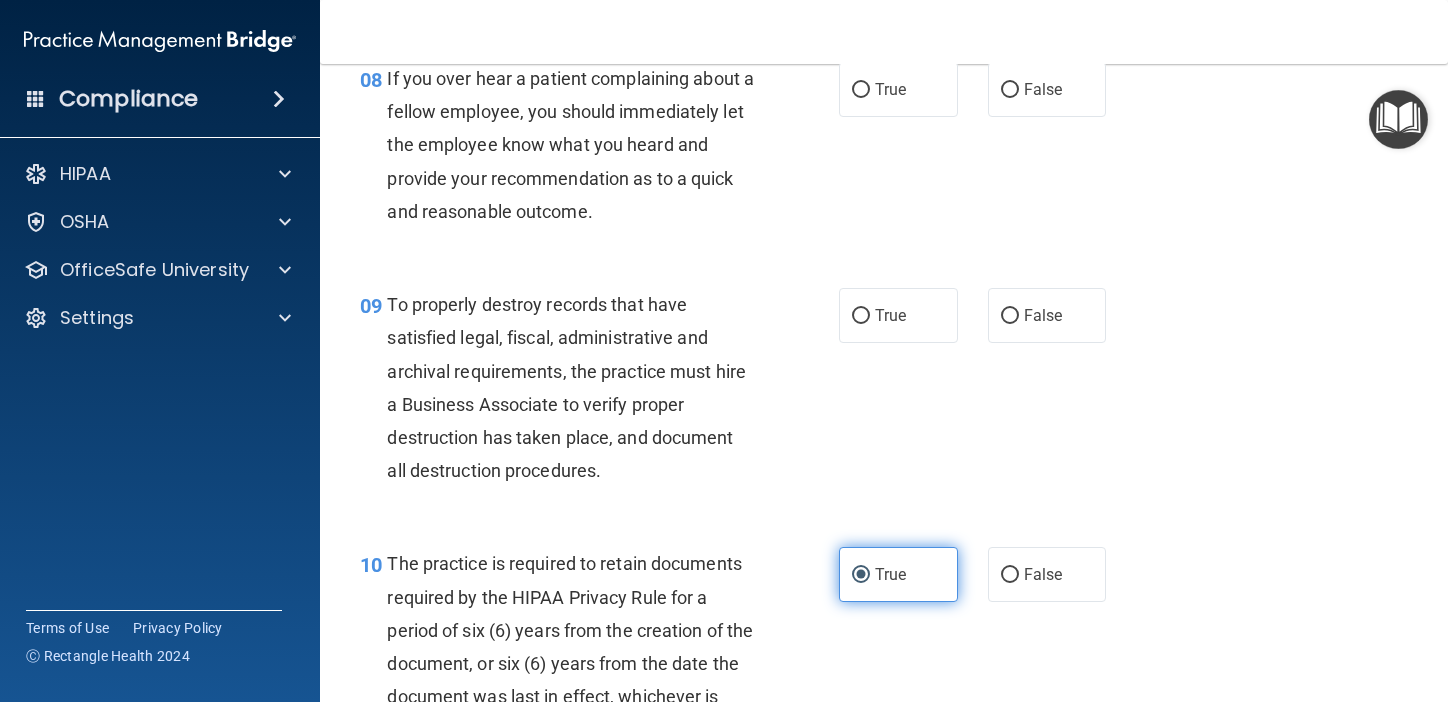 scroll, scrollTop: 1683, scrollLeft: 0, axis: vertical 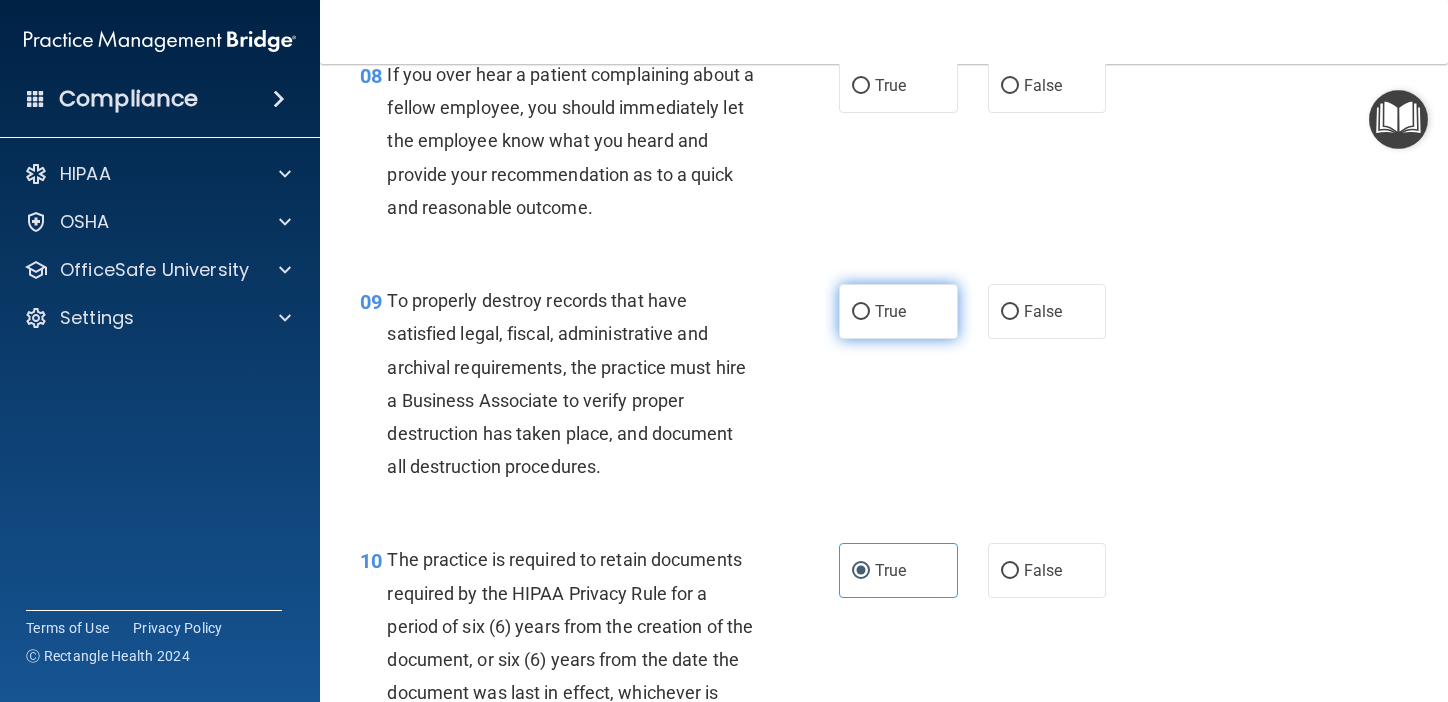 click on "True" at bounding box center (890, 311) 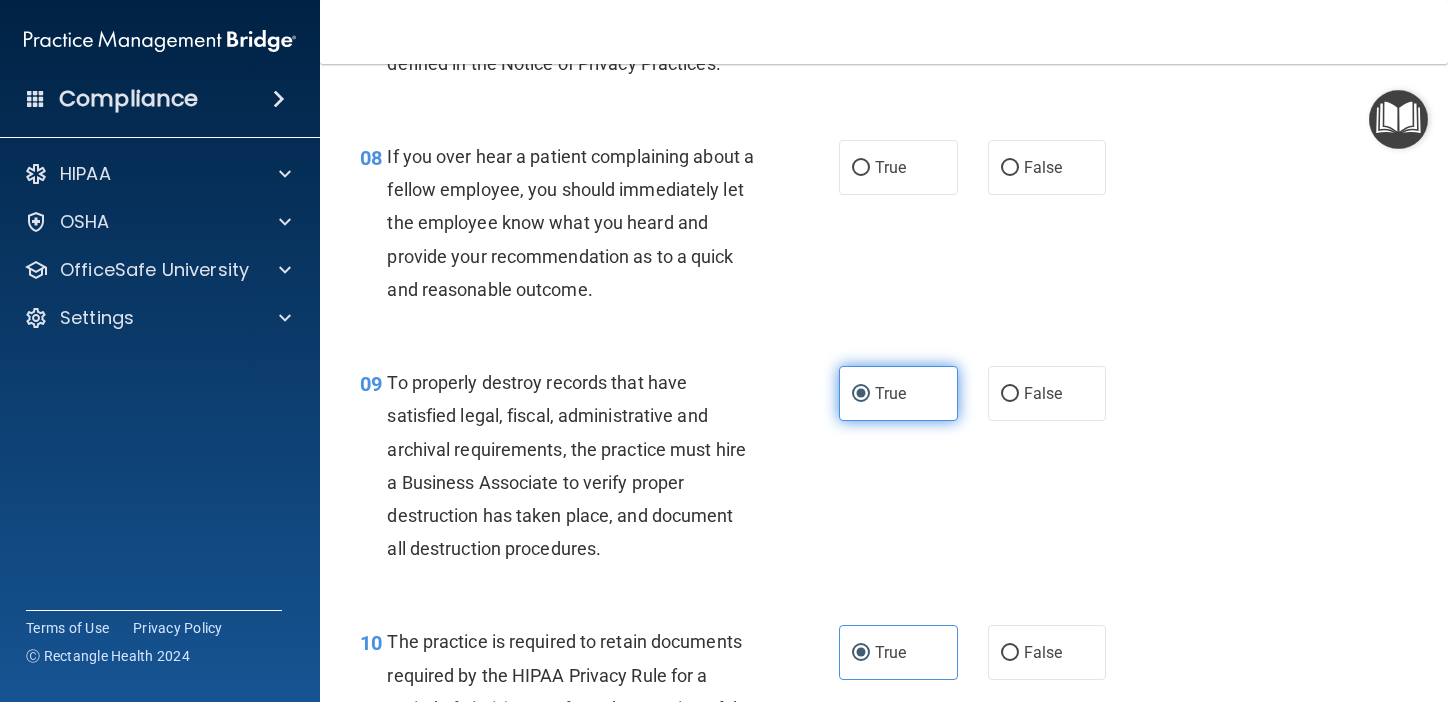 scroll, scrollTop: 1587, scrollLeft: 0, axis: vertical 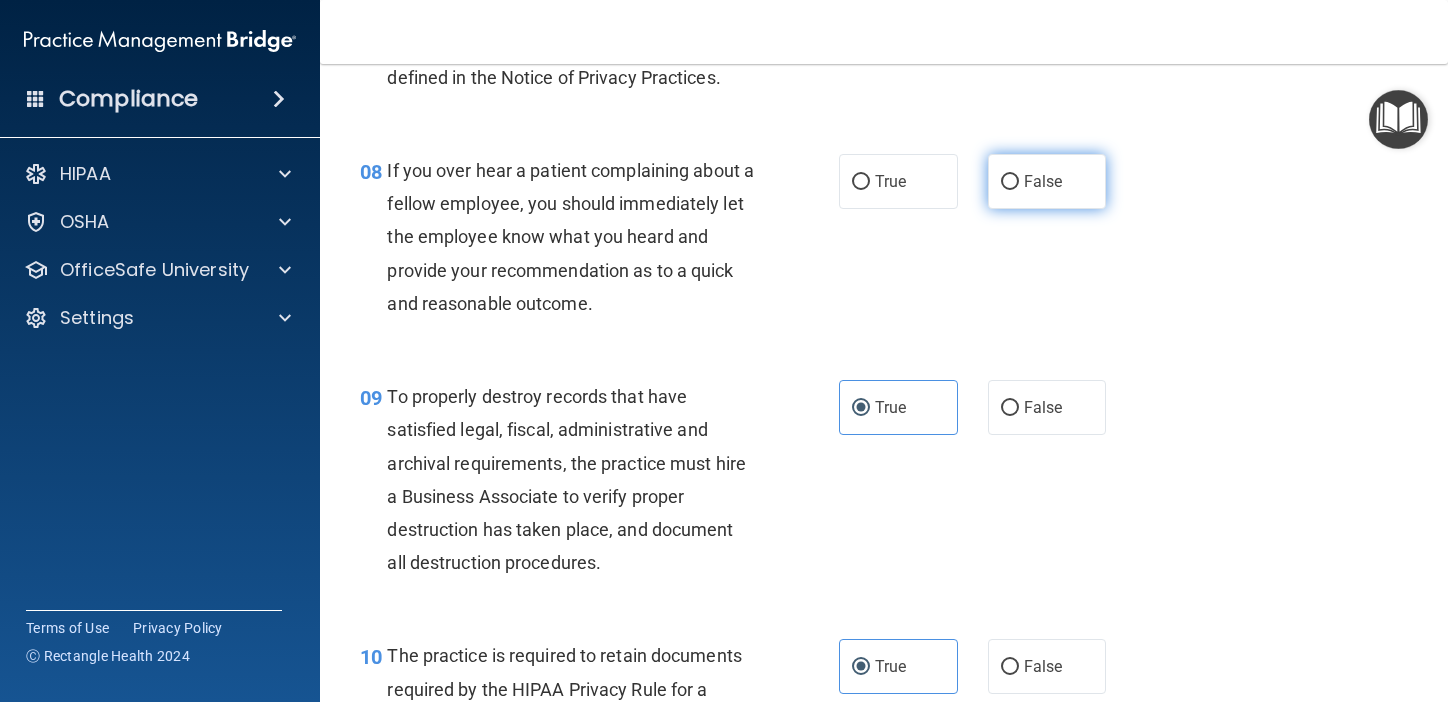 click on "False" at bounding box center [1010, 182] 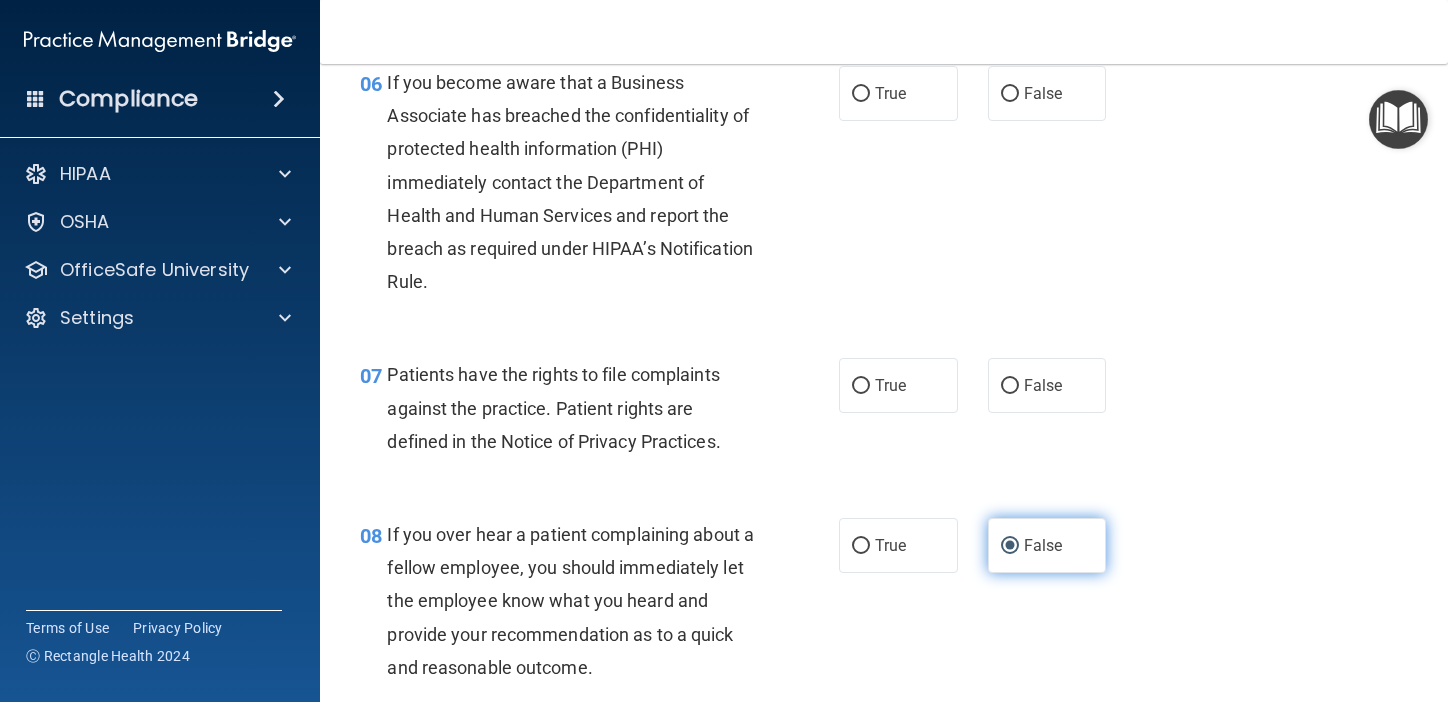 scroll, scrollTop: 1225, scrollLeft: 0, axis: vertical 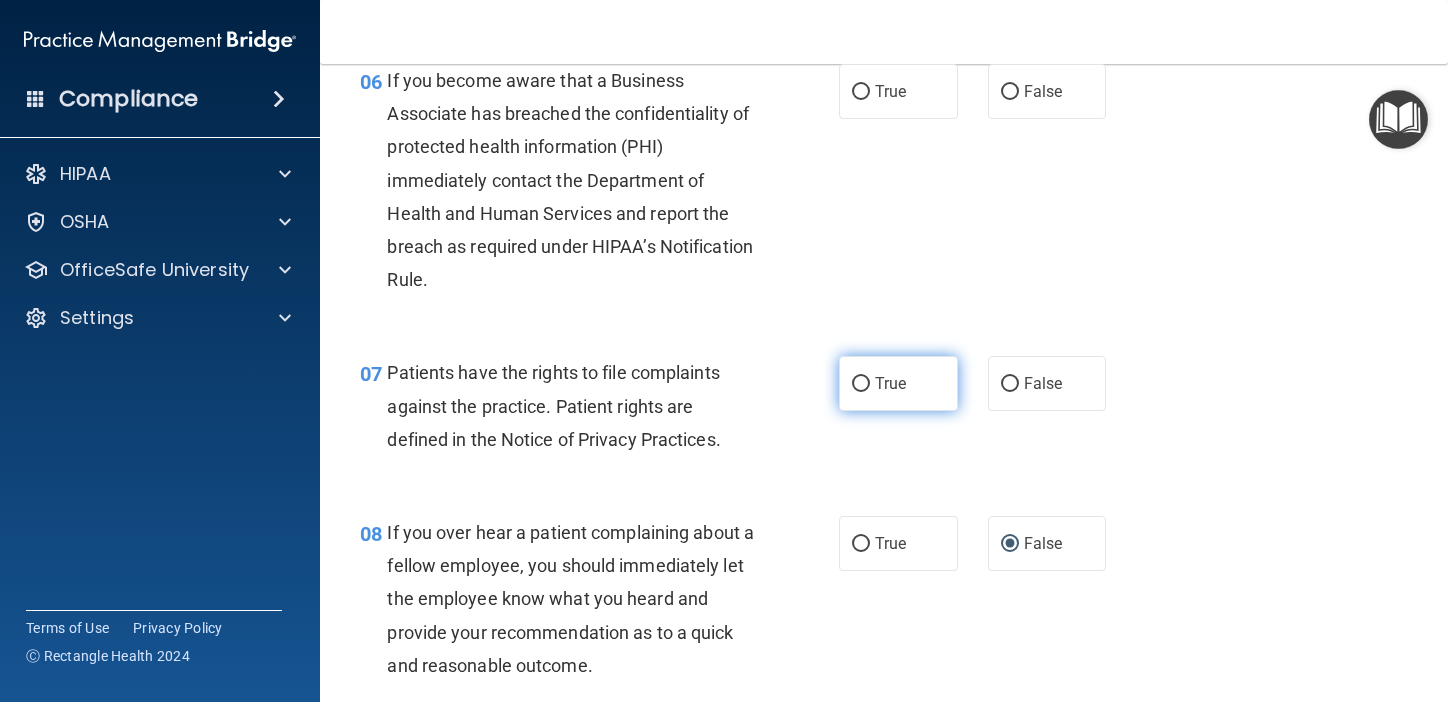 click on "True" at bounding box center [898, 383] 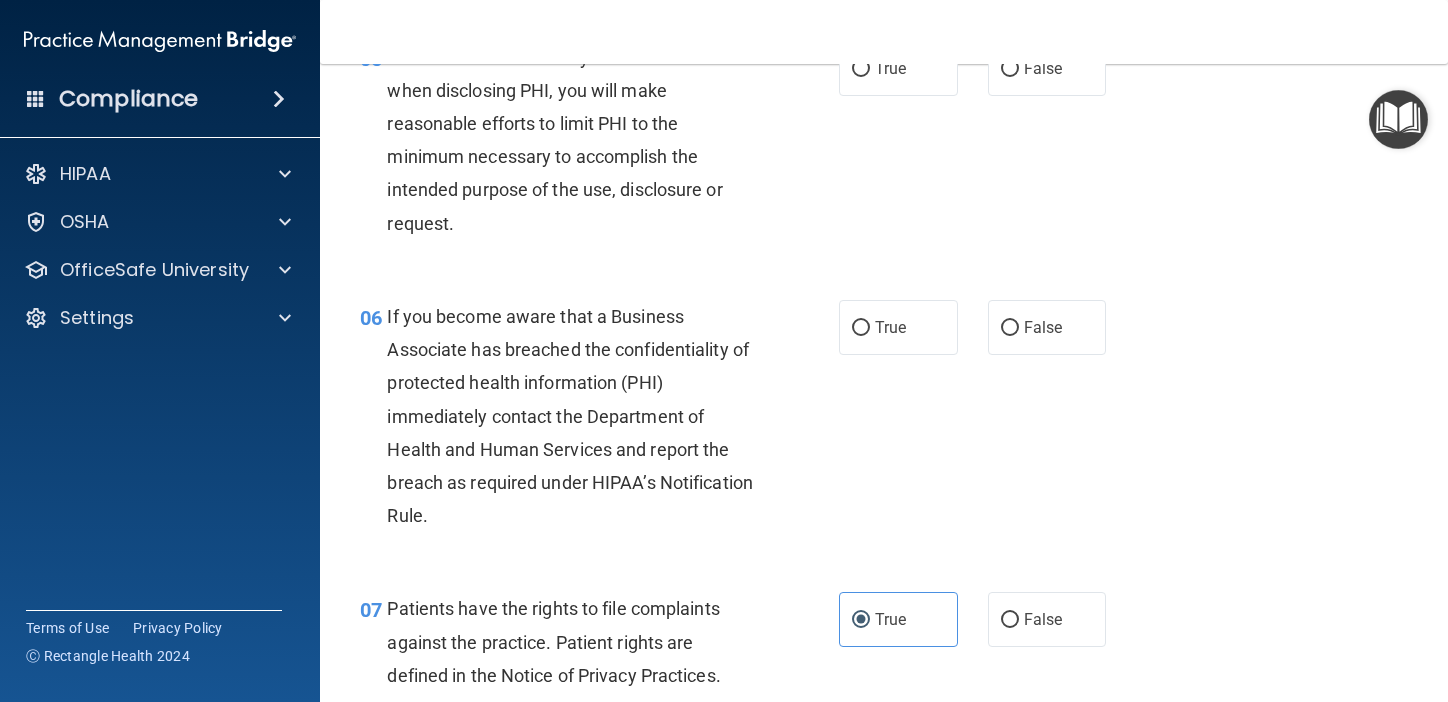 scroll, scrollTop: 984, scrollLeft: 0, axis: vertical 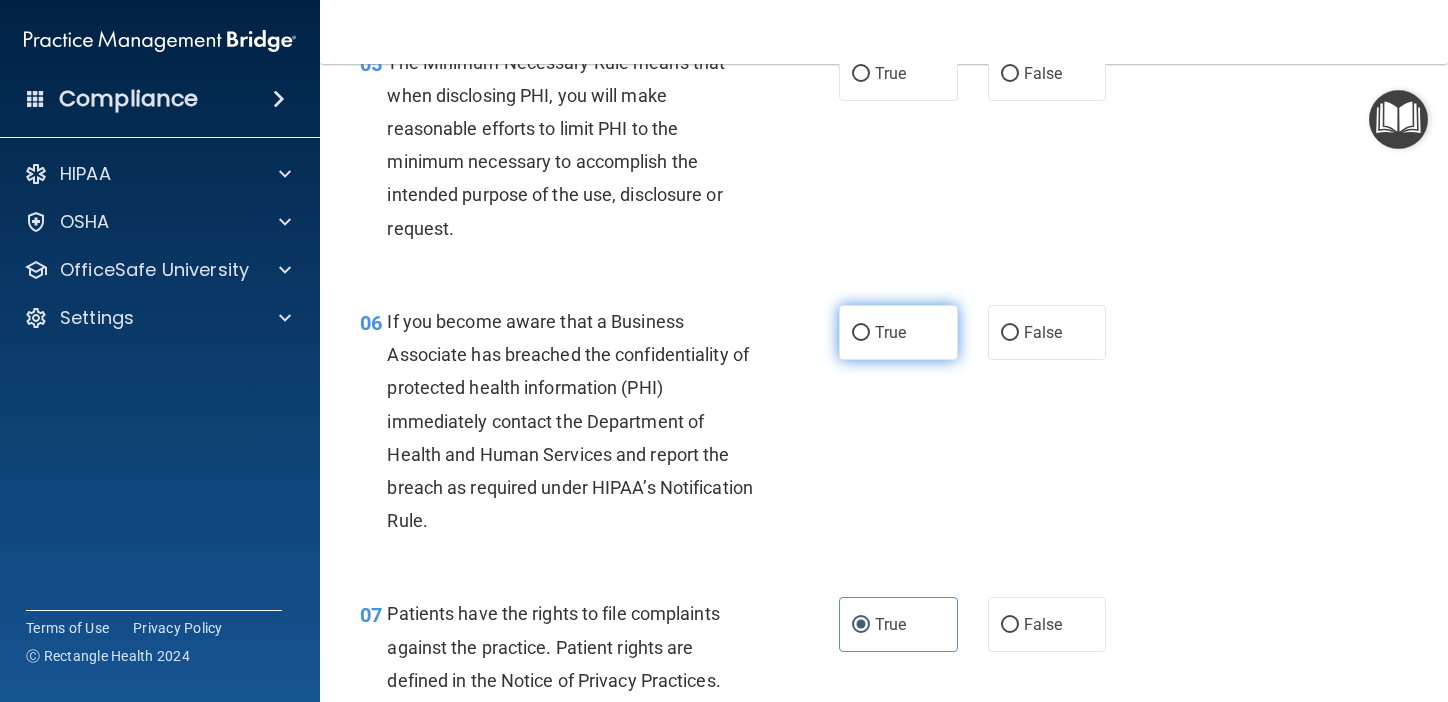 click on "True" at bounding box center (898, 332) 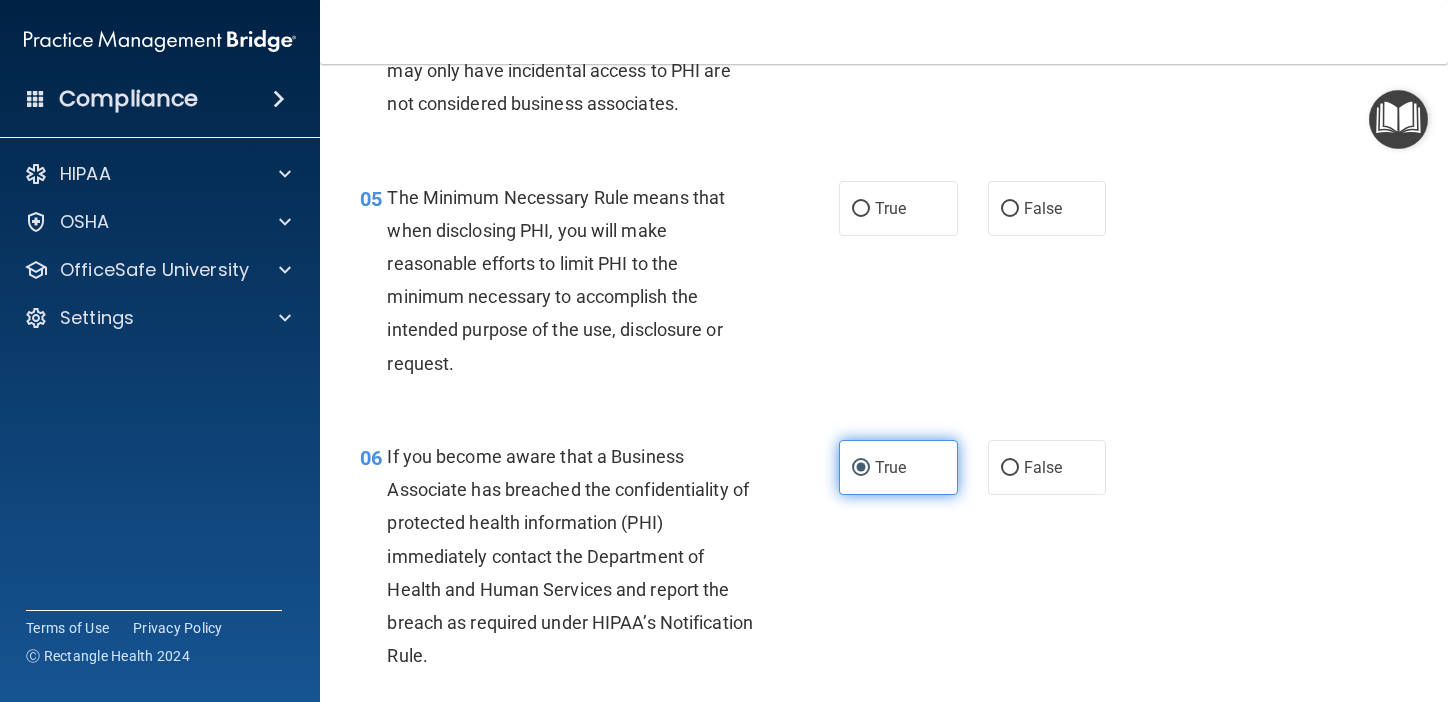 scroll, scrollTop: 831, scrollLeft: 0, axis: vertical 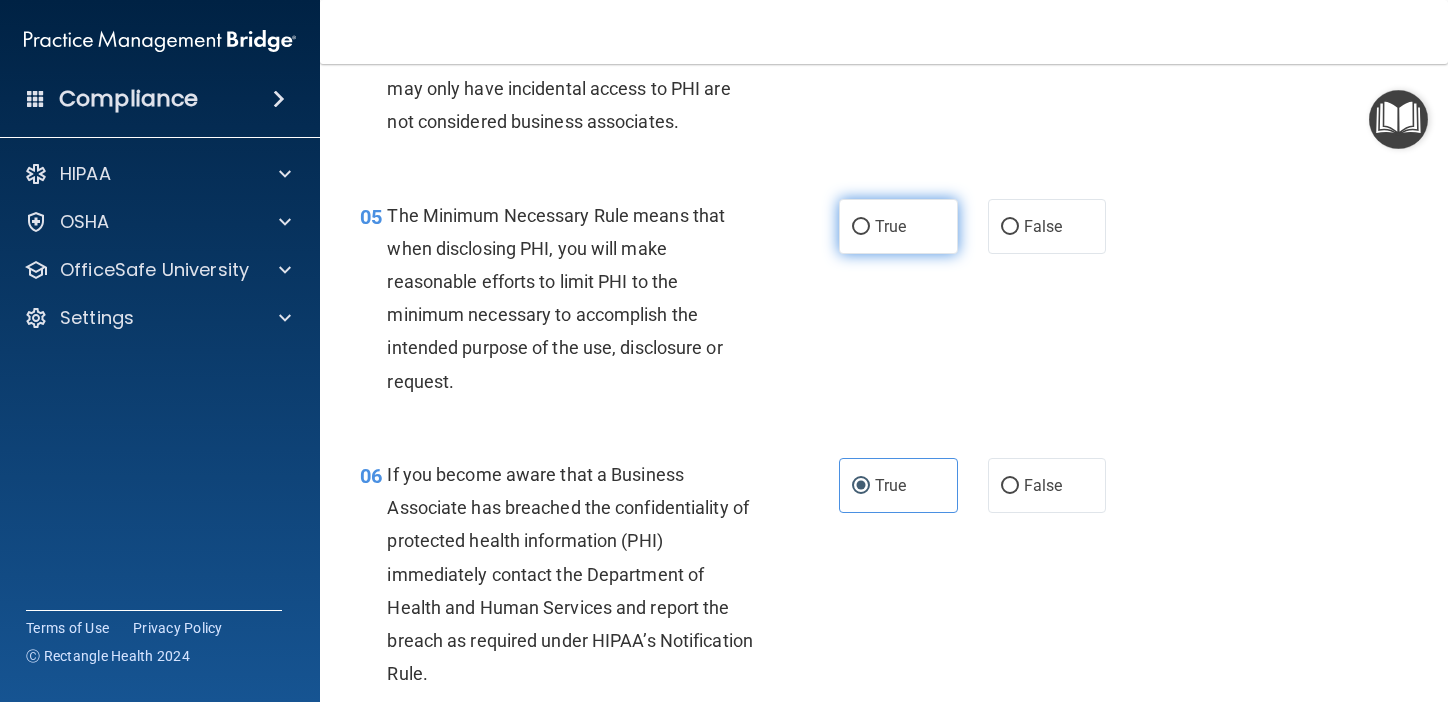 click on "True" at bounding box center (890, 226) 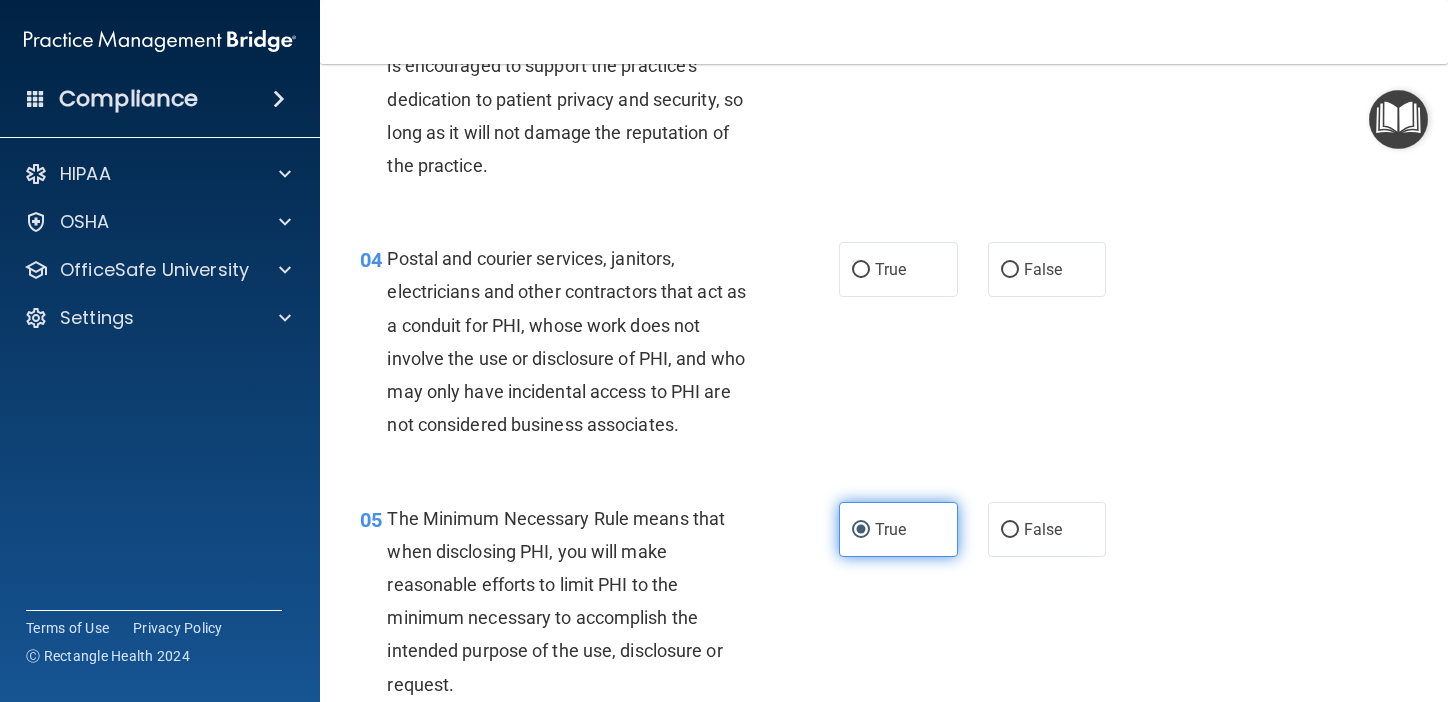 scroll, scrollTop: 509, scrollLeft: 0, axis: vertical 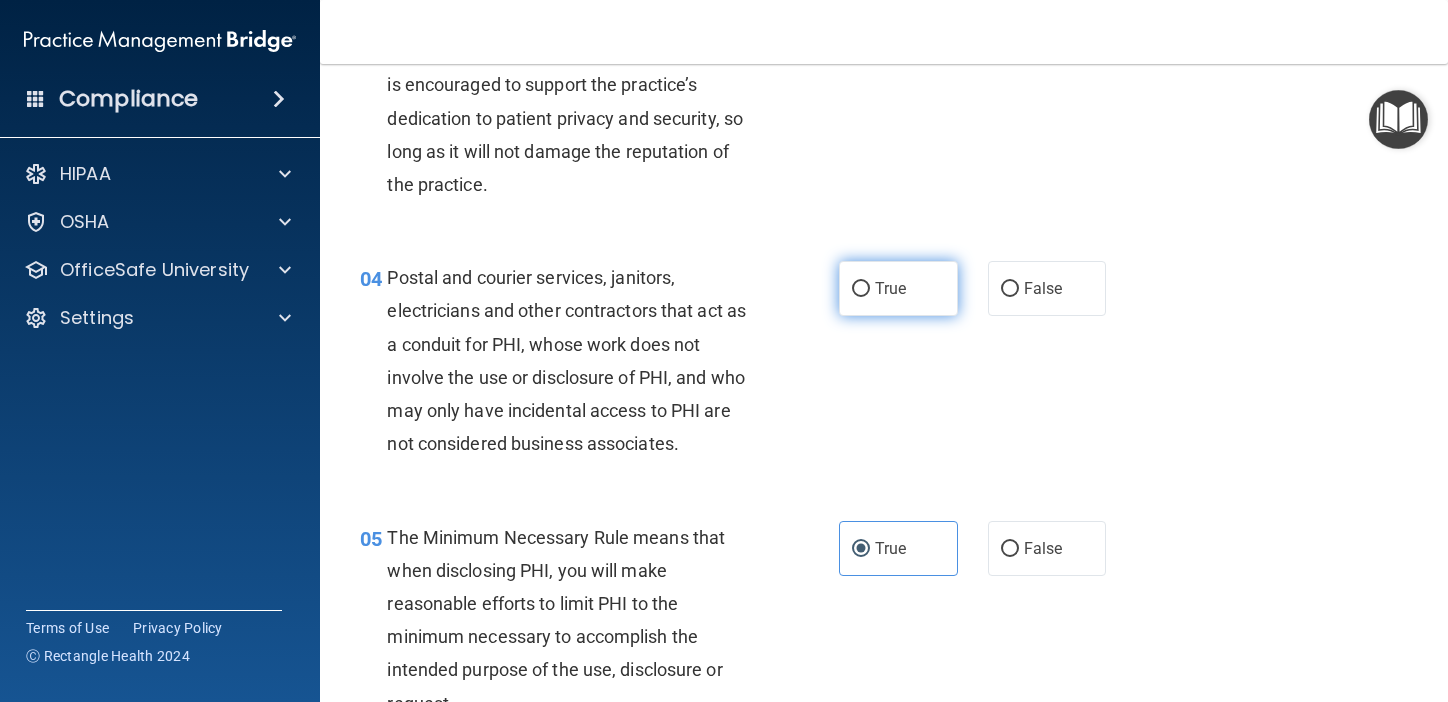 click on "True" at bounding box center [890, 288] 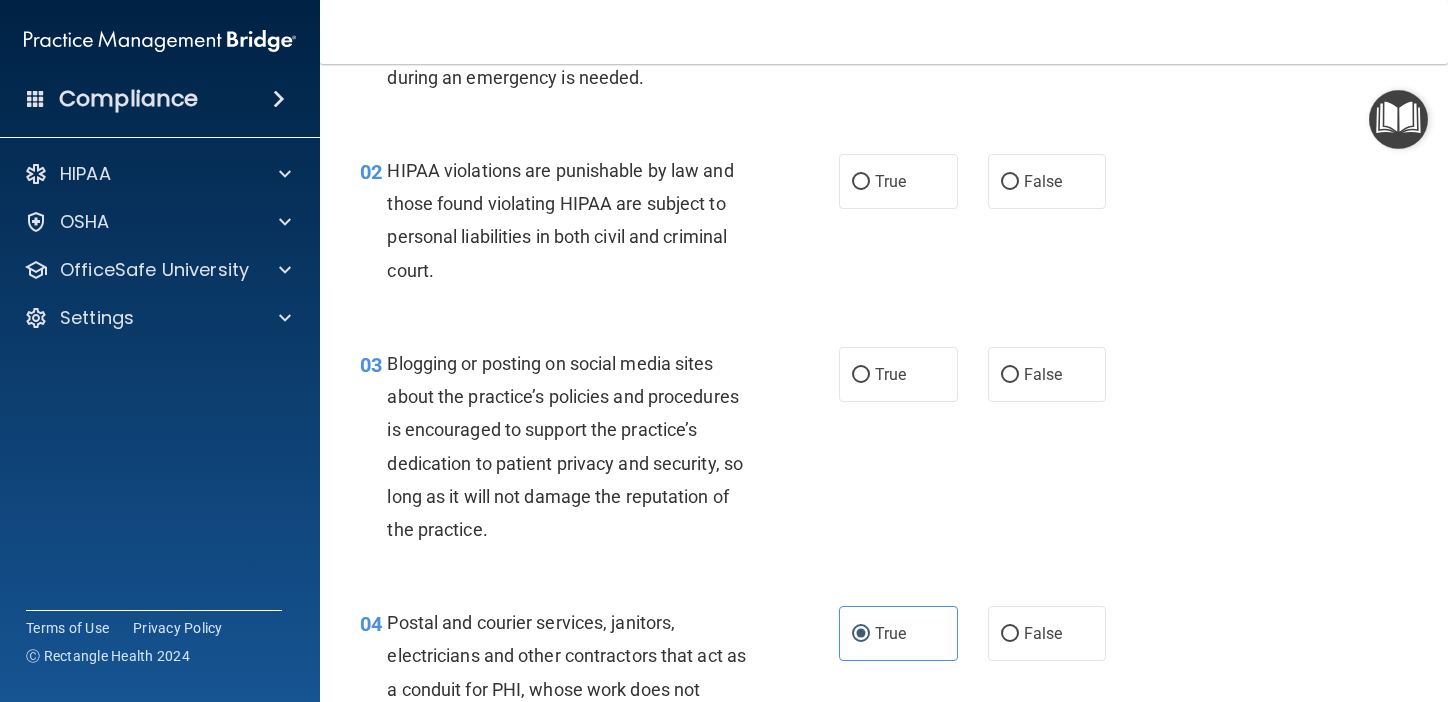 scroll, scrollTop: 308, scrollLeft: 0, axis: vertical 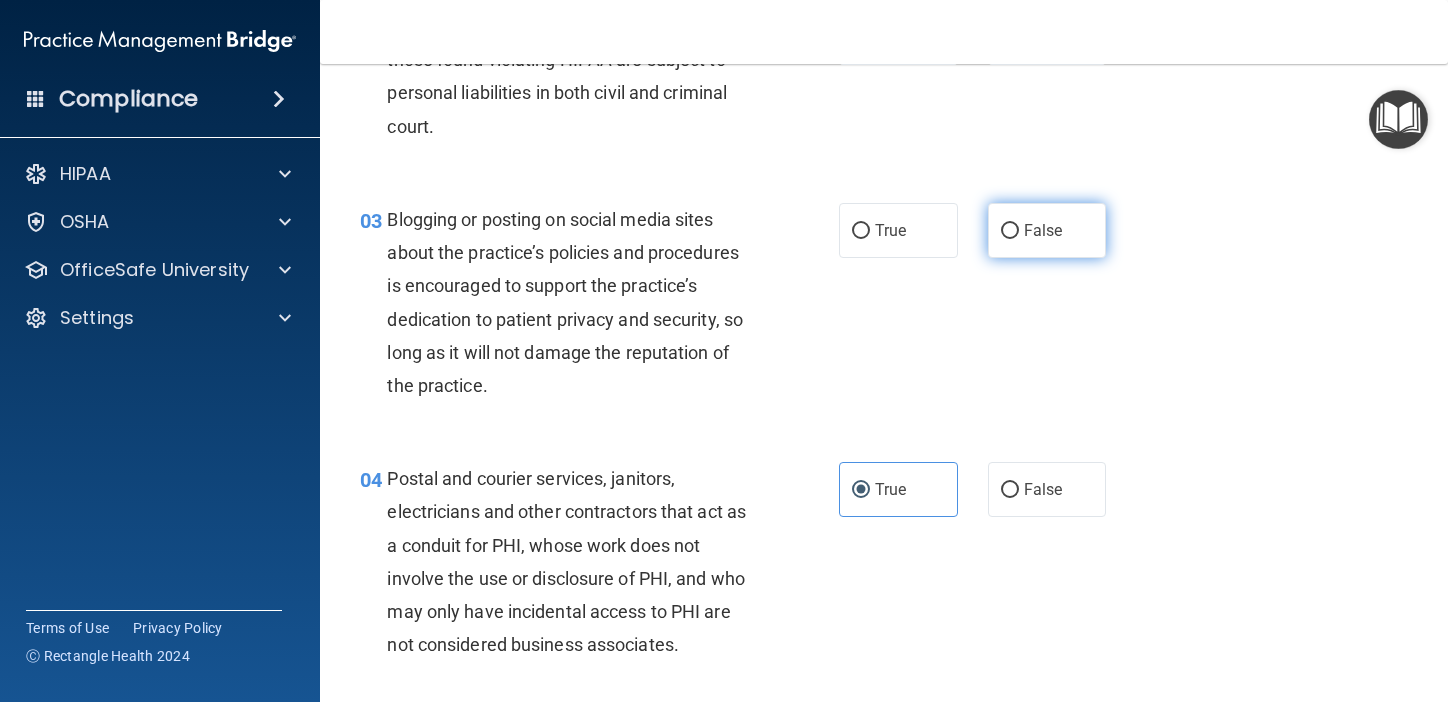 click on "False" at bounding box center (1047, 230) 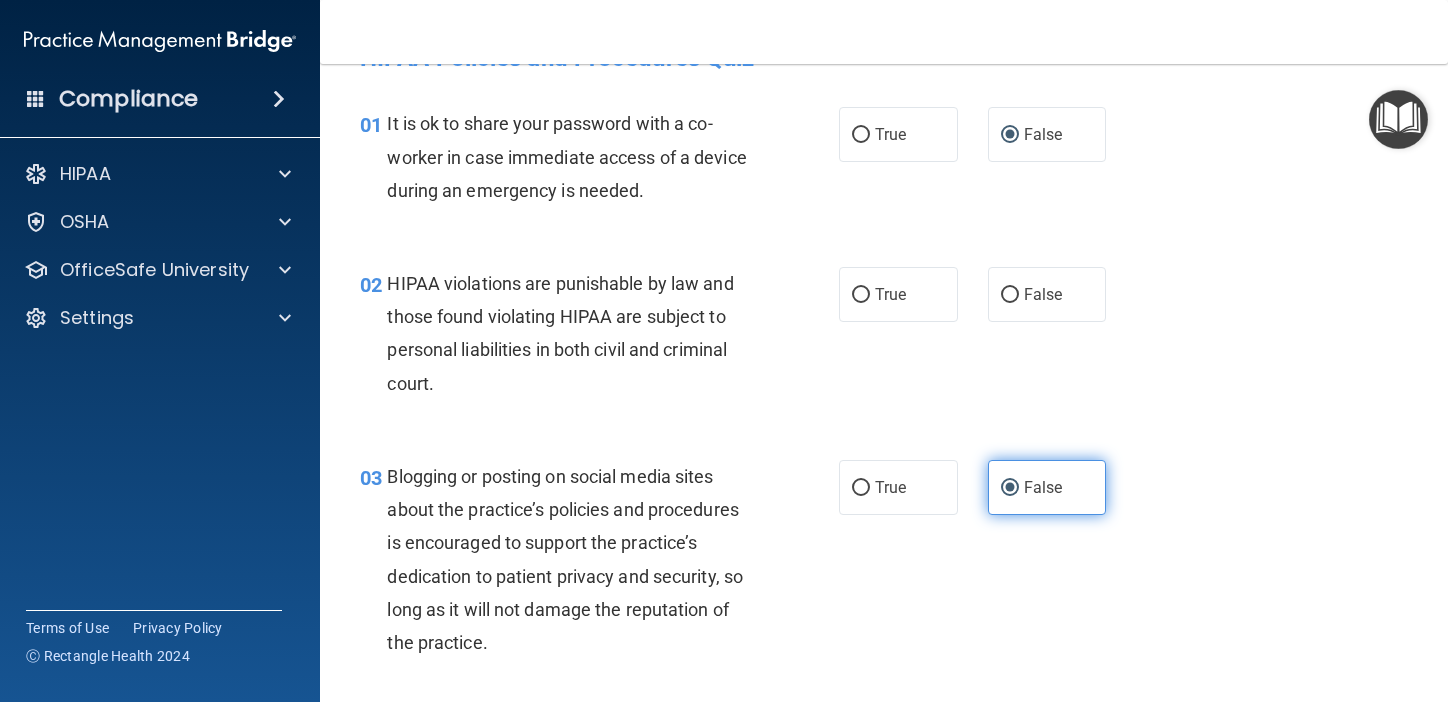 scroll, scrollTop: 47, scrollLeft: 0, axis: vertical 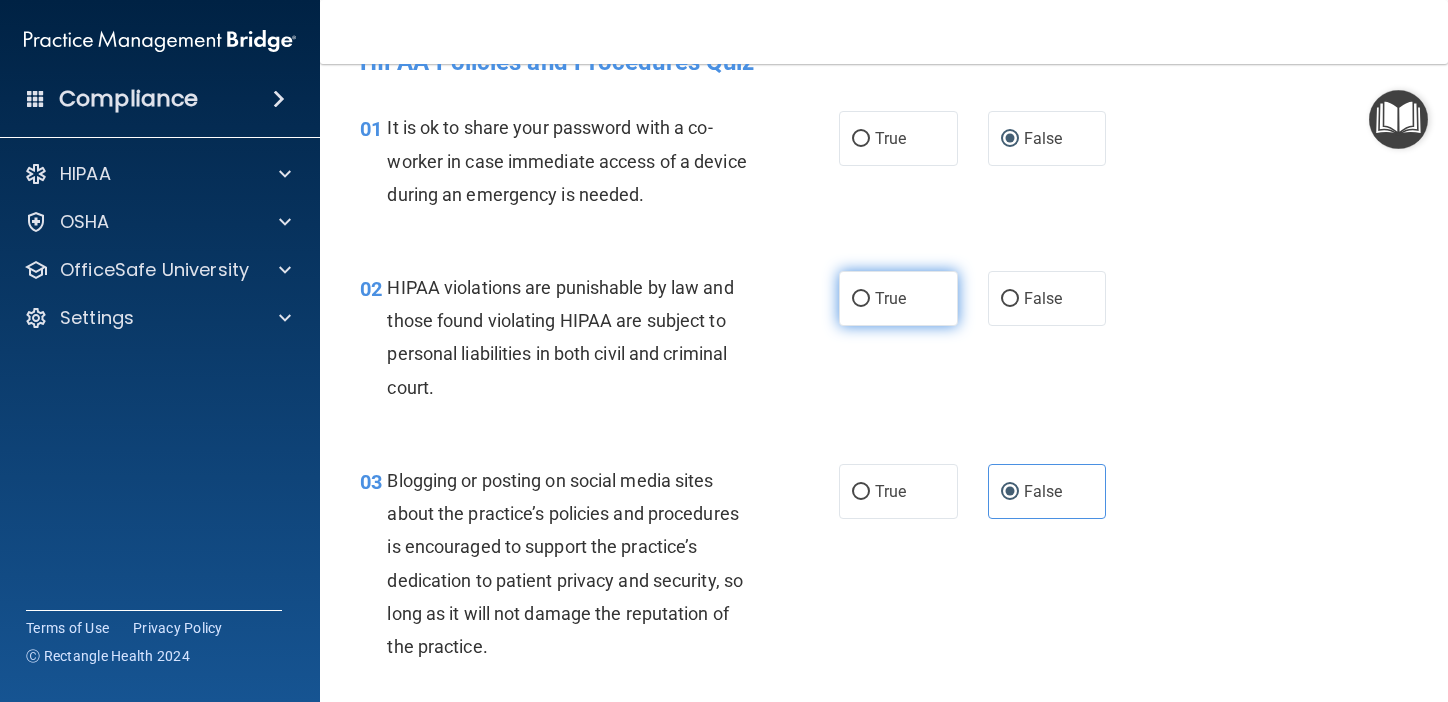 click on "True" at bounding box center [898, 298] 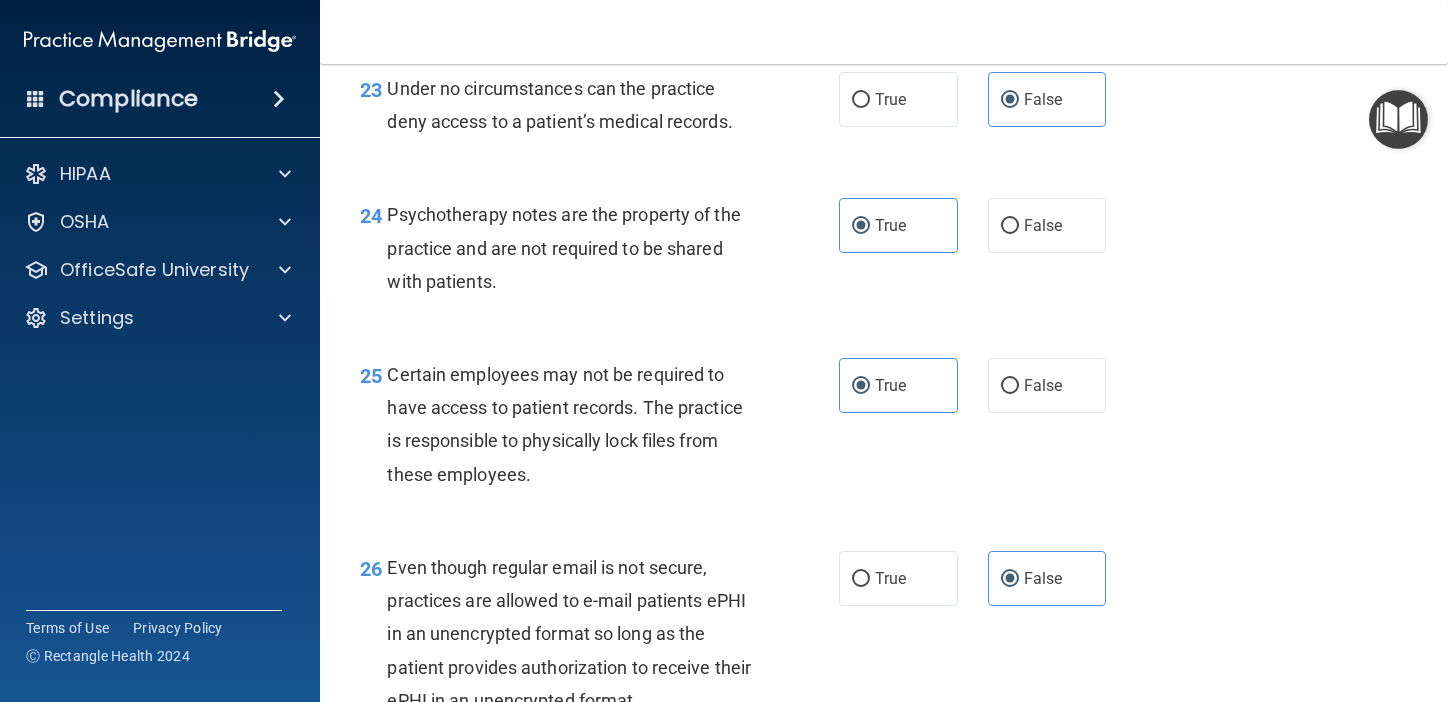 scroll, scrollTop: 5515, scrollLeft: 0, axis: vertical 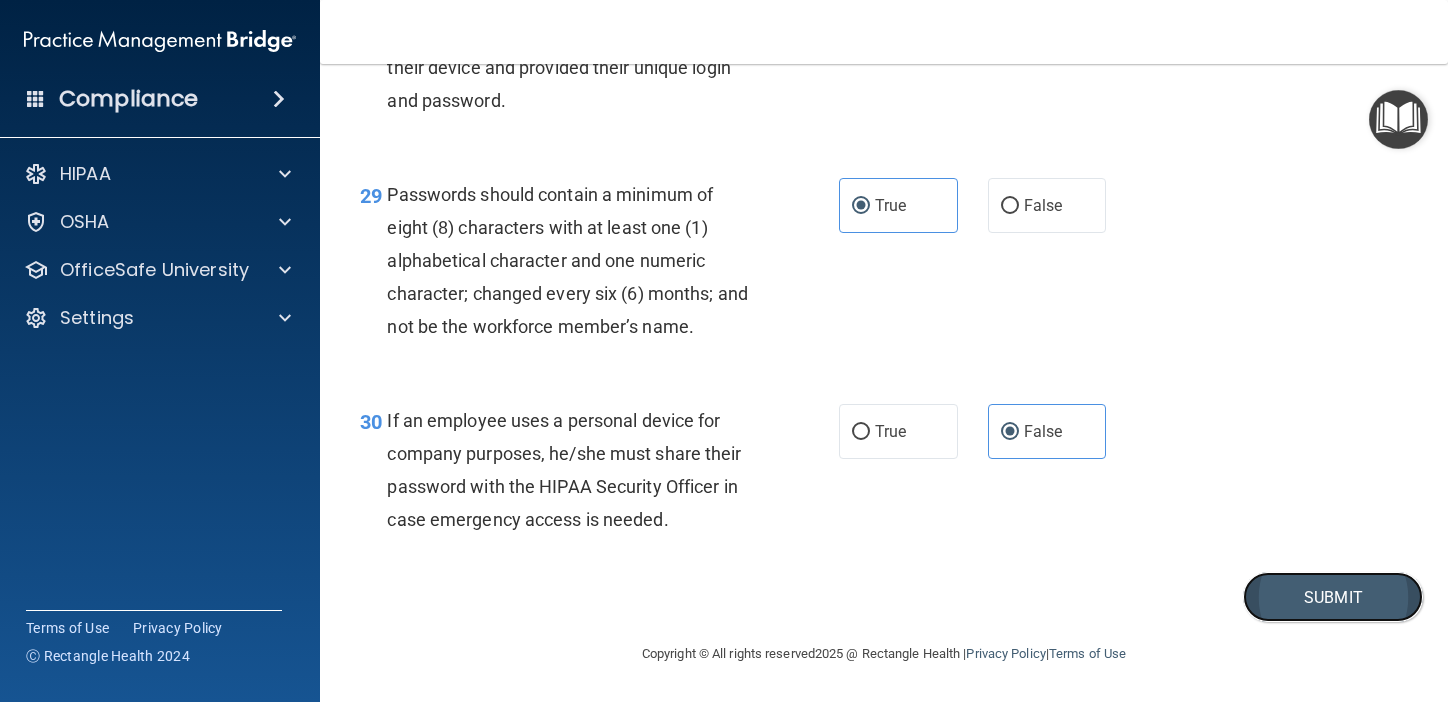 click on "Submit" at bounding box center [1333, 597] 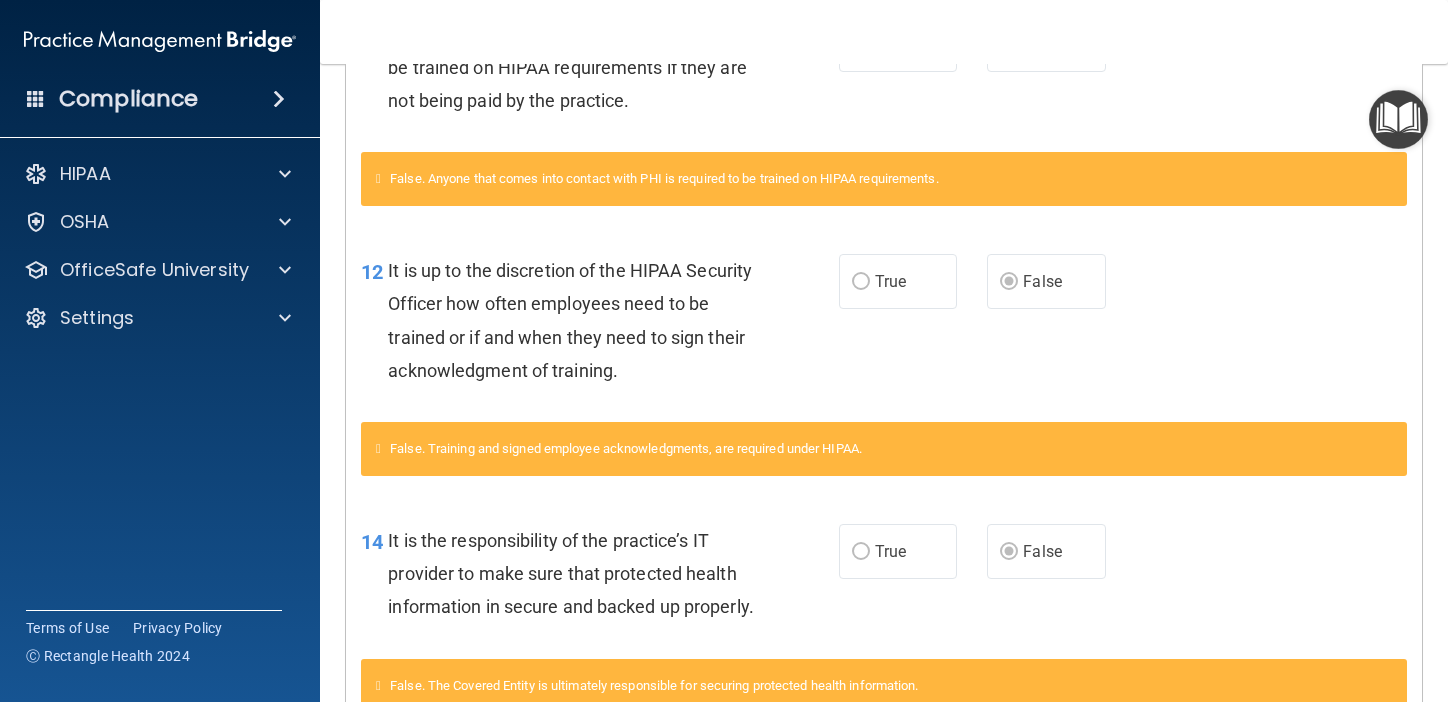 scroll, scrollTop: 0, scrollLeft: 0, axis: both 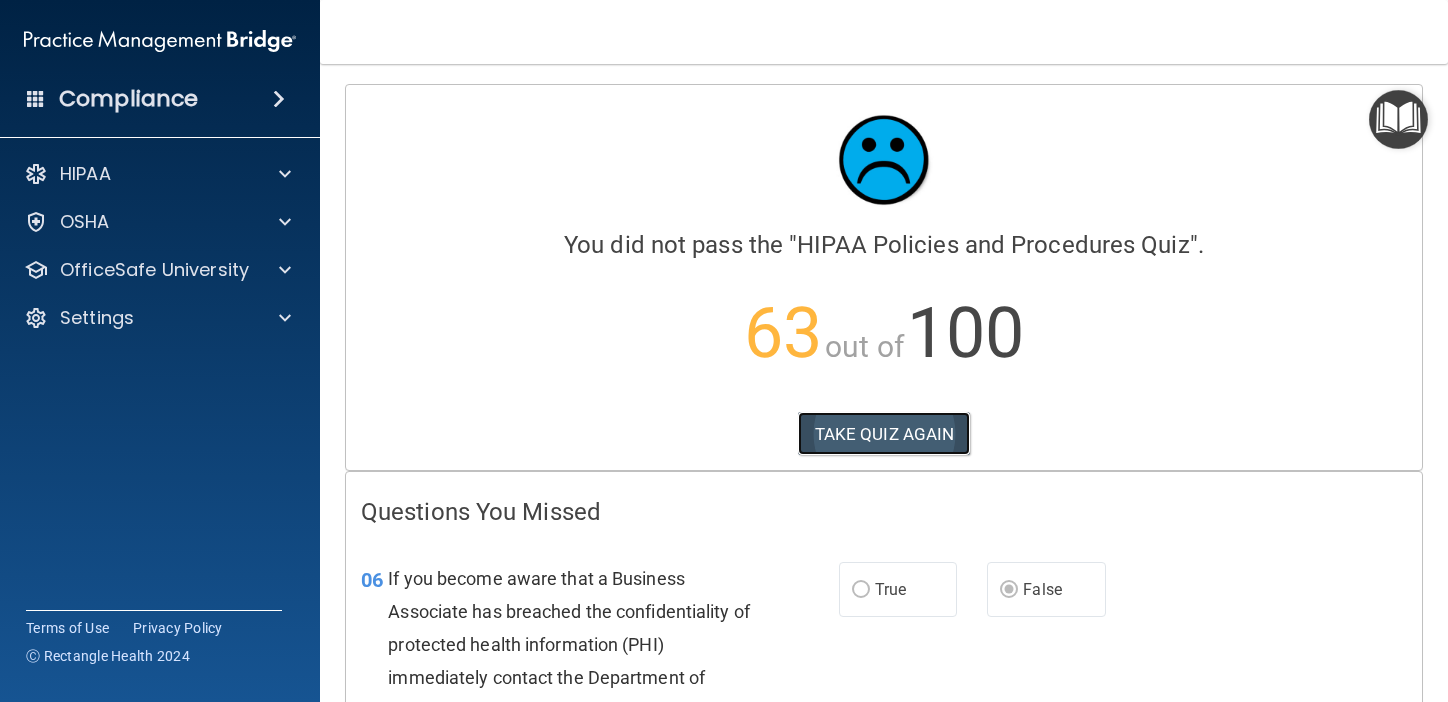 click on "TAKE QUIZ AGAIN" at bounding box center (884, 434) 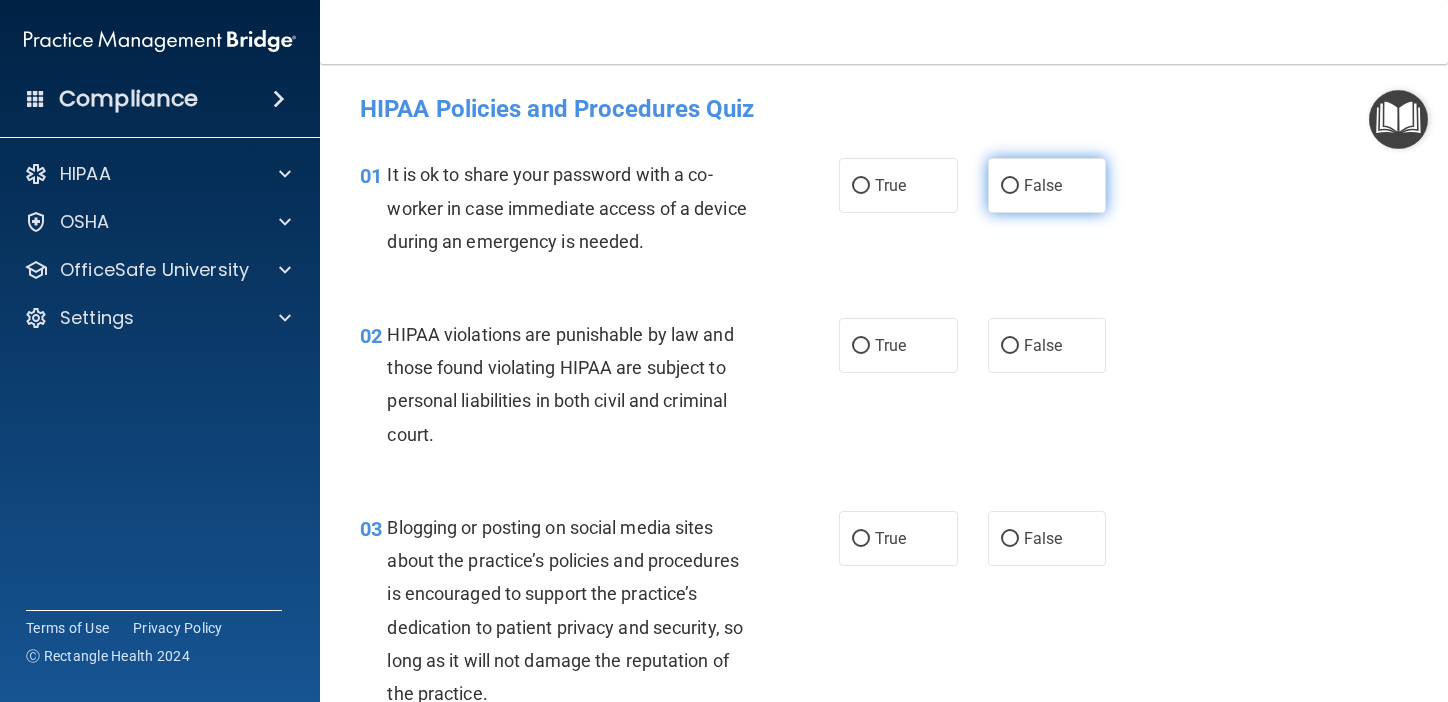 click on "False" at bounding box center [1047, 185] 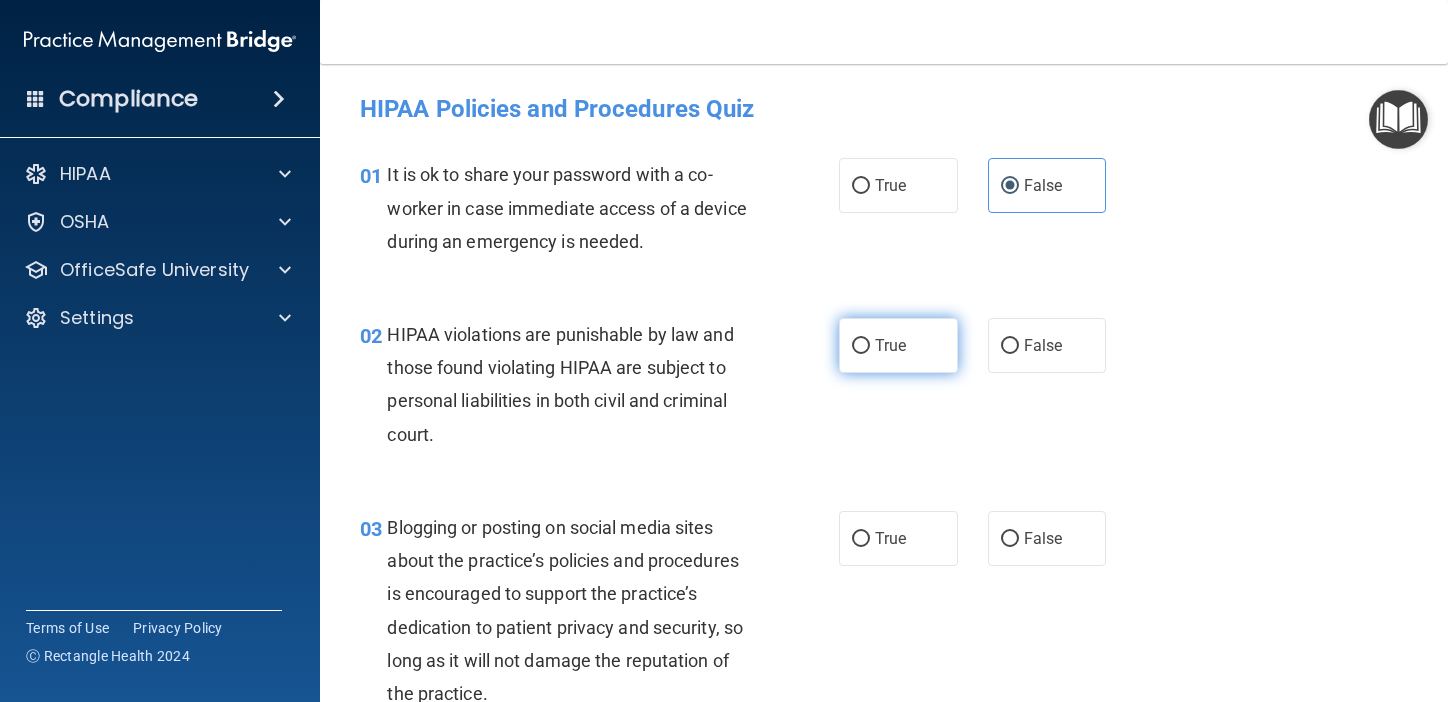 click on "True" at bounding box center (898, 345) 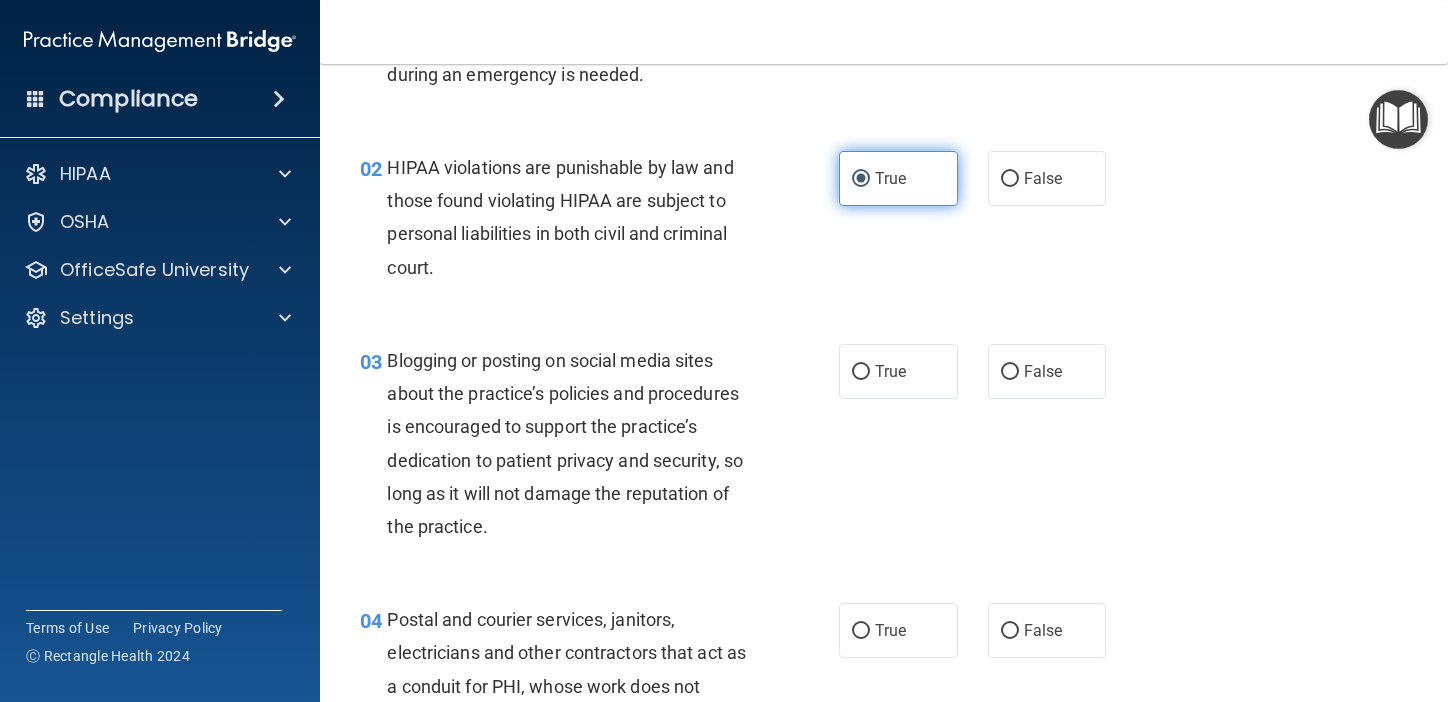 scroll, scrollTop: 170, scrollLeft: 0, axis: vertical 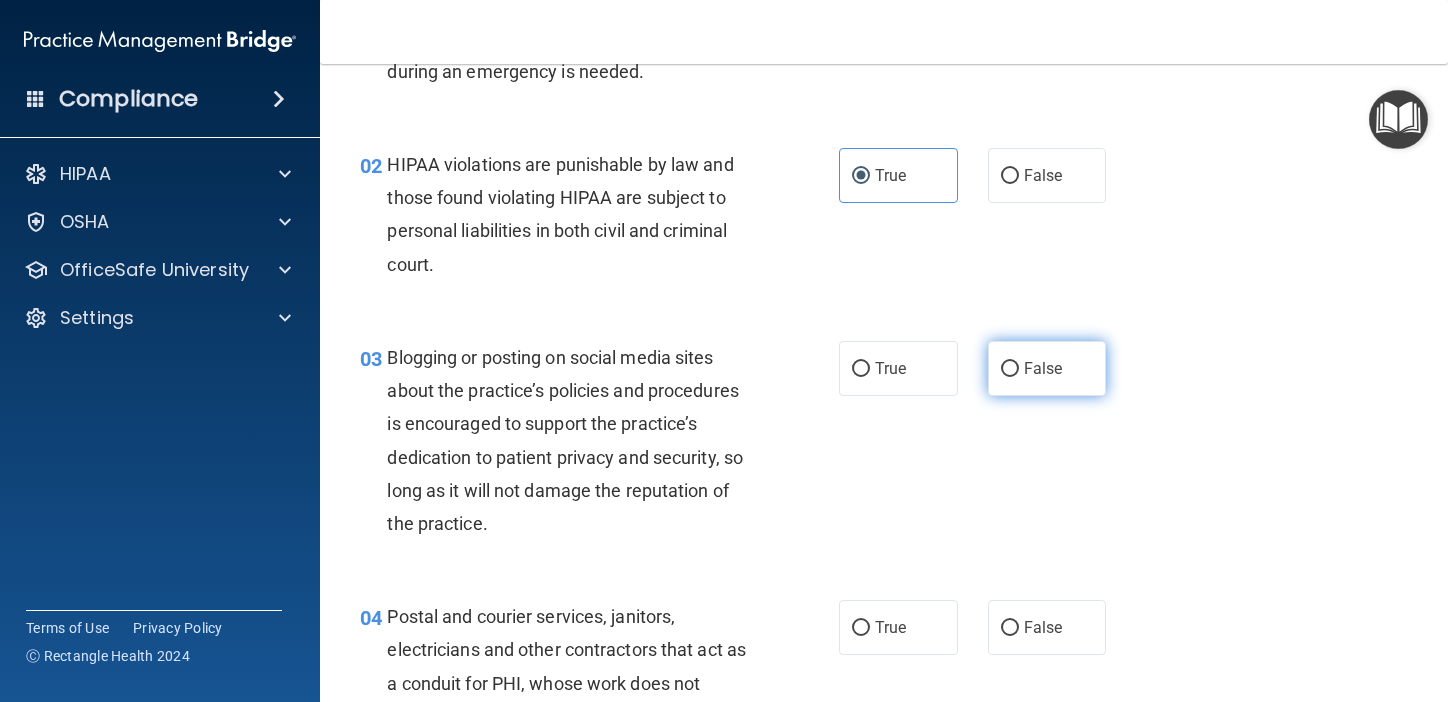 click on "False" at bounding box center (1047, 368) 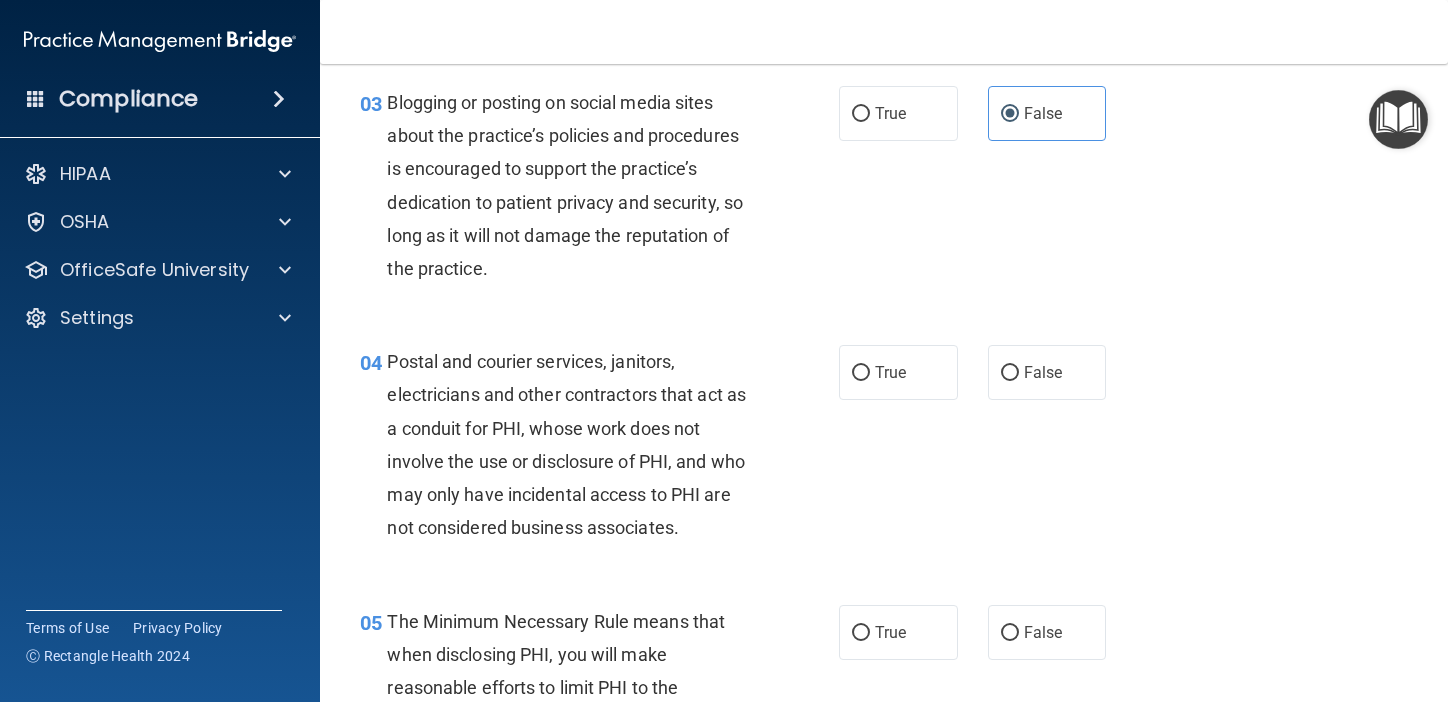 scroll, scrollTop: 437, scrollLeft: 0, axis: vertical 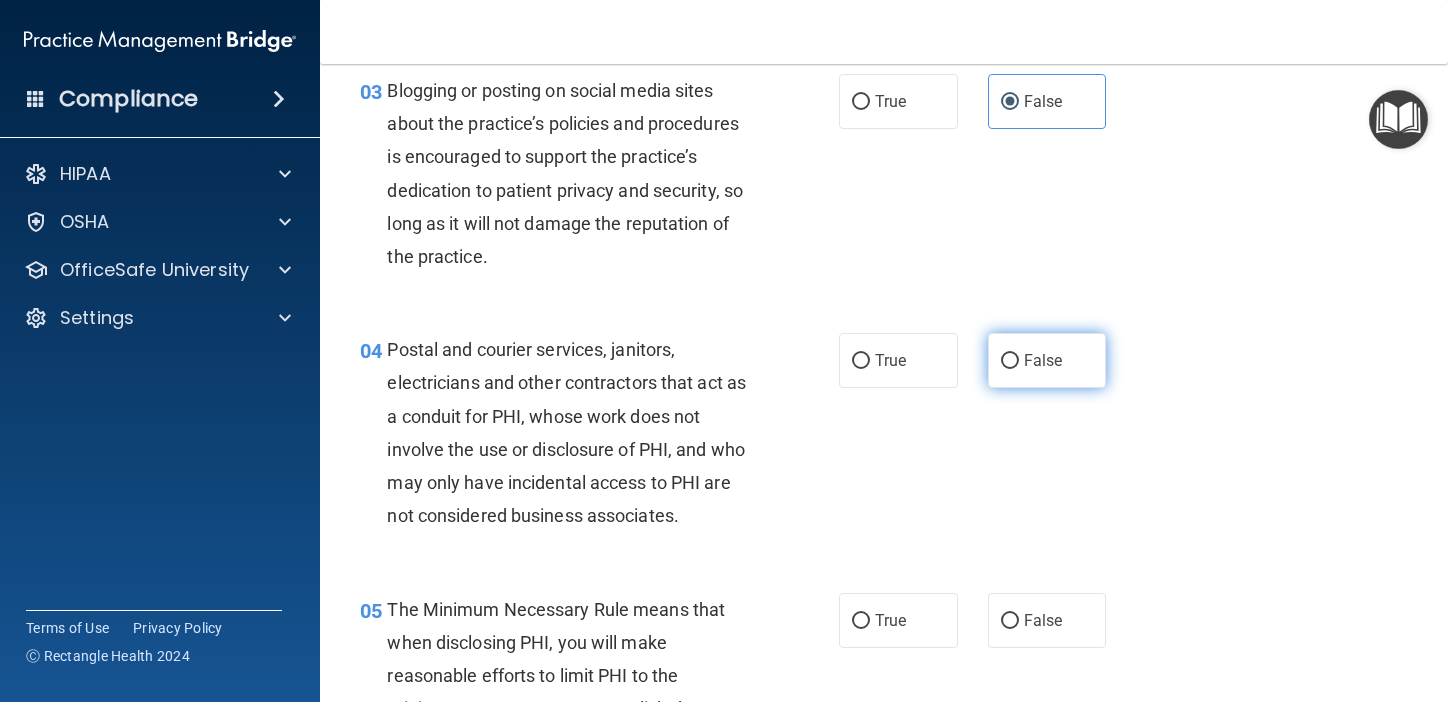 click on "False" at bounding box center (1043, 360) 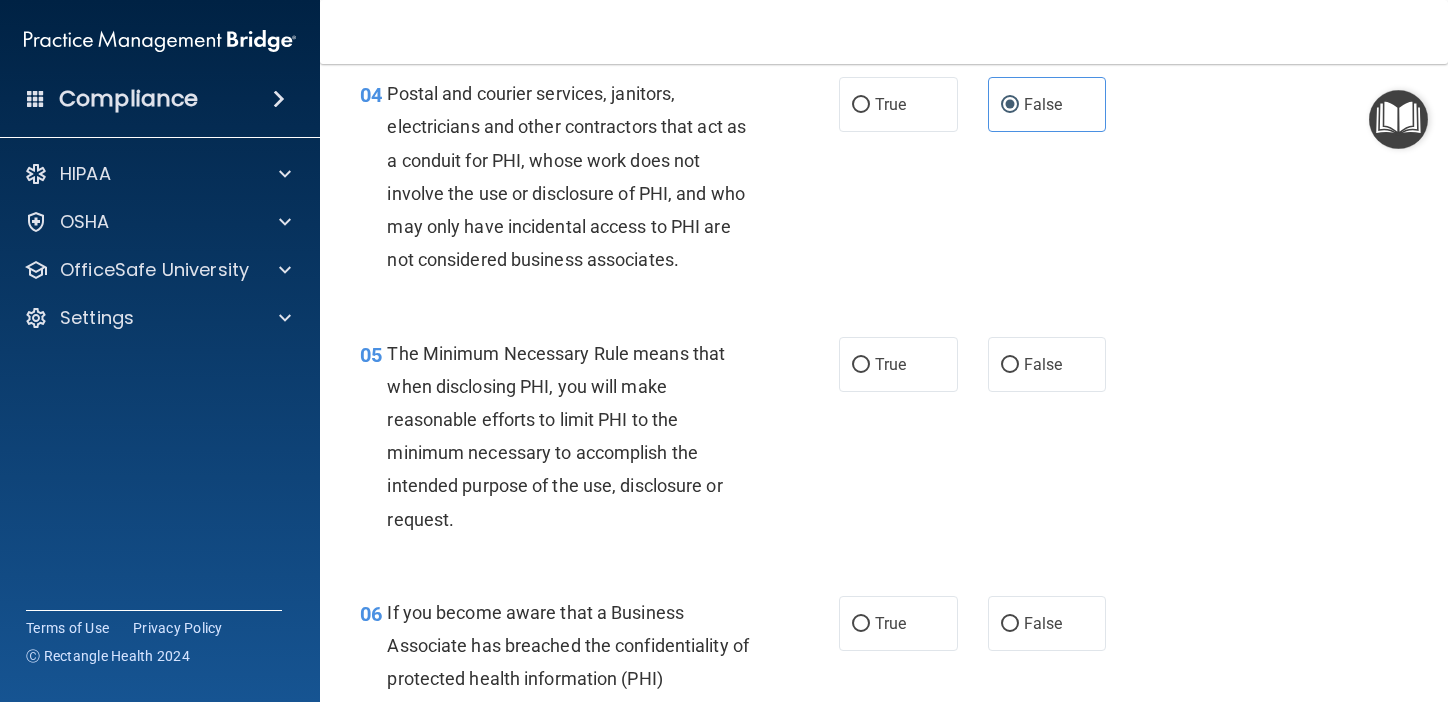 scroll, scrollTop: 691, scrollLeft: 0, axis: vertical 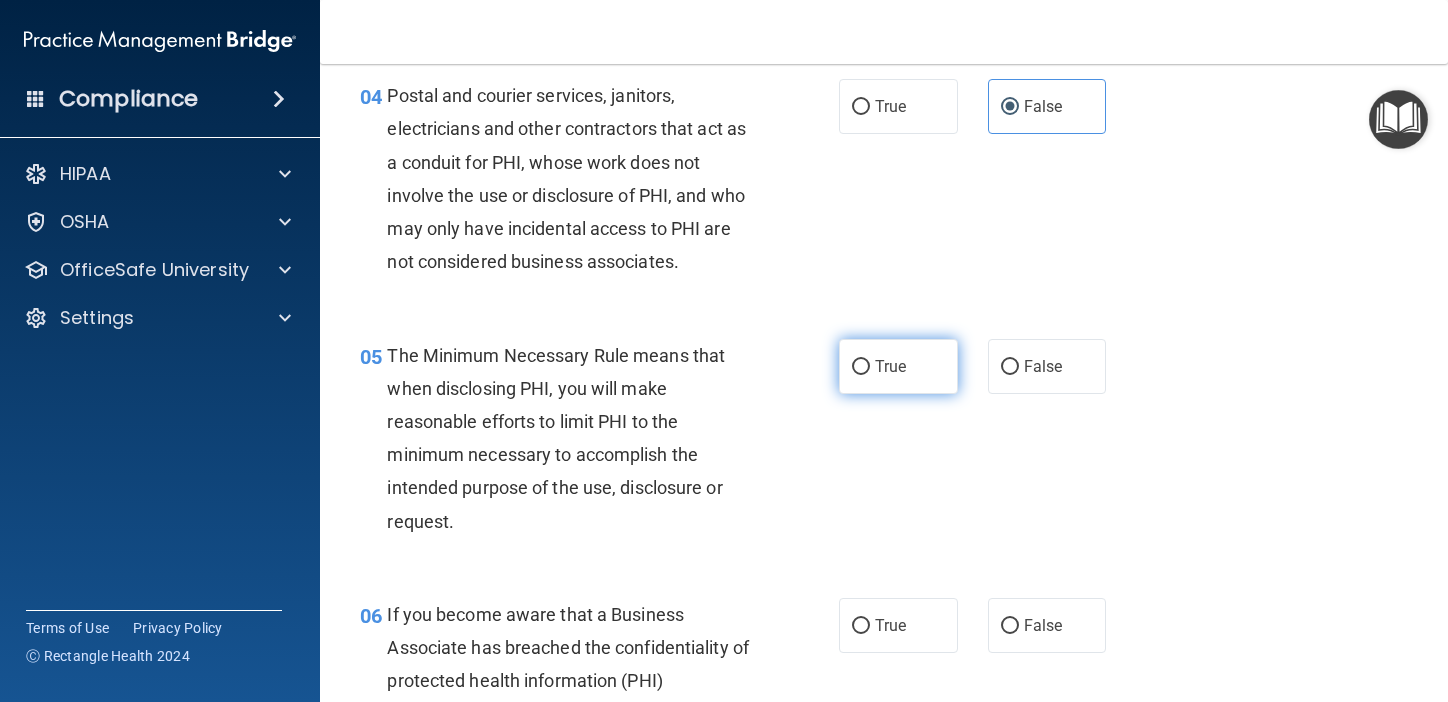 click on "True" at bounding box center (890, 366) 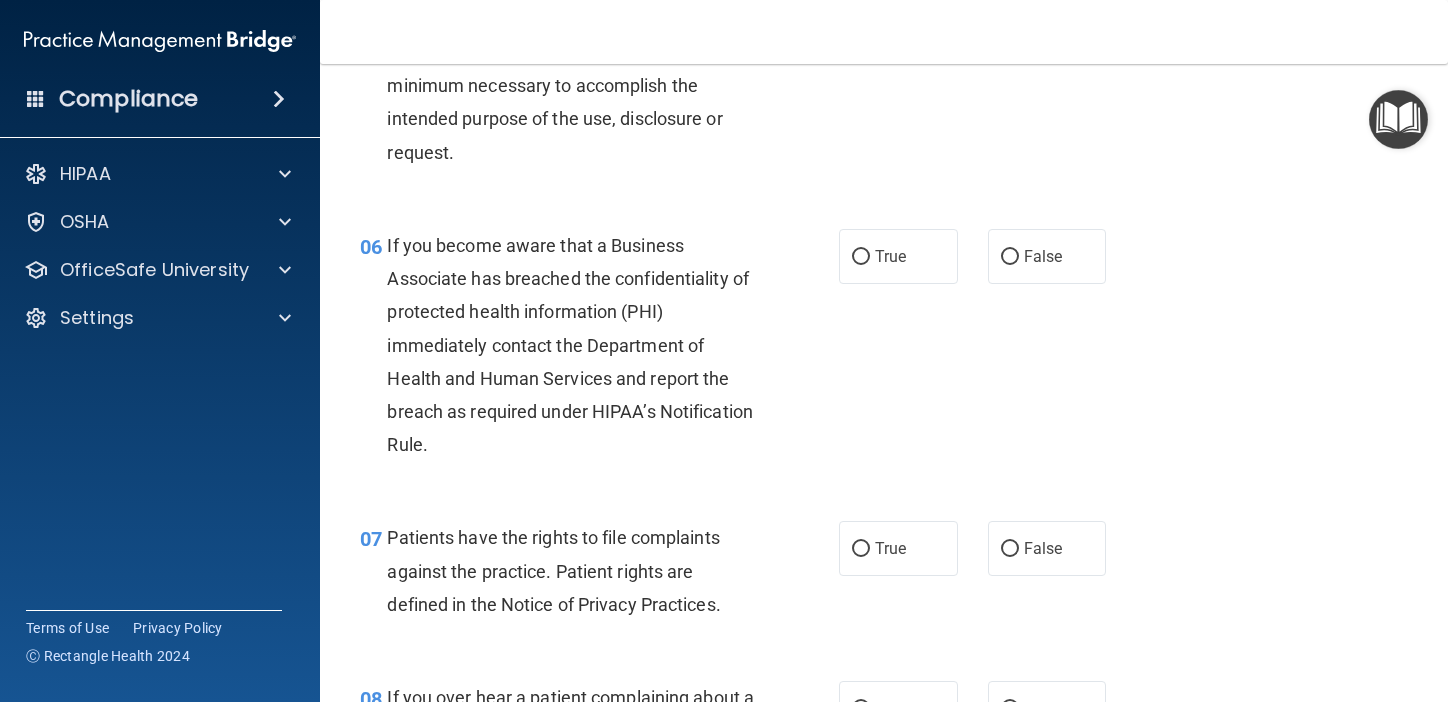 scroll, scrollTop: 1065, scrollLeft: 0, axis: vertical 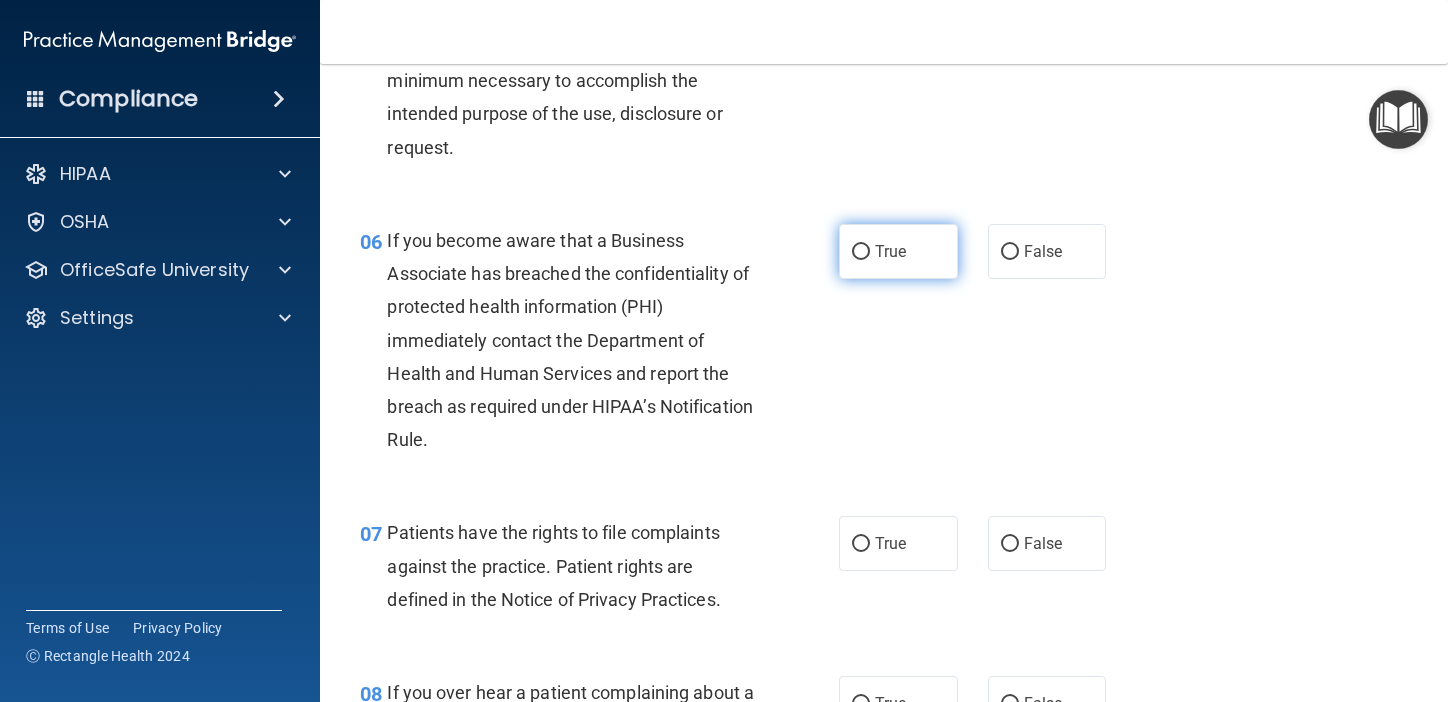 click on "True" at bounding box center (890, 251) 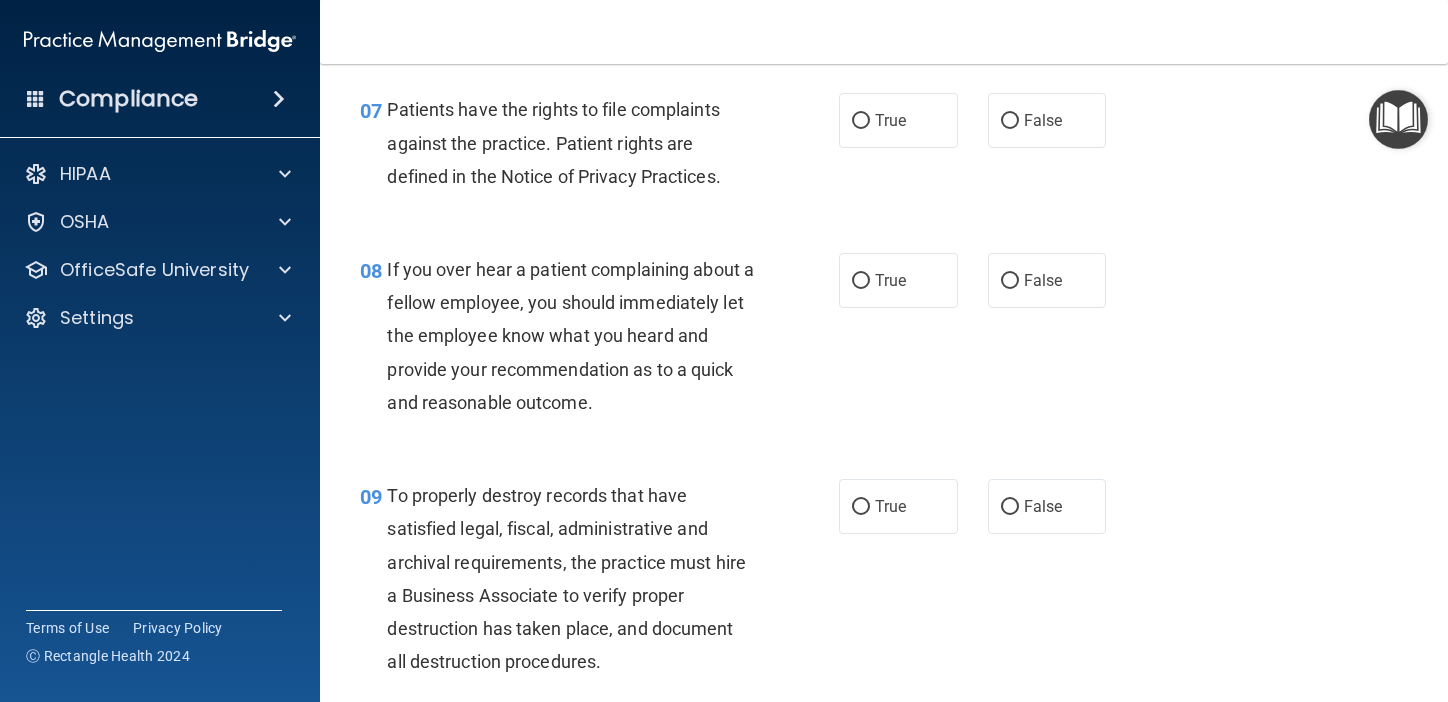 scroll, scrollTop: 1491, scrollLeft: 0, axis: vertical 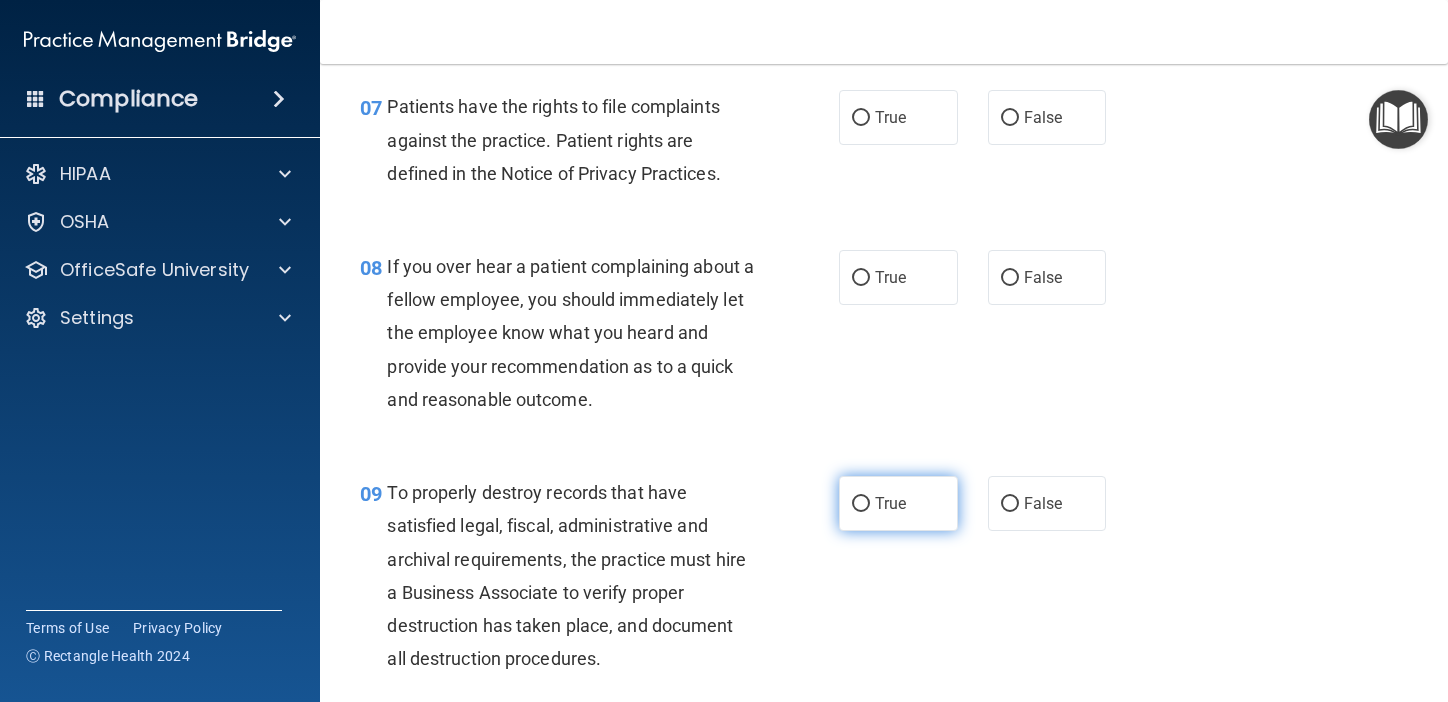 click on "True" at bounding box center [898, 503] 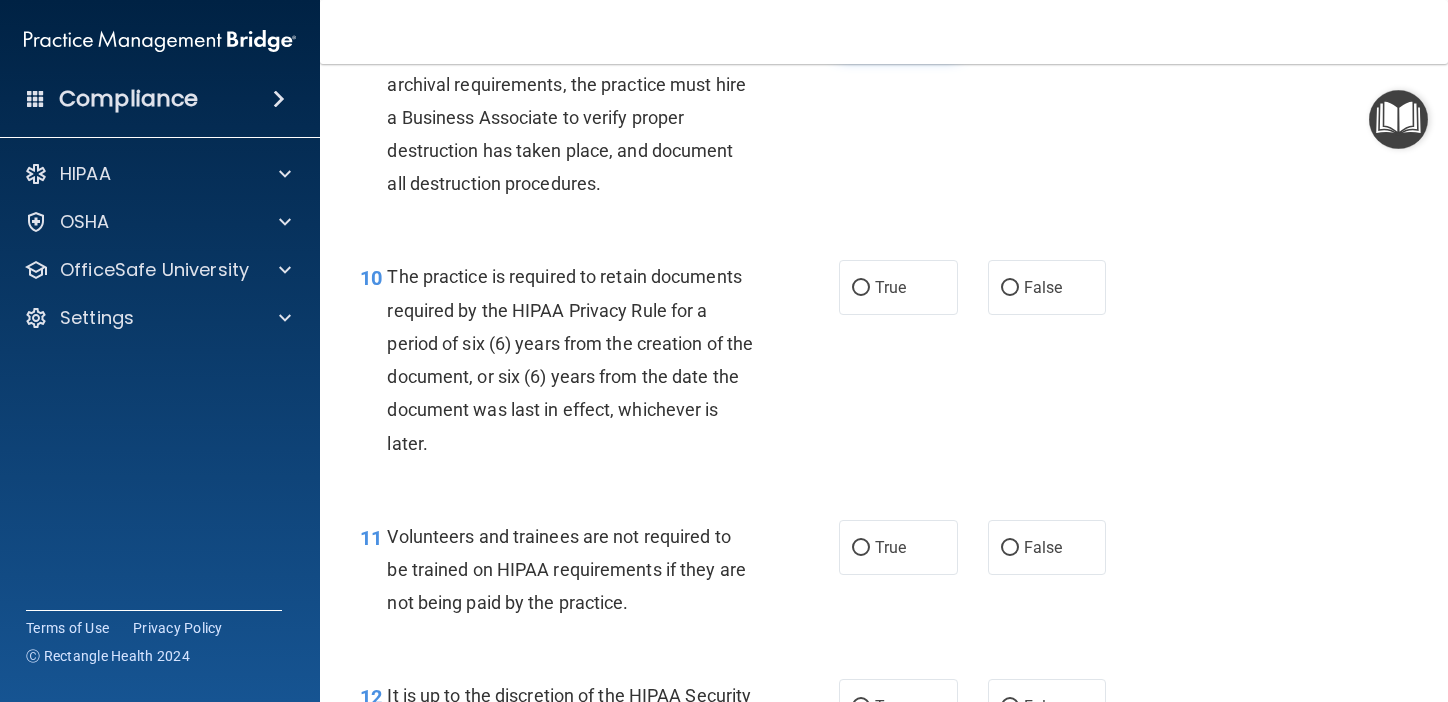 scroll, scrollTop: 1989, scrollLeft: 0, axis: vertical 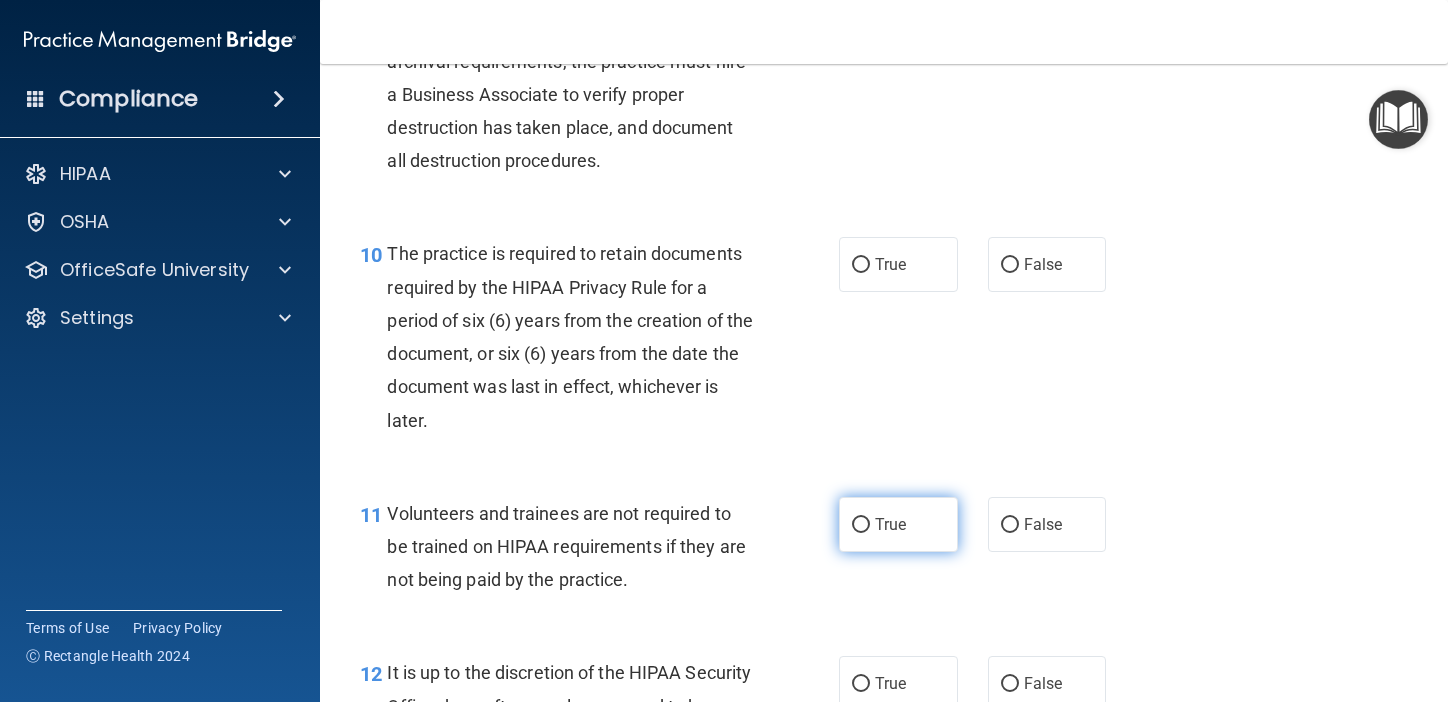 click on "True" at bounding box center (890, 524) 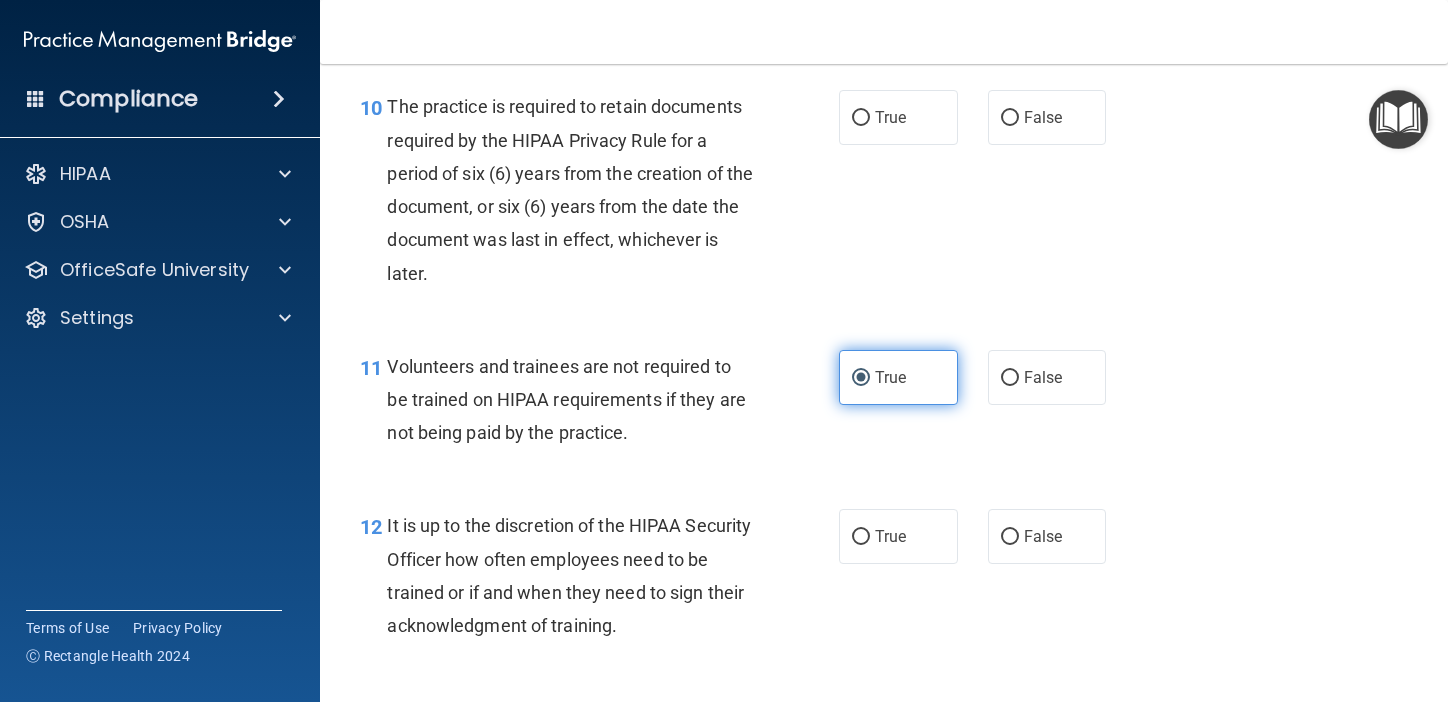 scroll, scrollTop: 2159, scrollLeft: 0, axis: vertical 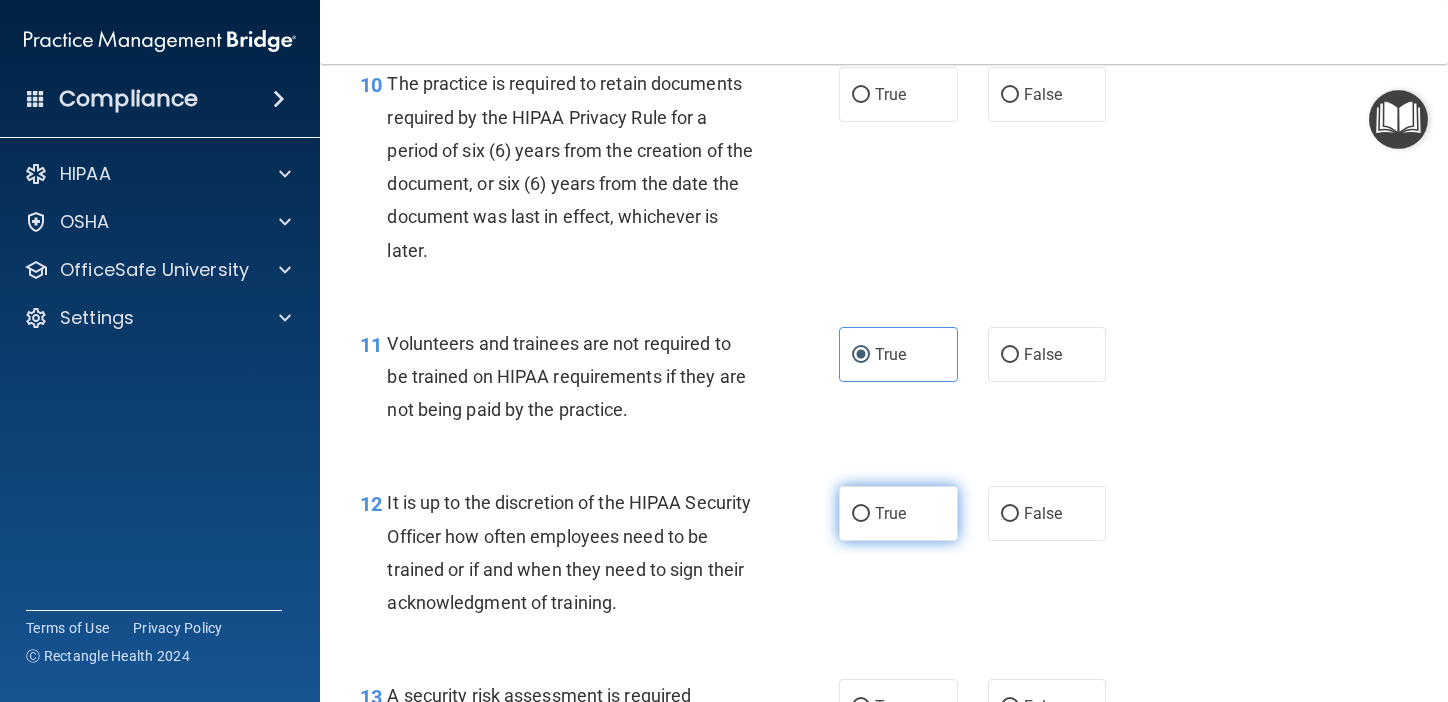 click on "True" at bounding box center [898, 513] 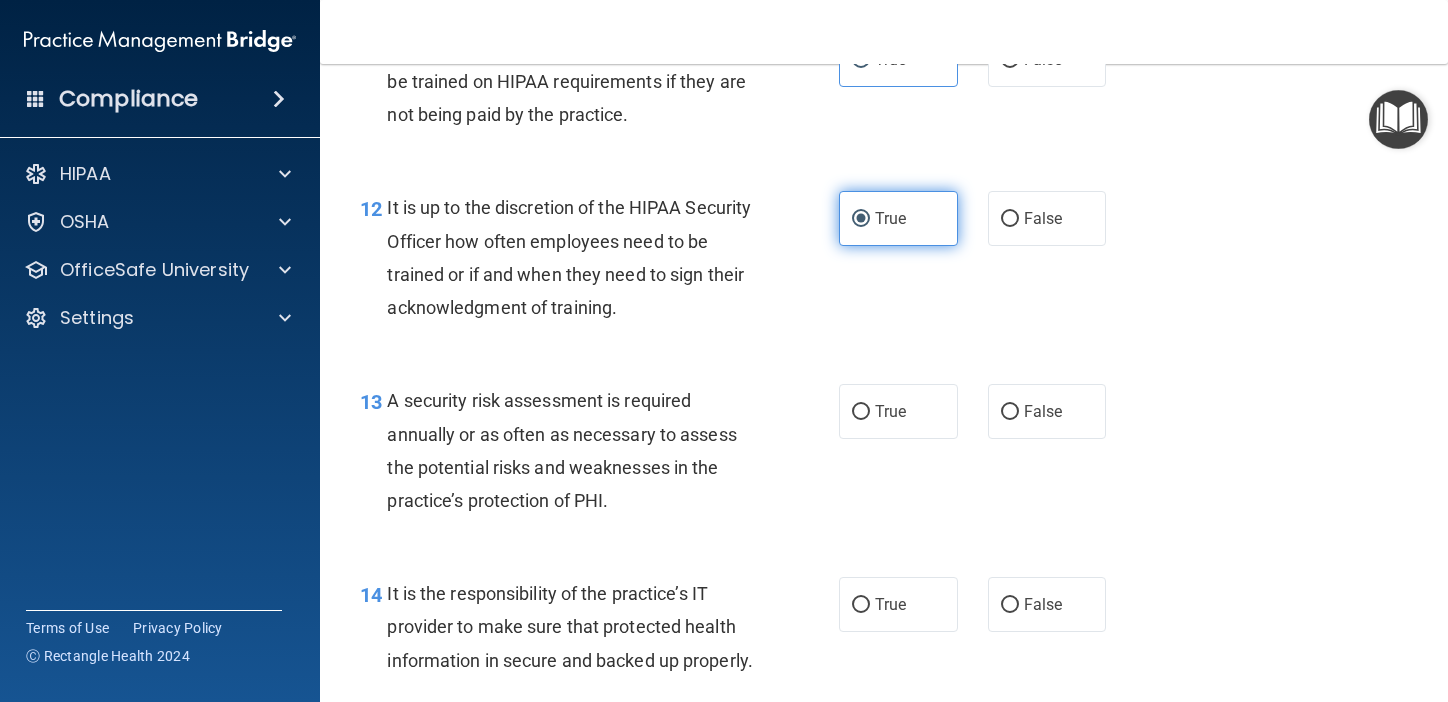 scroll, scrollTop: 2462, scrollLeft: 0, axis: vertical 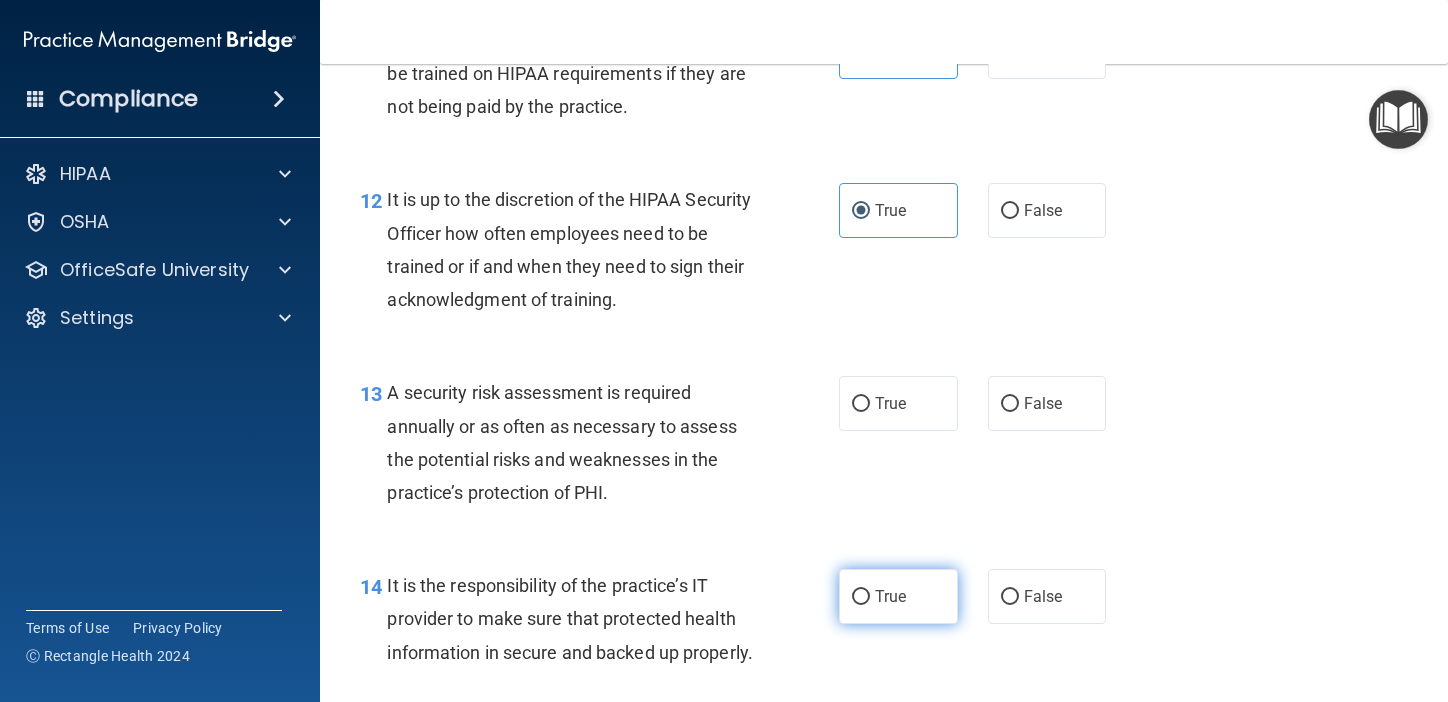 click on "True" at bounding box center [898, 596] 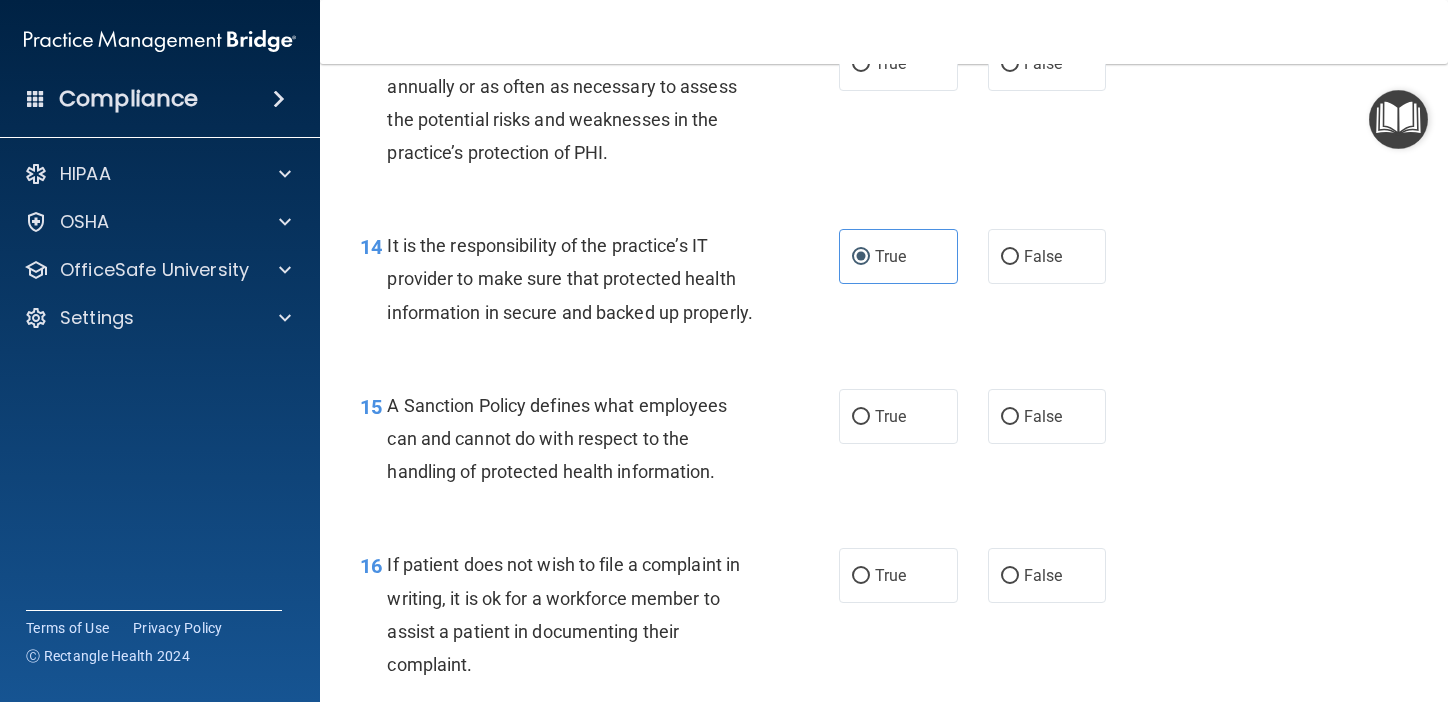 scroll, scrollTop: 2813, scrollLeft: 0, axis: vertical 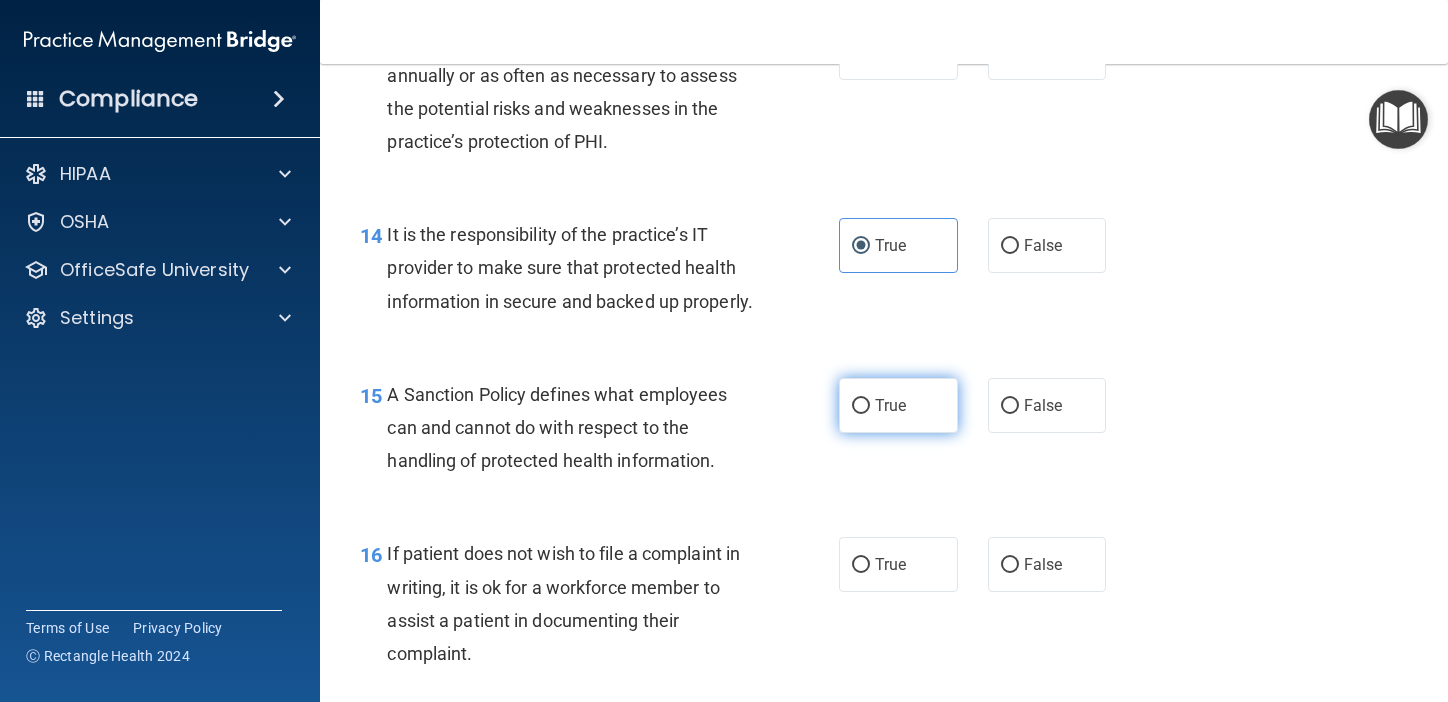 click on "True" at bounding box center (898, 405) 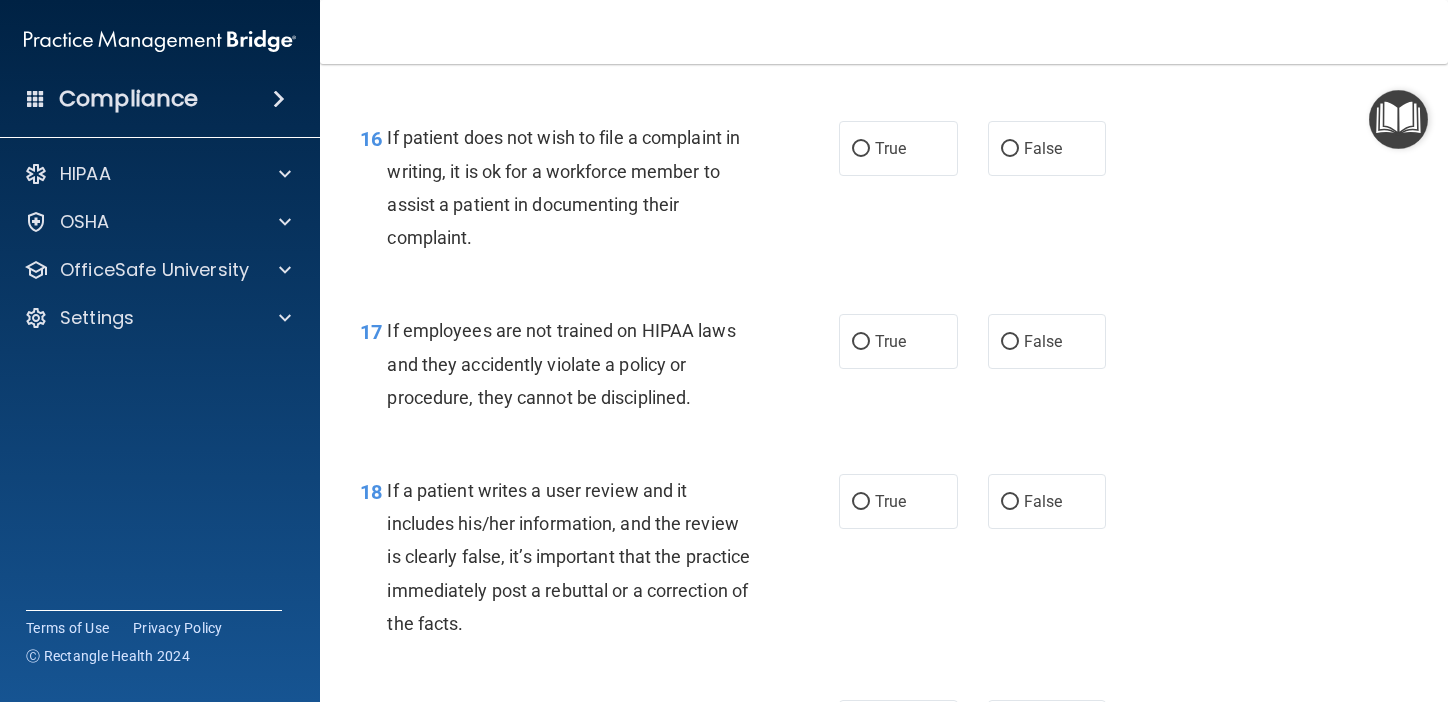 scroll, scrollTop: 3231, scrollLeft: 0, axis: vertical 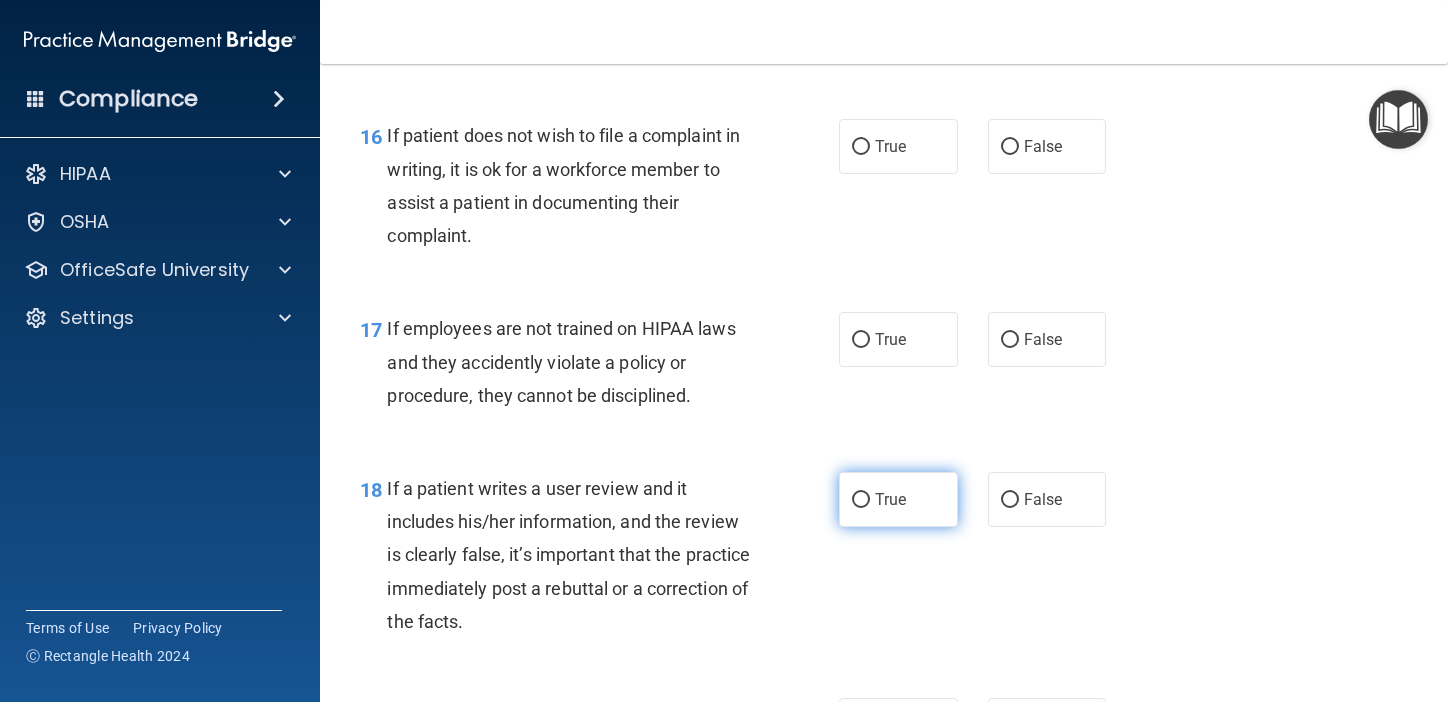 click on "True" at bounding box center [861, 500] 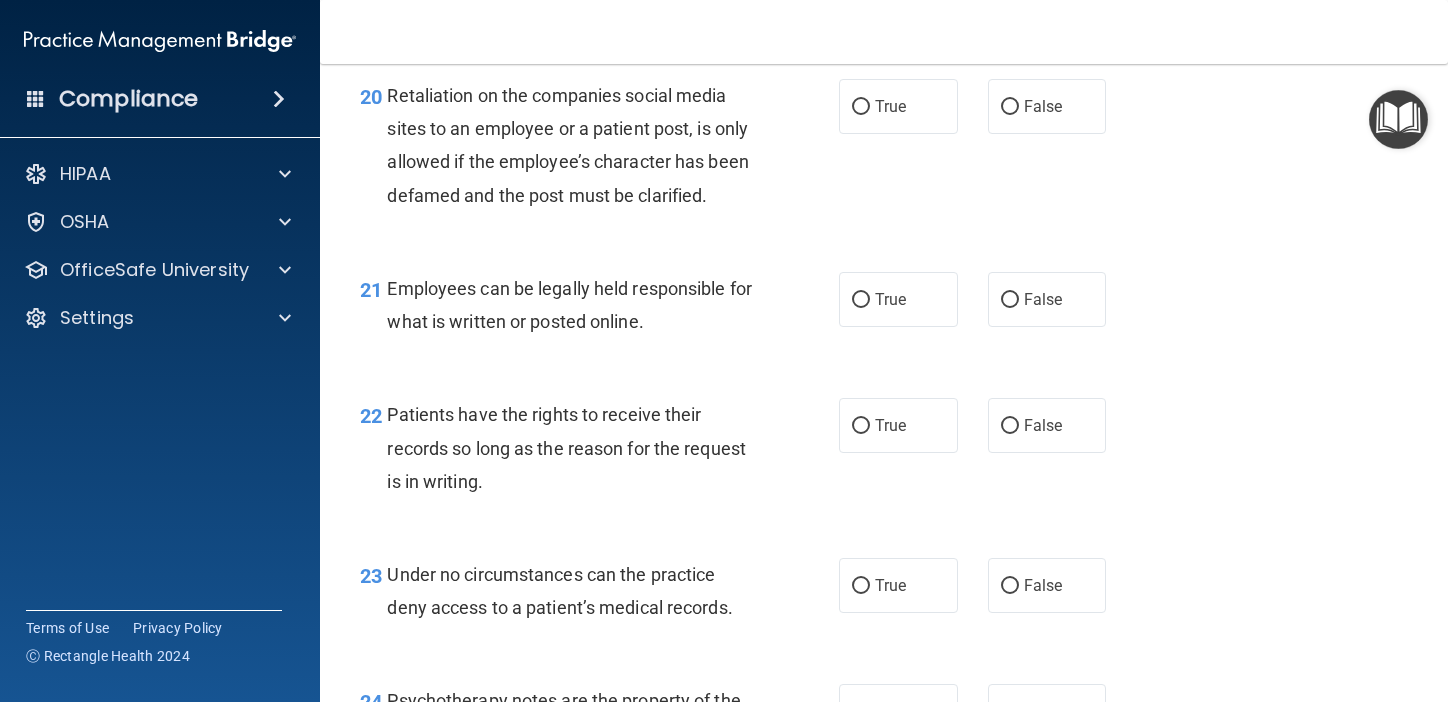 scroll, scrollTop: 4045, scrollLeft: 0, axis: vertical 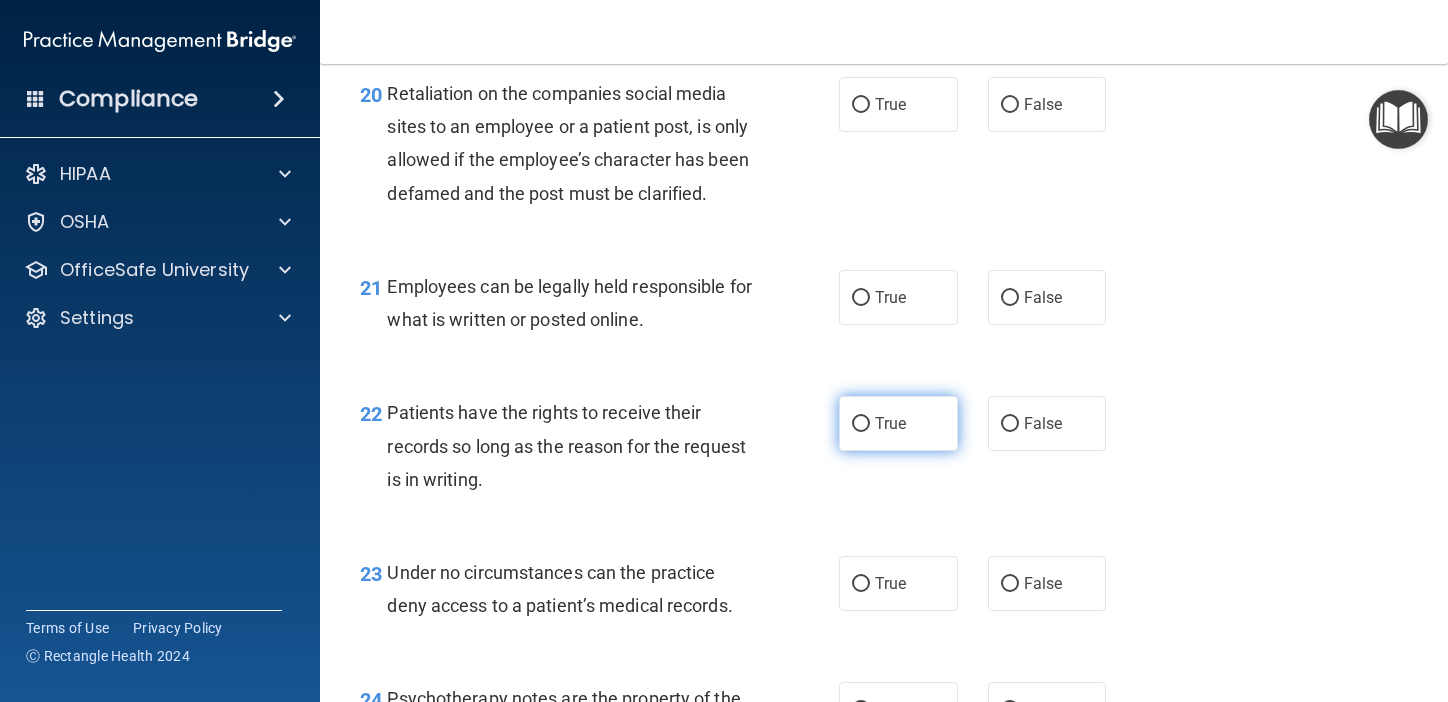 click on "True" at bounding box center [890, 423] 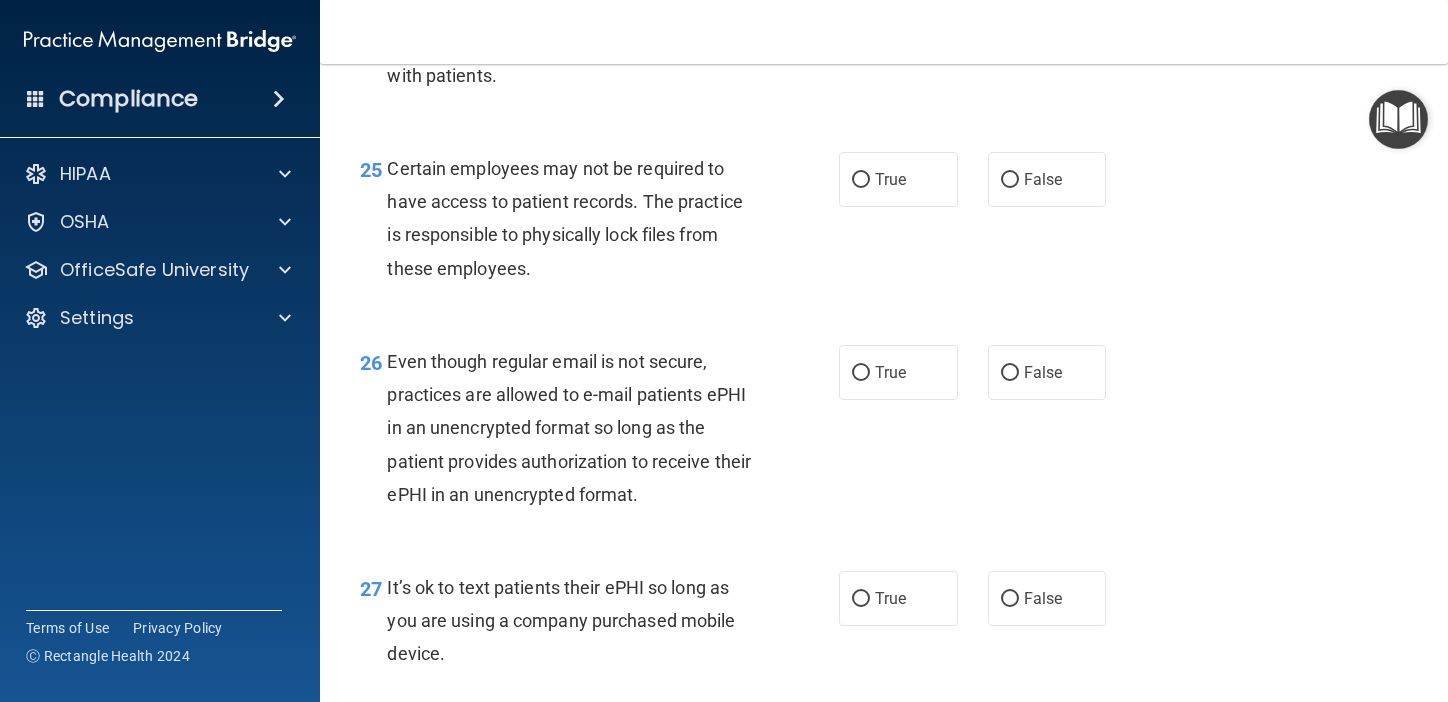 scroll, scrollTop: 4743, scrollLeft: 0, axis: vertical 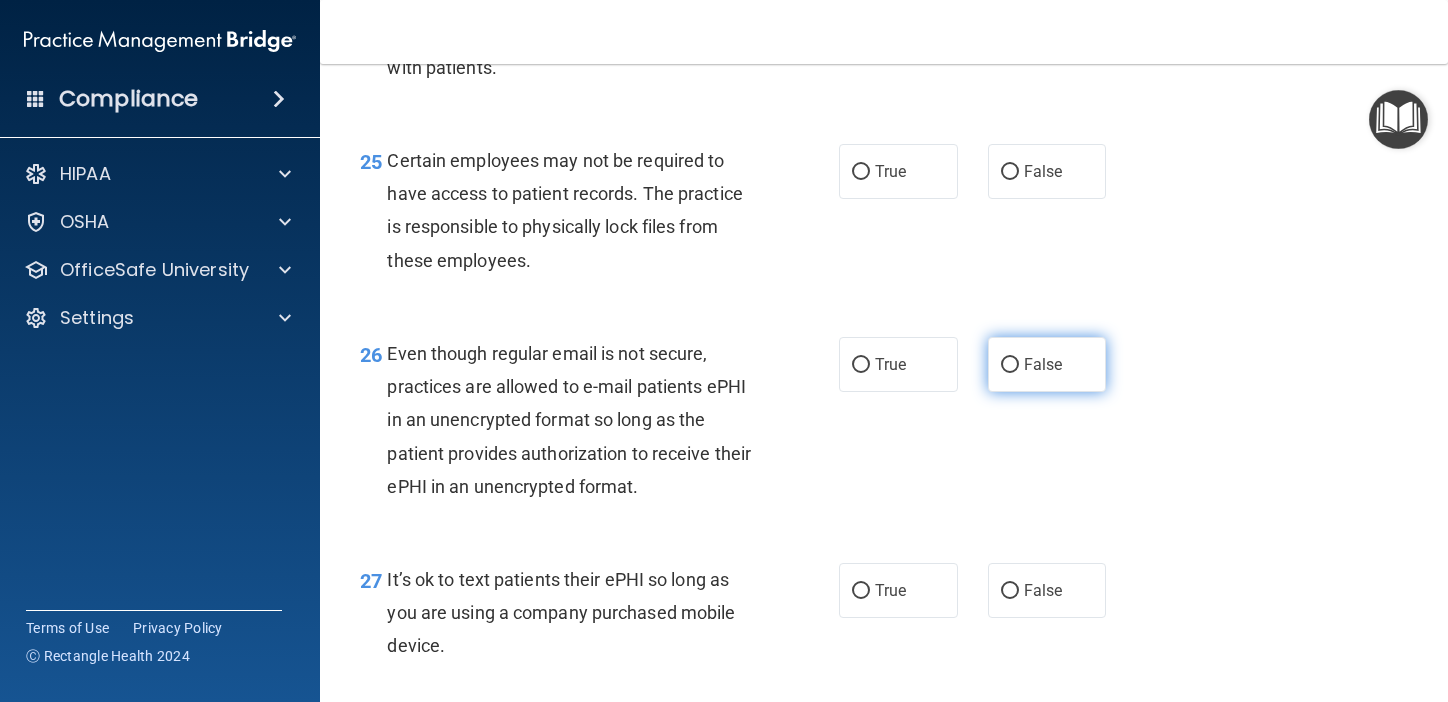 click on "False" at bounding box center [1047, 364] 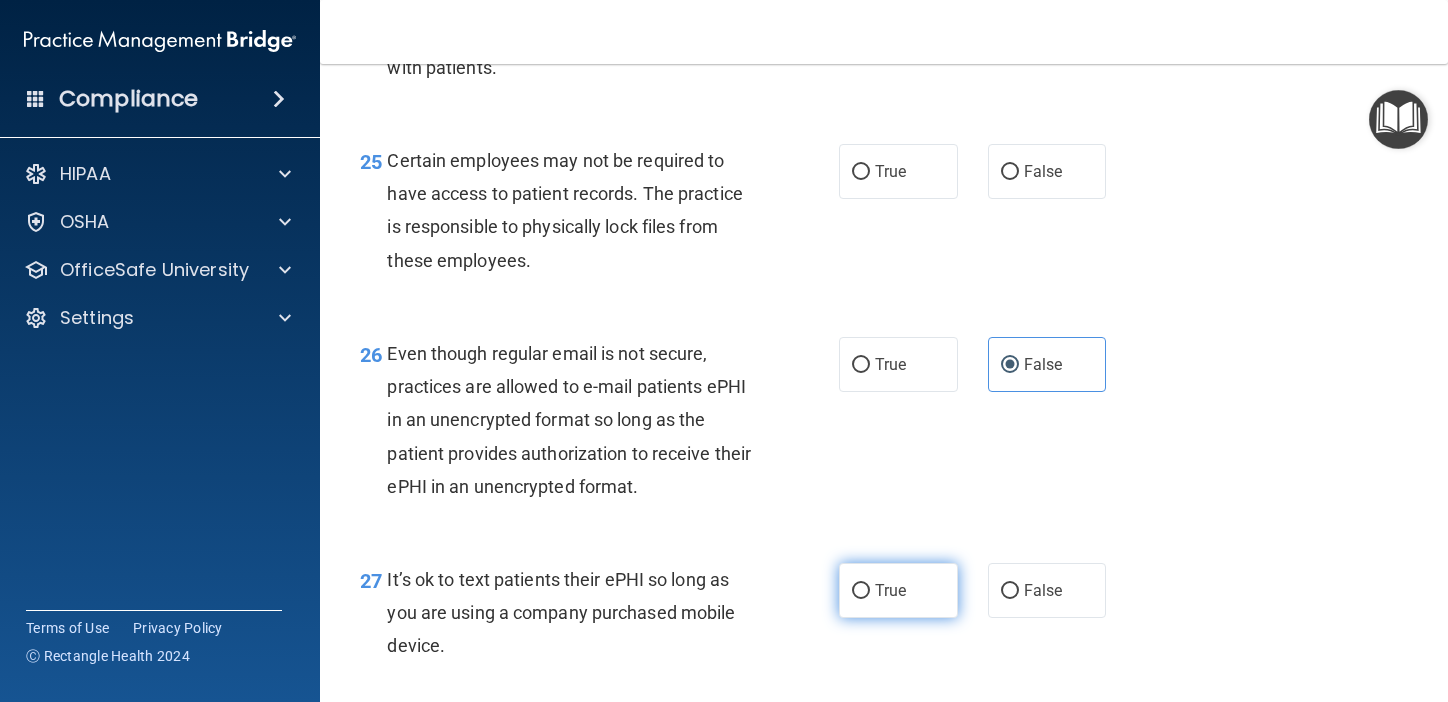 click on "True" at bounding box center [890, 590] 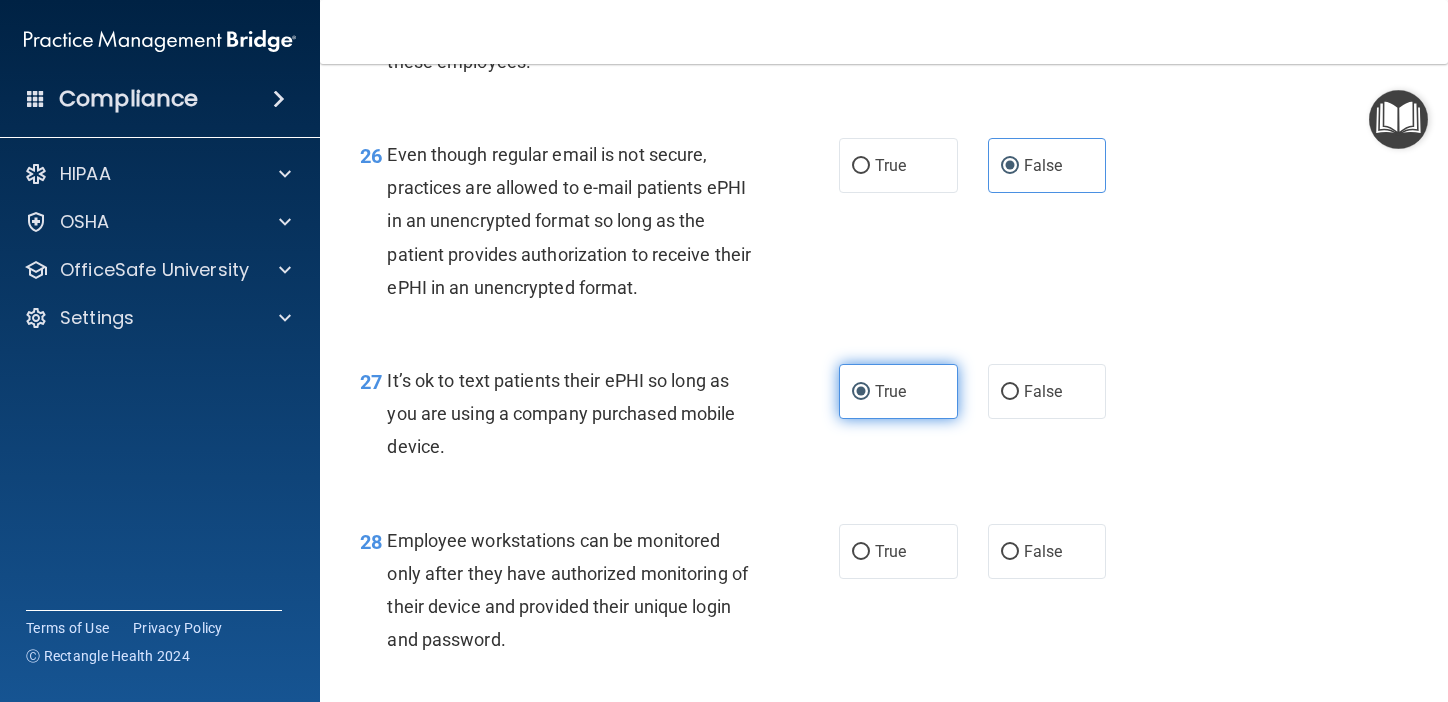 scroll, scrollTop: 4964, scrollLeft: 0, axis: vertical 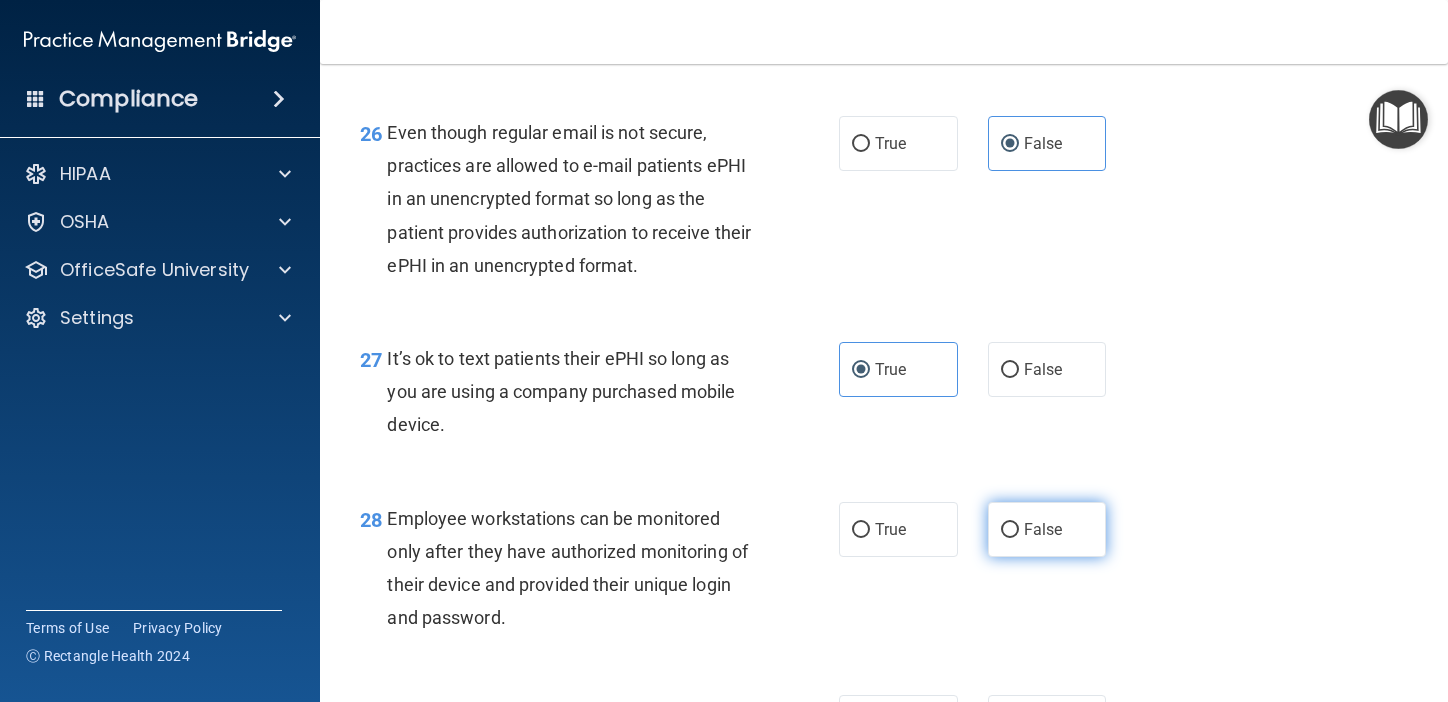 click on "False" at bounding box center (1047, 529) 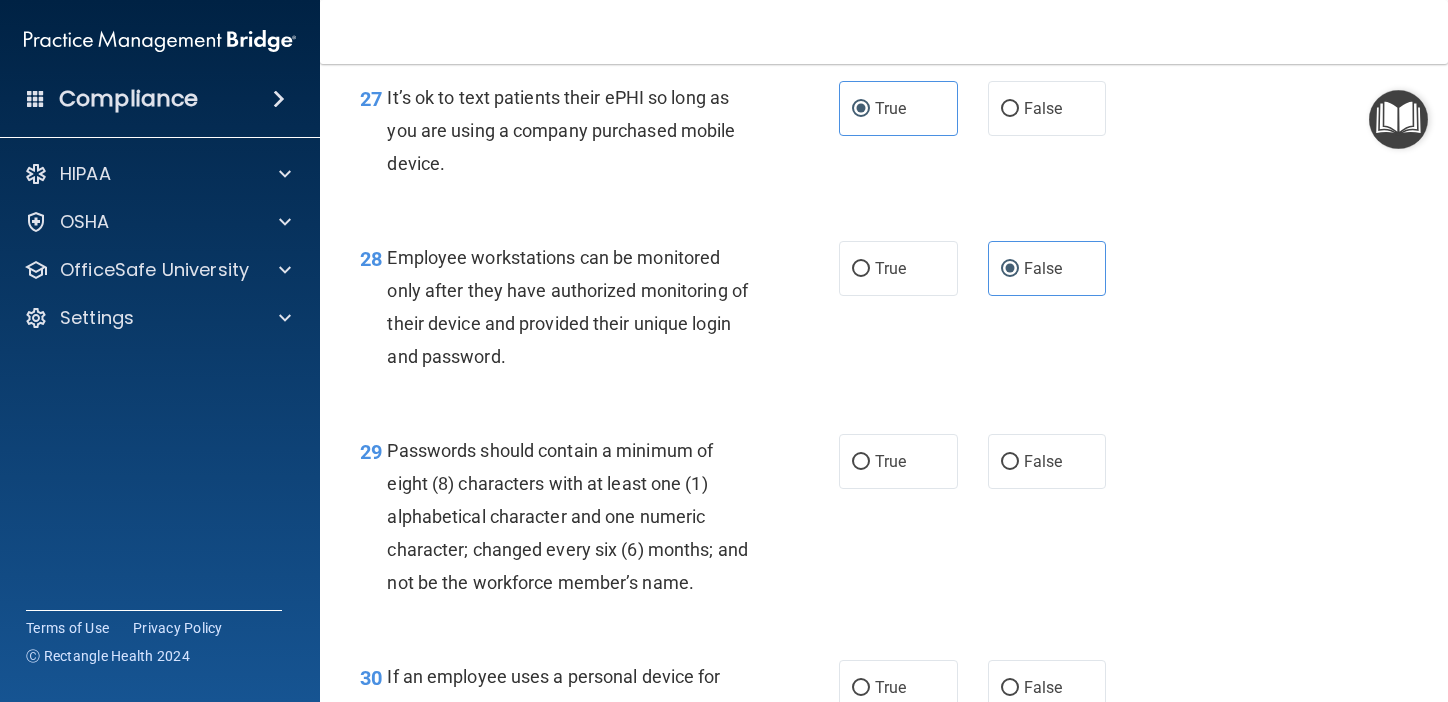 scroll, scrollTop: 5230, scrollLeft: 0, axis: vertical 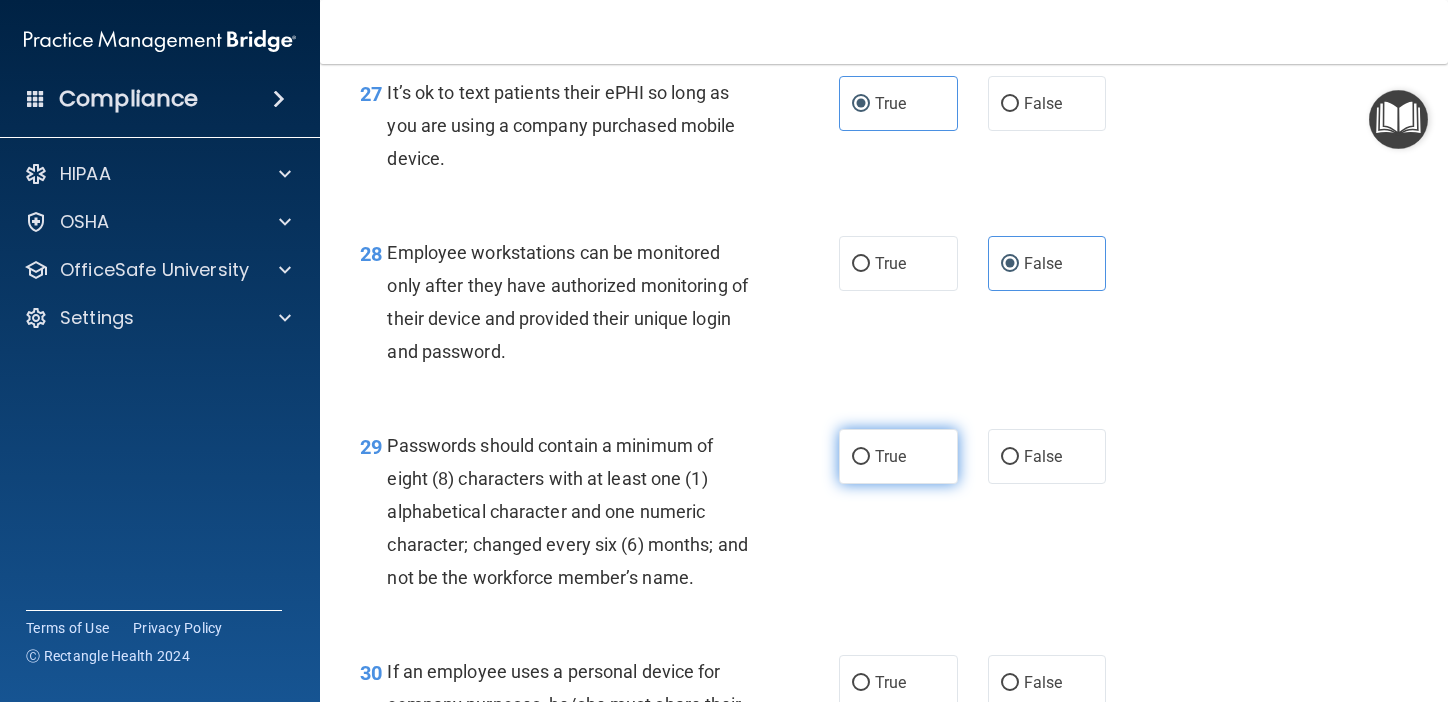 click on "True" at bounding box center [898, 456] 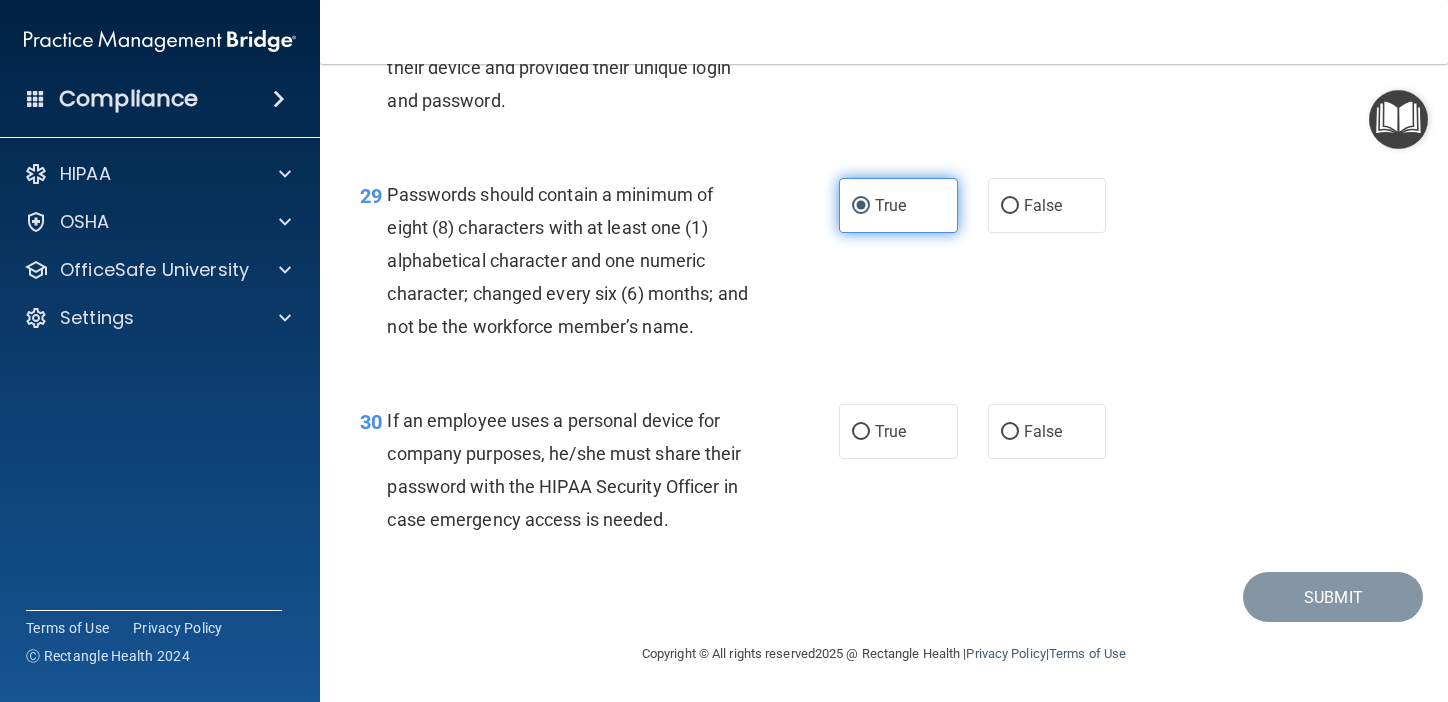 scroll, scrollTop: 5515, scrollLeft: 0, axis: vertical 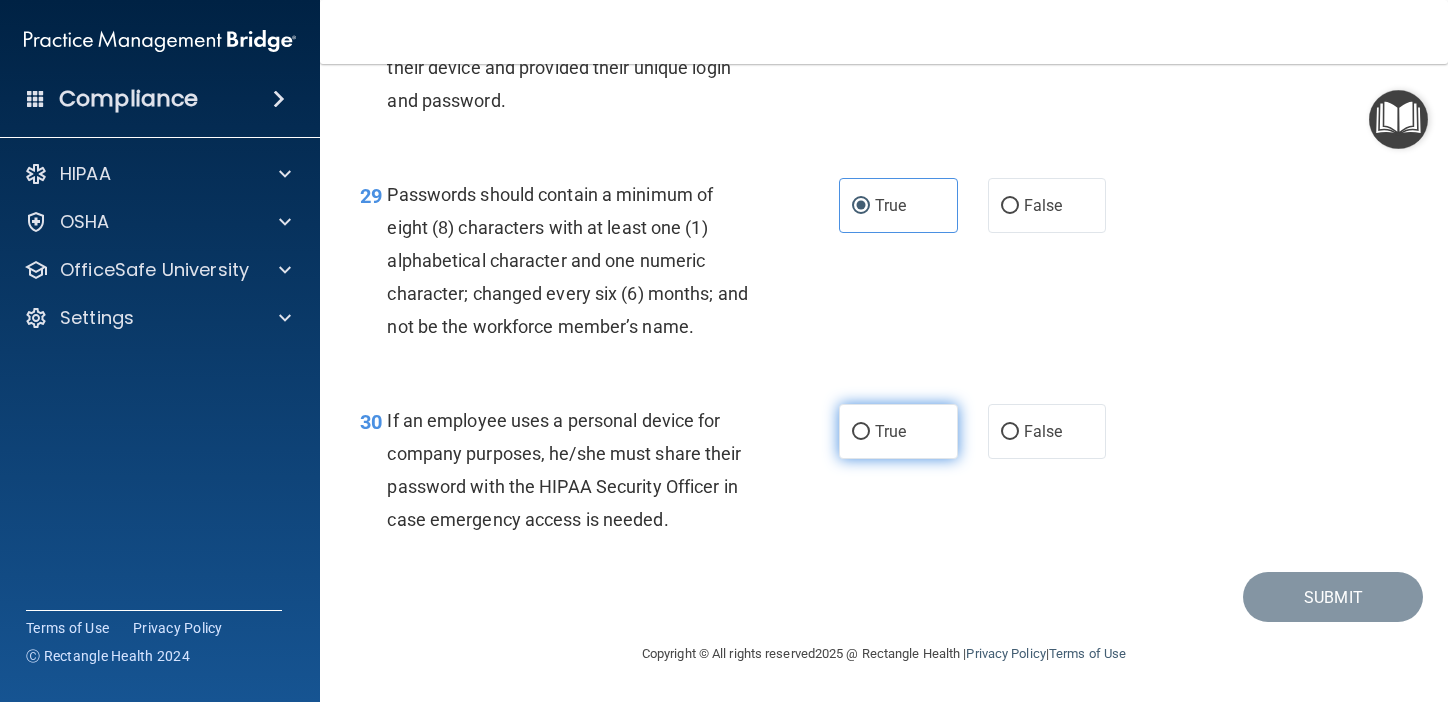 click on "True" at bounding box center (898, 431) 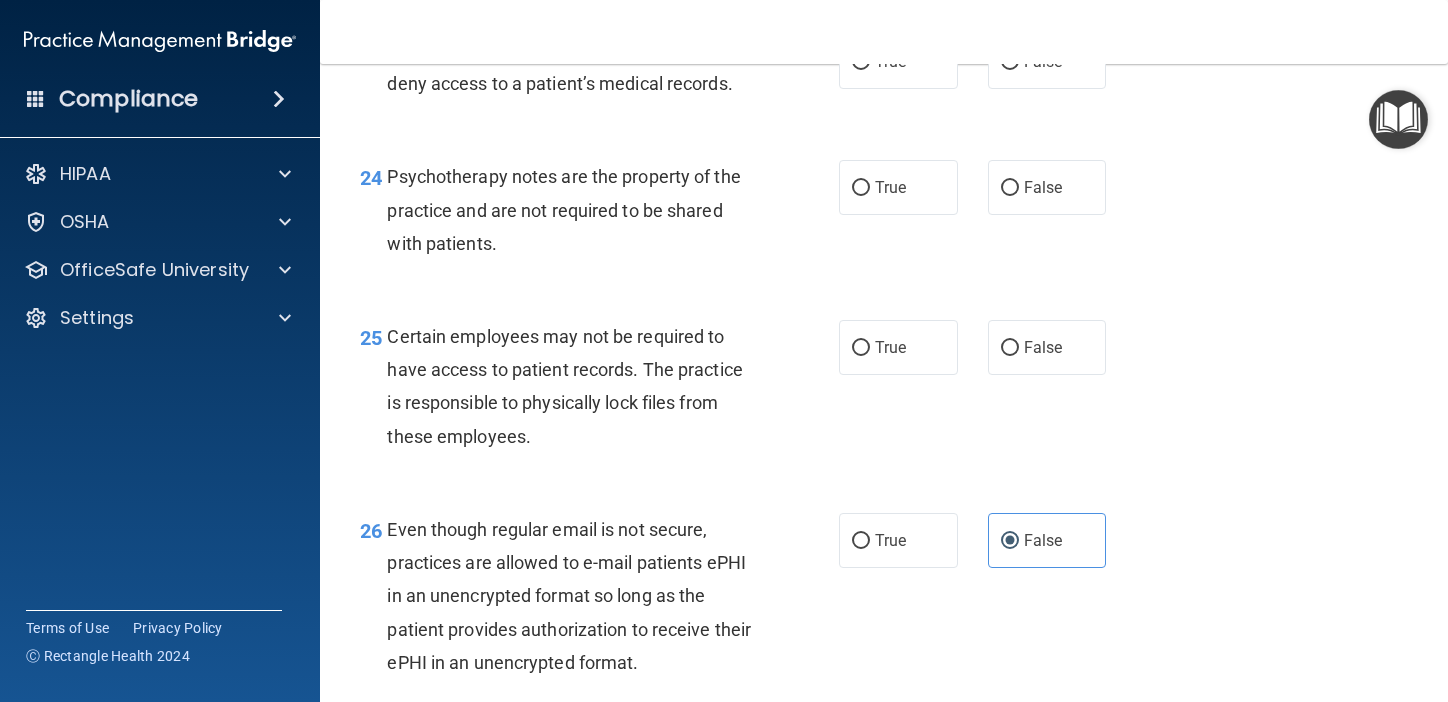 scroll, scrollTop: 4564, scrollLeft: 0, axis: vertical 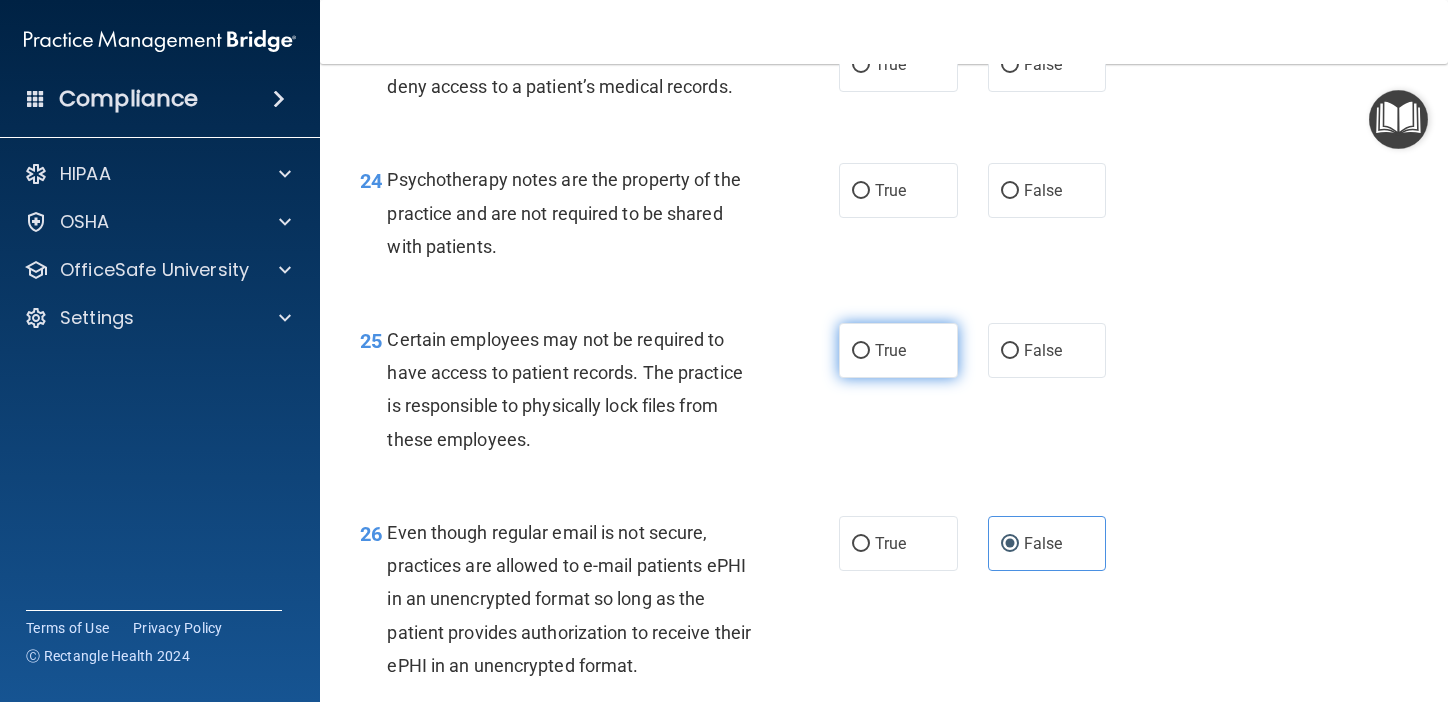 click on "True" at bounding box center [898, 350] 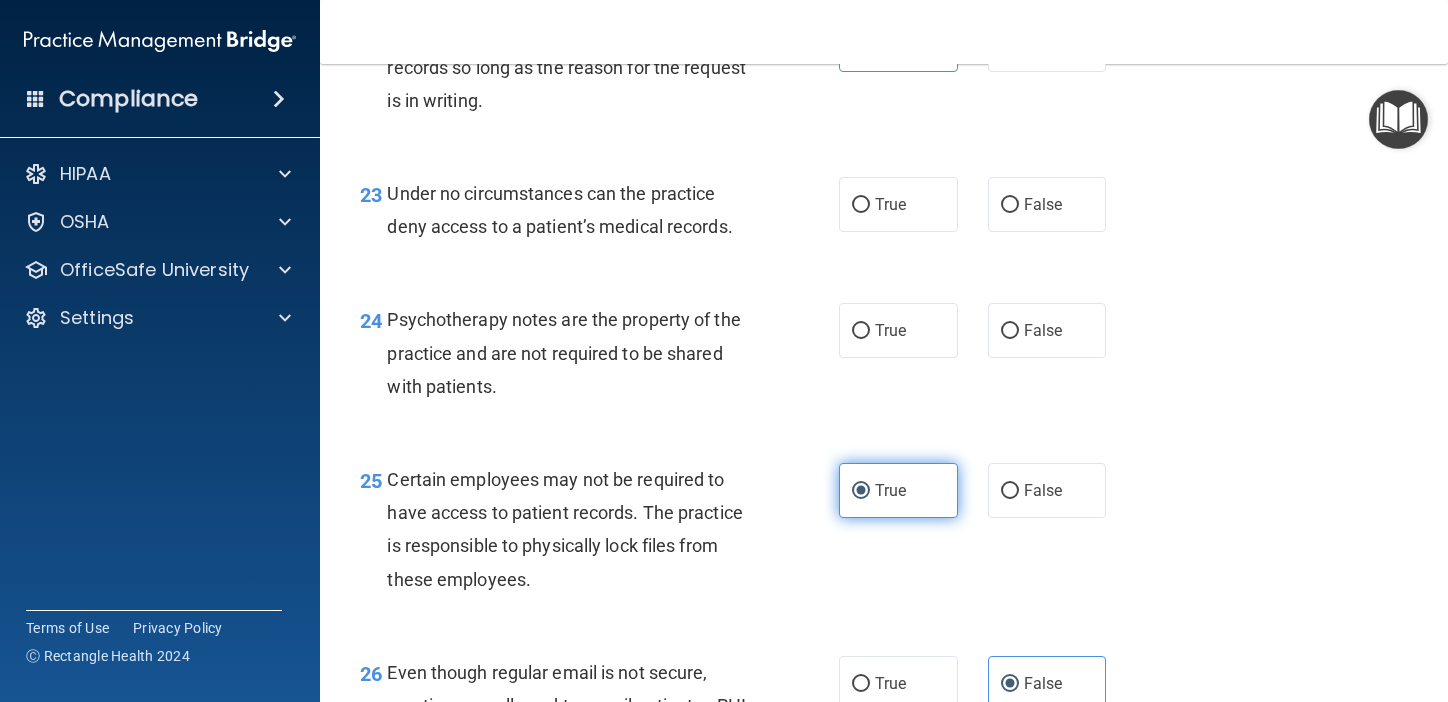 scroll, scrollTop: 4423, scrollLeft: 0, axis: vertical 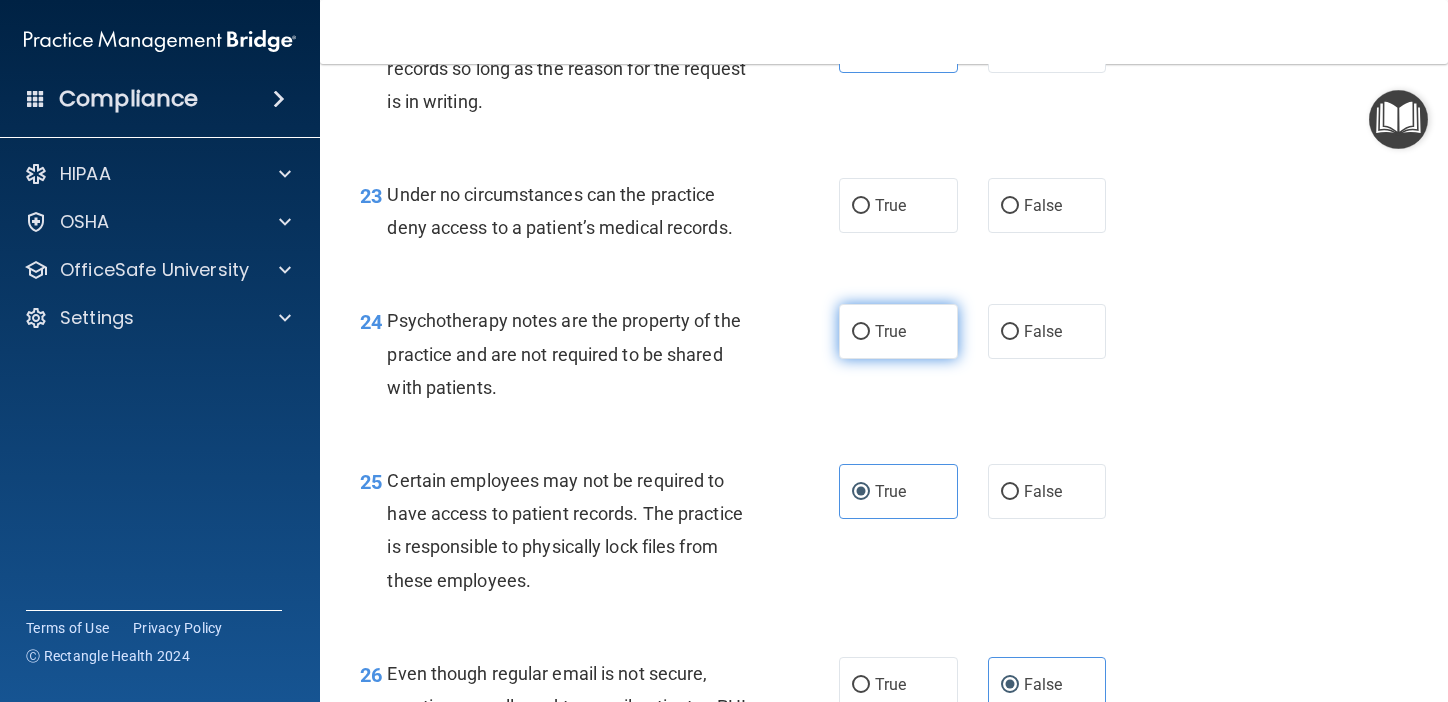 click on "True" at bounding box center (898, 331) 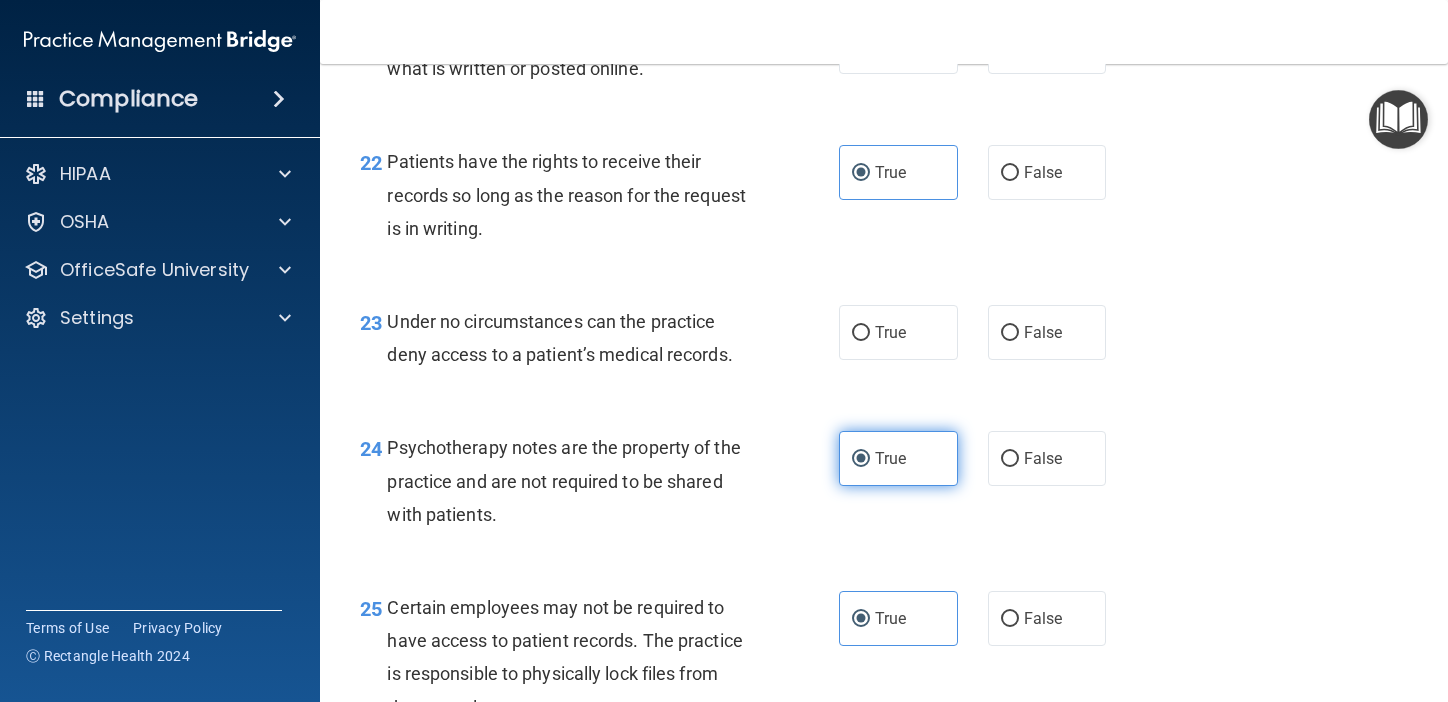 scroll, scrollTop: 4284, scrollLeft: 0, axis: vertical 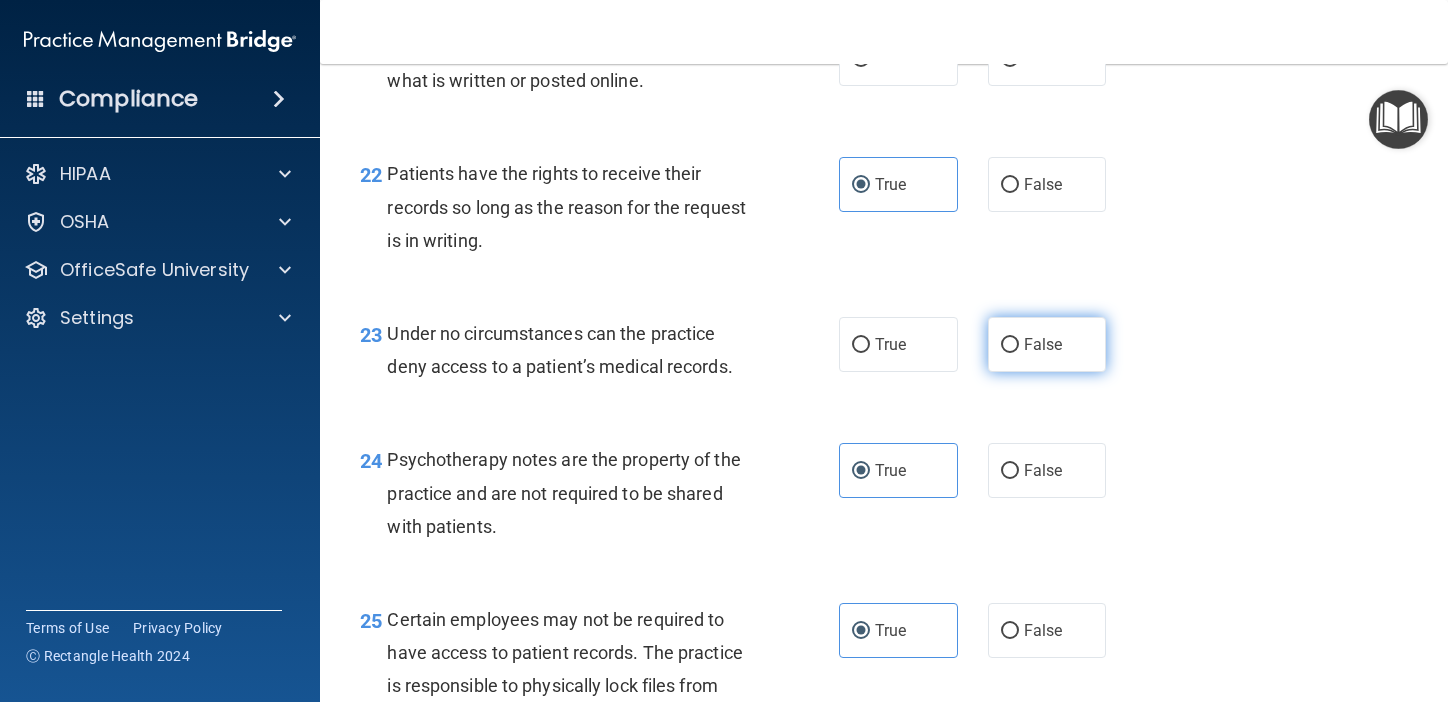 click on "False" at bounding box center [1010, 345] 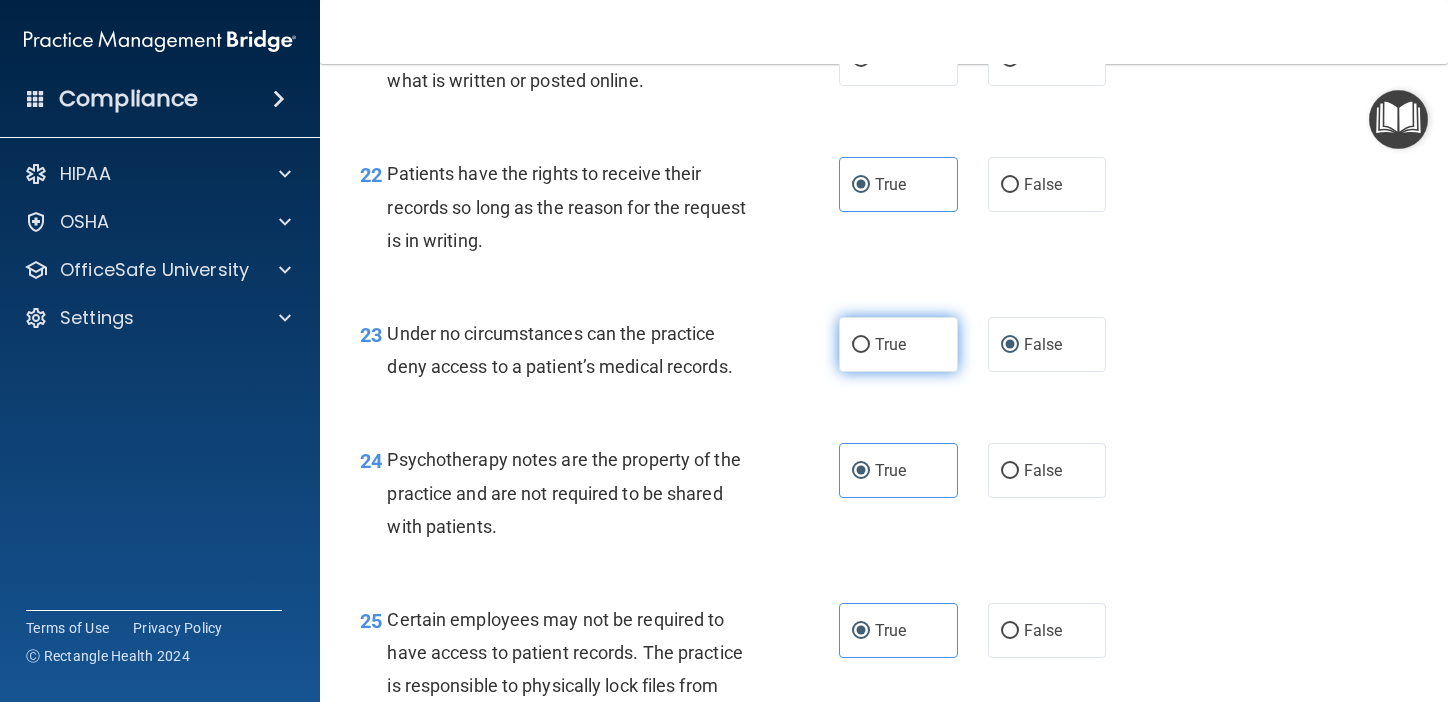 click on "True" at bounding box center [898, 344] 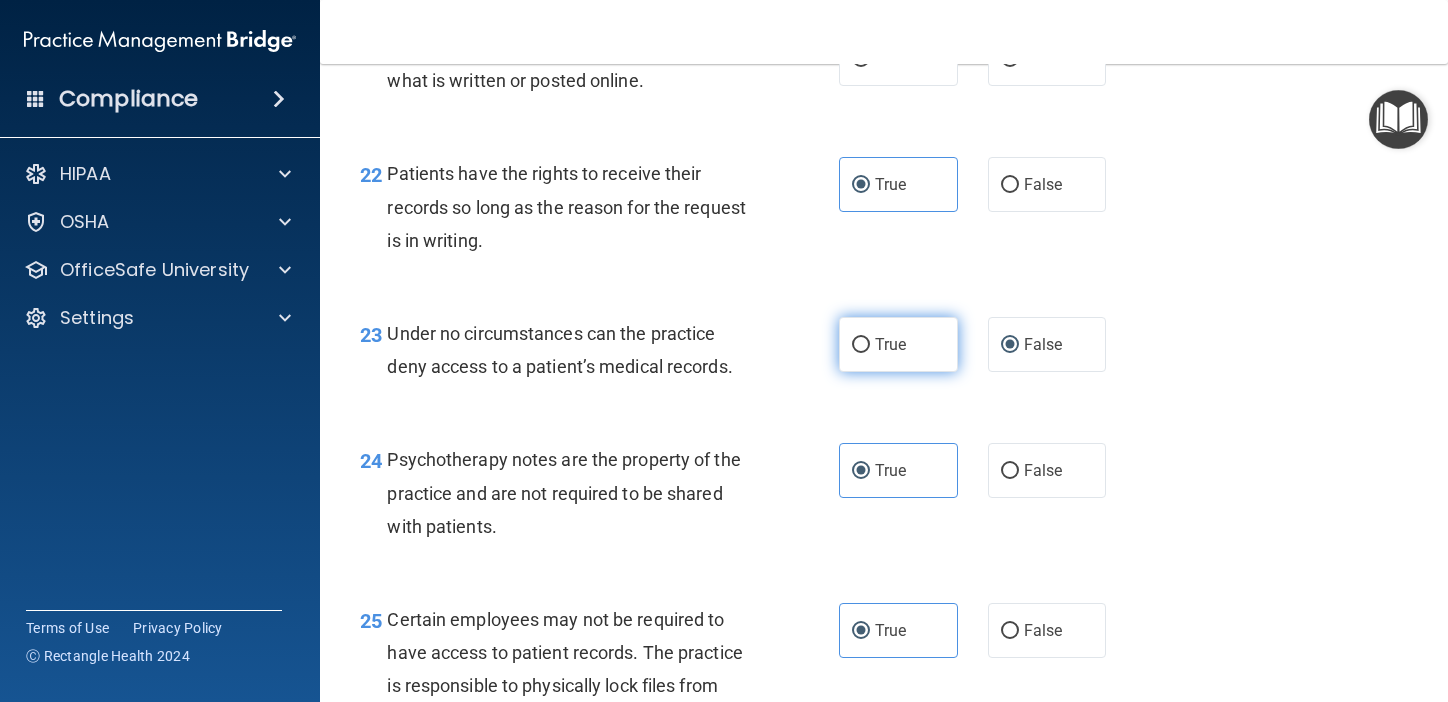 radio on "true" 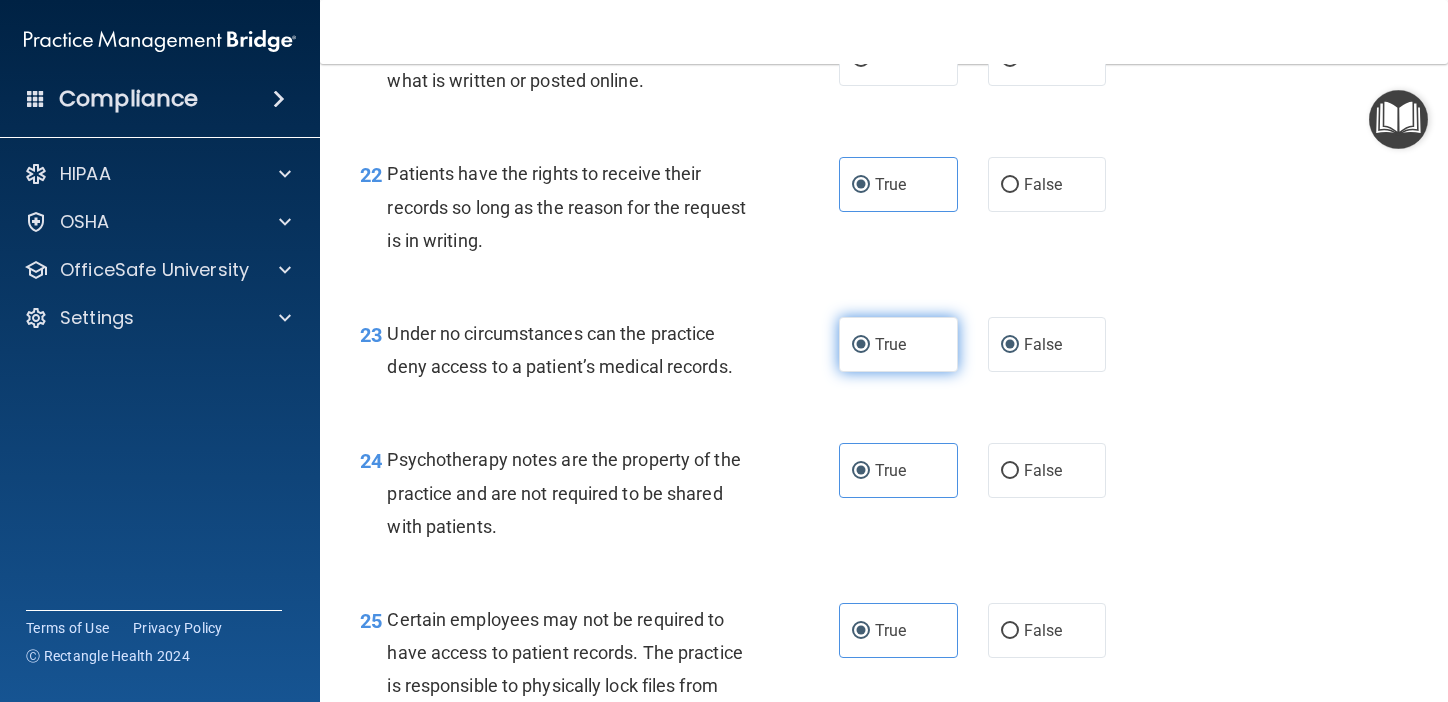 radio on "false" 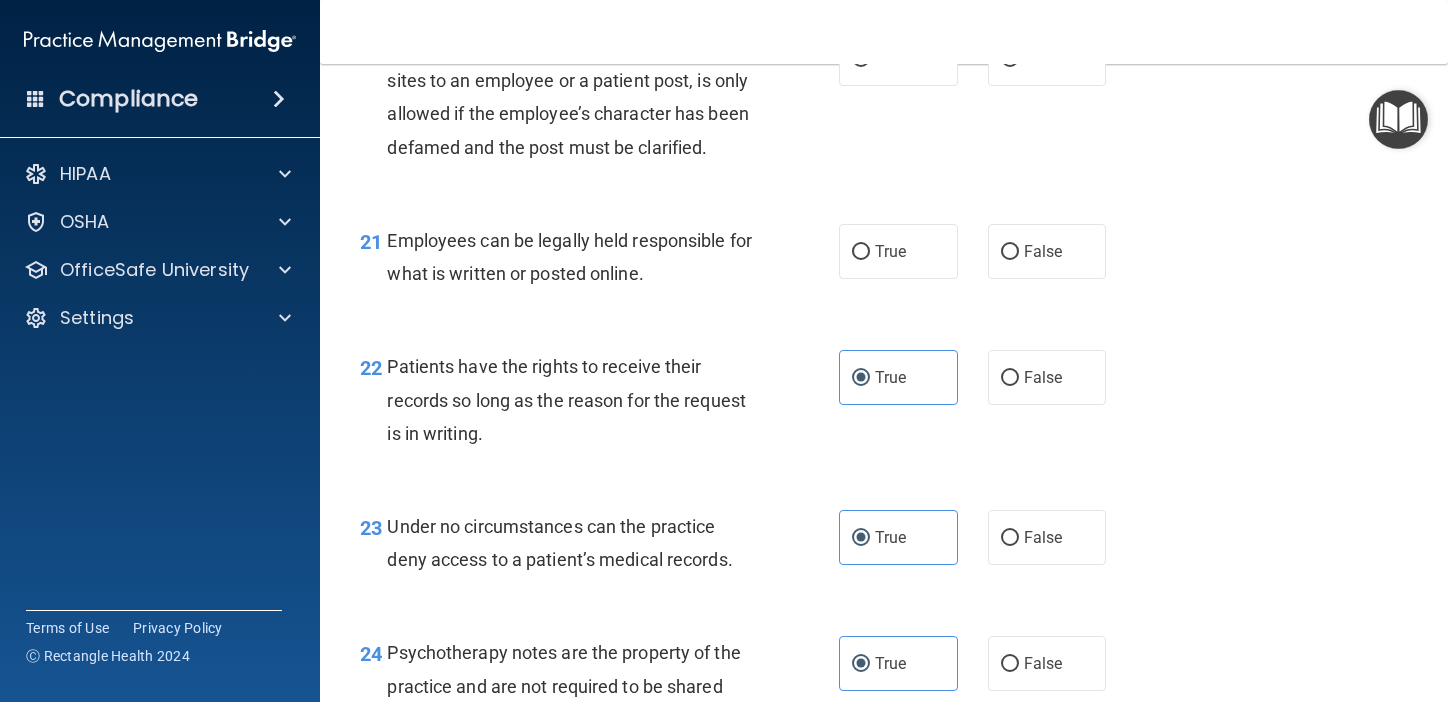 scroll, scrollTop: 4087, scrollLeft: 0, axis: vertical 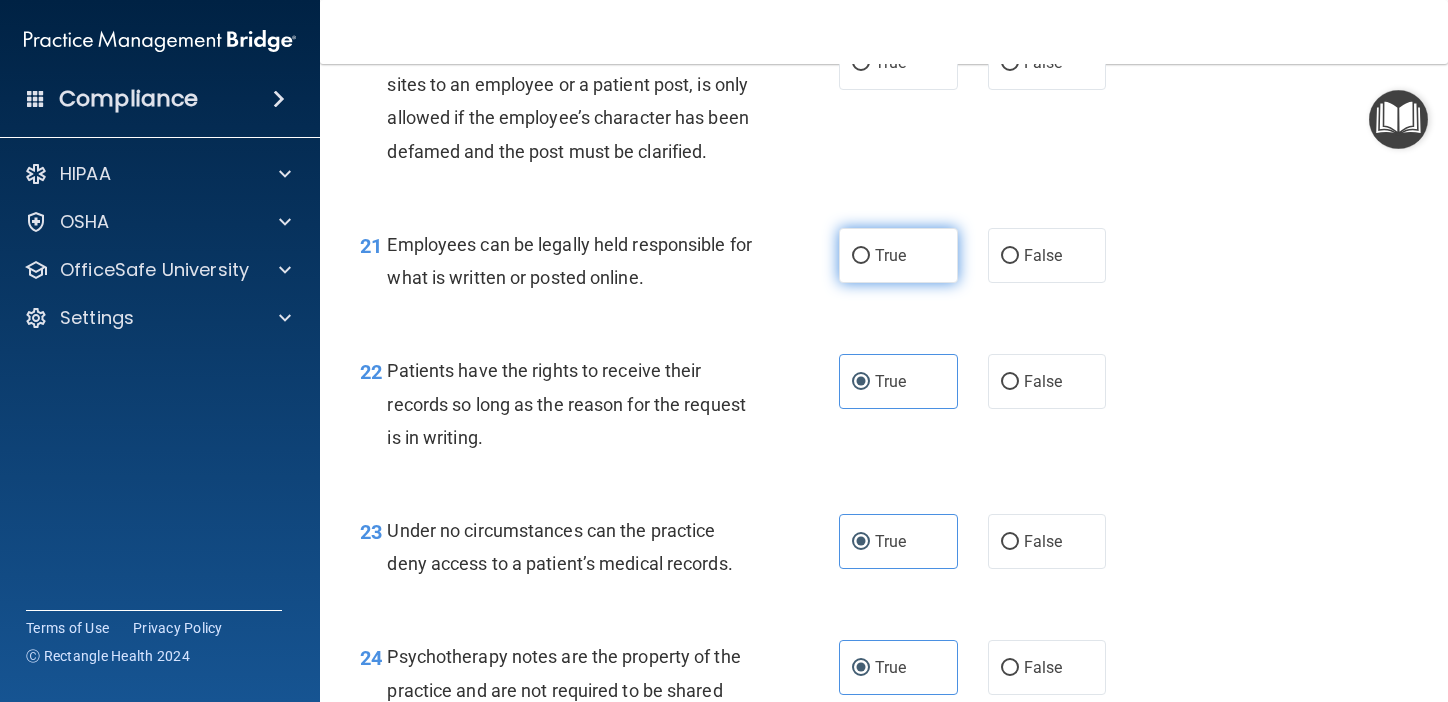 click on "True" at bounding box center (898, 255) 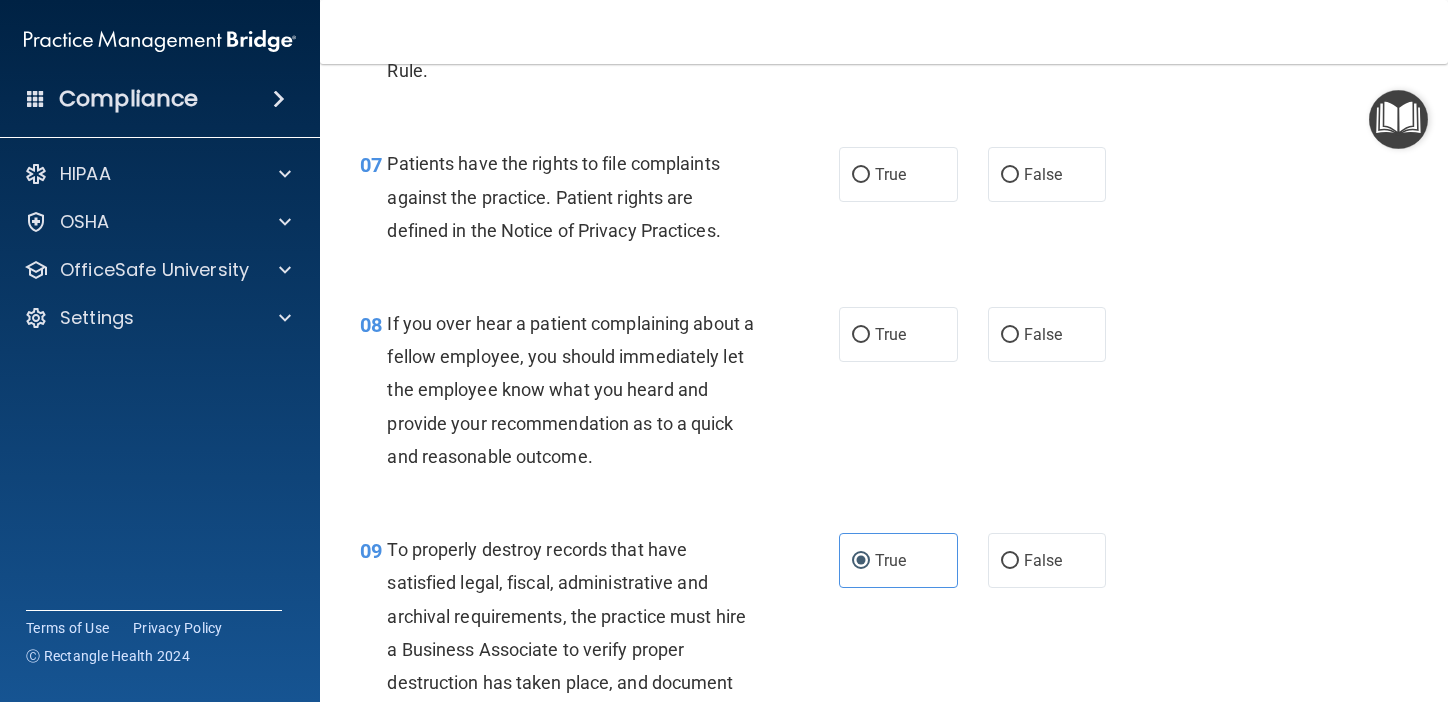 scroll, scrollTop: 1439, scrollLeft: 0, axis: vertical 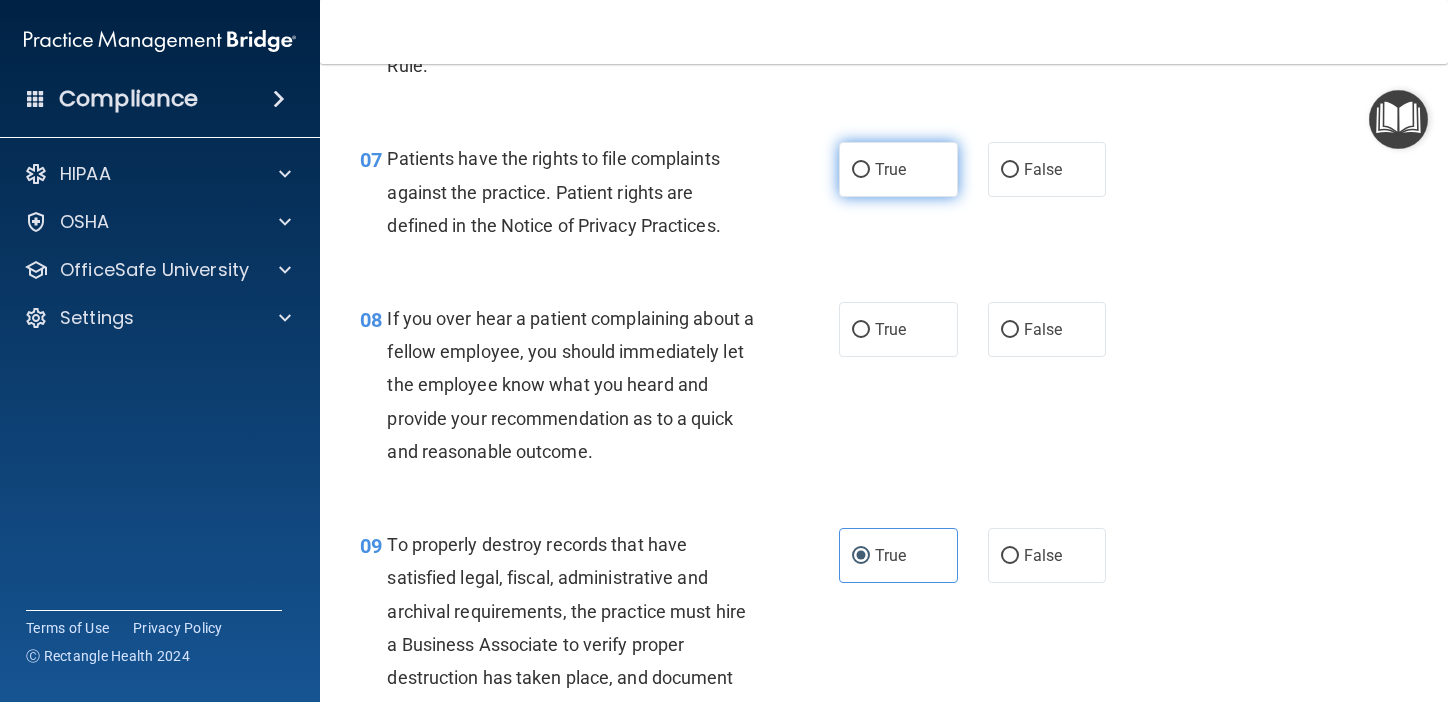 click on "True" at bounding box center [898, 169] 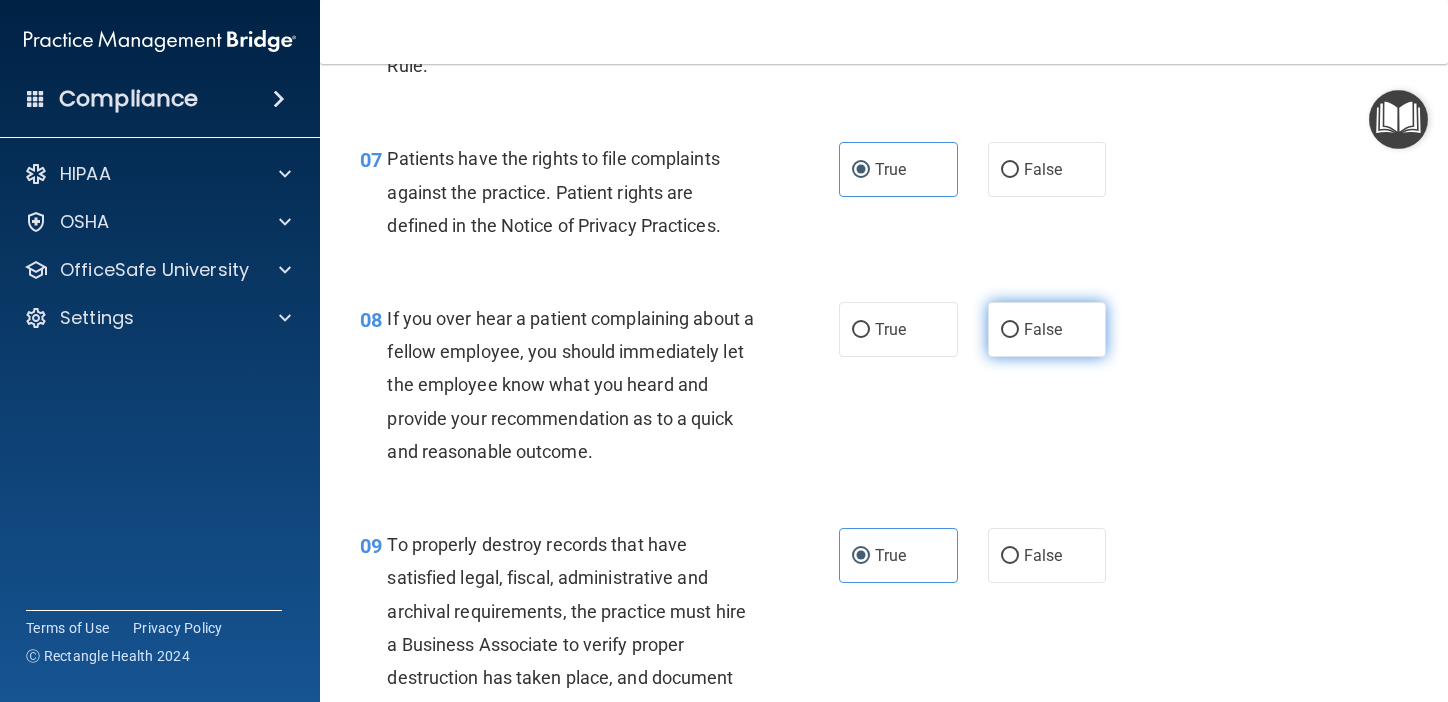 click on "False" at bounding box center [1043, 329] 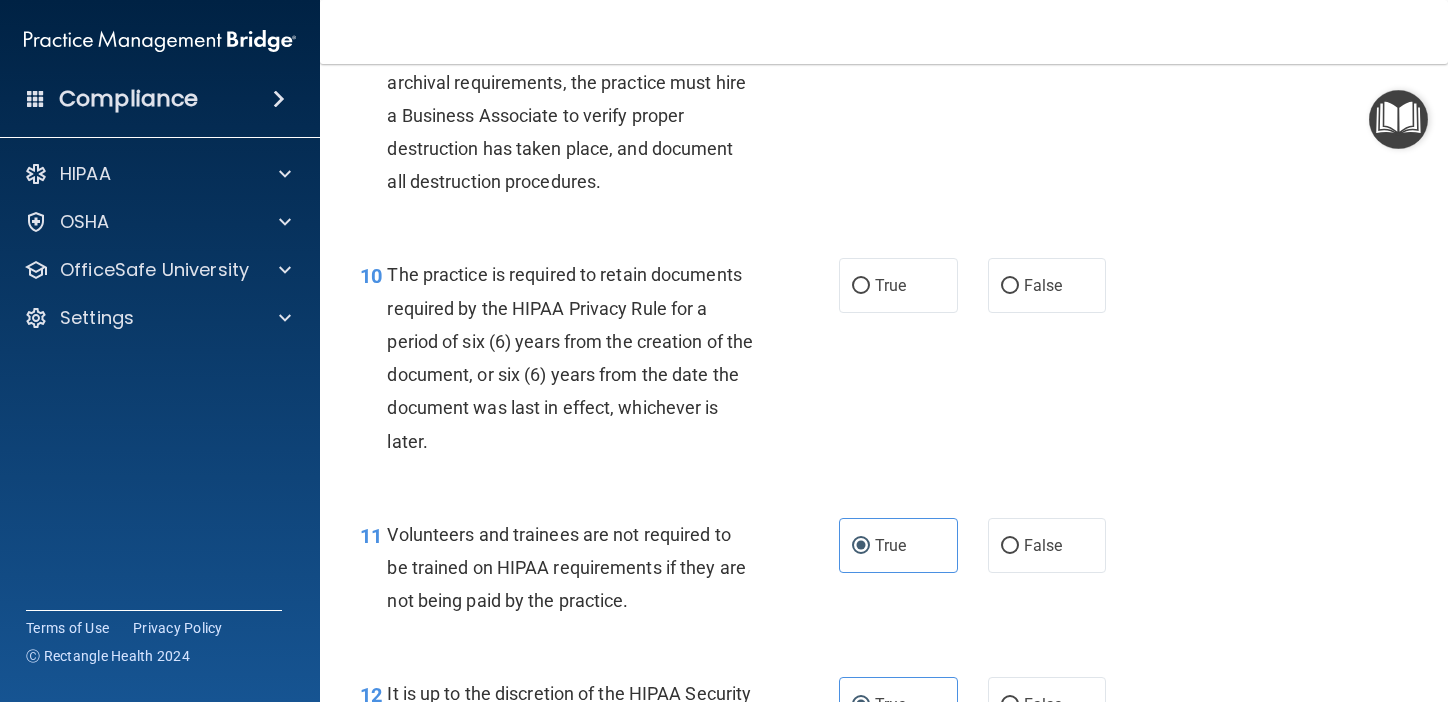 scroll, scrollTop: 1970, scrollLeft: 0, axis: vertical 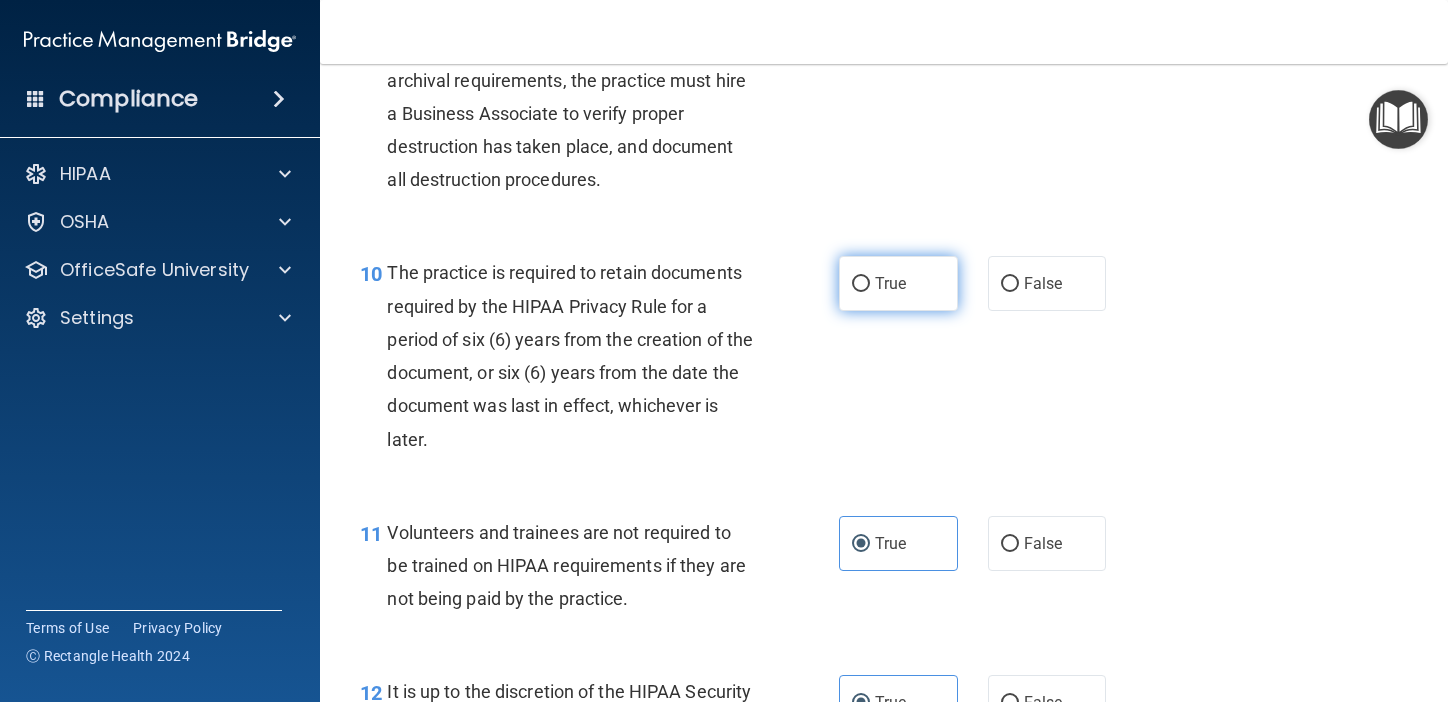 click on "True" at bounding box center [898, 283] 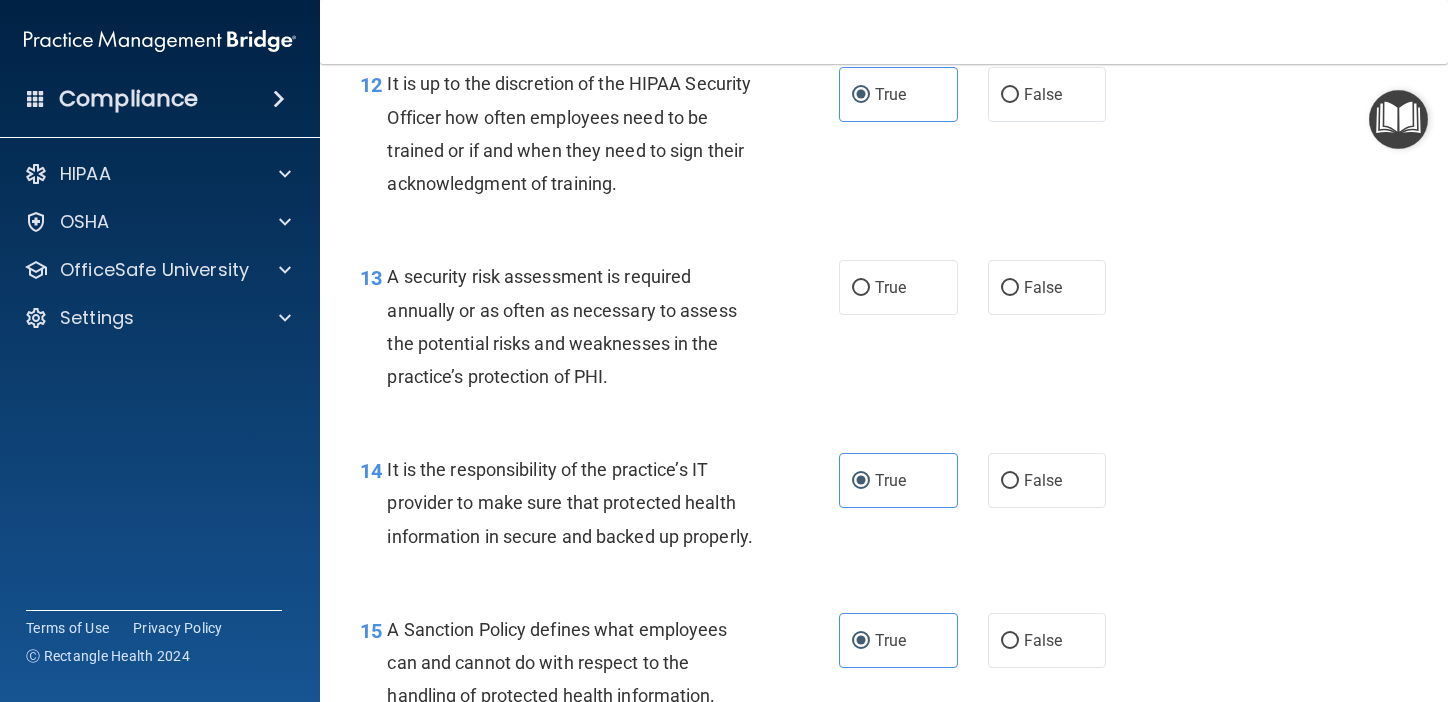 scroll, scrollTop: 2582, scrollLeft: 0, axis: vertical 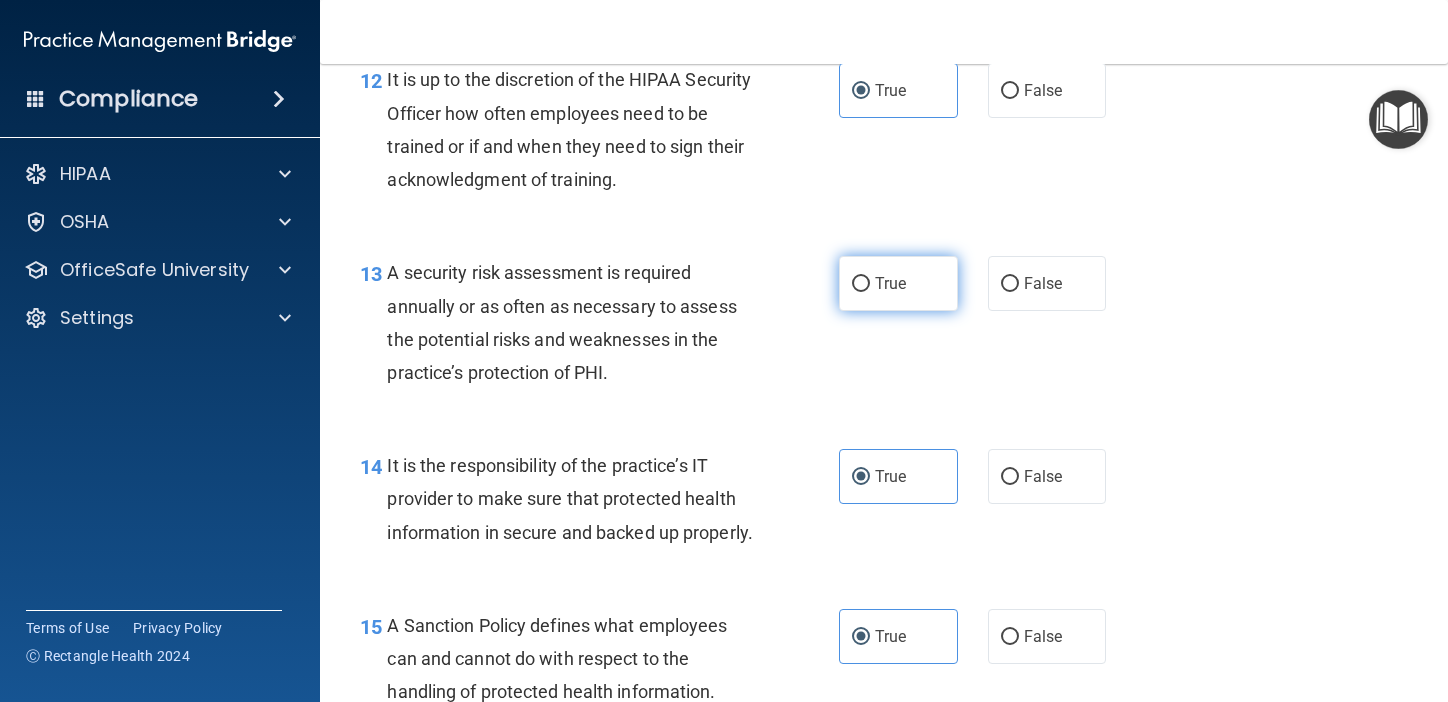 click on "True" at bounding box center (898, 283) 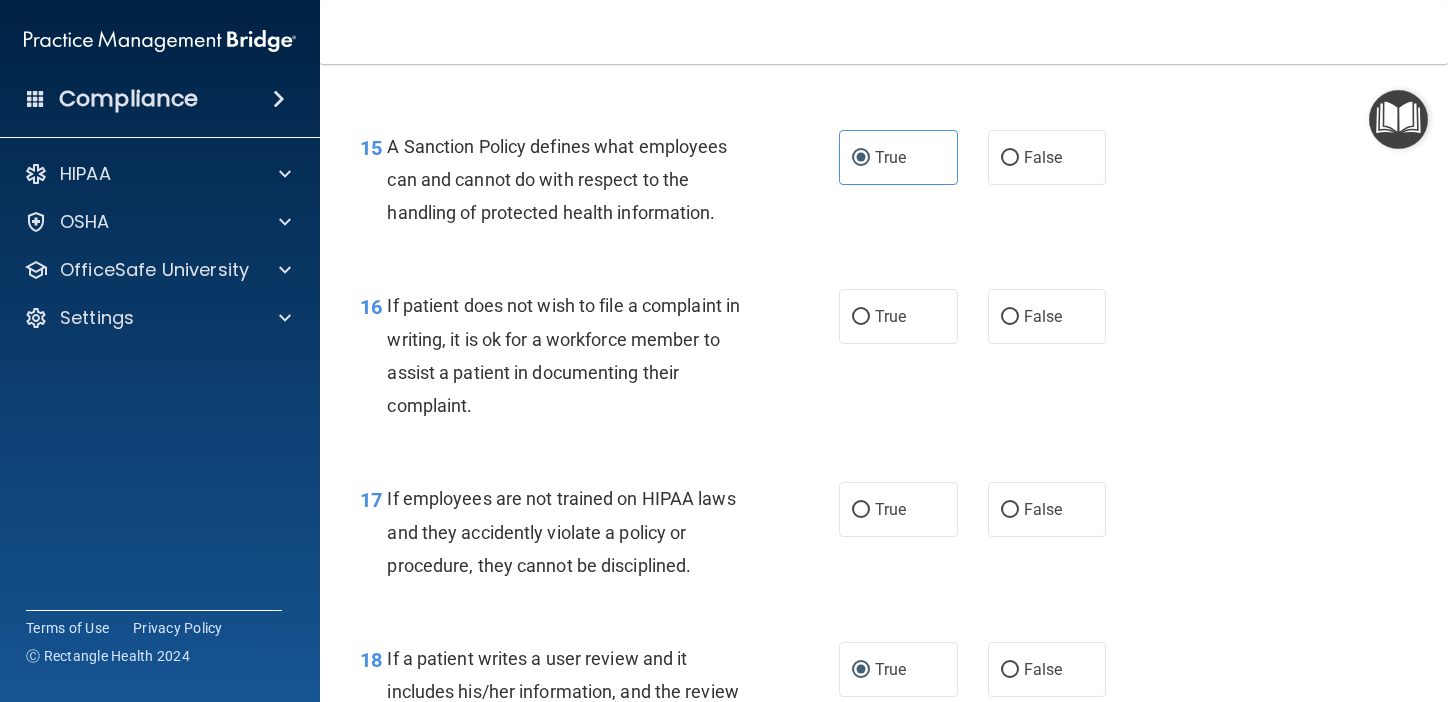 scroll, scrollTop: 3060, scrollLeft: 0, axis: vertical 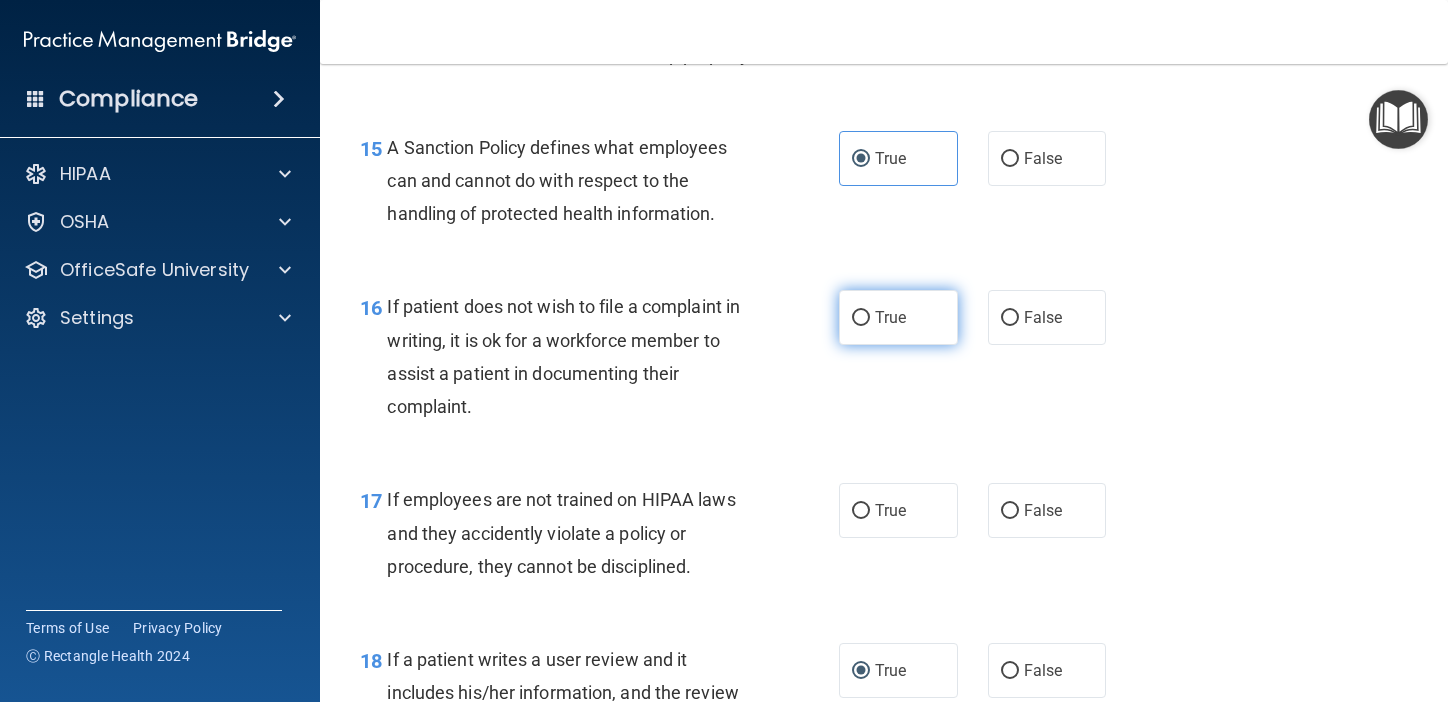 click on "True" at bounding box center (898, 317) 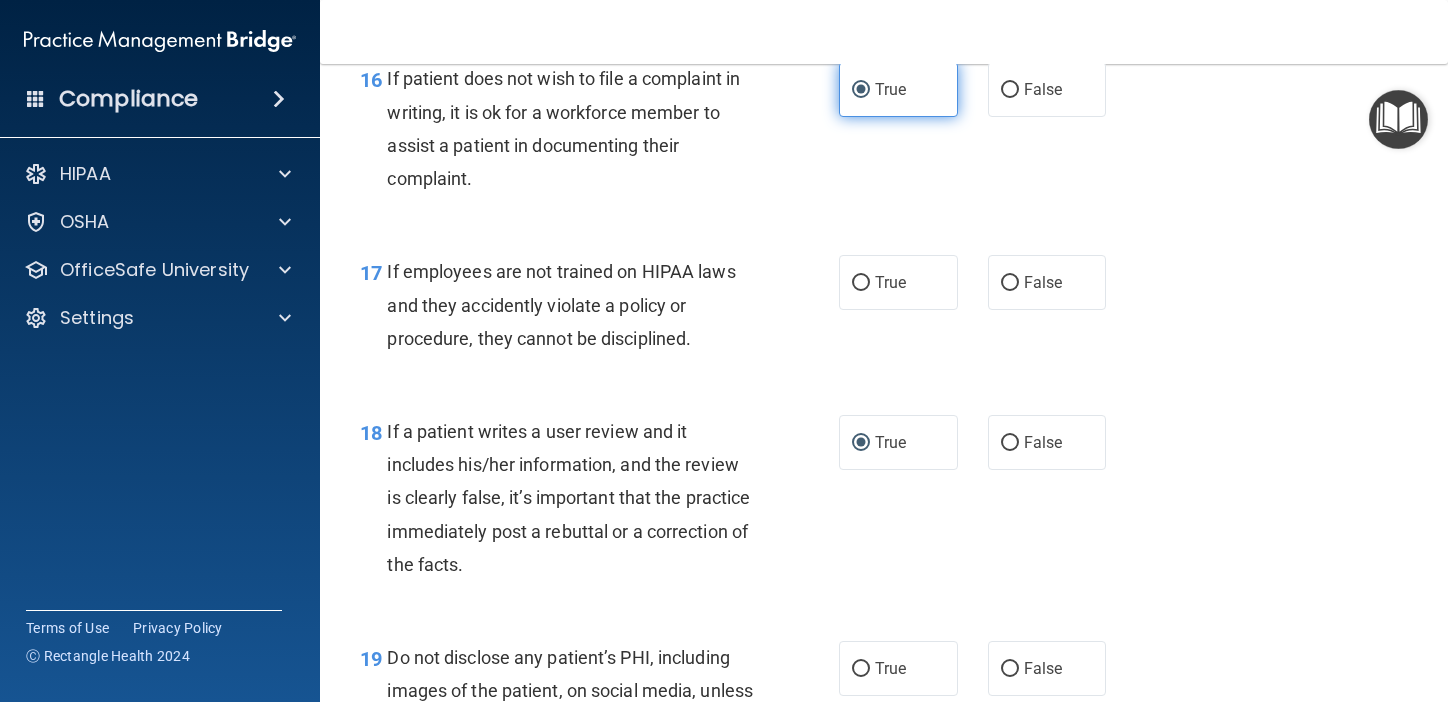 scroll, scrollTop: 3292, scrollLeft: 0, axis: vertical 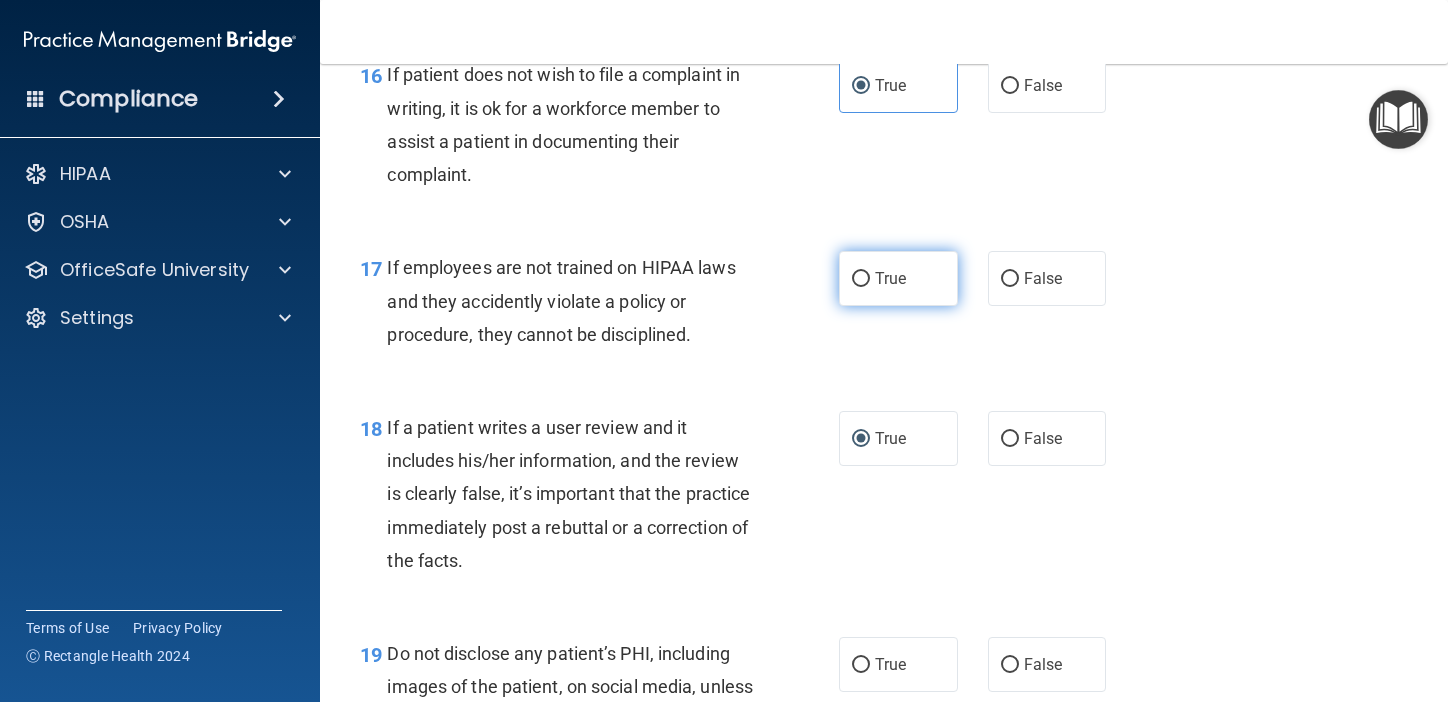click on "True" at bounding box center [861, 279] 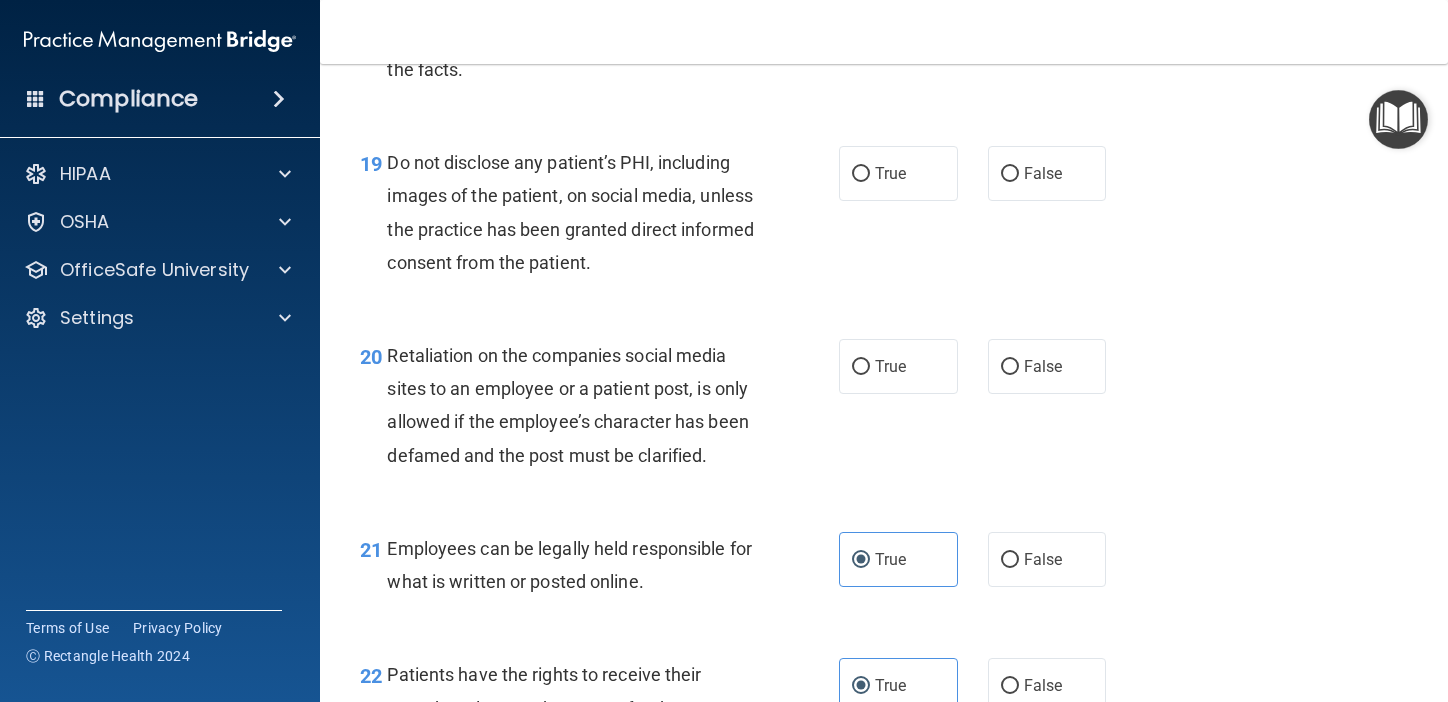 scroll, scrollTop: 3815, scrollLeft: 0, axis: vertical 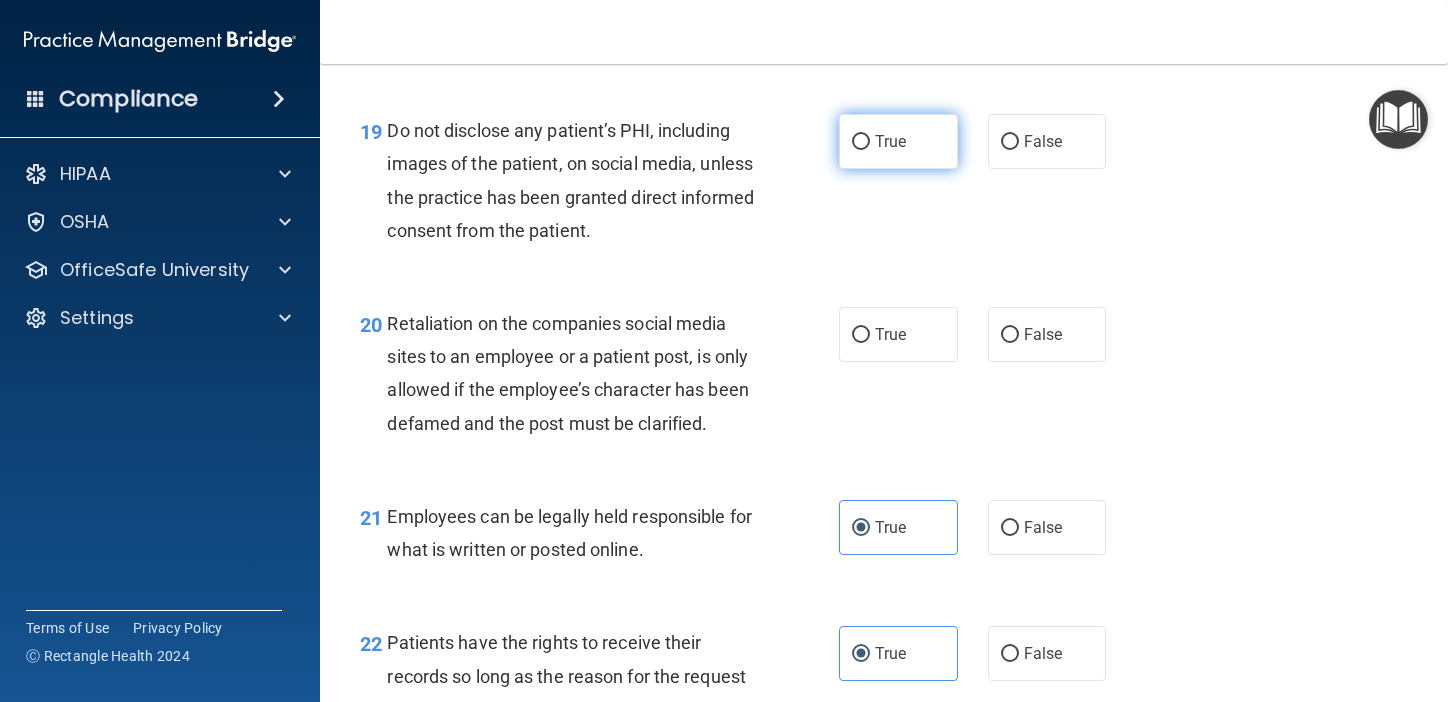 click on "True" at bounding box center (898, 141) 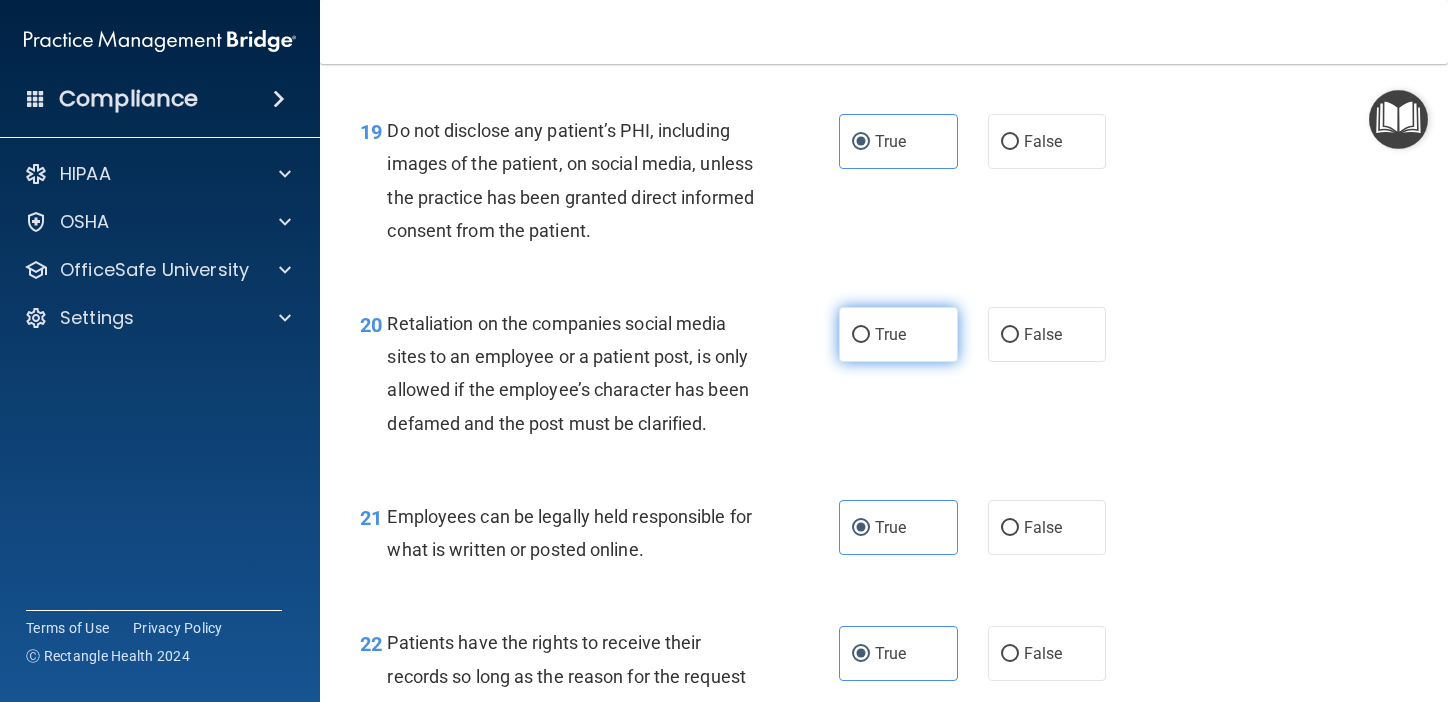 click on "True" at bounding box center [861, 335] 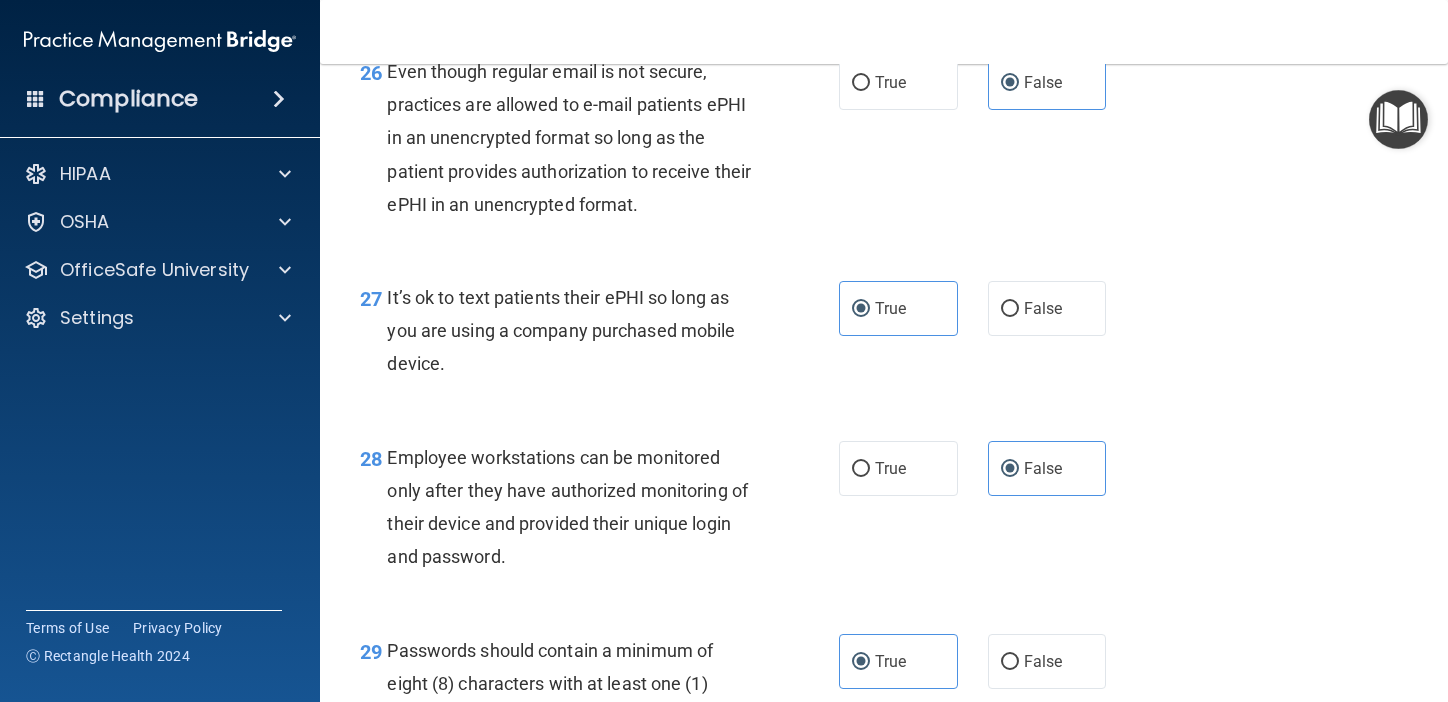 scroll, scrollTop: 5515, scrollLeft: 0, axis: vertical 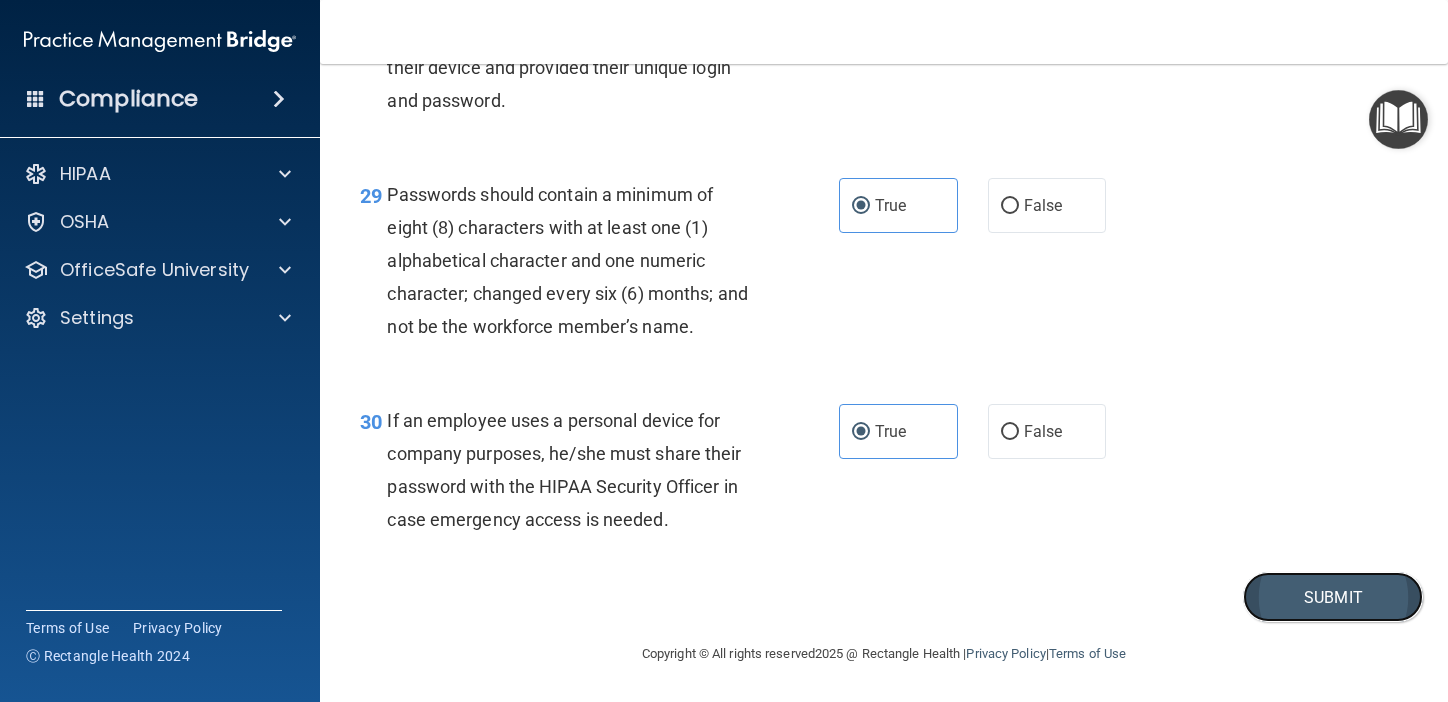 click on "Submit" at bounding box center (1333, 597) 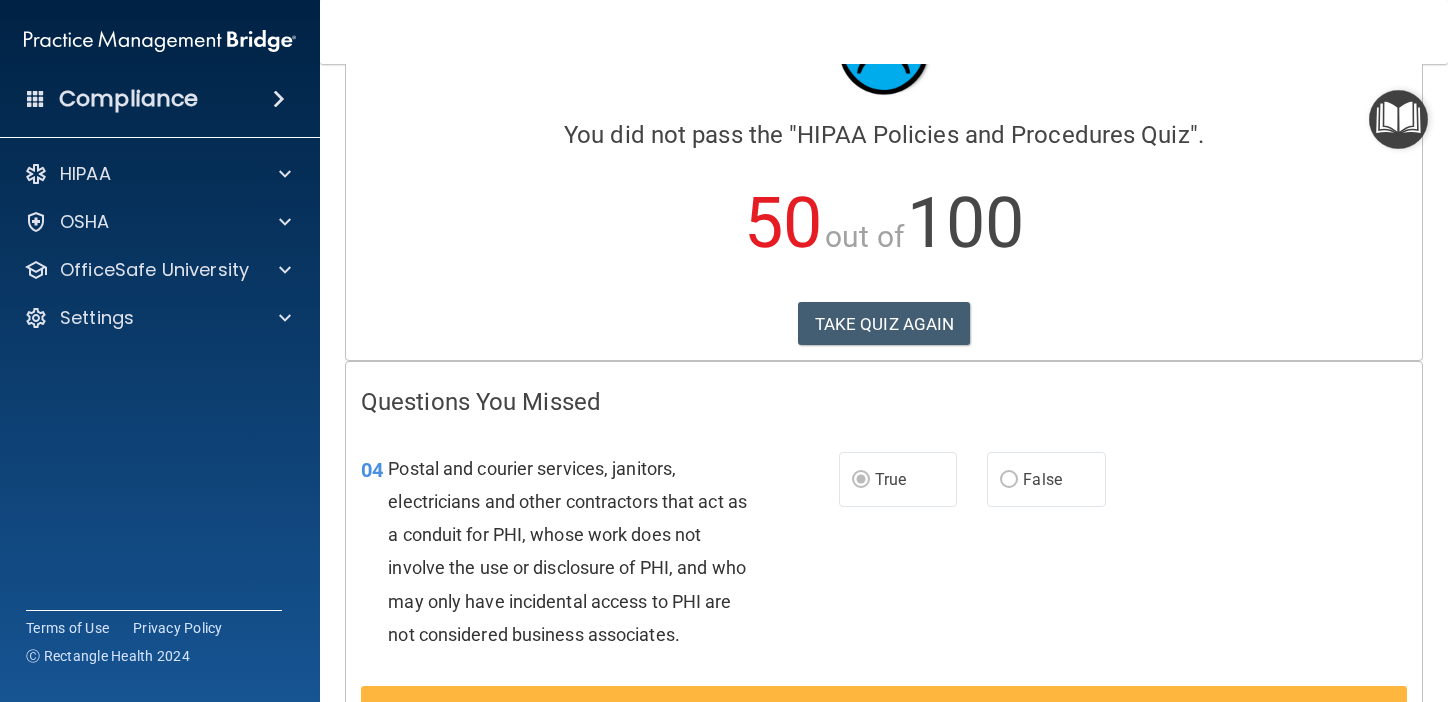 scroll, scrollTop: 51, scrollLeft: 0, axis: vertical 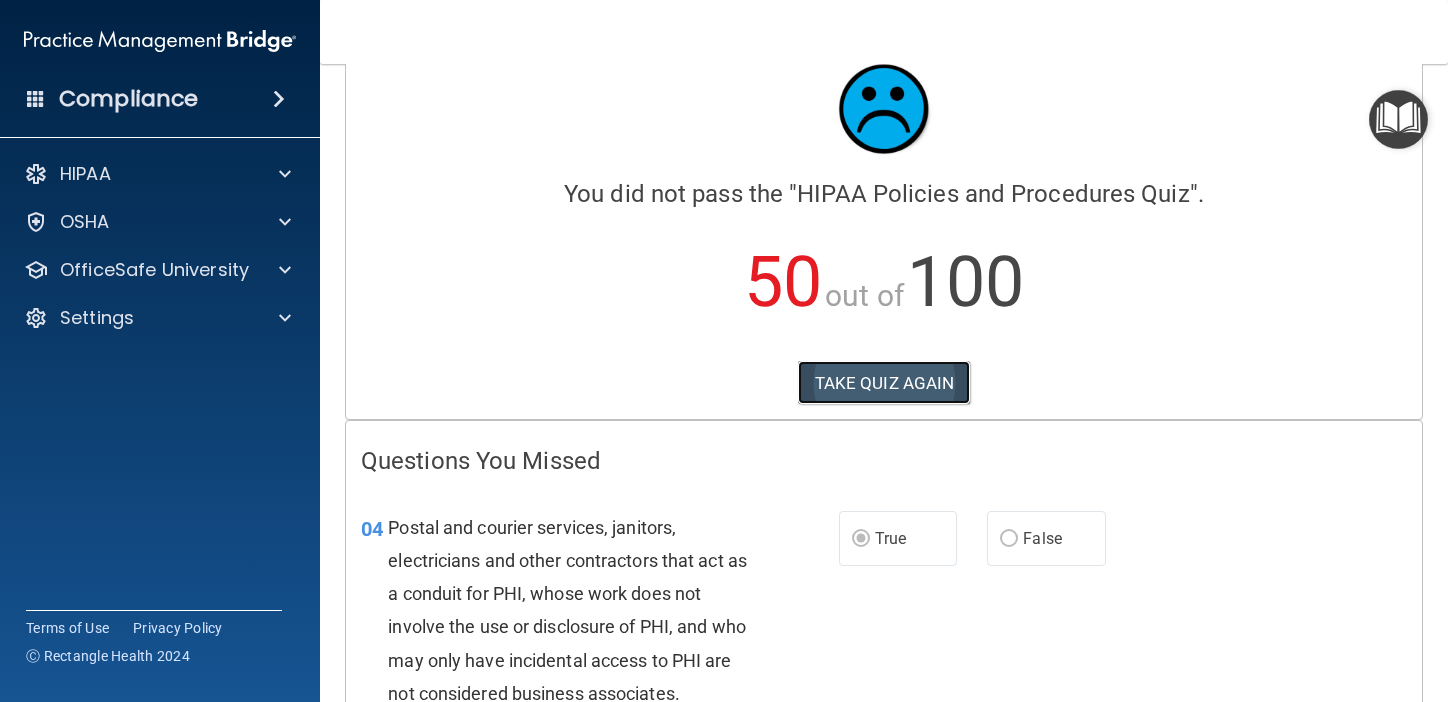 click on "TAKE QUIZ AGAIN" at bounding box center [884, 383] 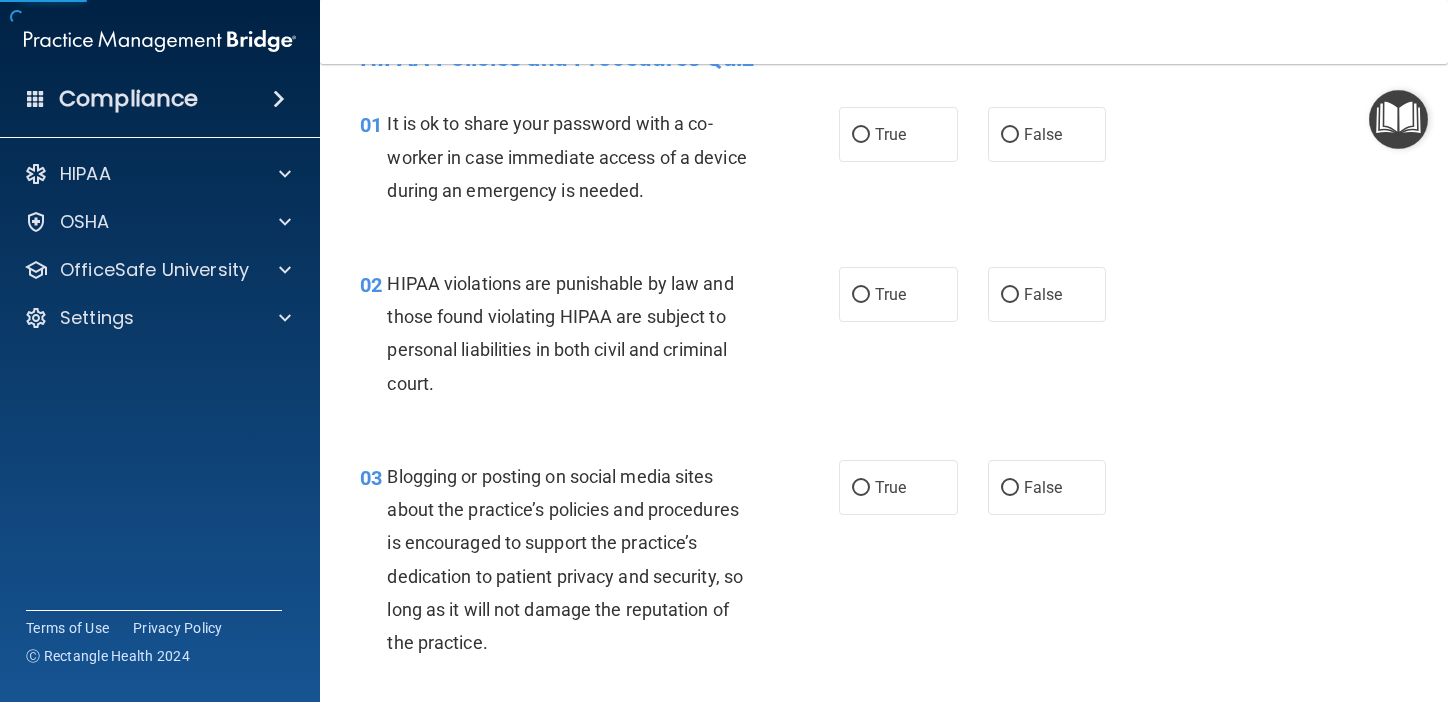 scroll, scrollTop: 0, scrollLeft: 0, axis: both 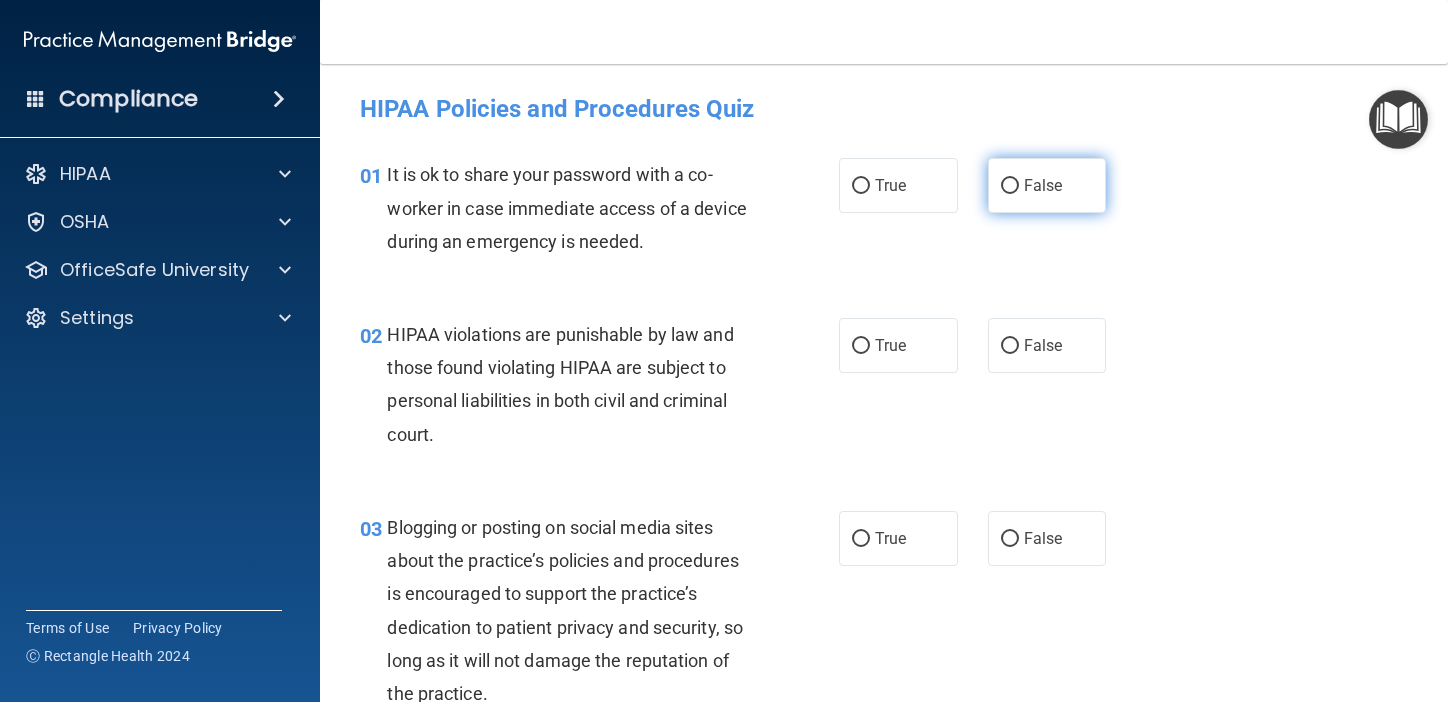 click on "False" at bounding box center (1010, 186) 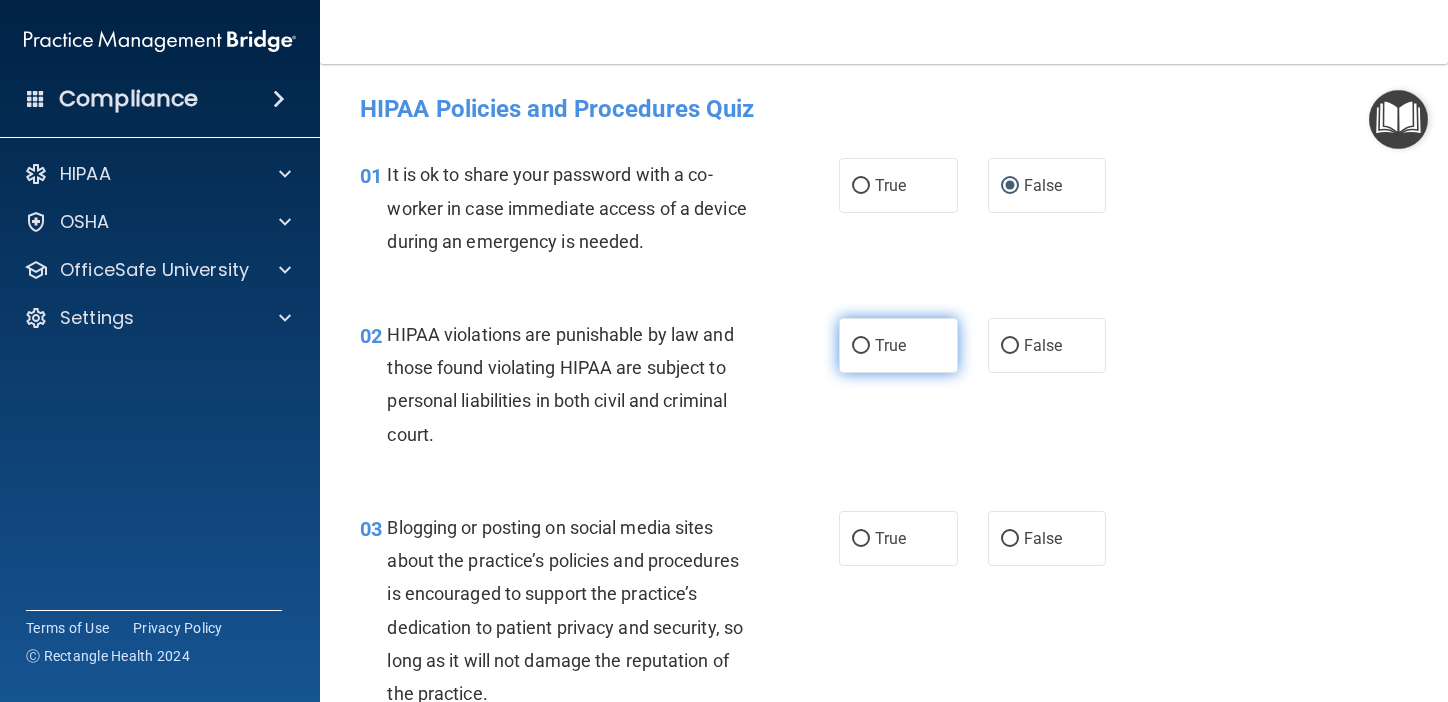 click on "True" at bounding box center (898, 345) 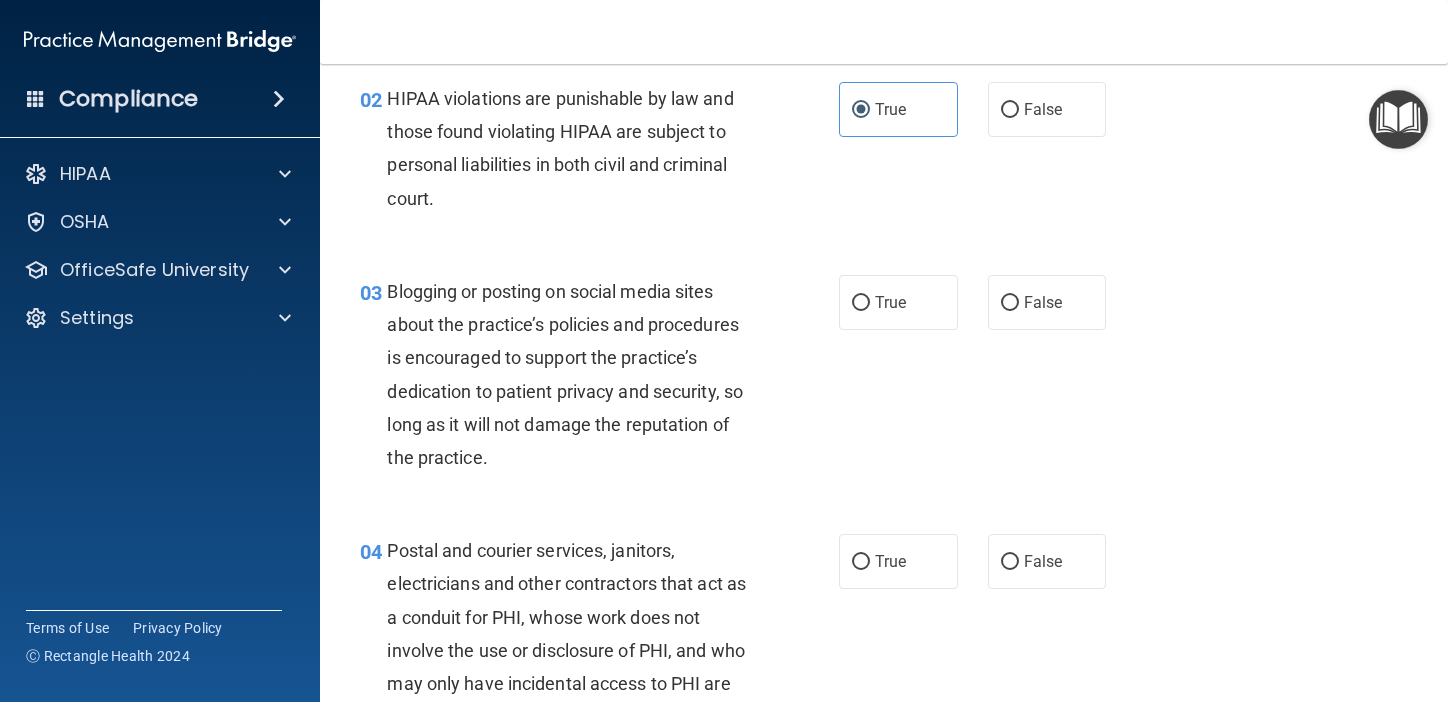 scroll, scrollTop: 240, scrollLeft: 0, axis: vertical 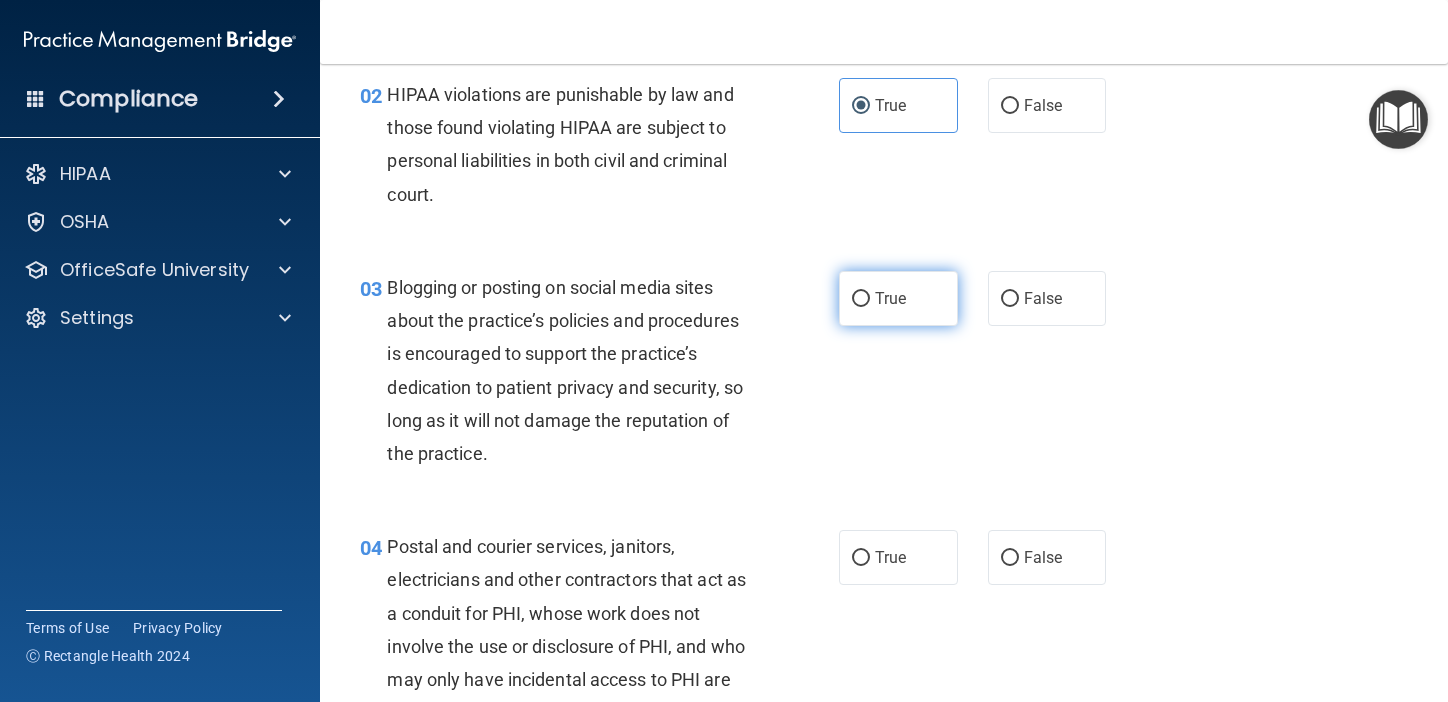 click on "True" at bounding box center [898, 298] 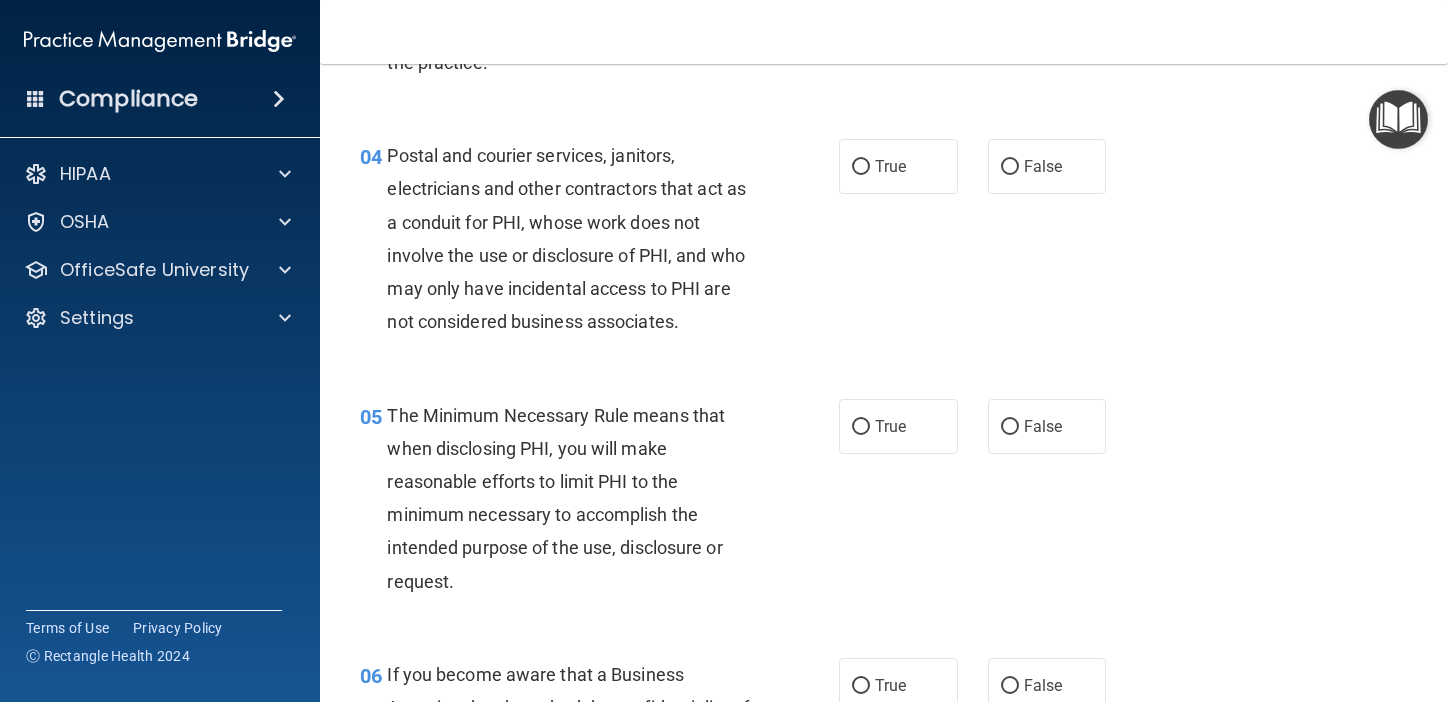 scroll, scrollTop: 647, scrollLeft: 0, axis: vertical 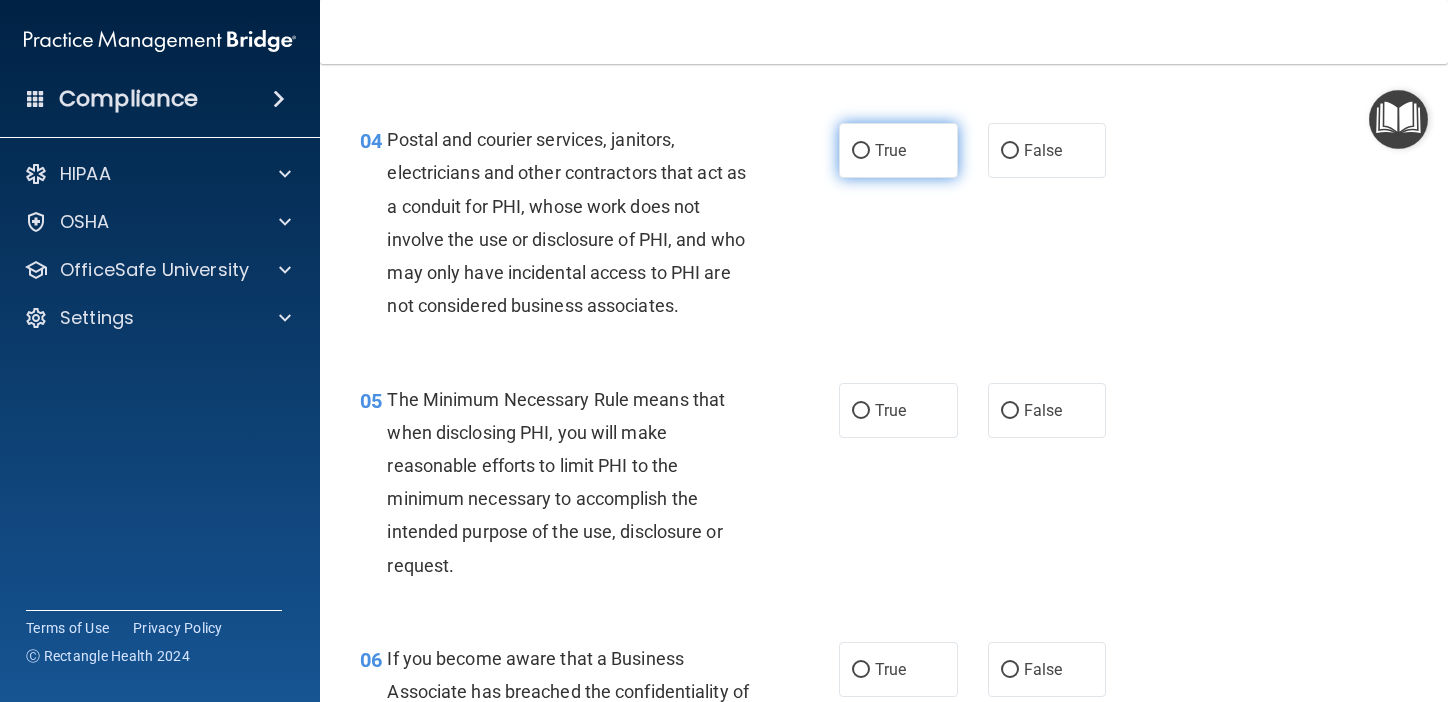 click on "True" at bounding box center [890, 150] 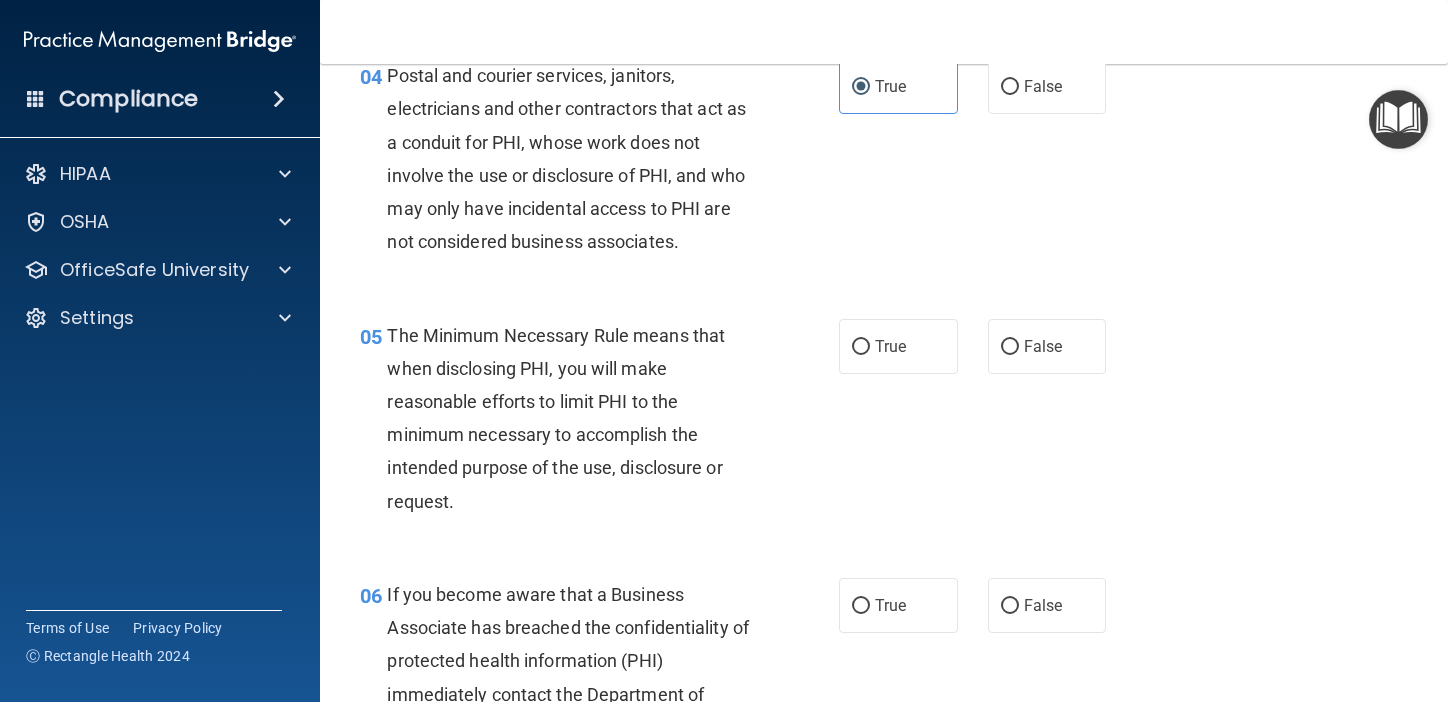 scroll, scrollTop: 735, scrollLeft: 0, axis: vertical 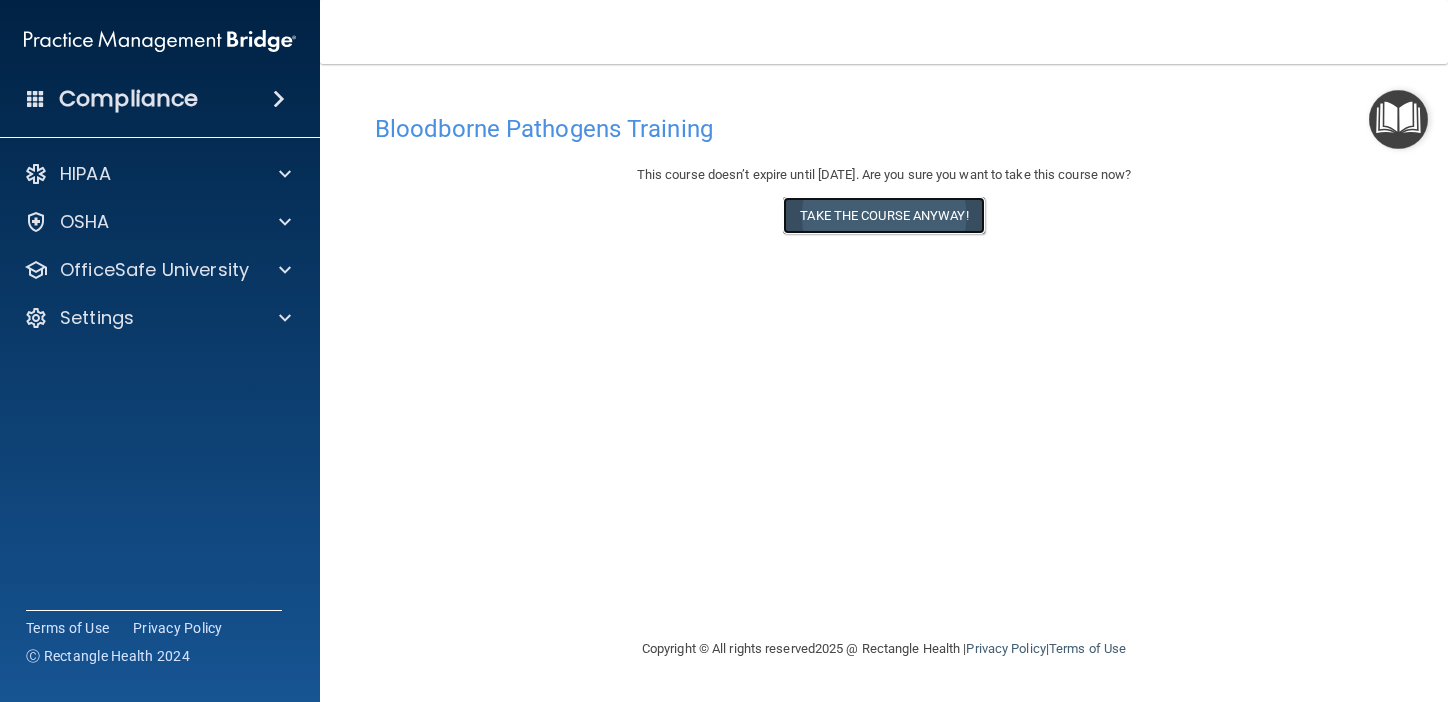 click on "Take the course anyway!" at bounding box center (883, 215) 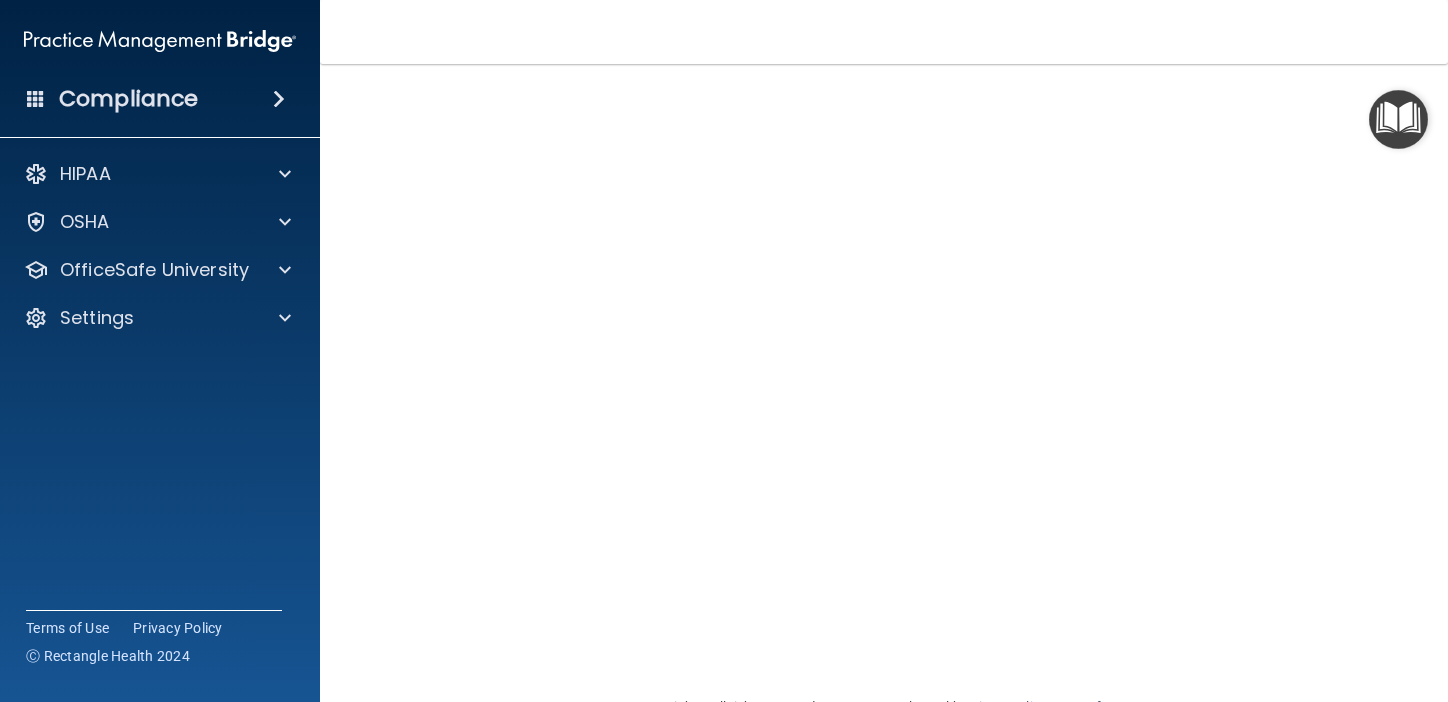 scroll, scrollTop: 154, scrollLeft: 0, axis: vertical 